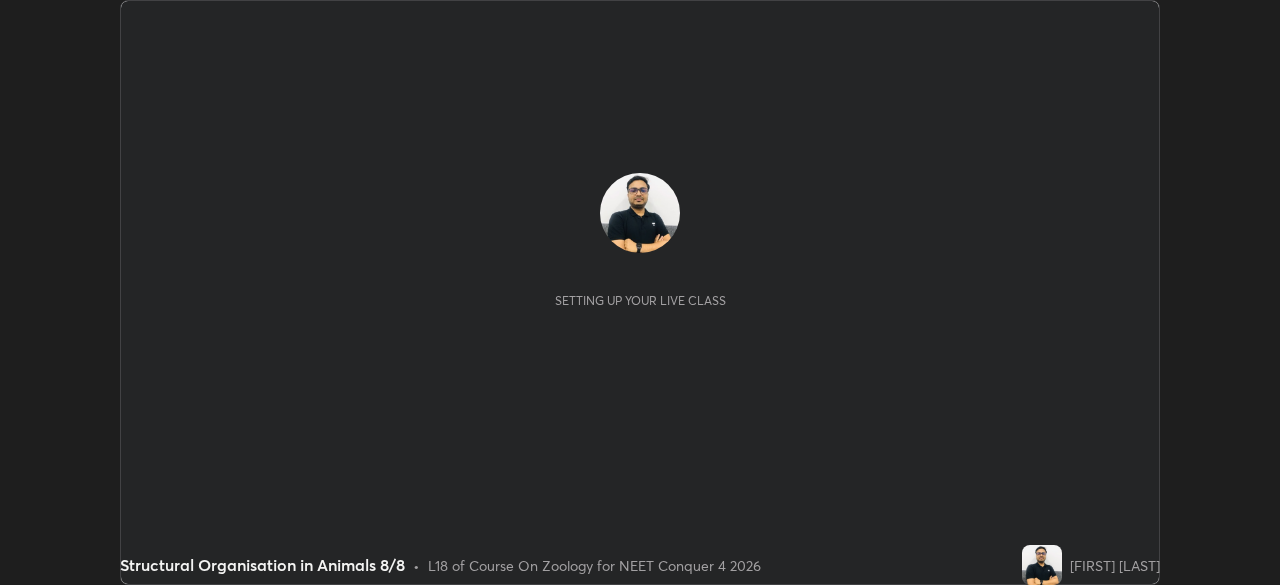 scroll, scrollTop: 0, scrollLeft: 0, axis: both 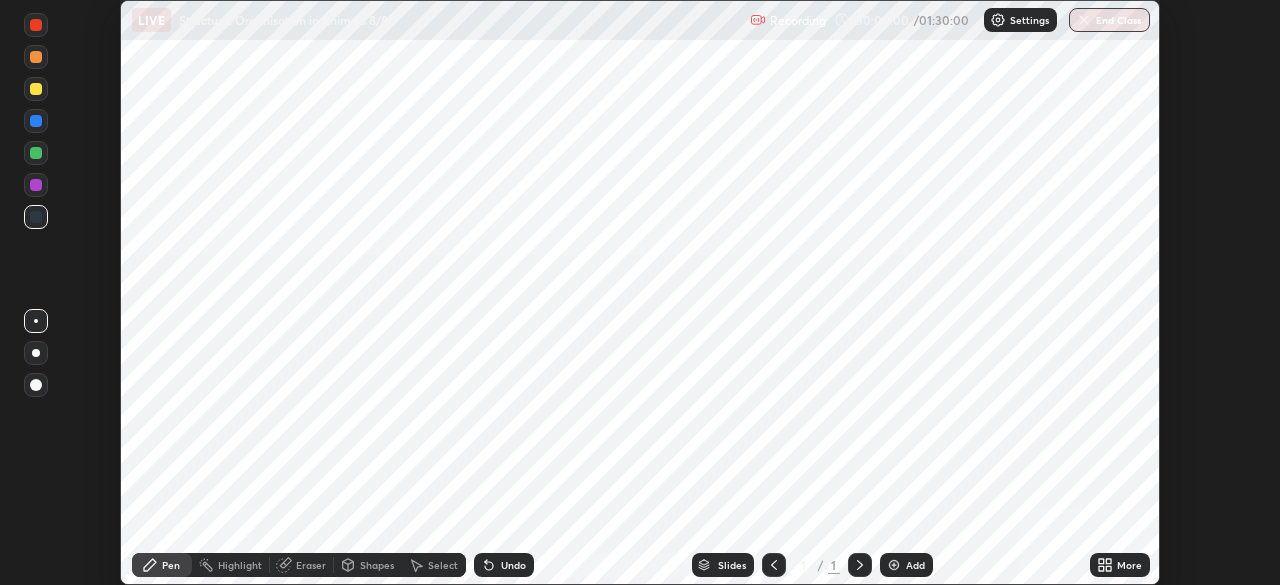 click on "End Class" at bounding box center [1109, 20] 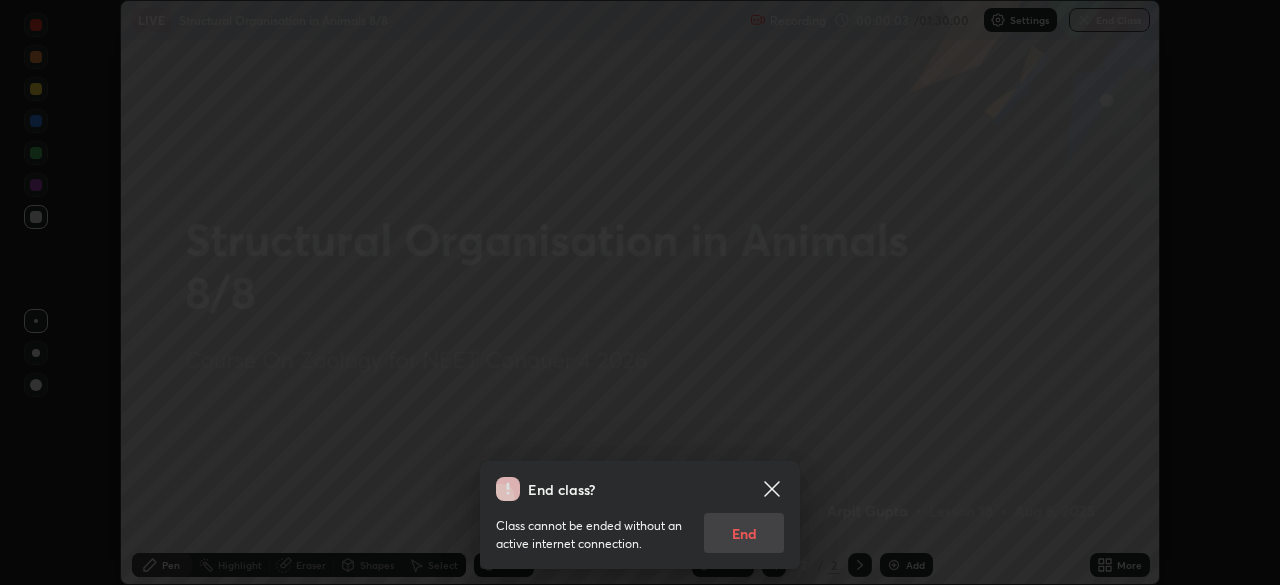 click 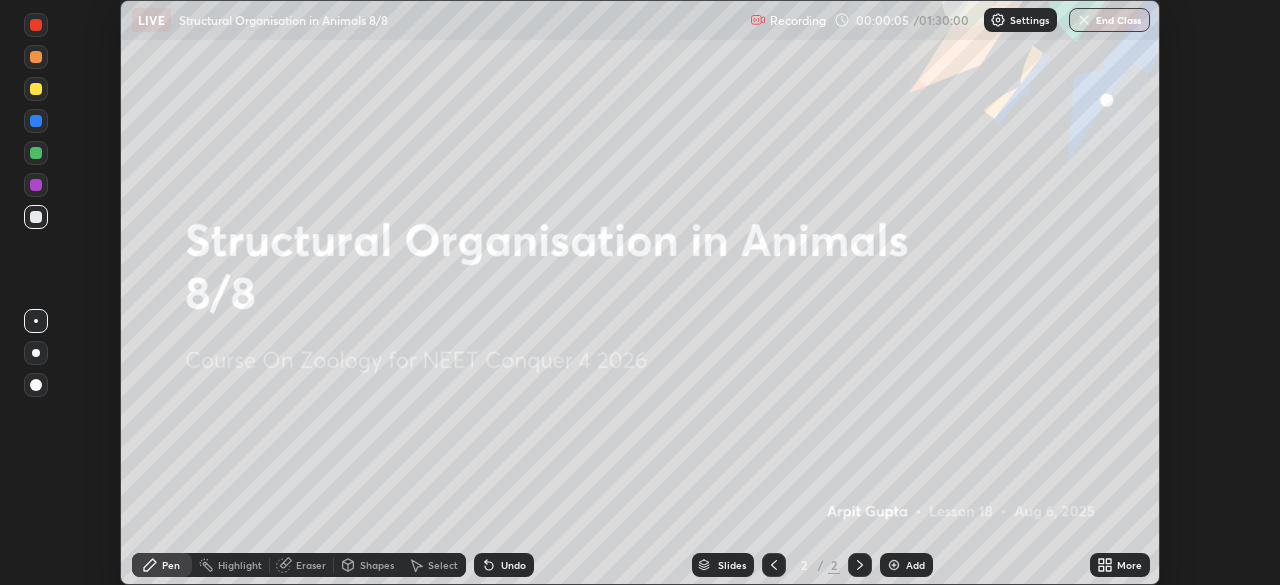 click 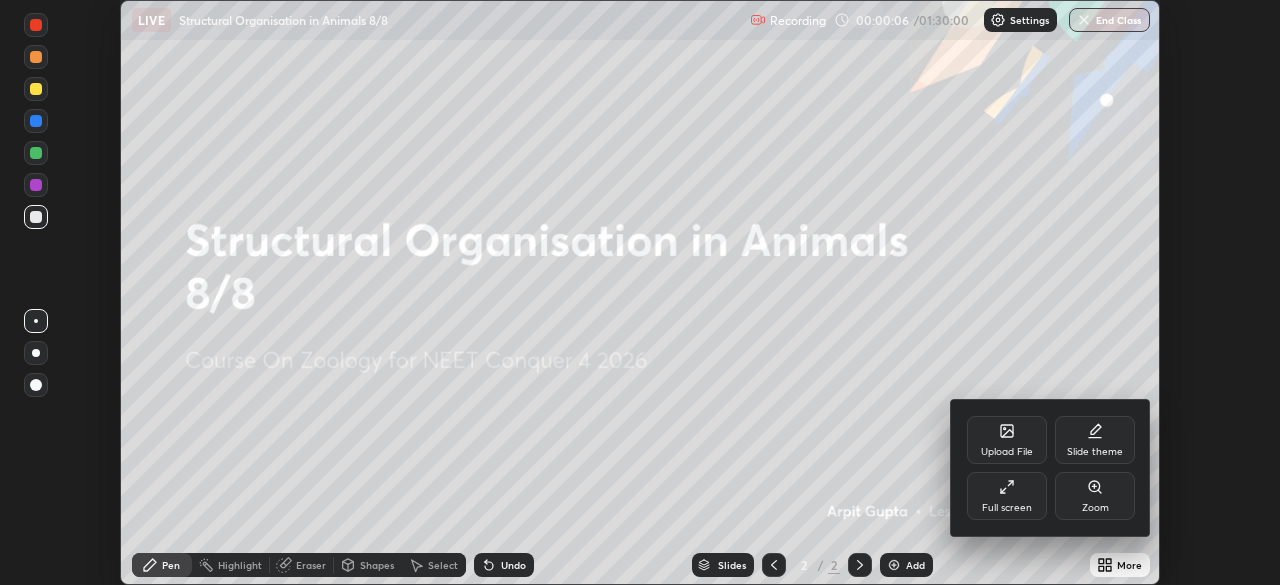 click on "Full screen" at bounding box center [1007, 508] 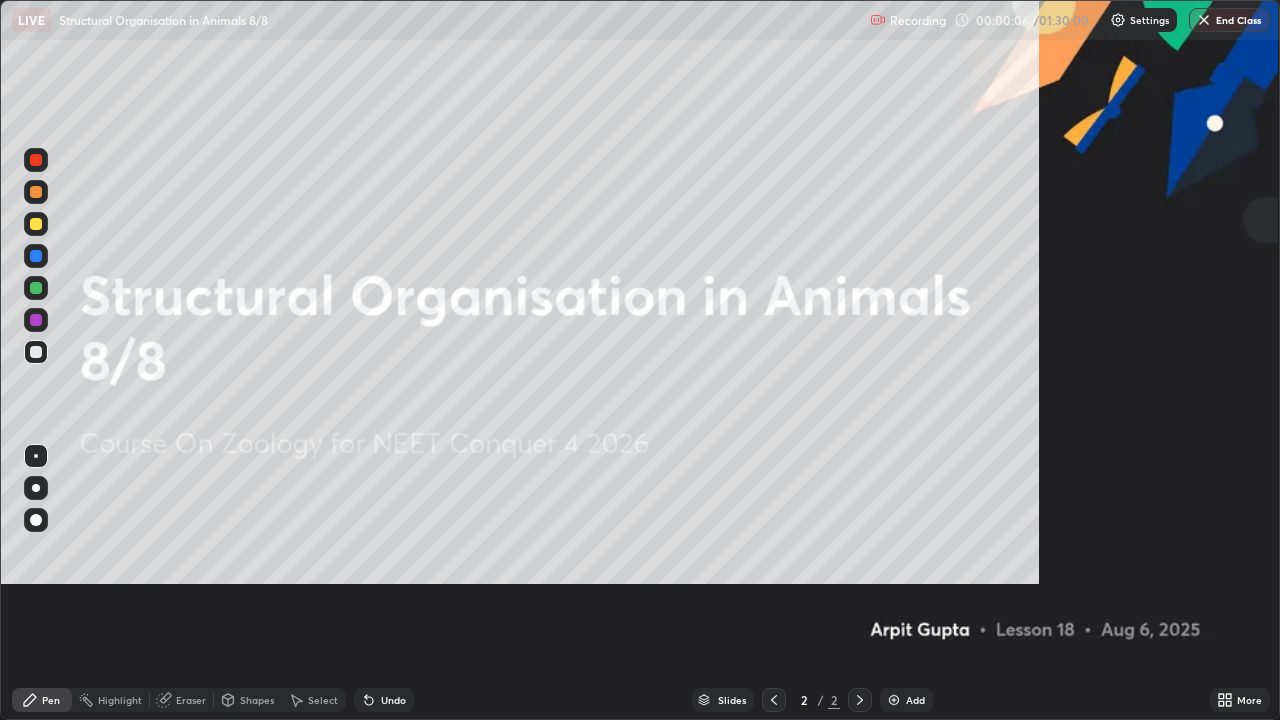 scroll, scrollTop: 99280, scrollLeft: 98720, axis: both 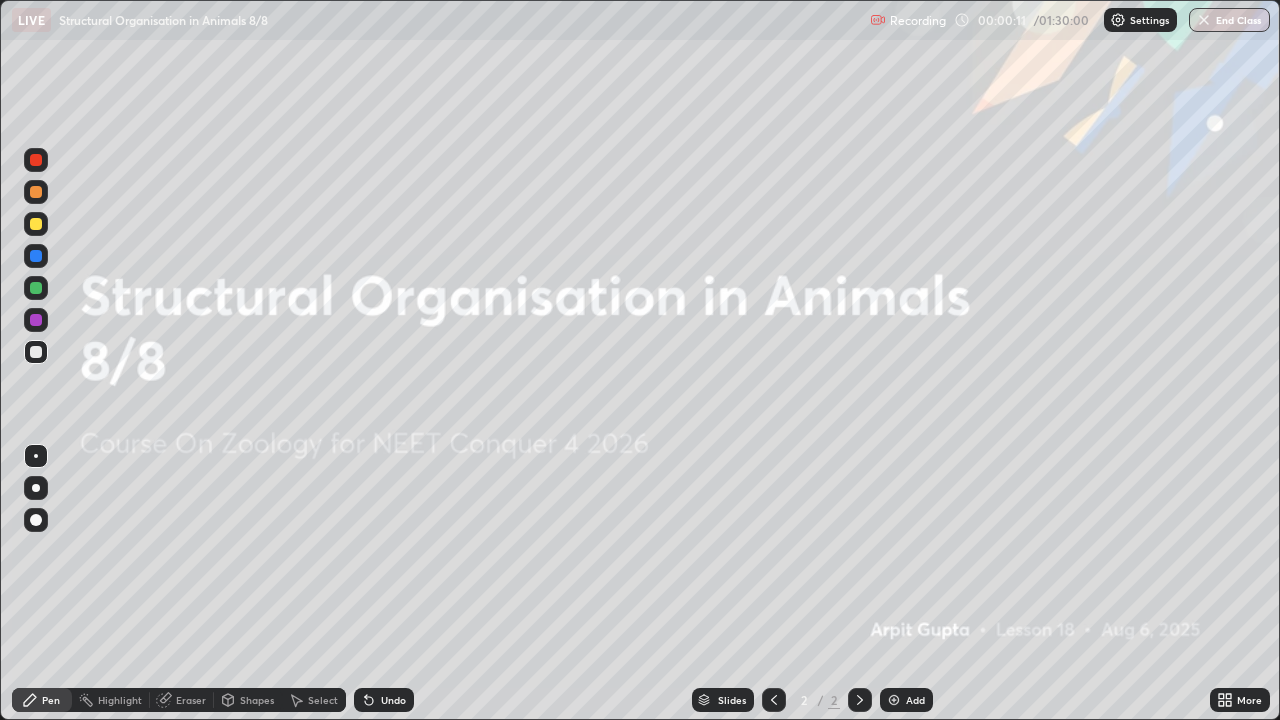 click 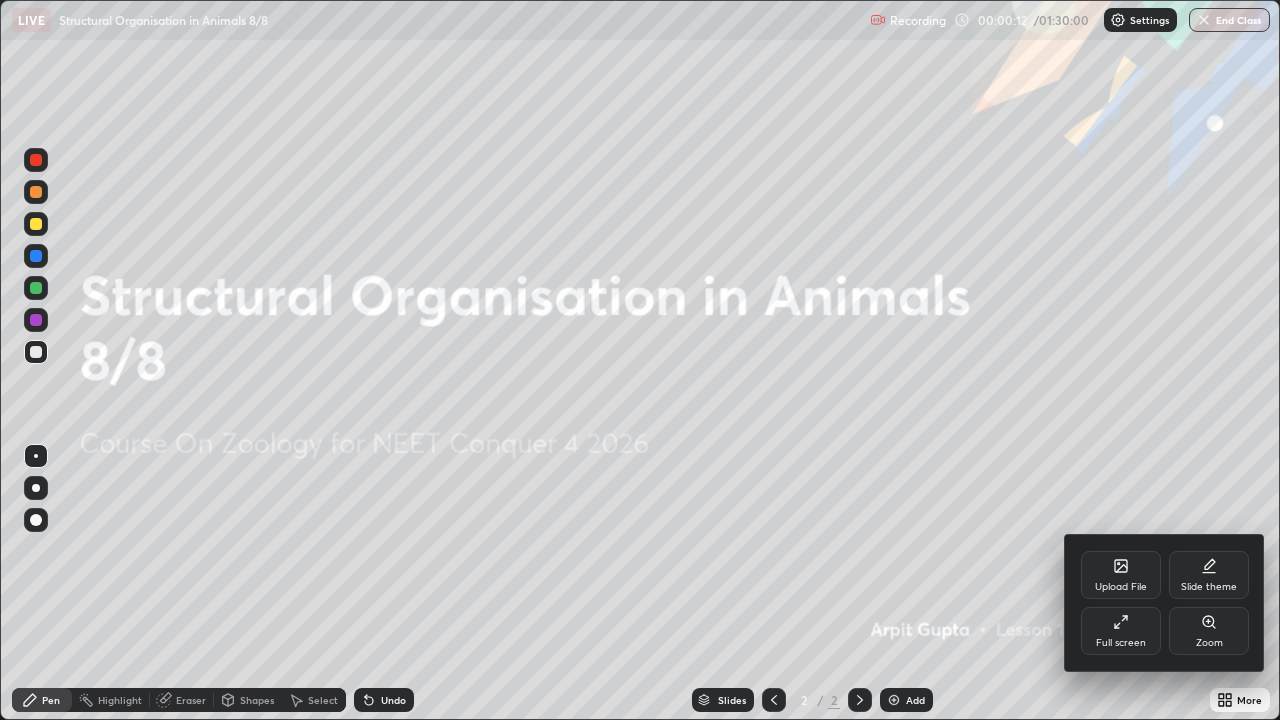 click on "Upload File" at bounding box center (1121, 575) 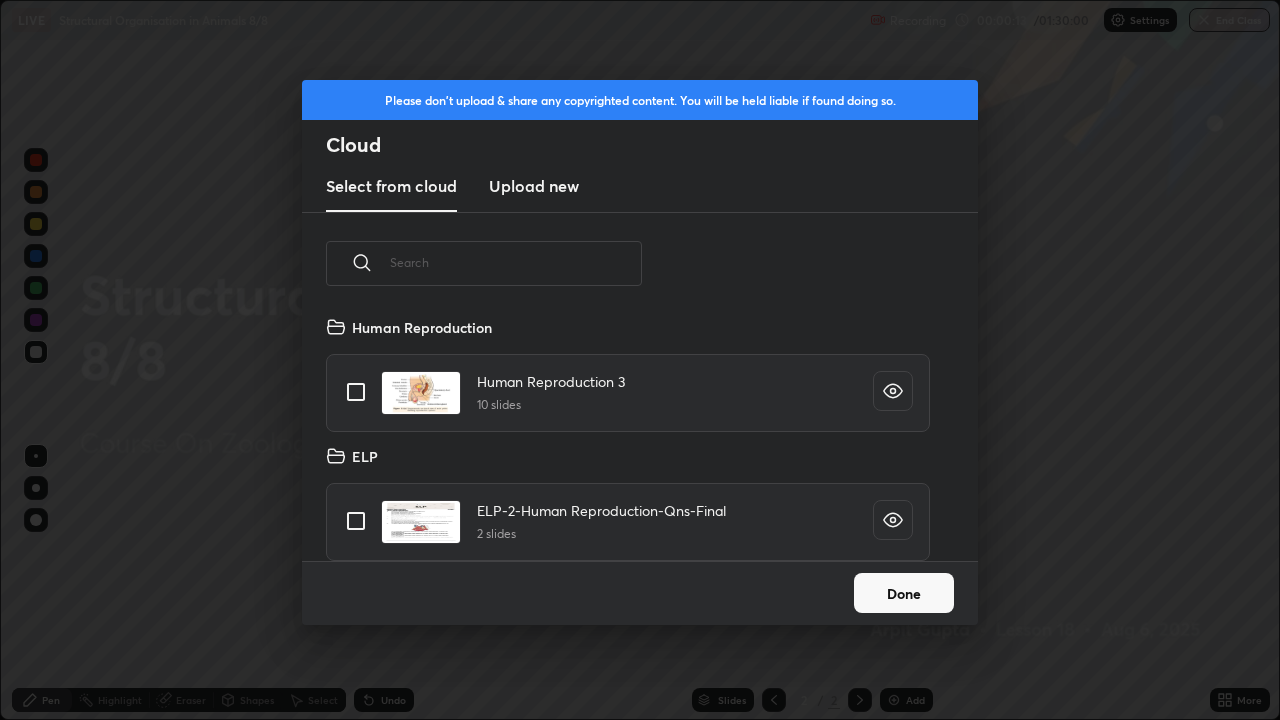 scroll, scrollTop: 7, scrollLeft: 11, axis: both 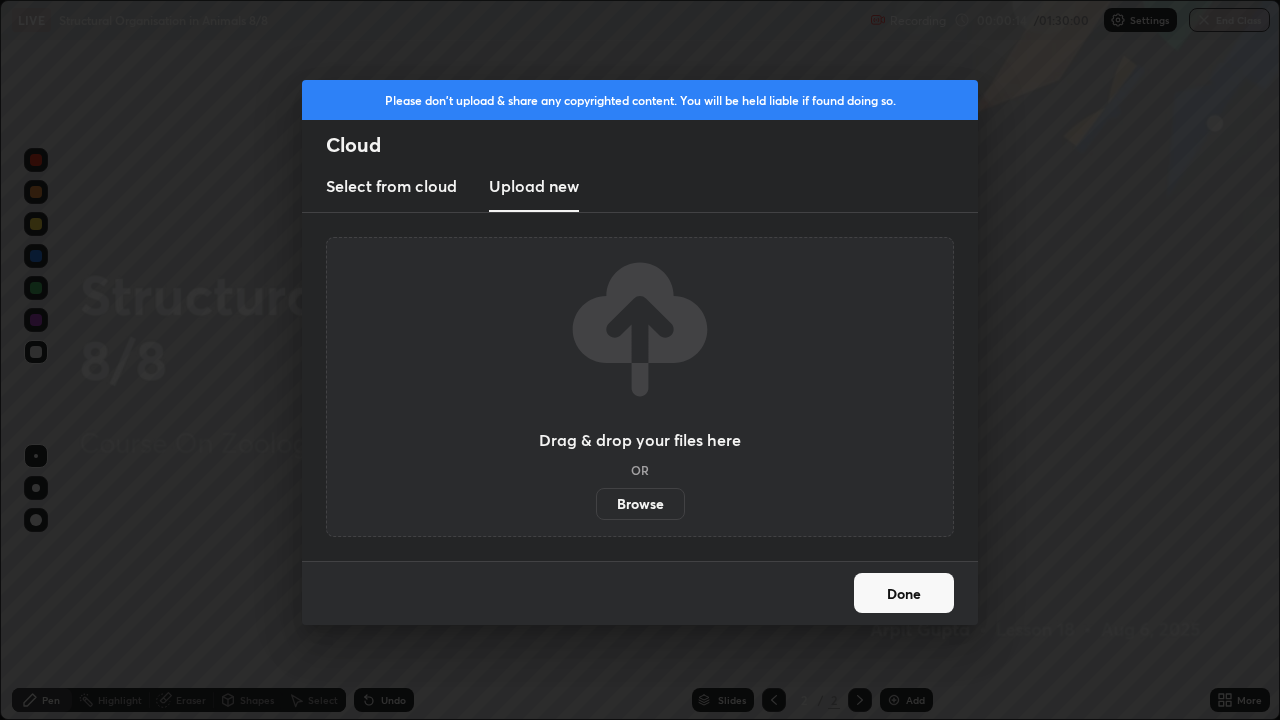 click on "Browse" at bounding box center (640, 504) 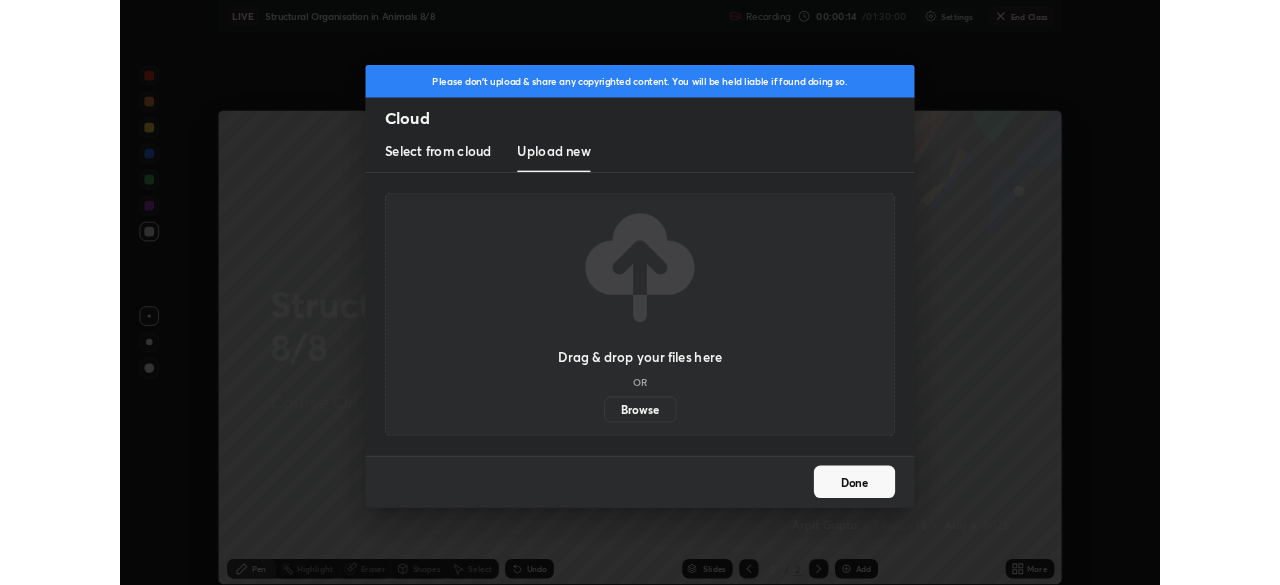 scroll, scrollTop: 585, scrollLeft: 1280, axis: both 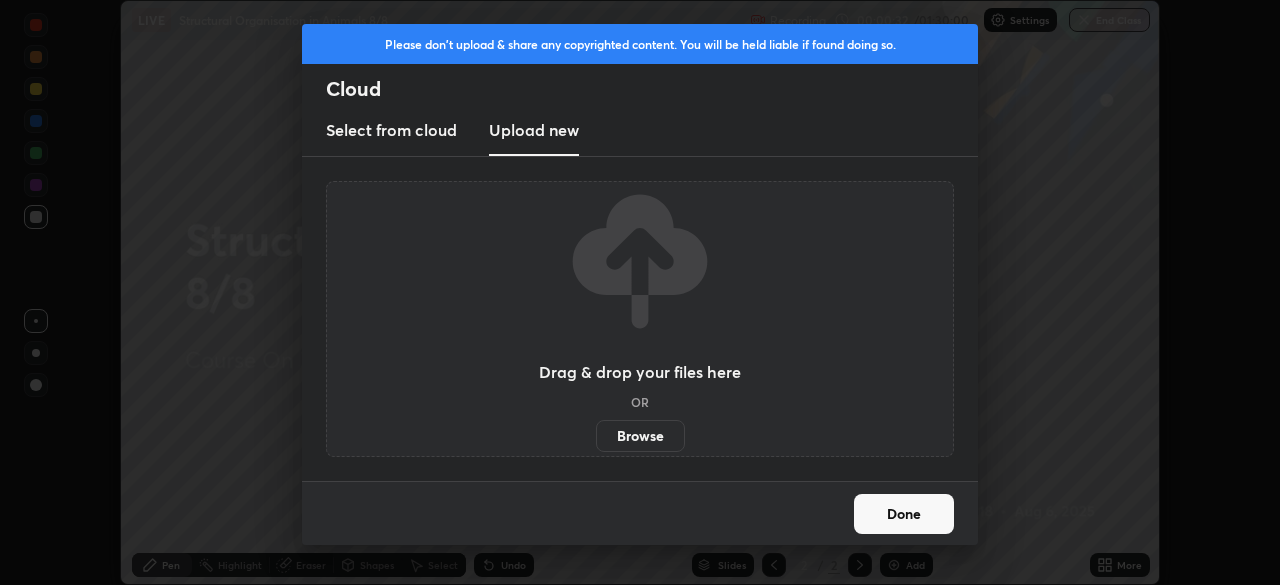 click on "Browse" at bounding box center (640, 436) 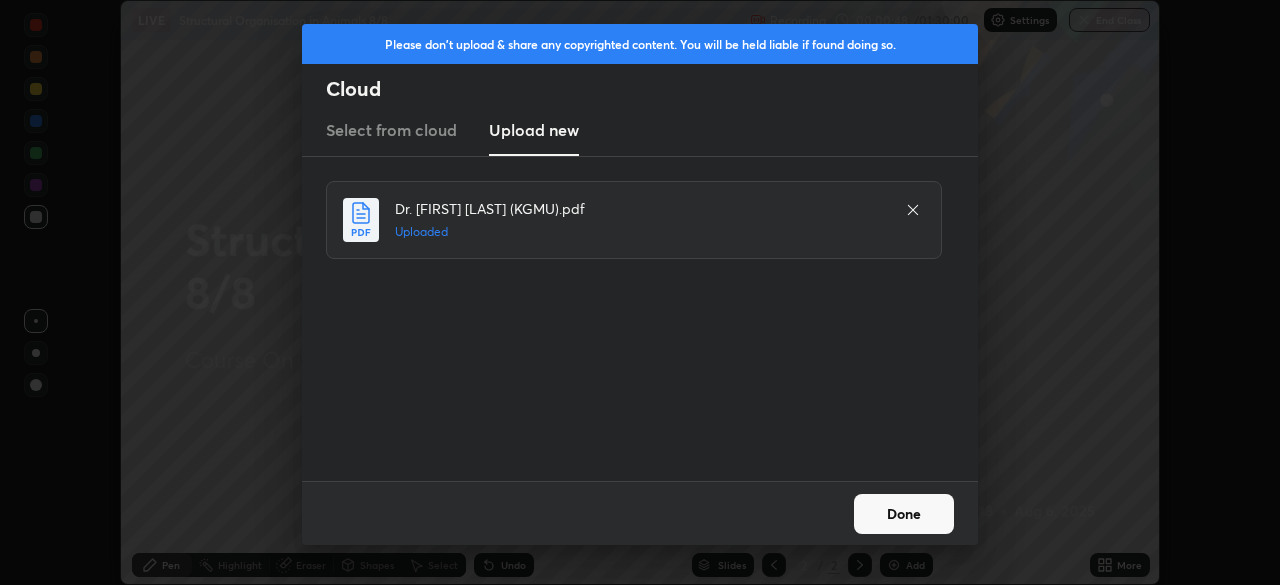 click on "Done" at bounding box center [904, 514] 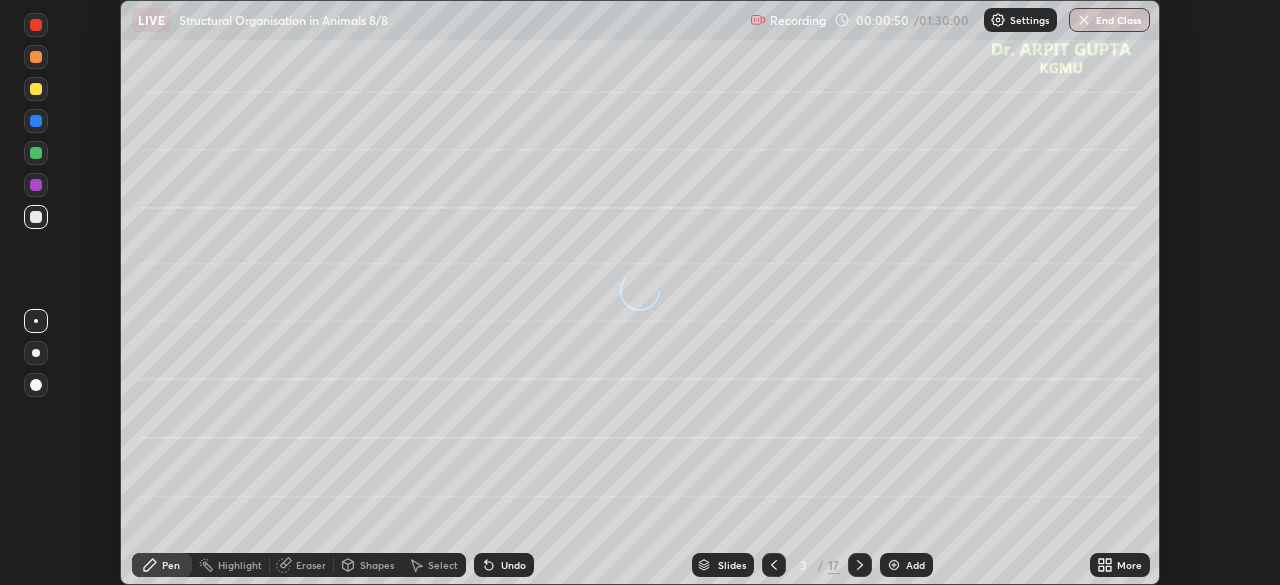 click 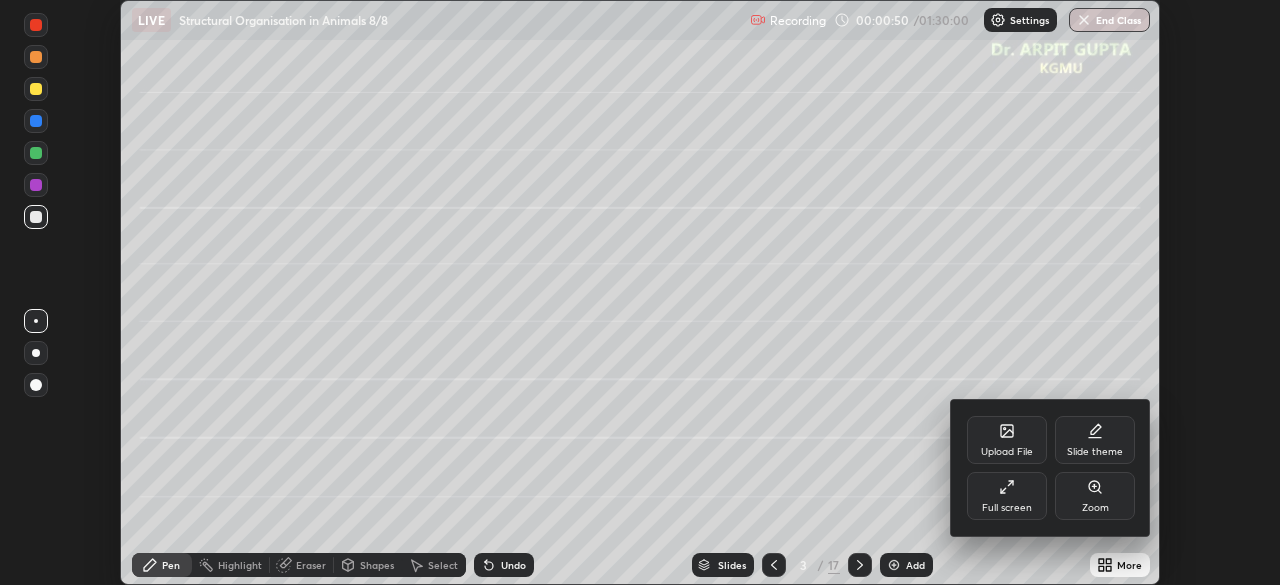 click on "Full screen" at bounding box center [1007, 508] 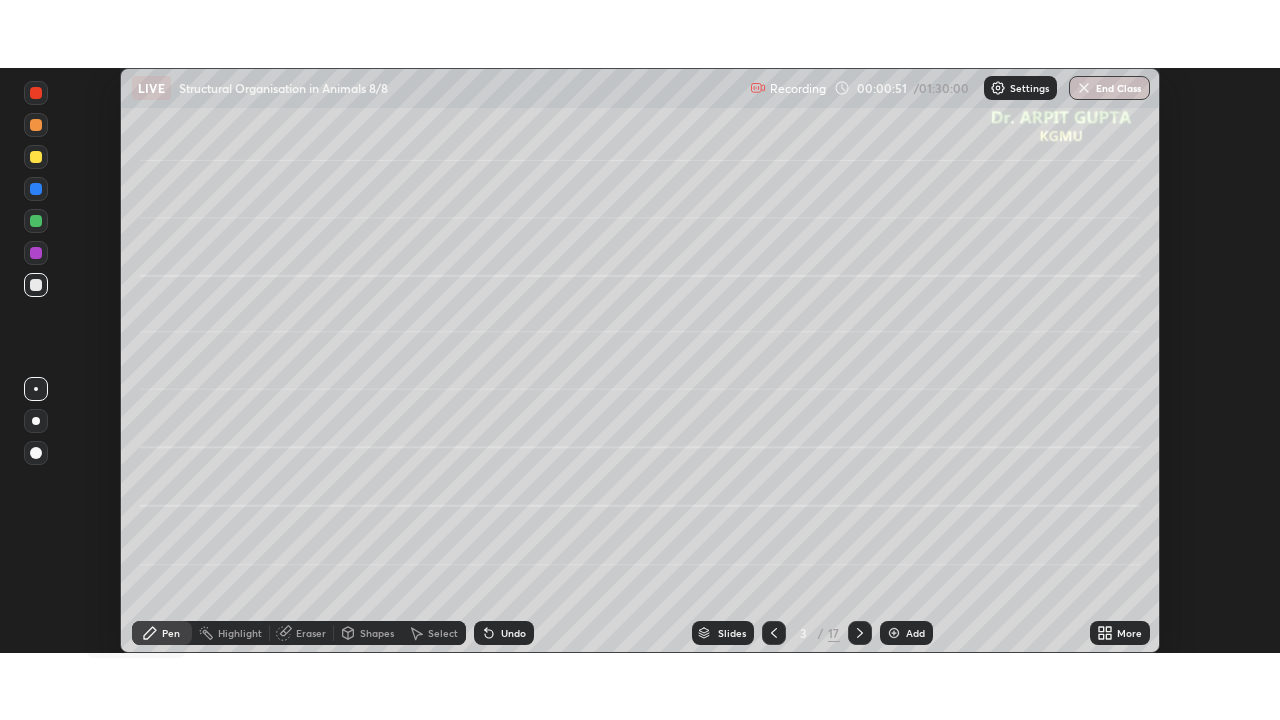 scroll, scrollTop: 99280, scrollLeft: 98720, axis: both 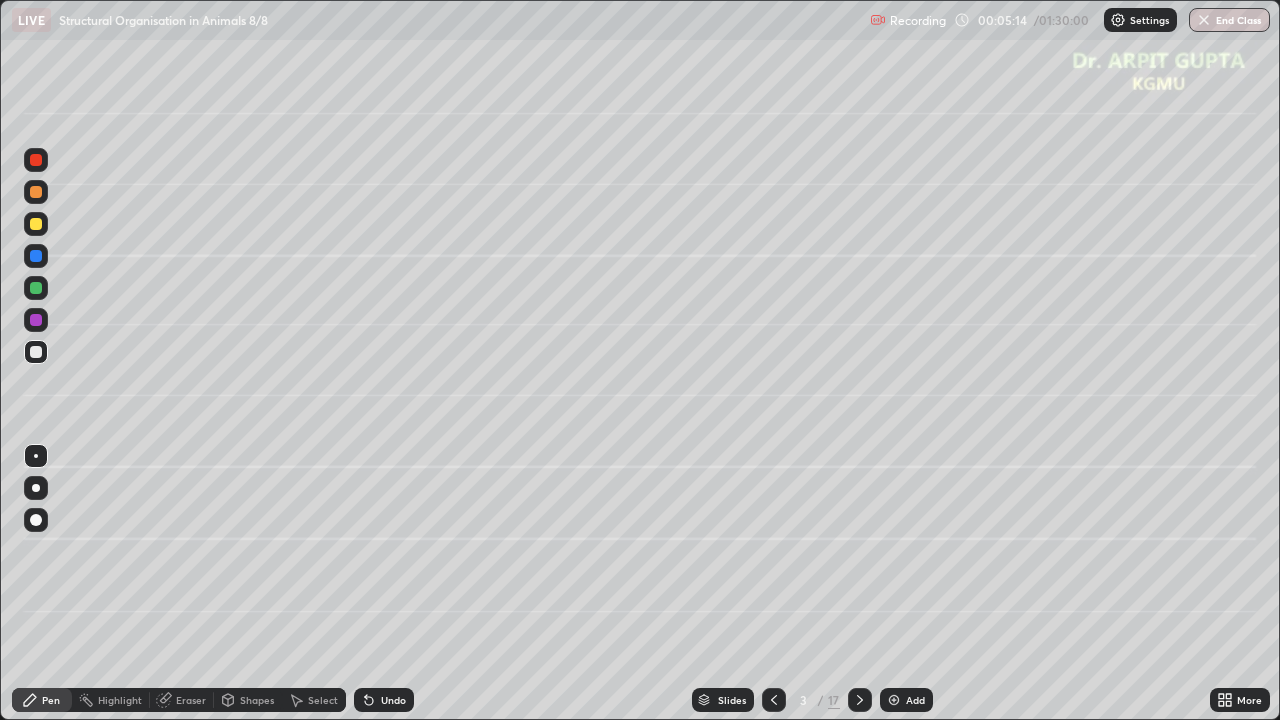 click at bounding box center (36, 224) 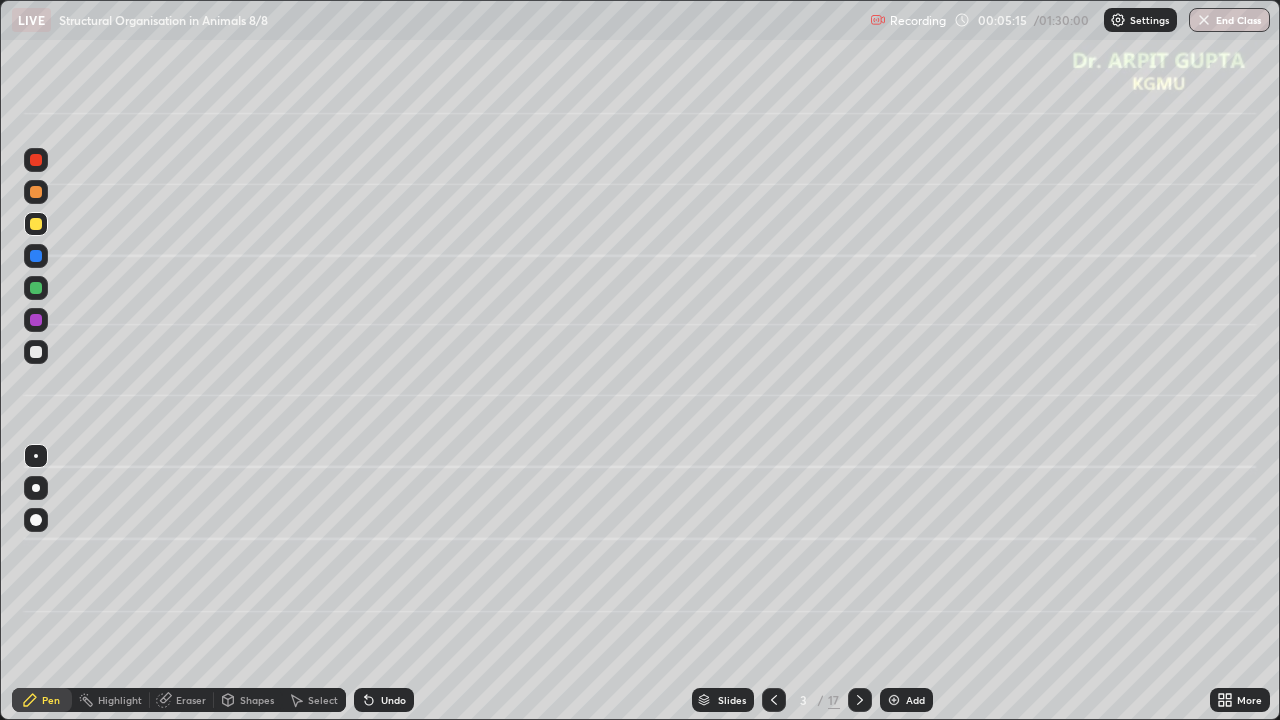 click 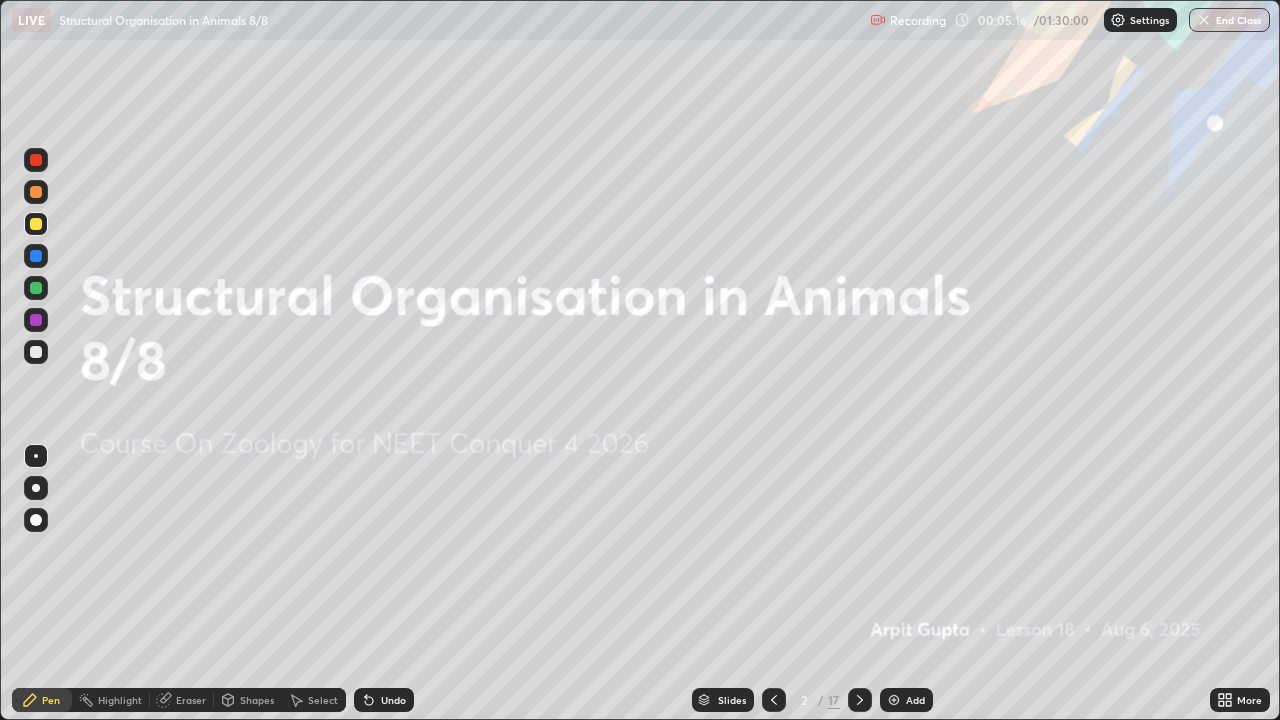 click 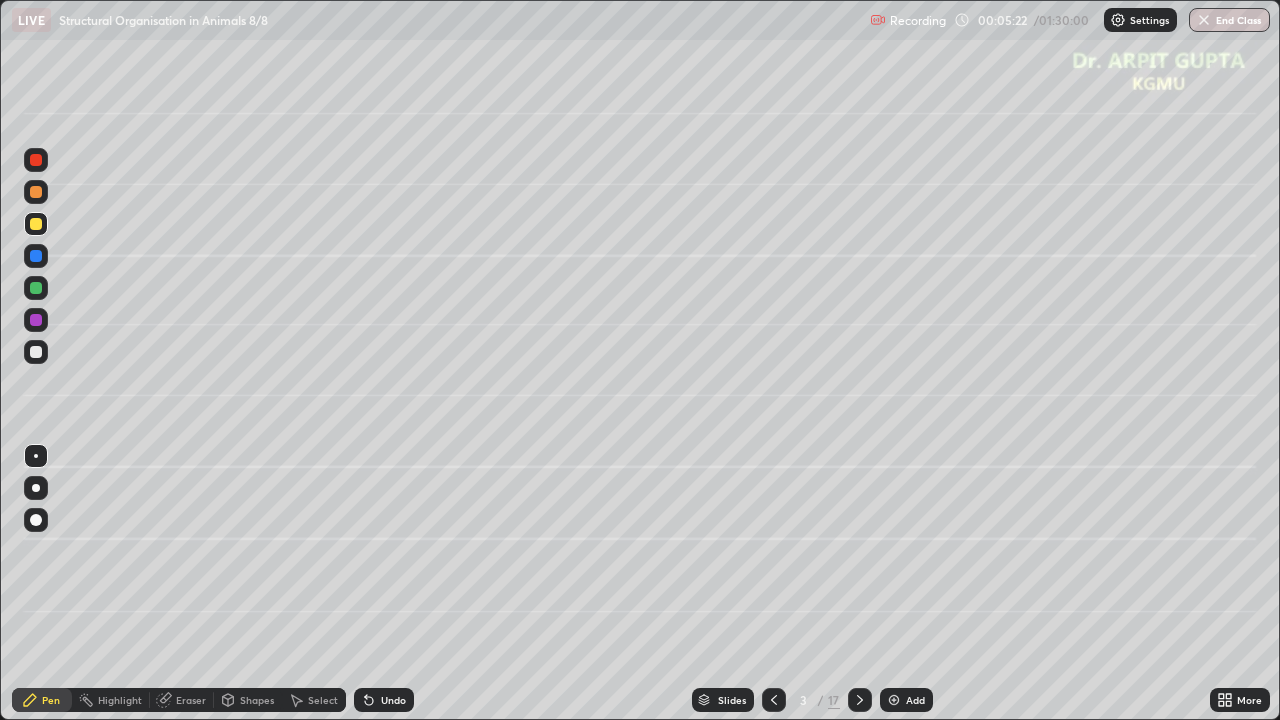 click at bounding box center (36, 488) 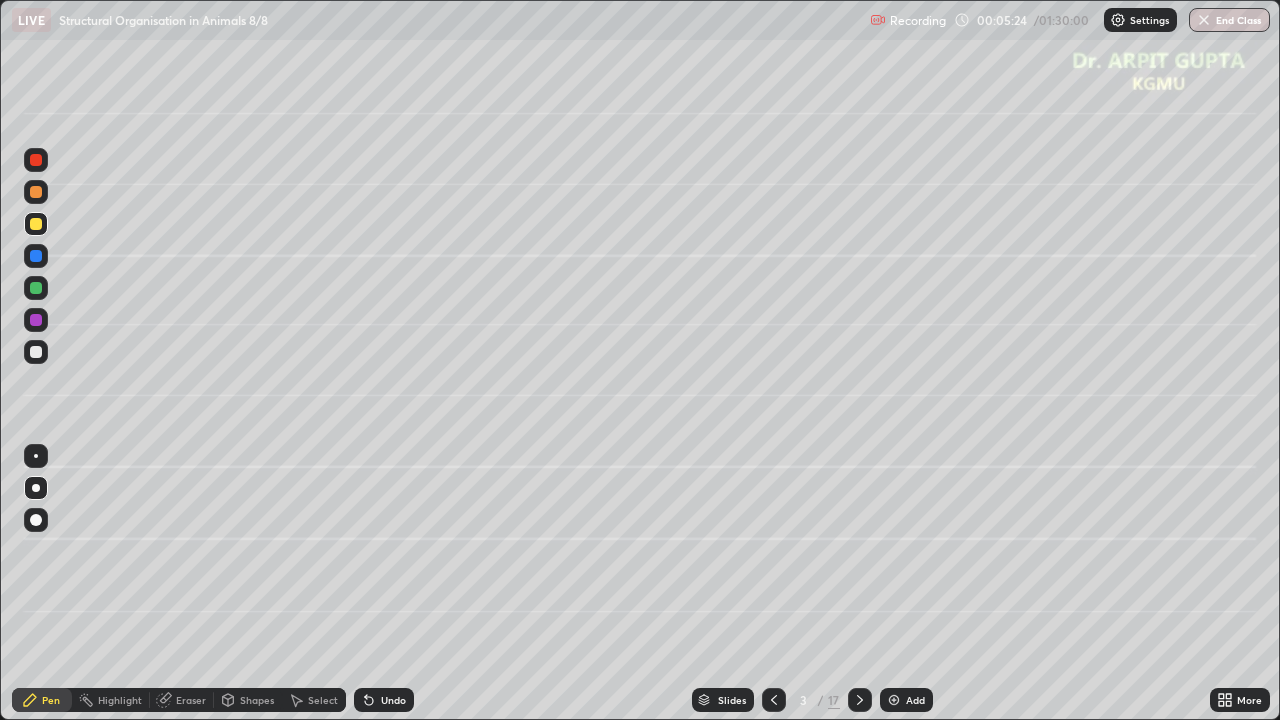 click at bounding box center (36, 520) 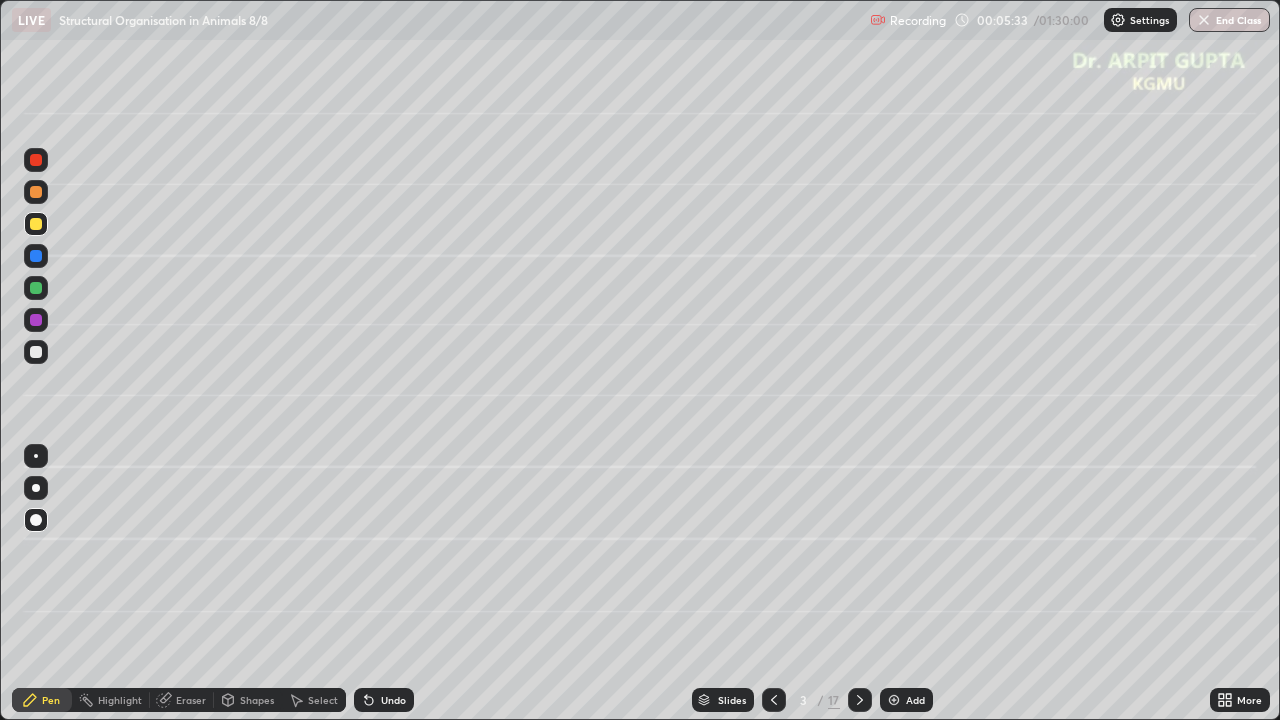 click at bounding box center [36, 192] 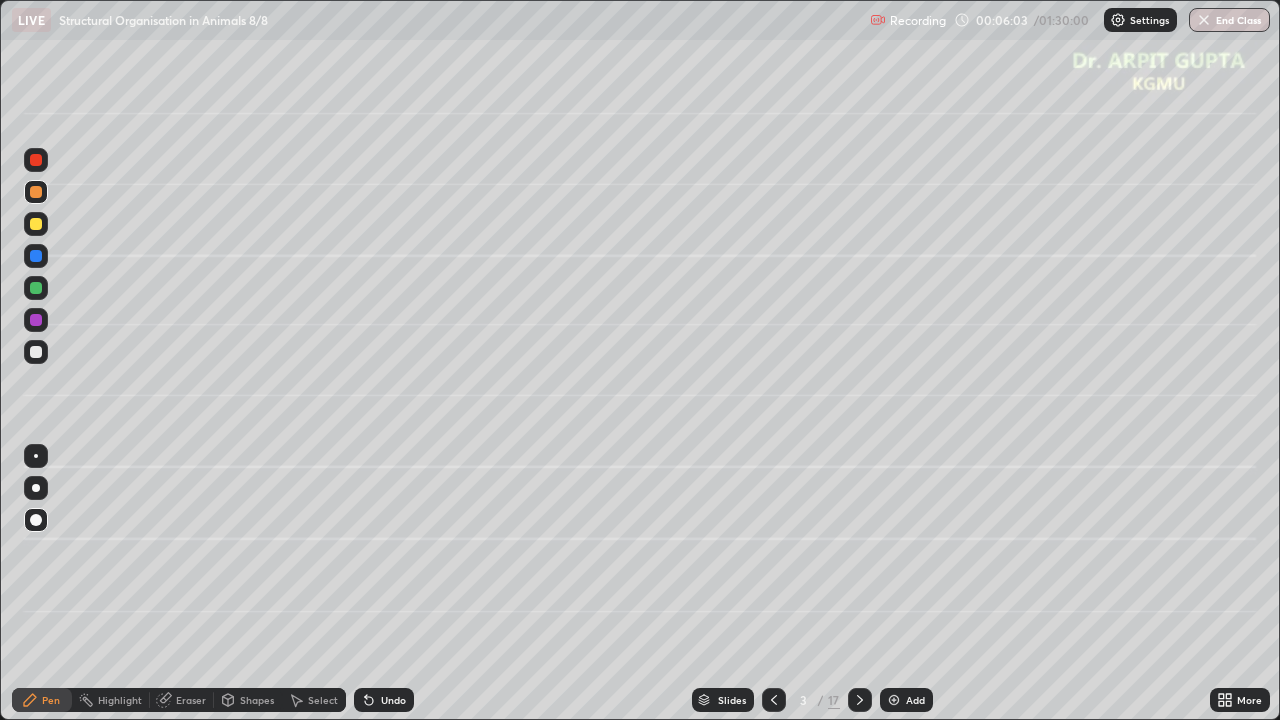 click at bounding box center [36, 288] 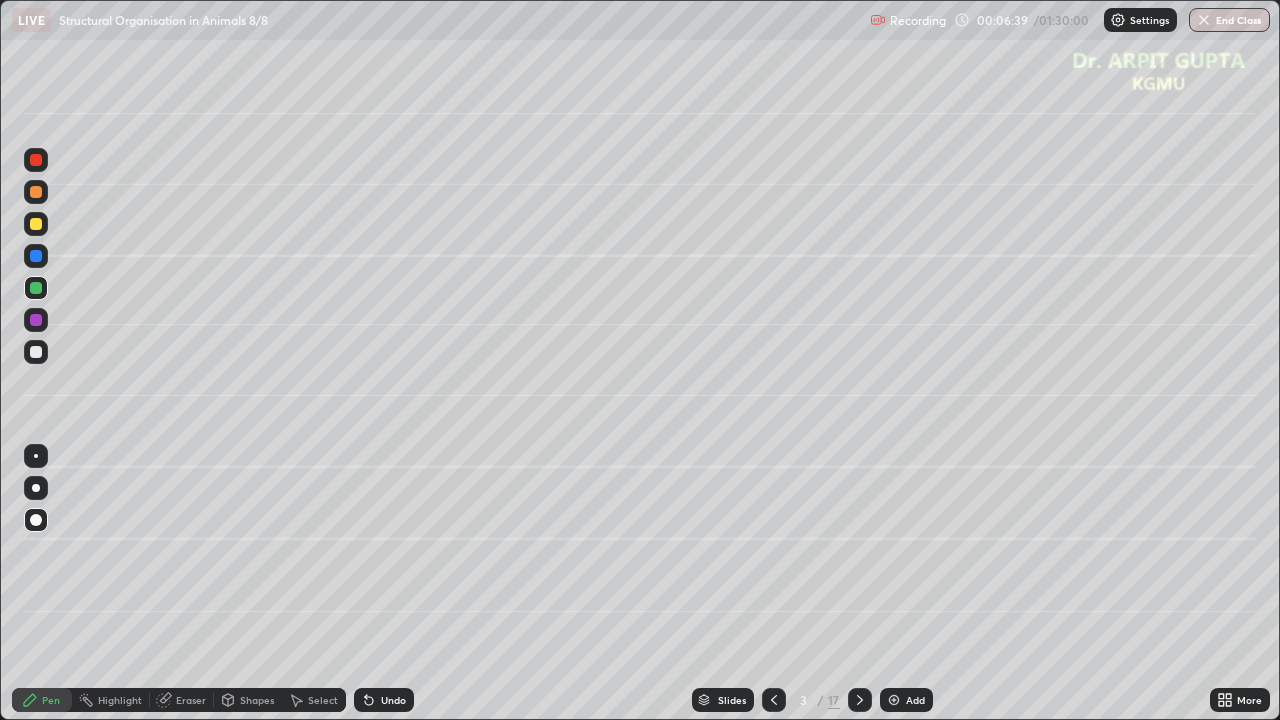 click at bounding box center [36, 352] 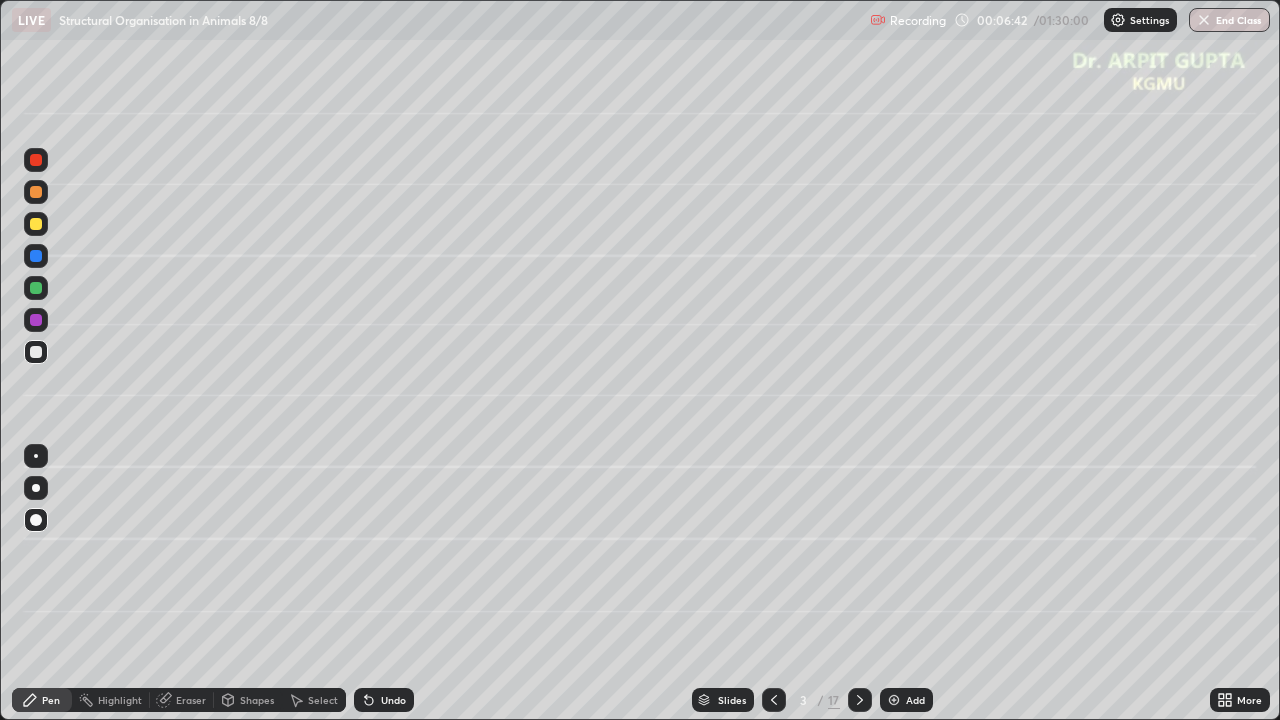 click at bounding box center [36, 488] 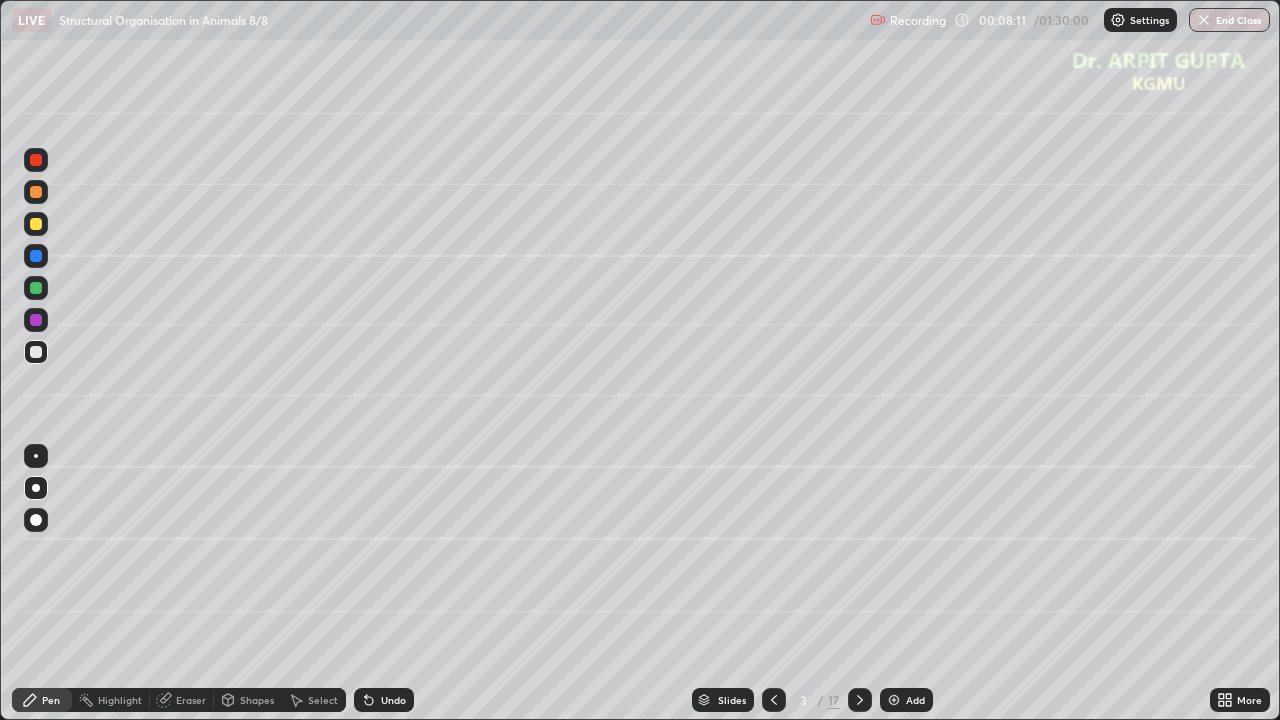 click 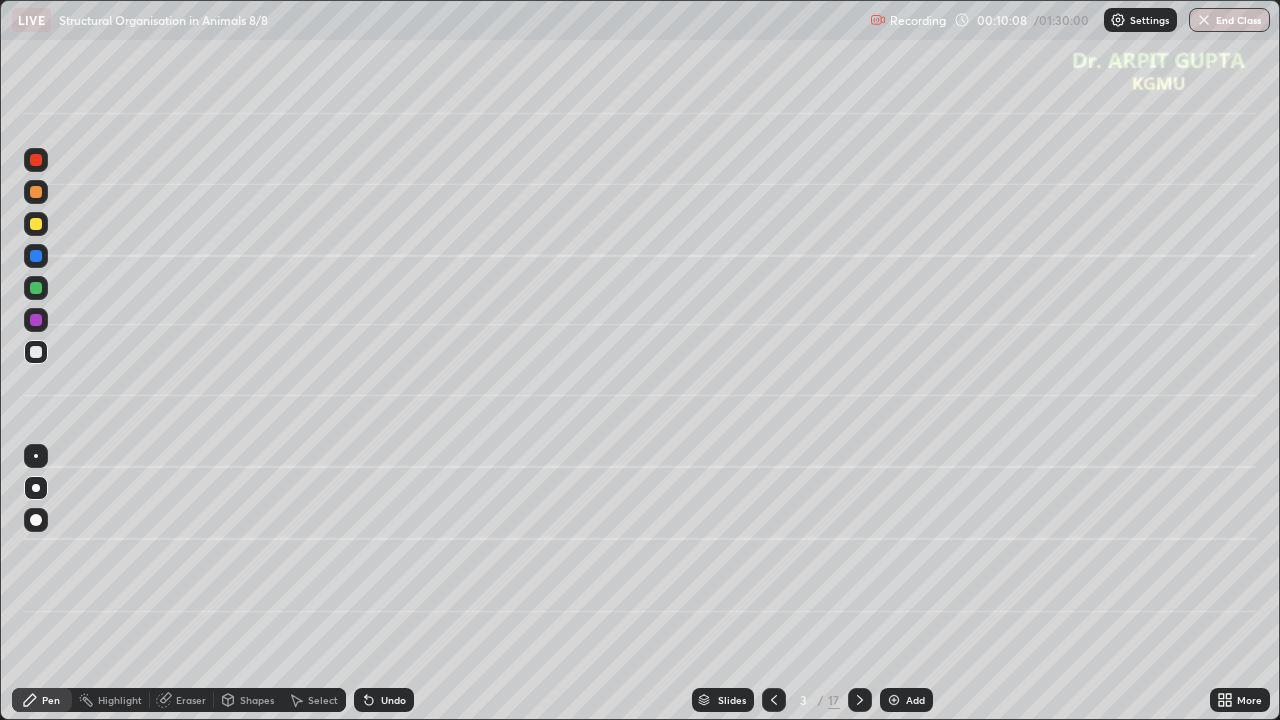 click on "Undo" at bounding box center [393, 700] 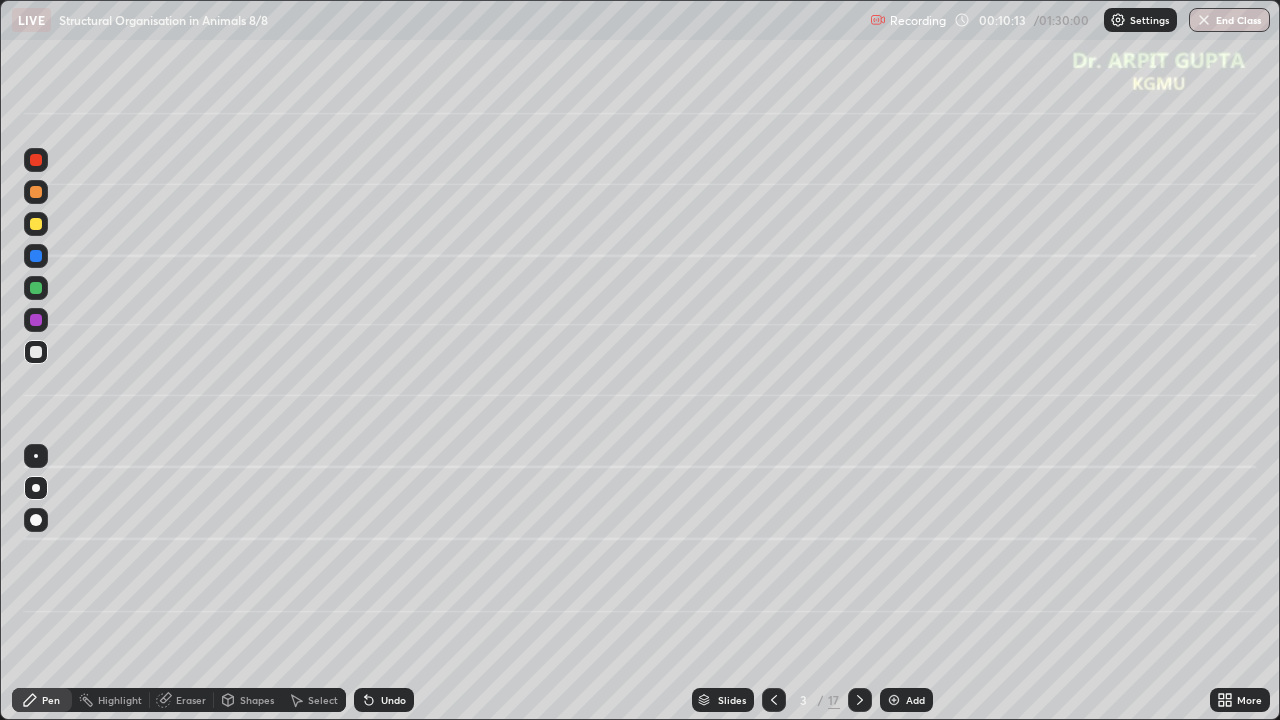 click on "Undo" at bounding box center (384, 700) 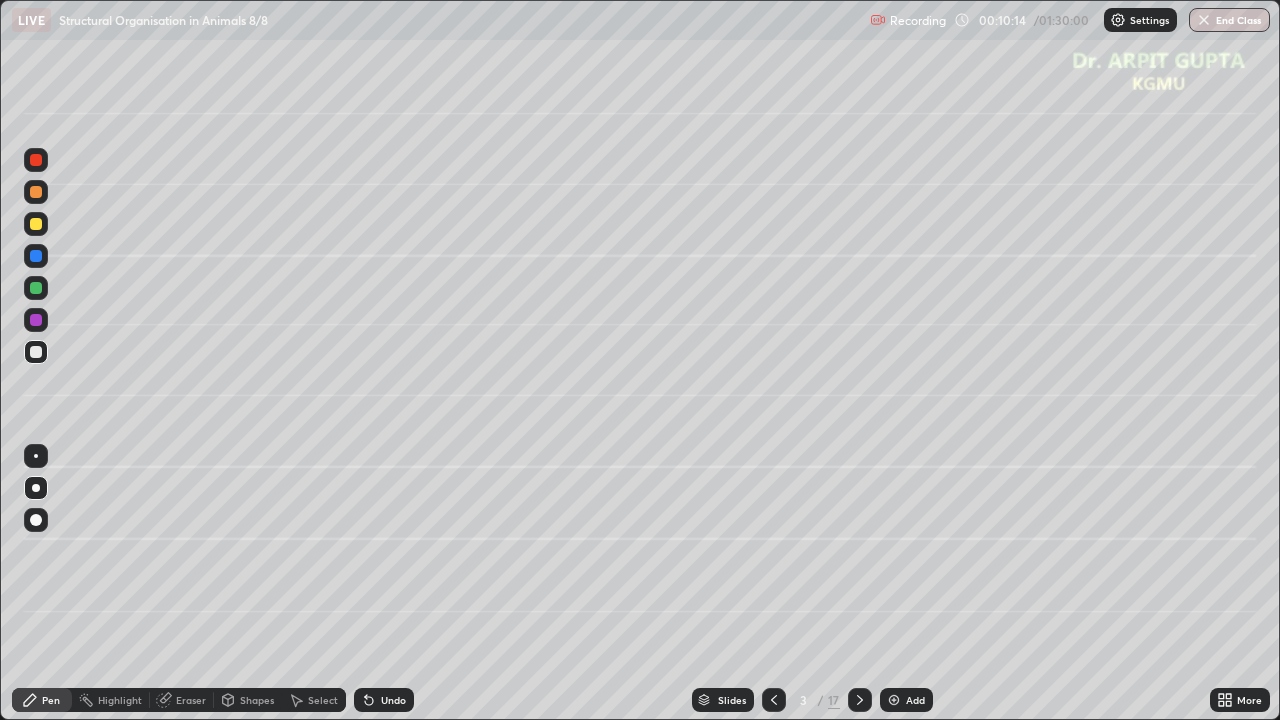 click on "Undo" at bounding box center (384, 700) 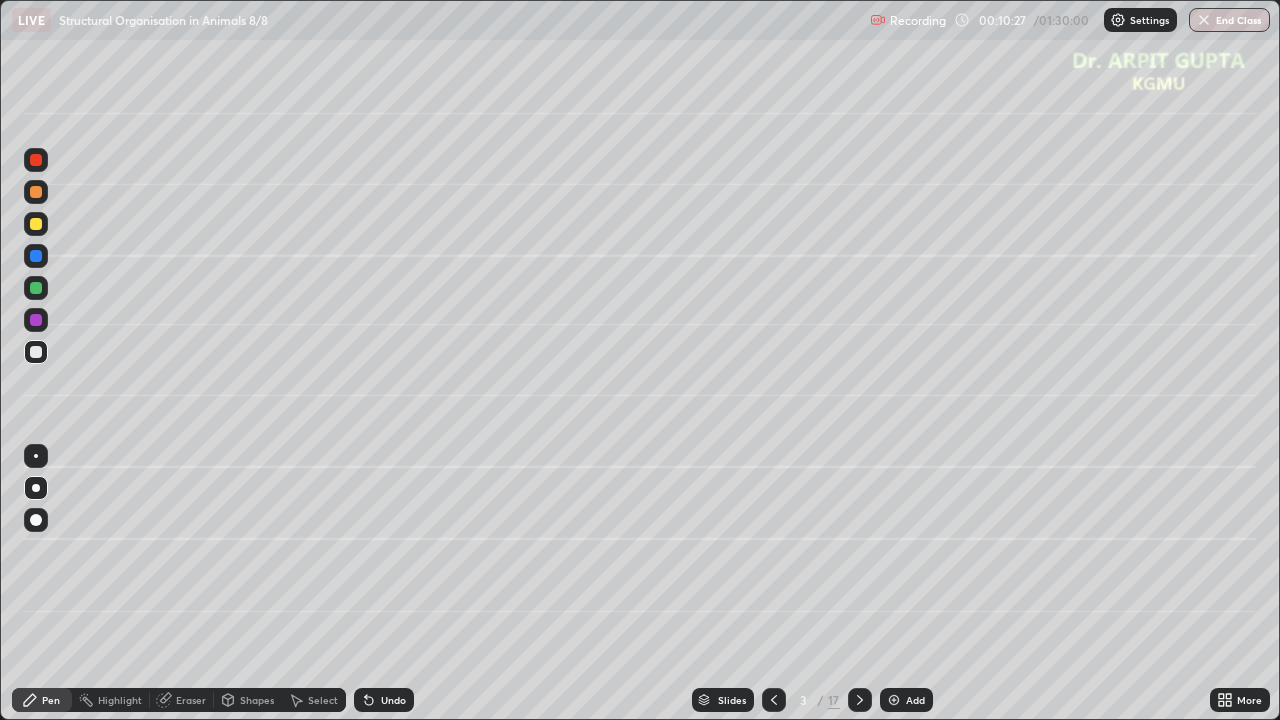 click on "Undo" at bounding box center (393, 700) 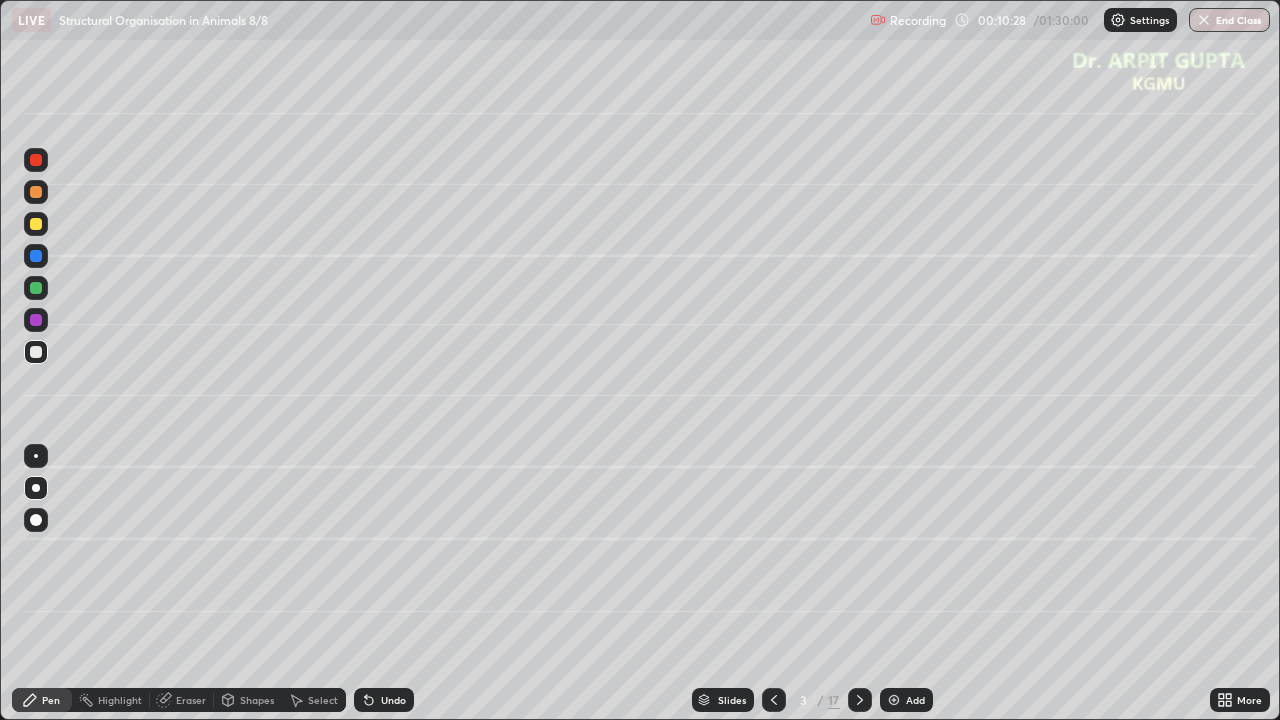 click on "Undo" at bounding box center (393, 700) 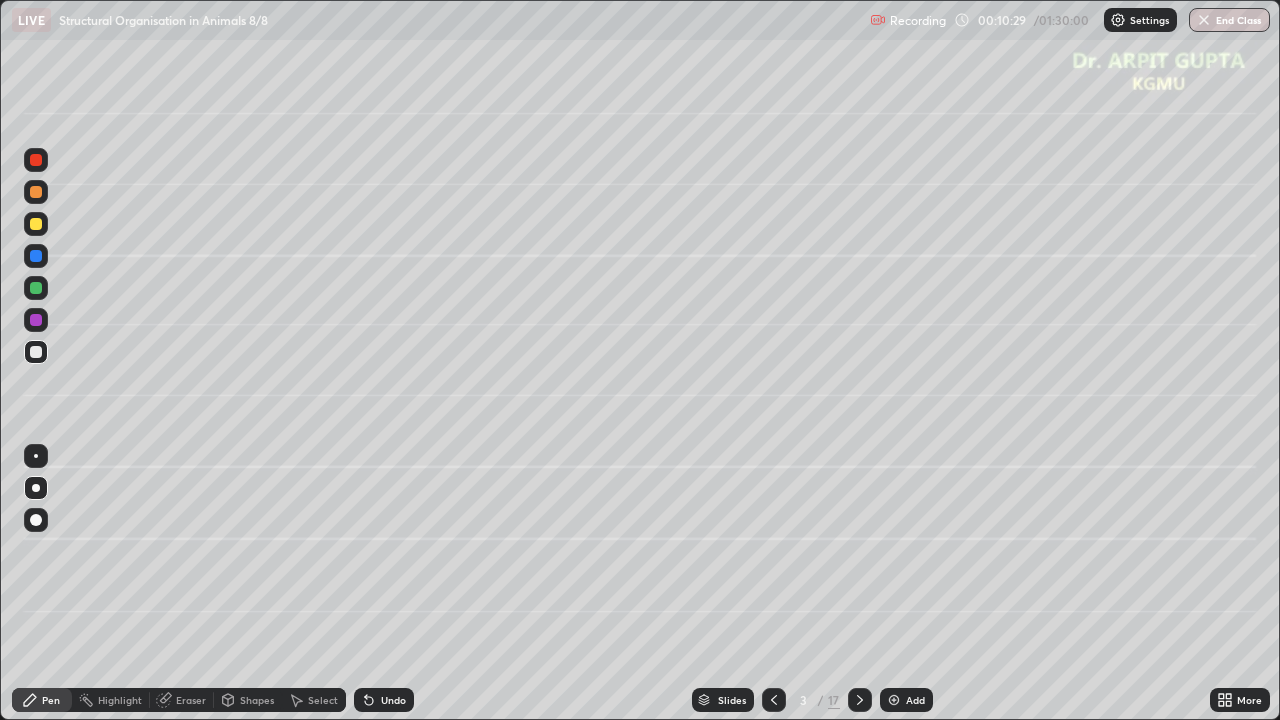 click on "Undo" at bounding box center [384, 700] 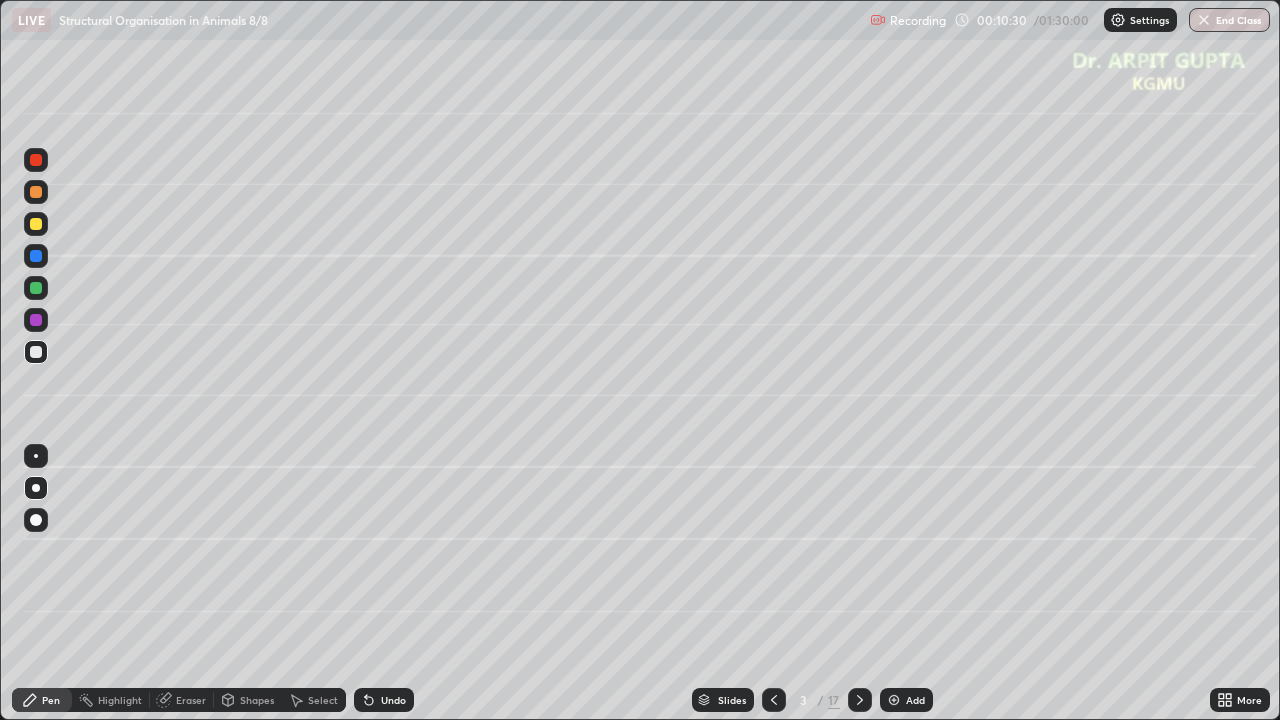 click on "Undo" at bounding box center [384, 700] 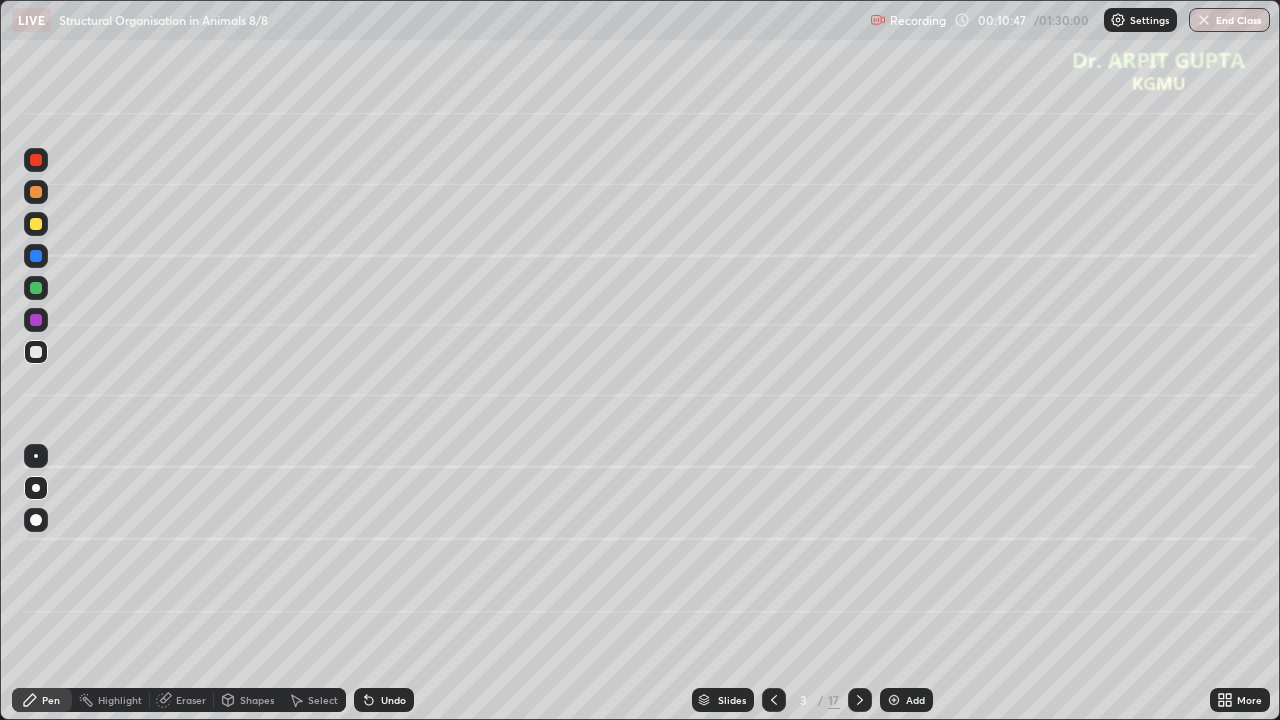 click 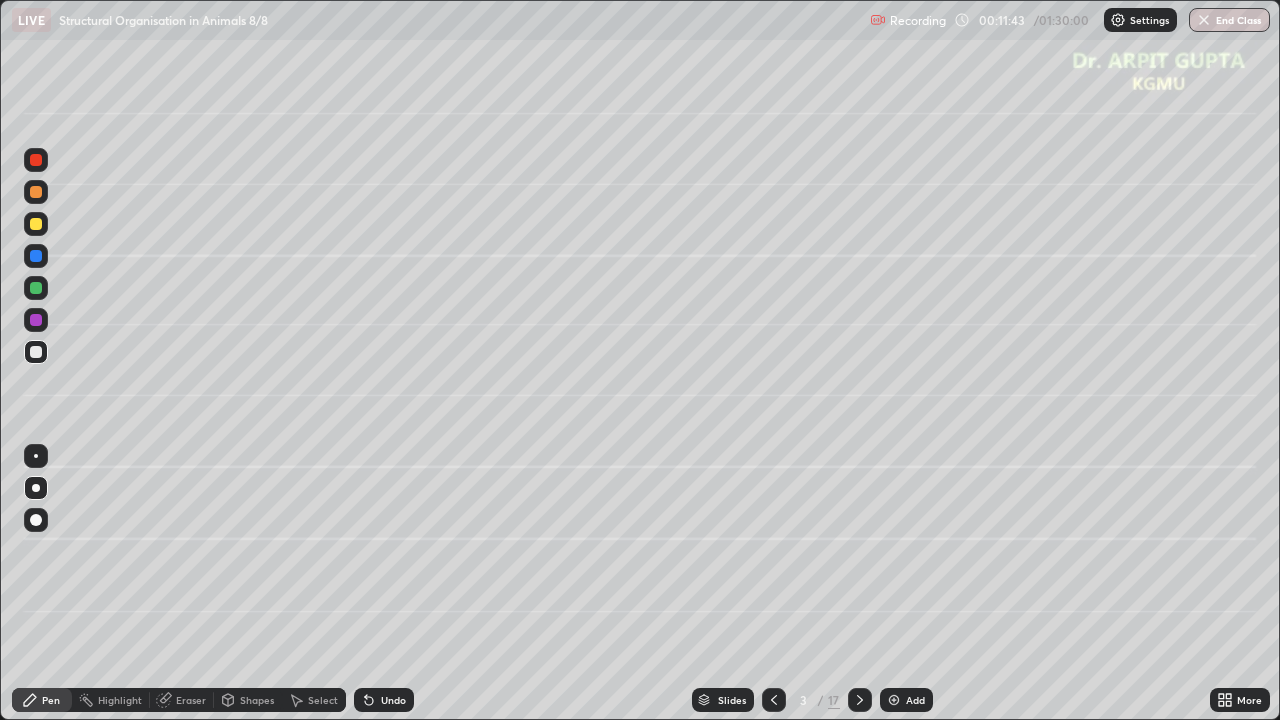 click 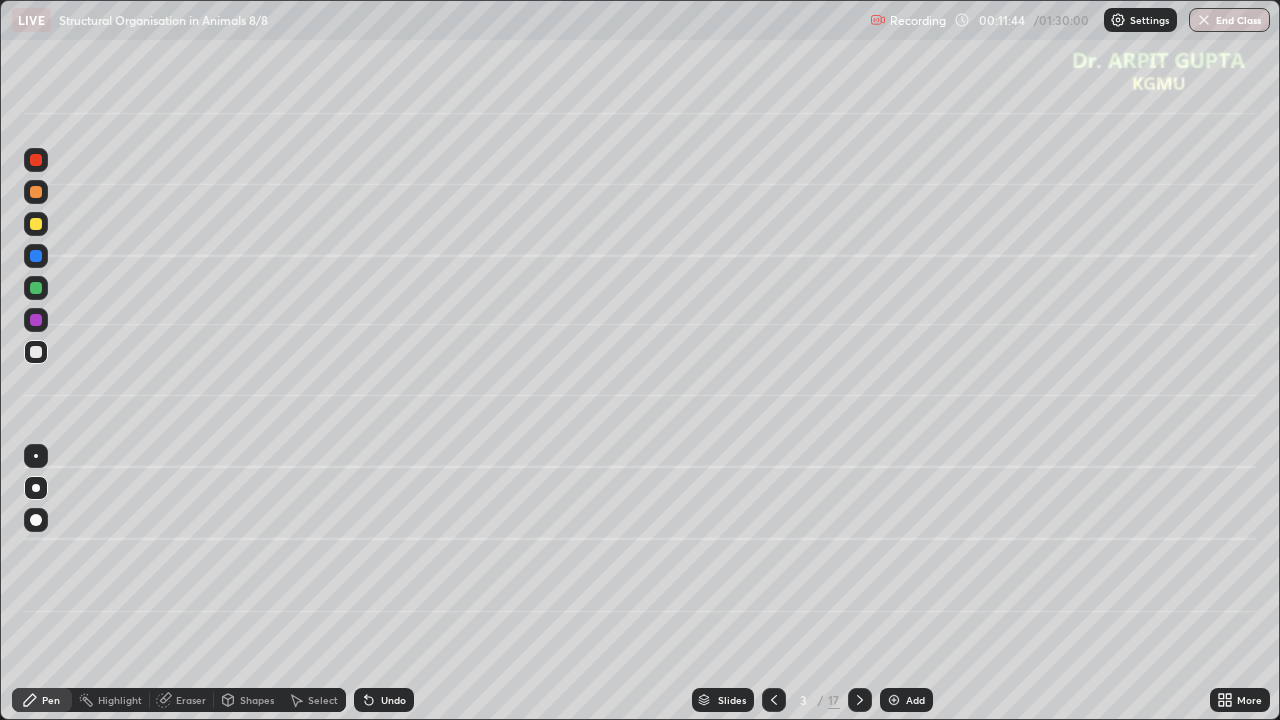 click 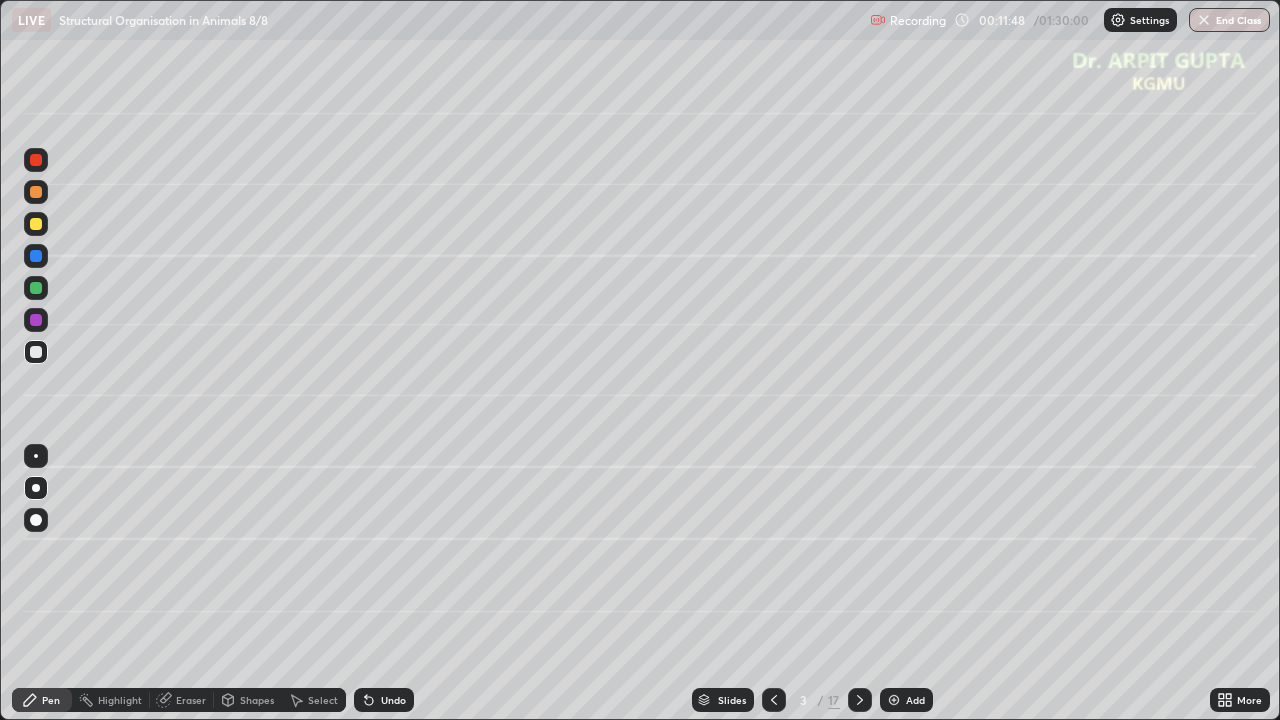 click 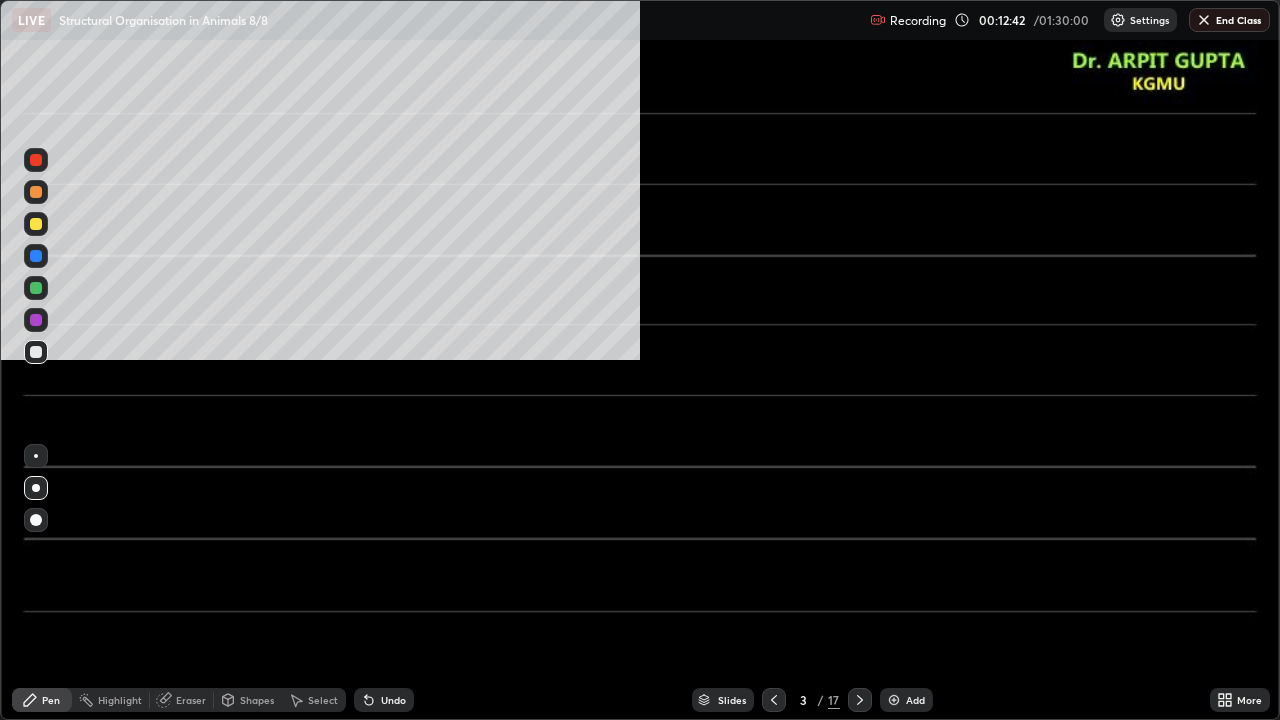 scroll, scrollTop: 99280, scrollLeft: 98720, axis: both 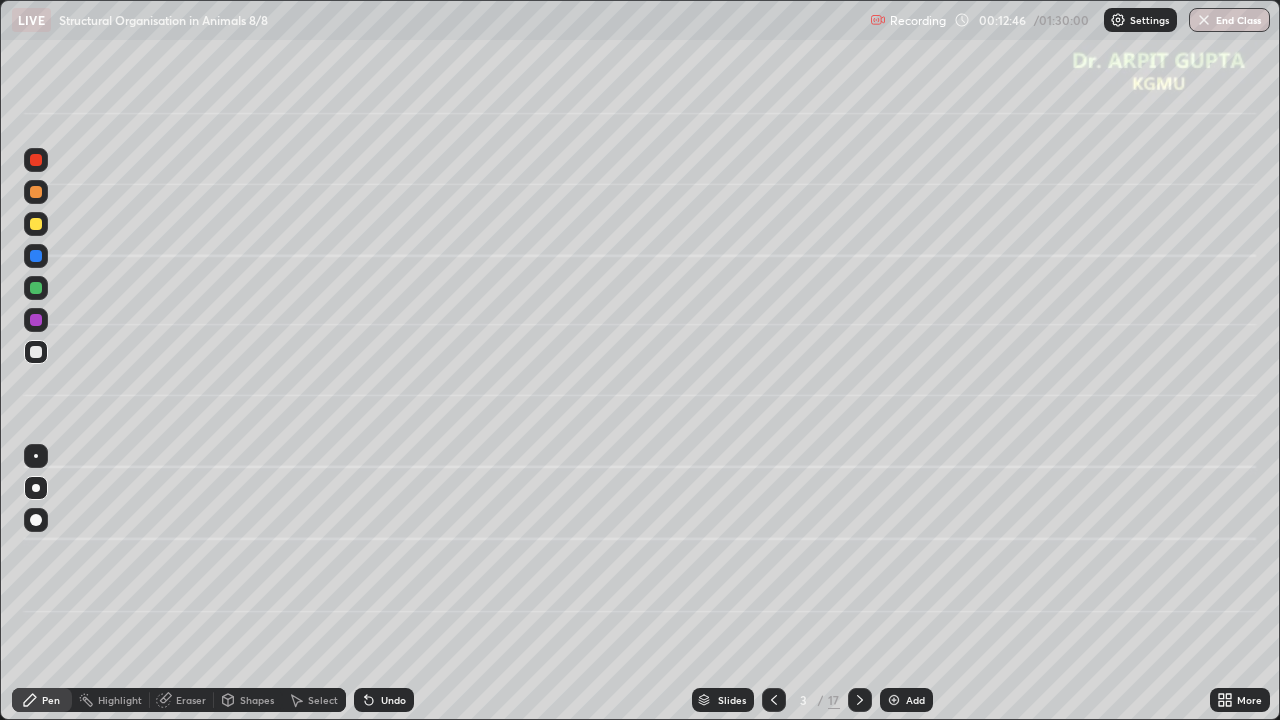 click at bounding box center (36, 352) 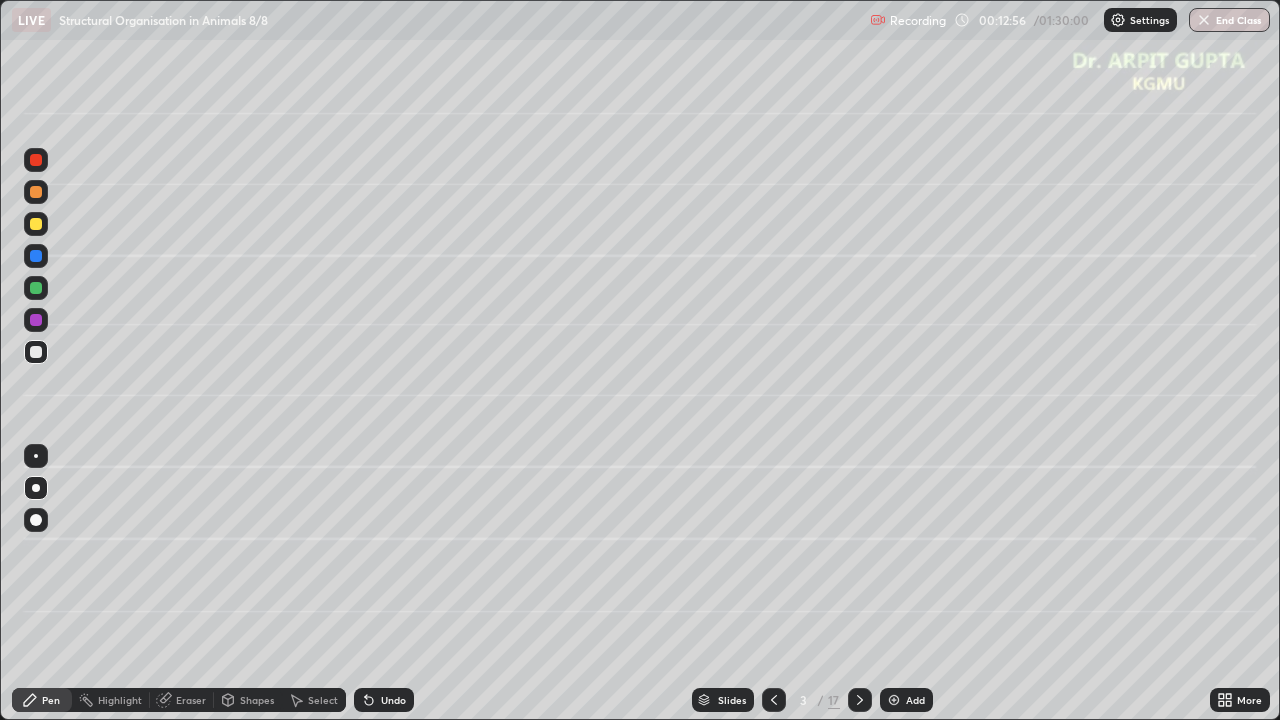 click 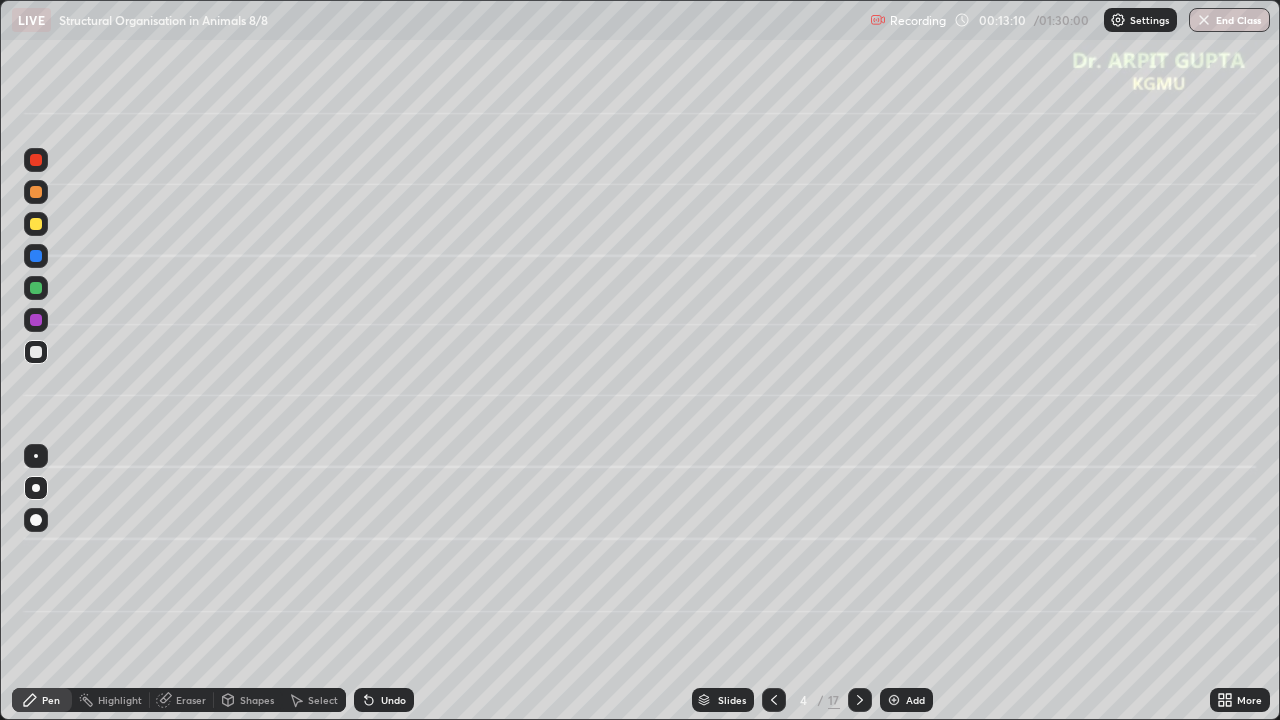 click at bounding box center [36, 192] 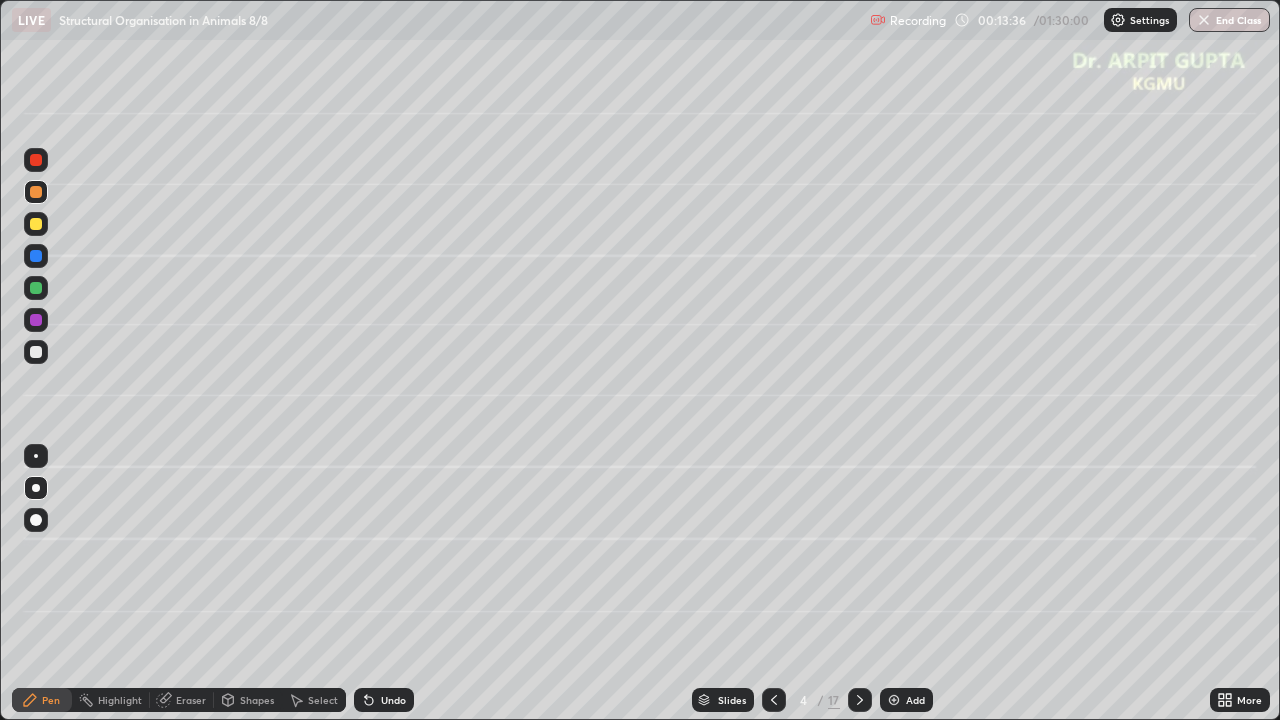 click at bounding box center (774, 700) 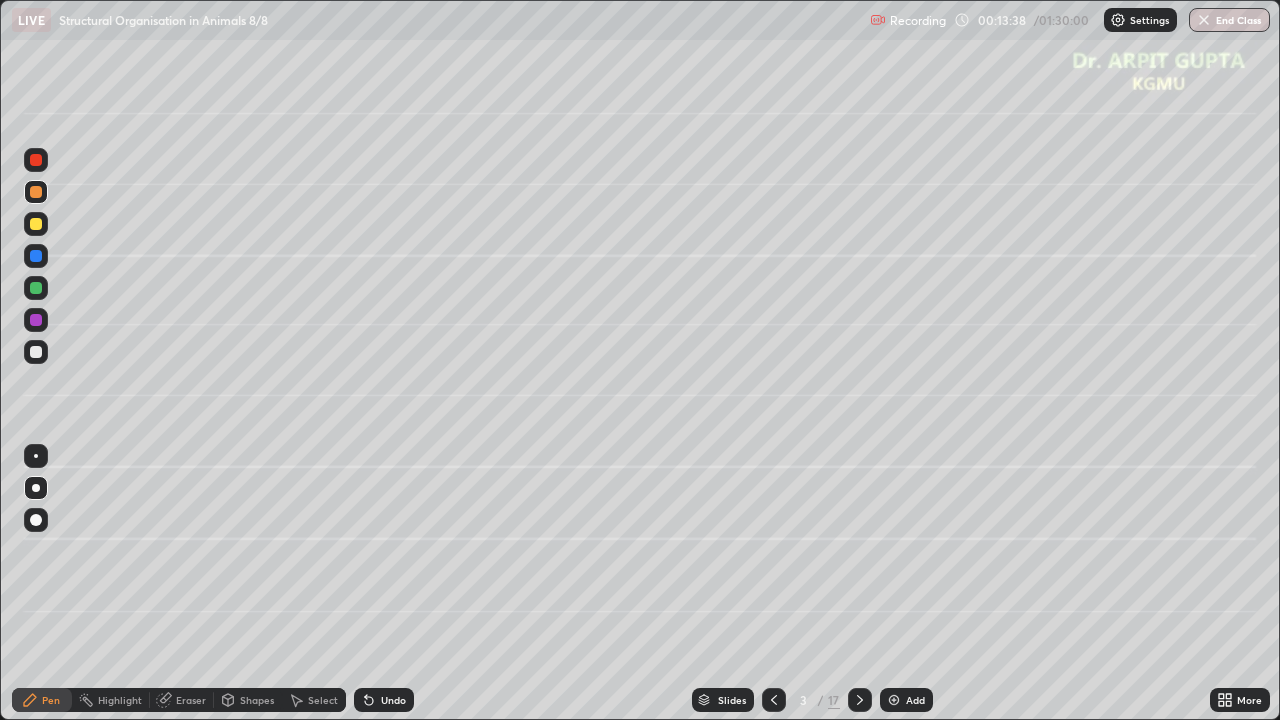 click 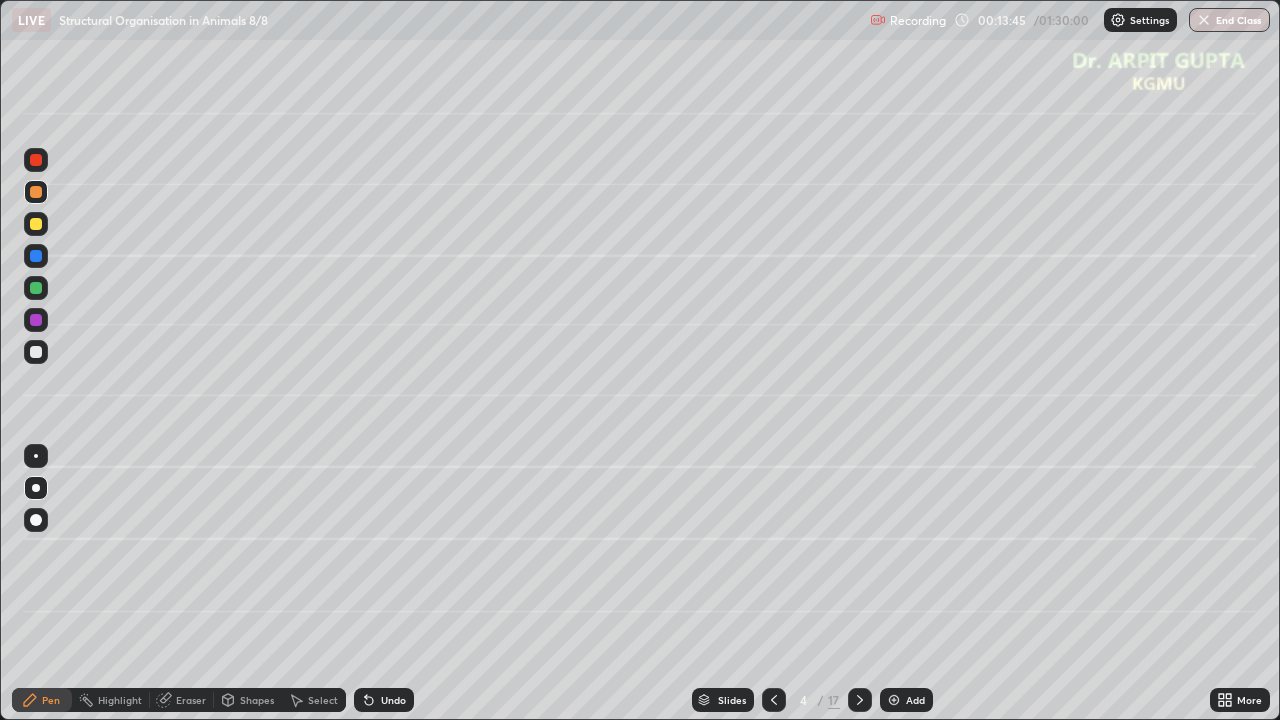 click at bounding box center (774, 700) 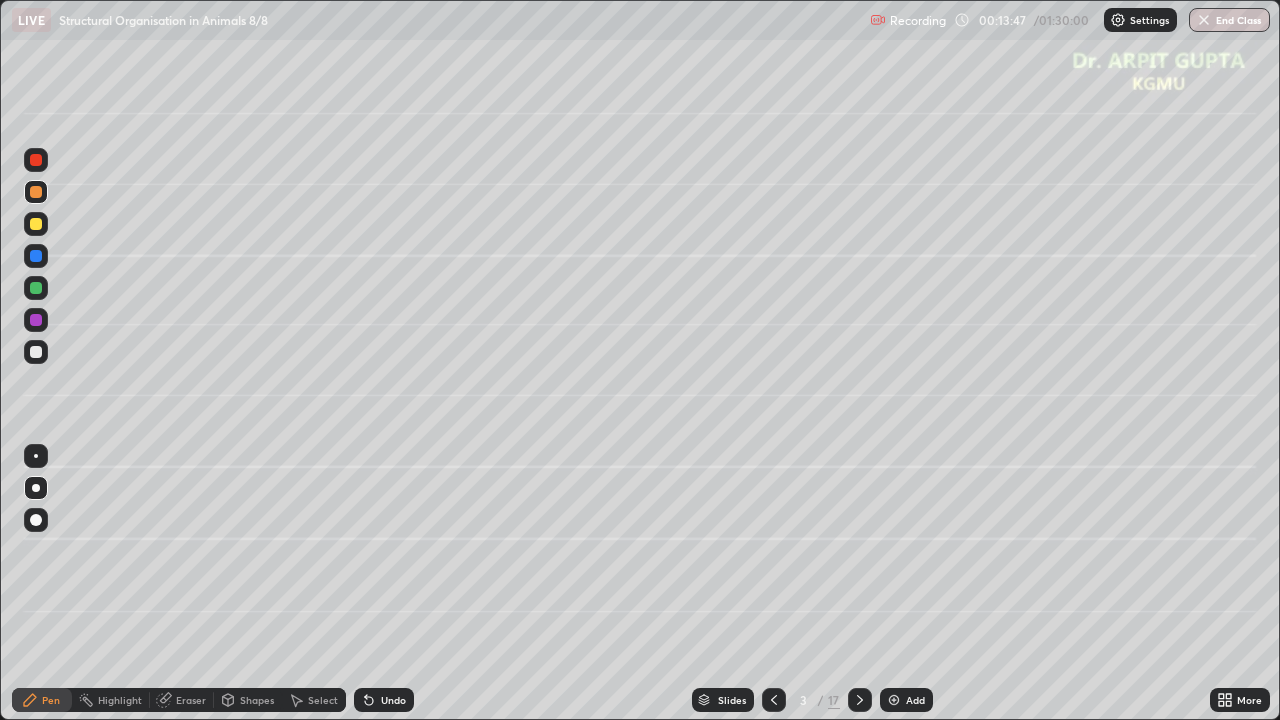 click 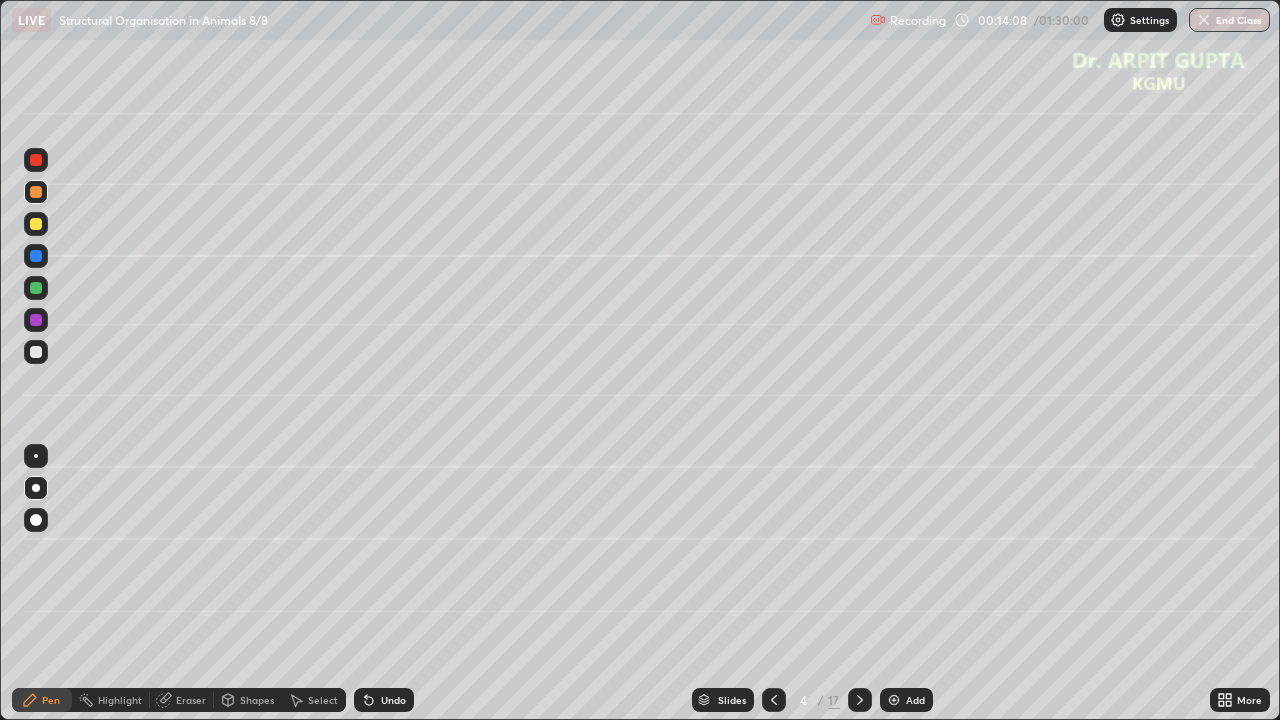 click at bounding box center [36, 352] 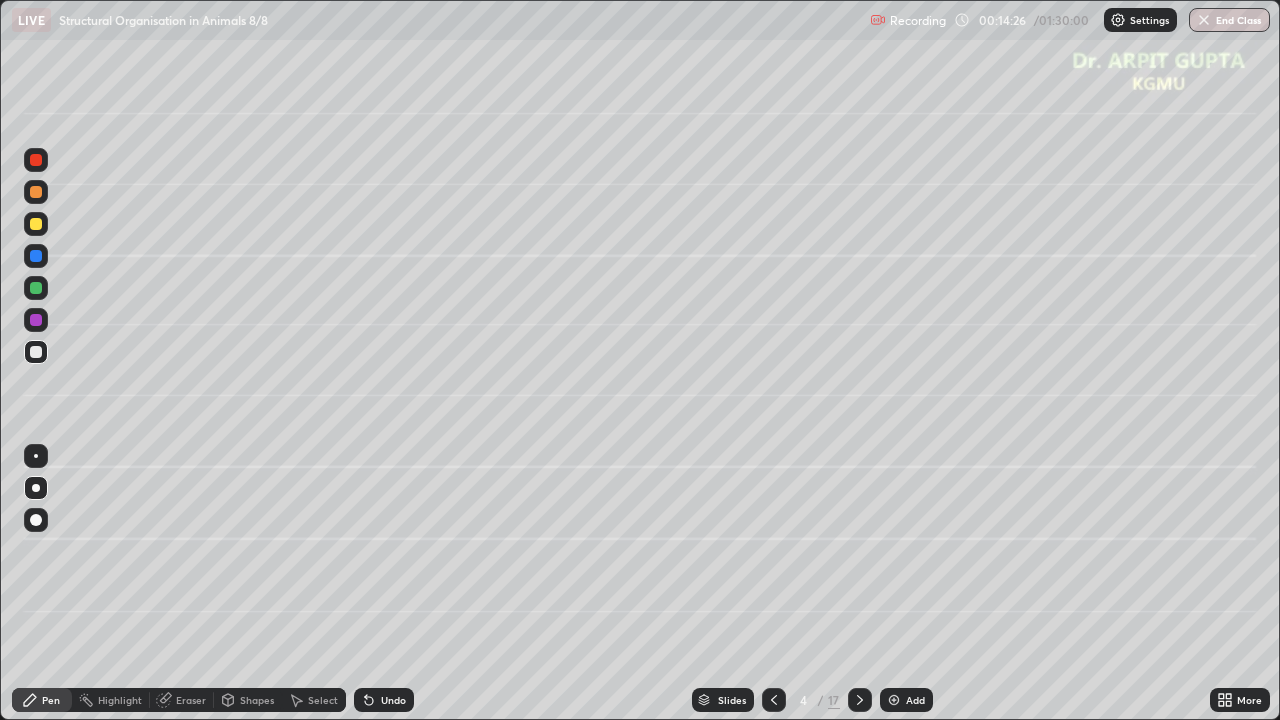 click on "Undo" at bounding box center (384, 700) 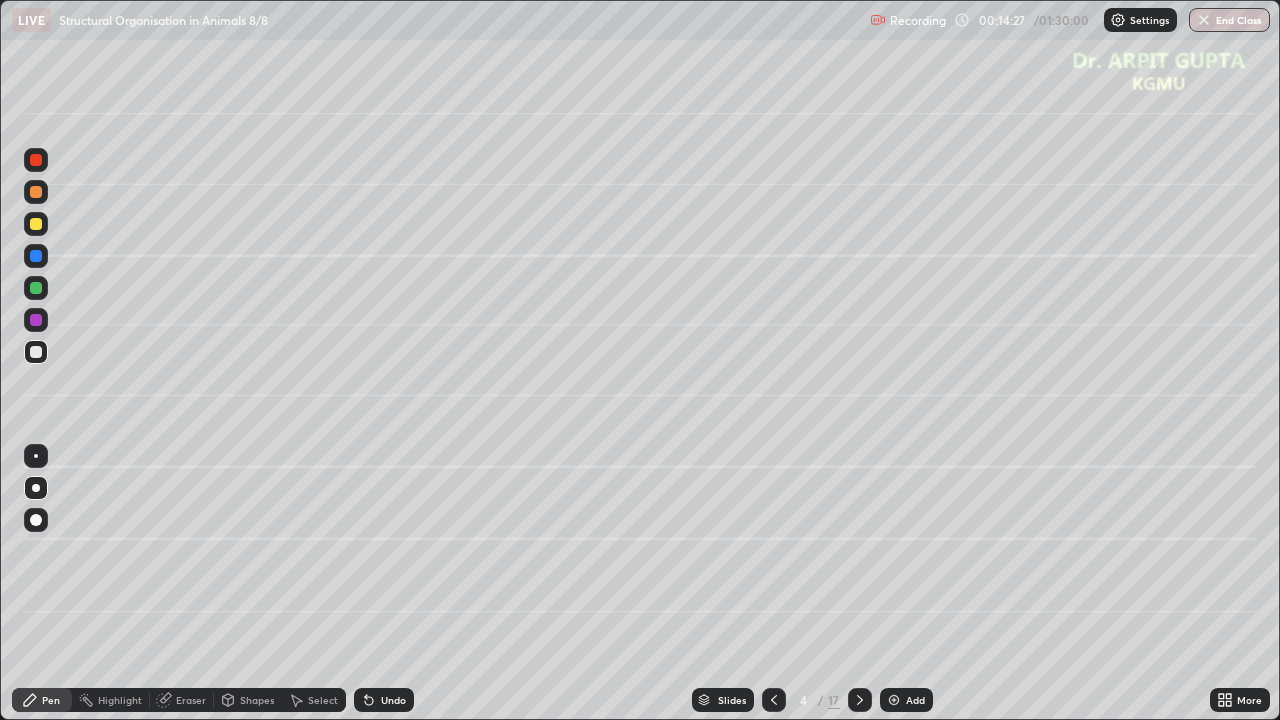 click on "Undo" at bounding box center [384, 700] 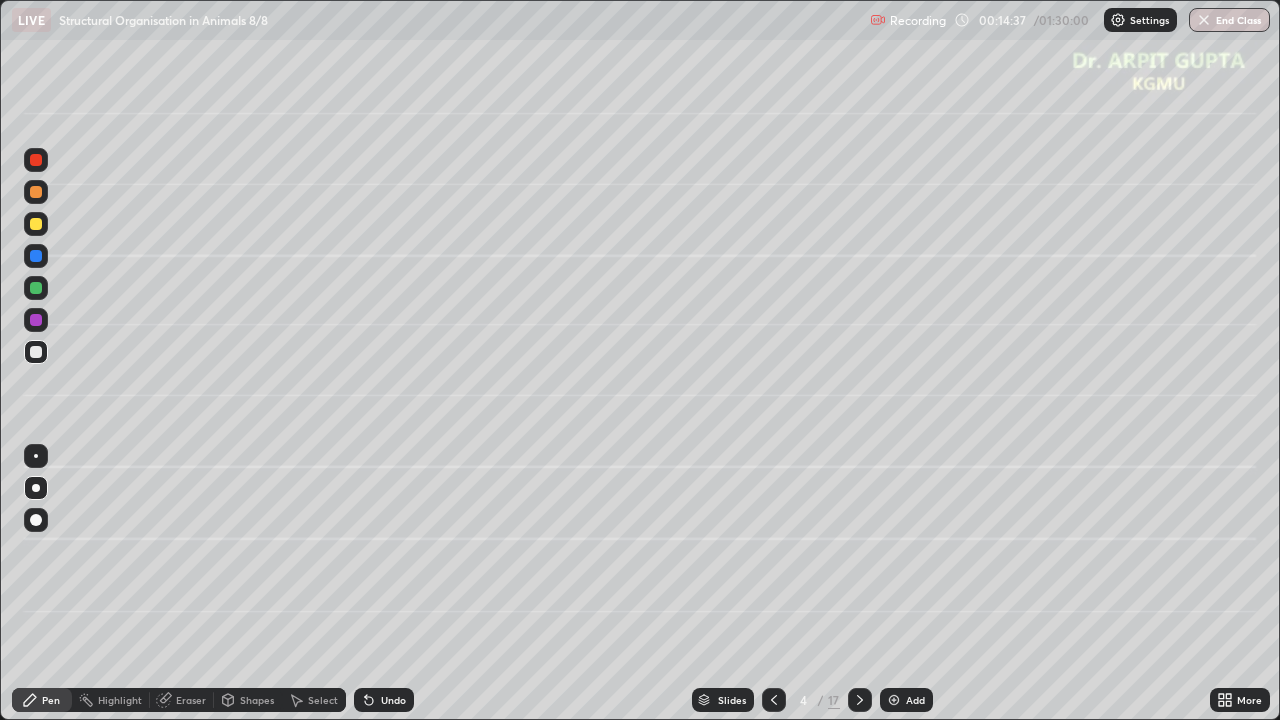 click on "Undo" at bounding box center (393, 700) 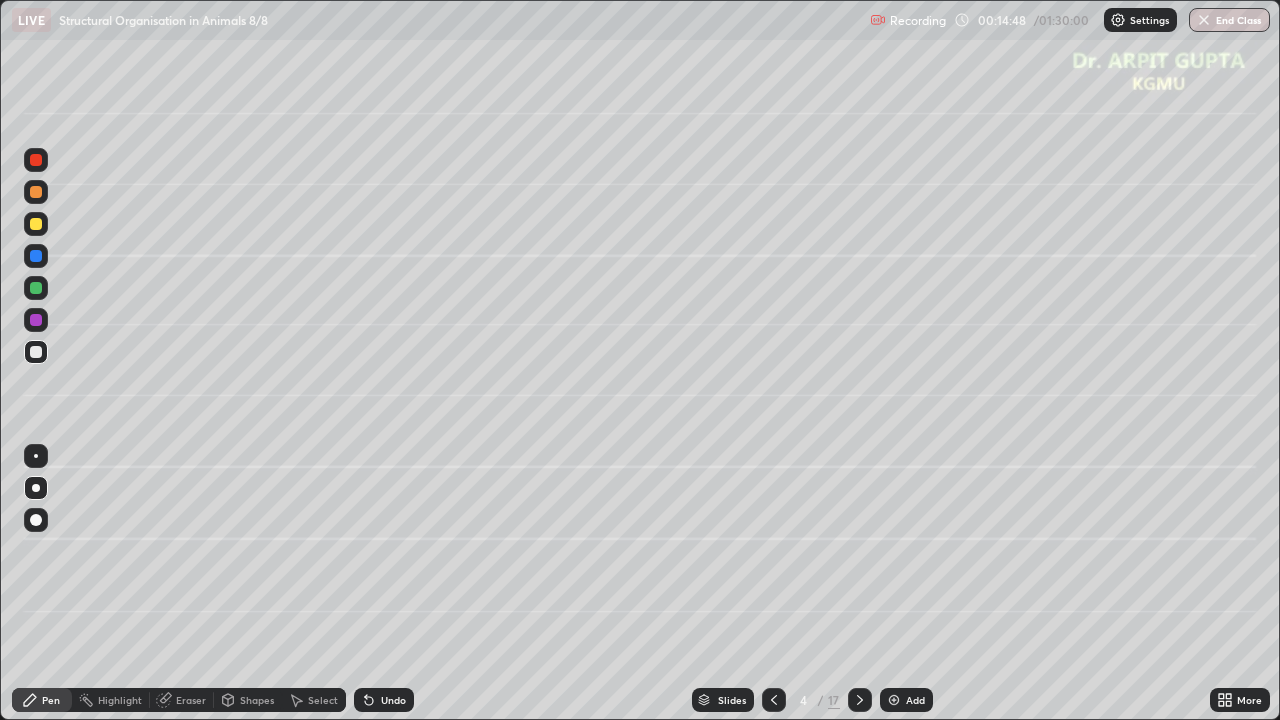 click at bounding box center [36, 288] 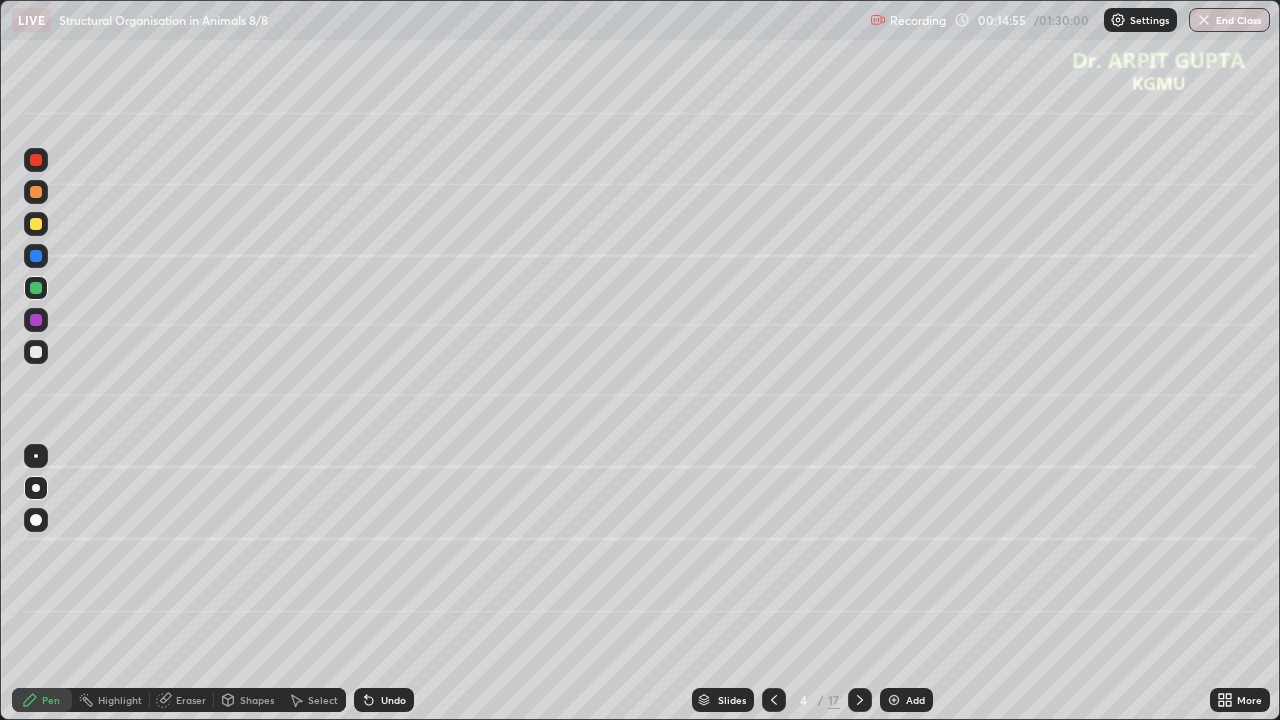 click 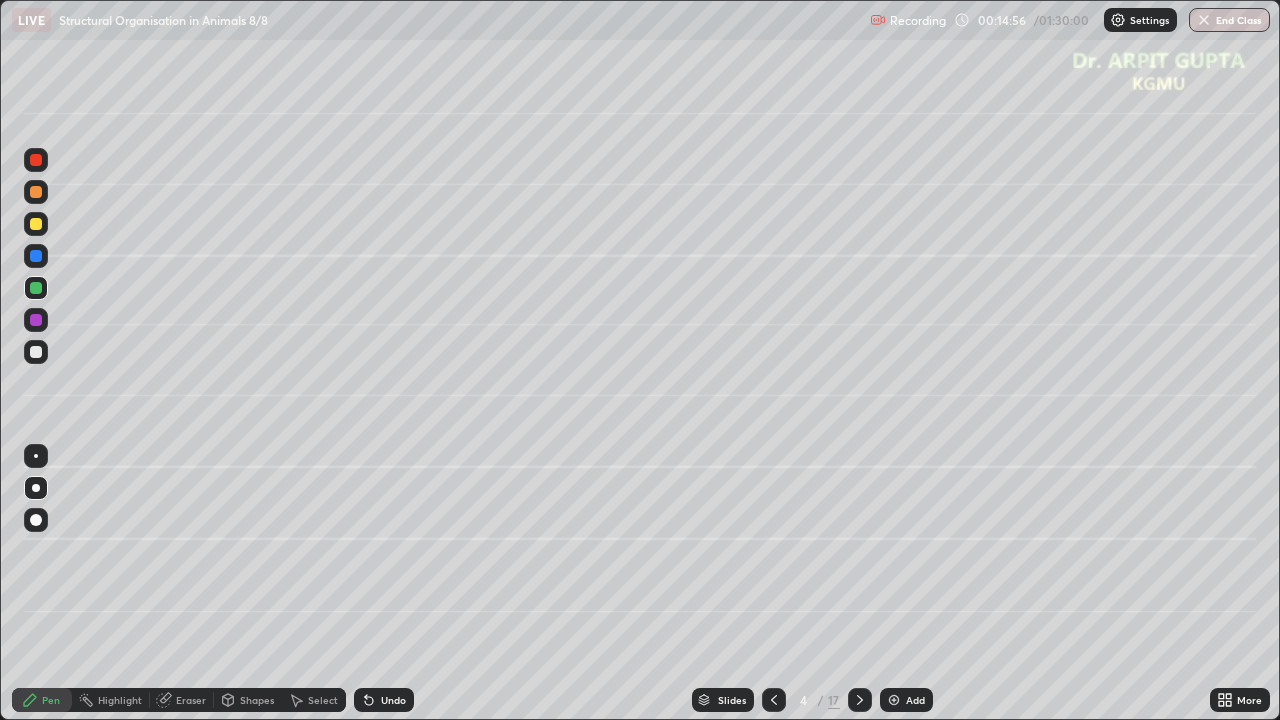 click on "Undo" at bounding box center [384, 700] 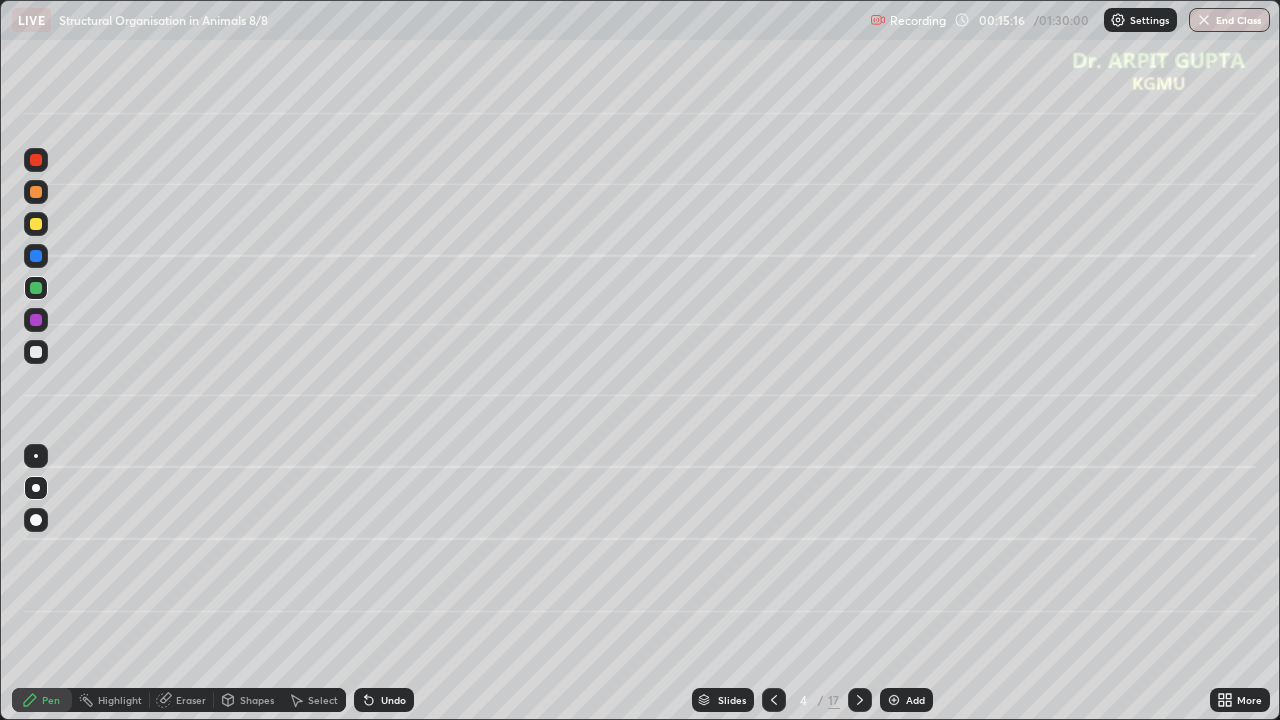 click at bounding box center [36, 320] 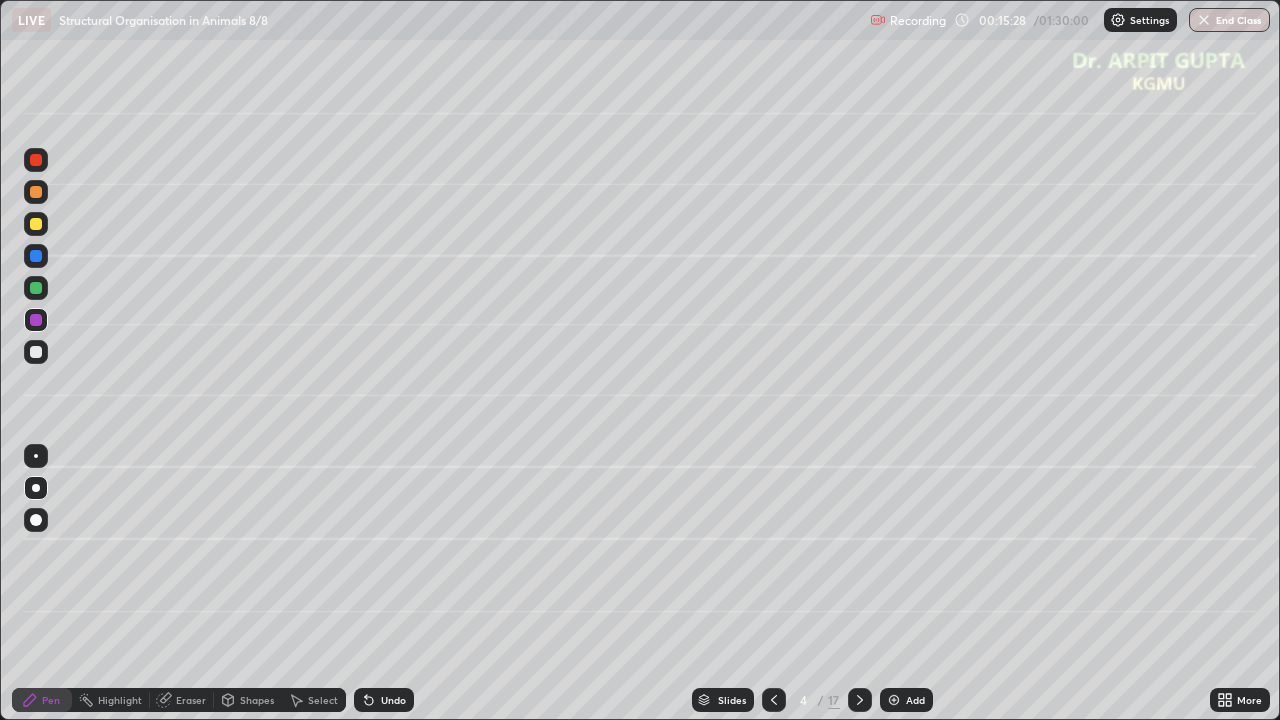 click at bounding box center (36, 320) 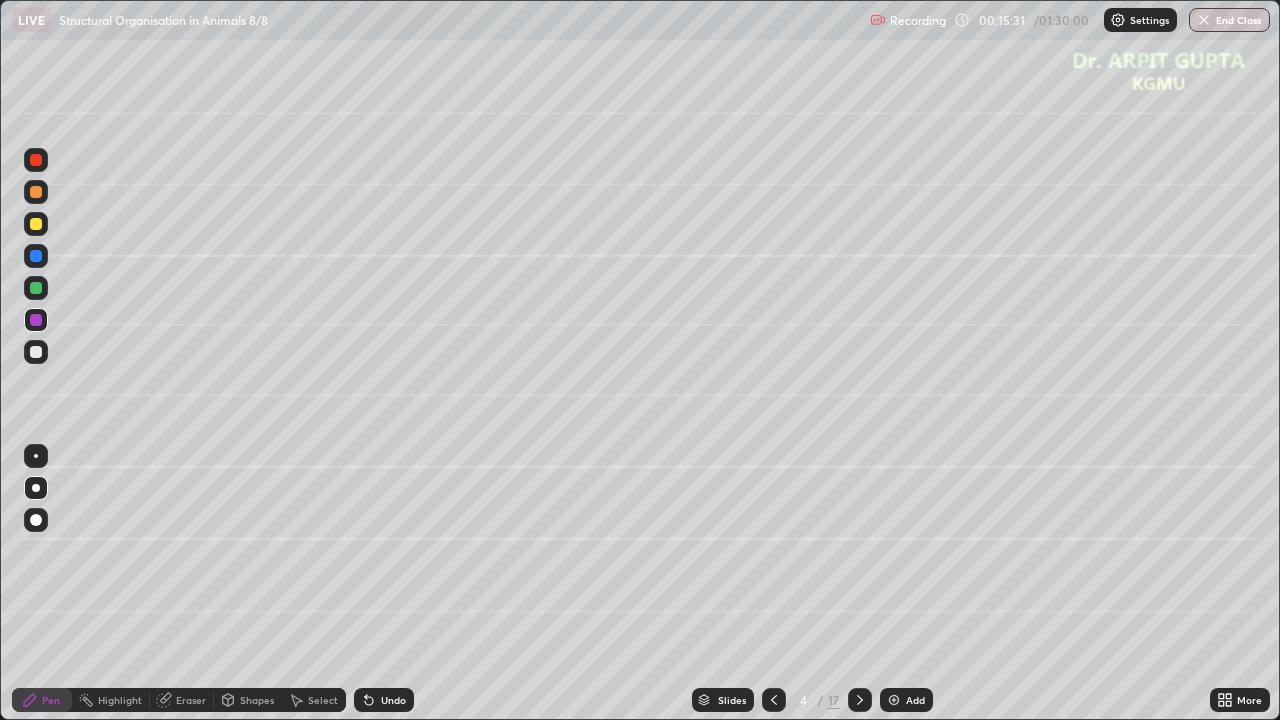 click 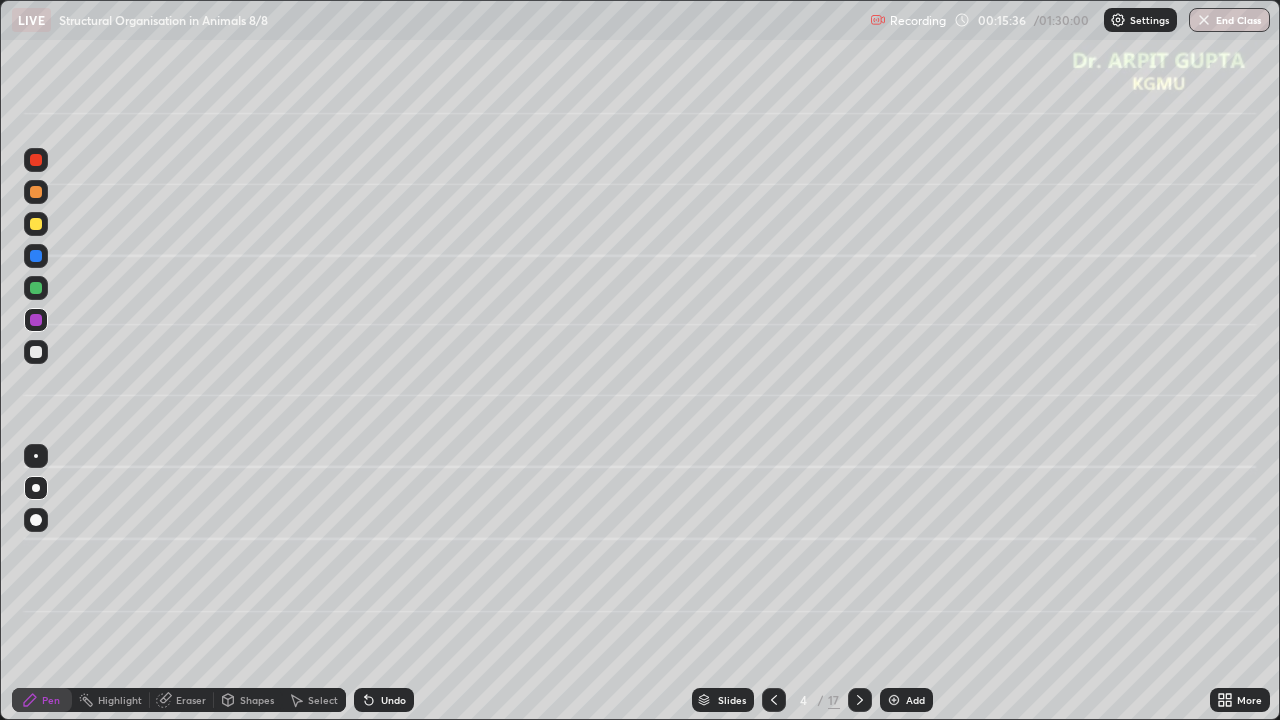 click at bounding box center (36, 288) 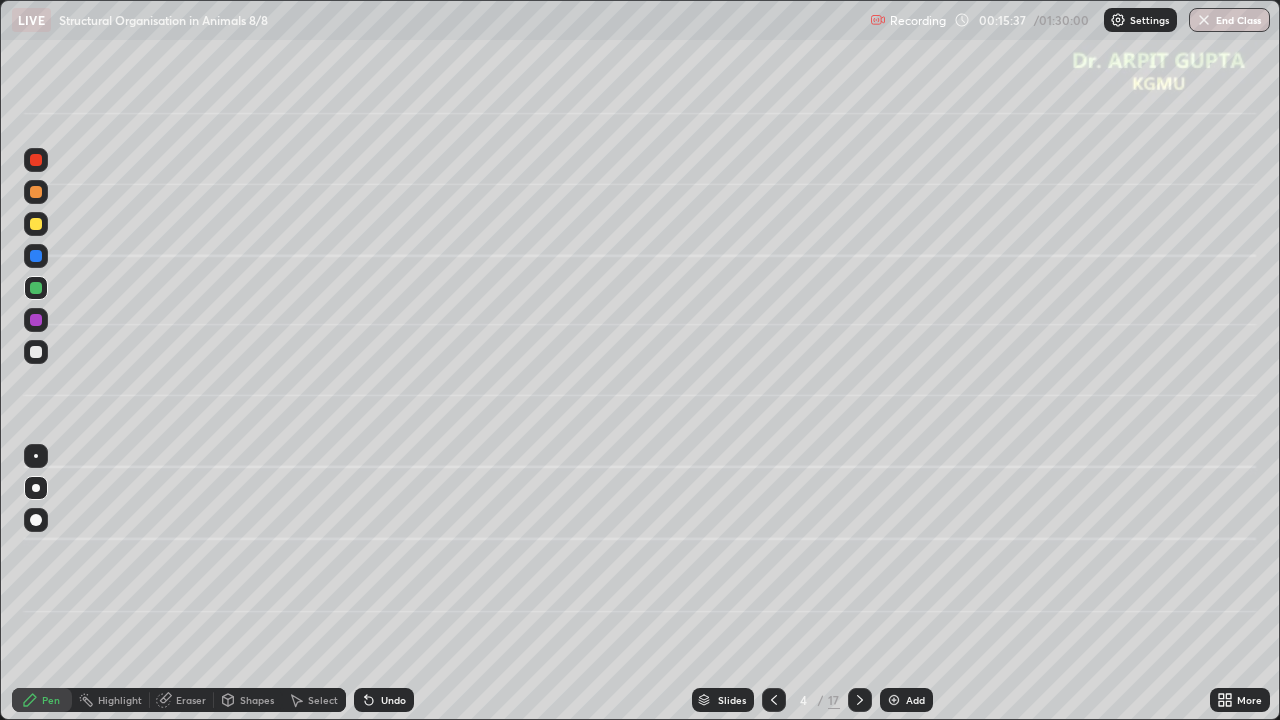 click at bounding box center [36, 224] 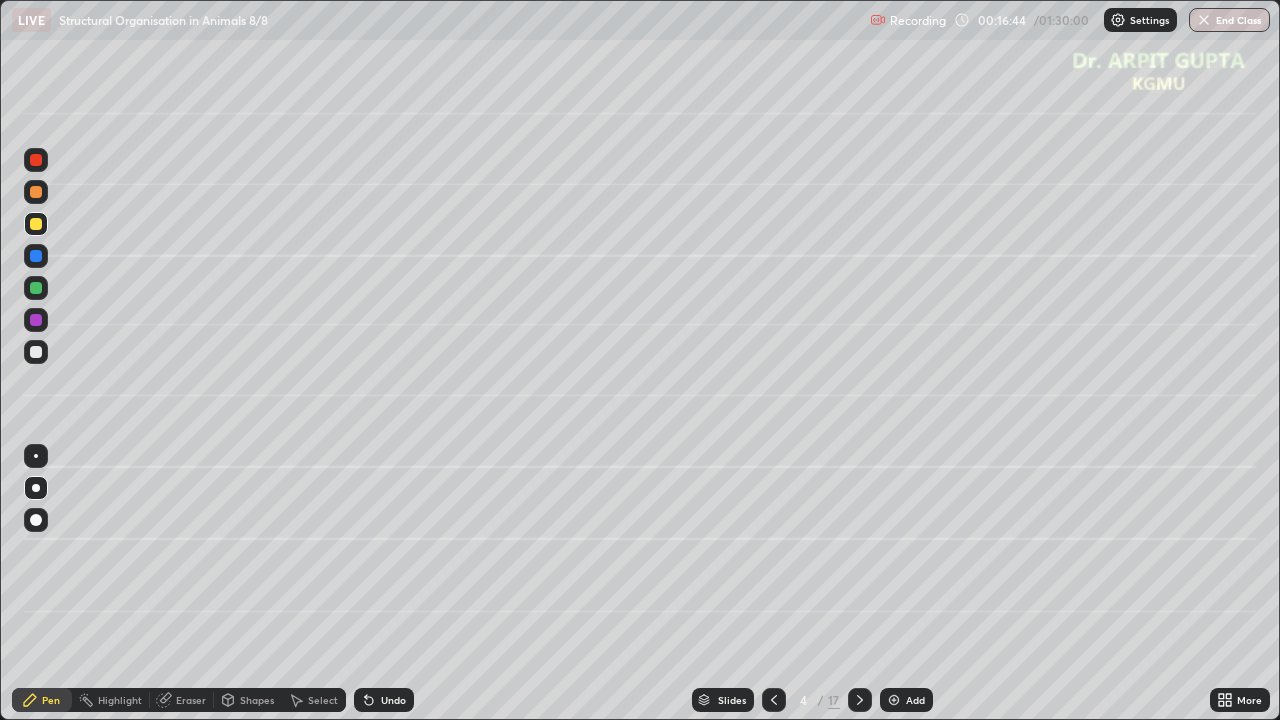 click at bounding box center (36, 352) 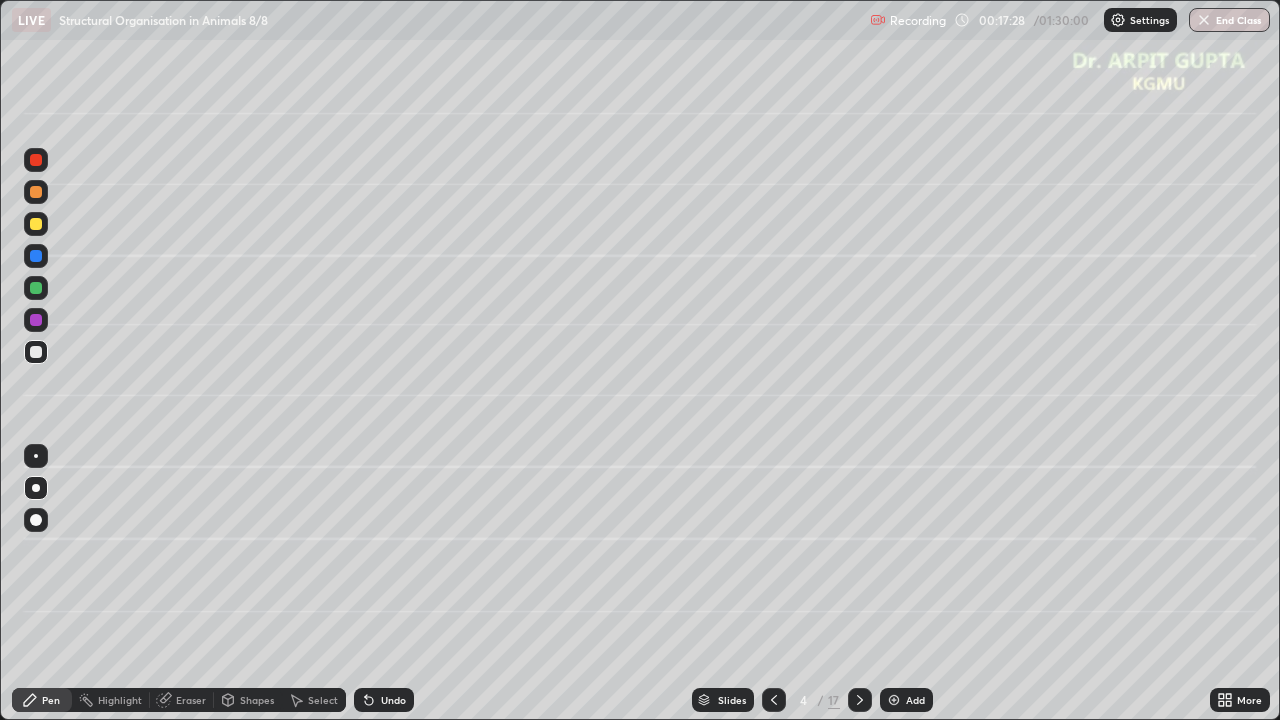 click at bounding box center (36, 192) 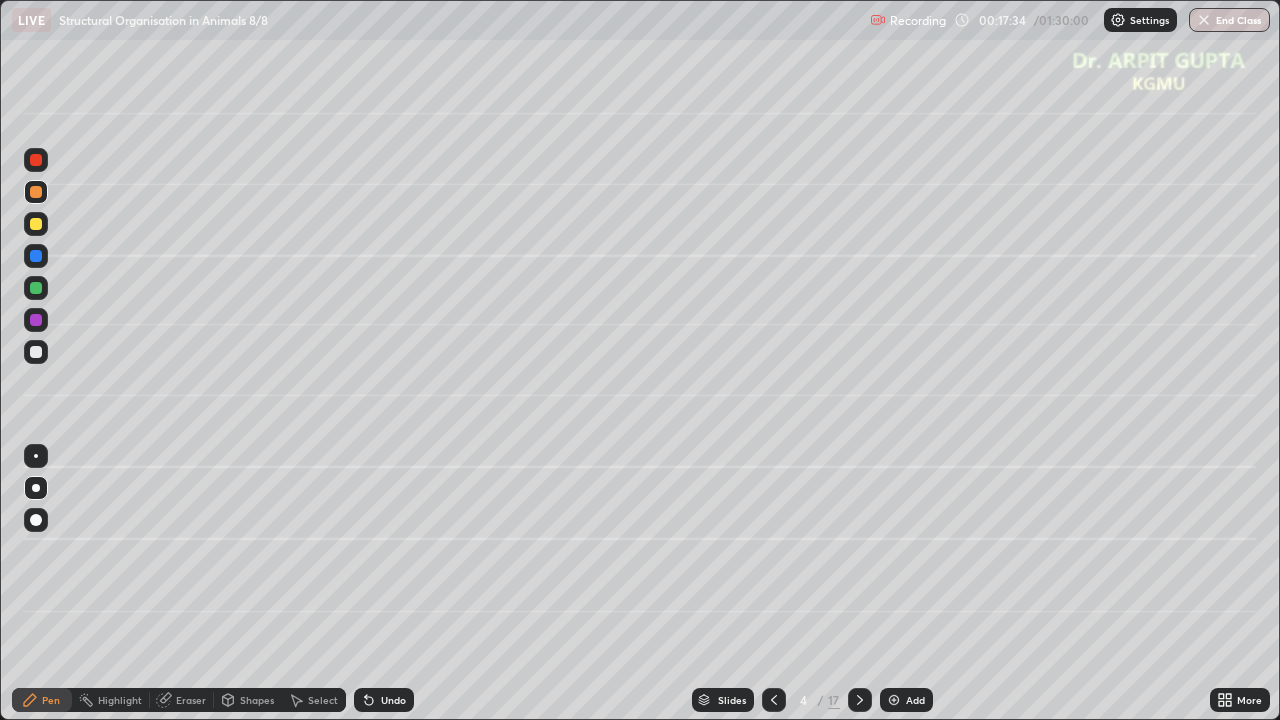 click 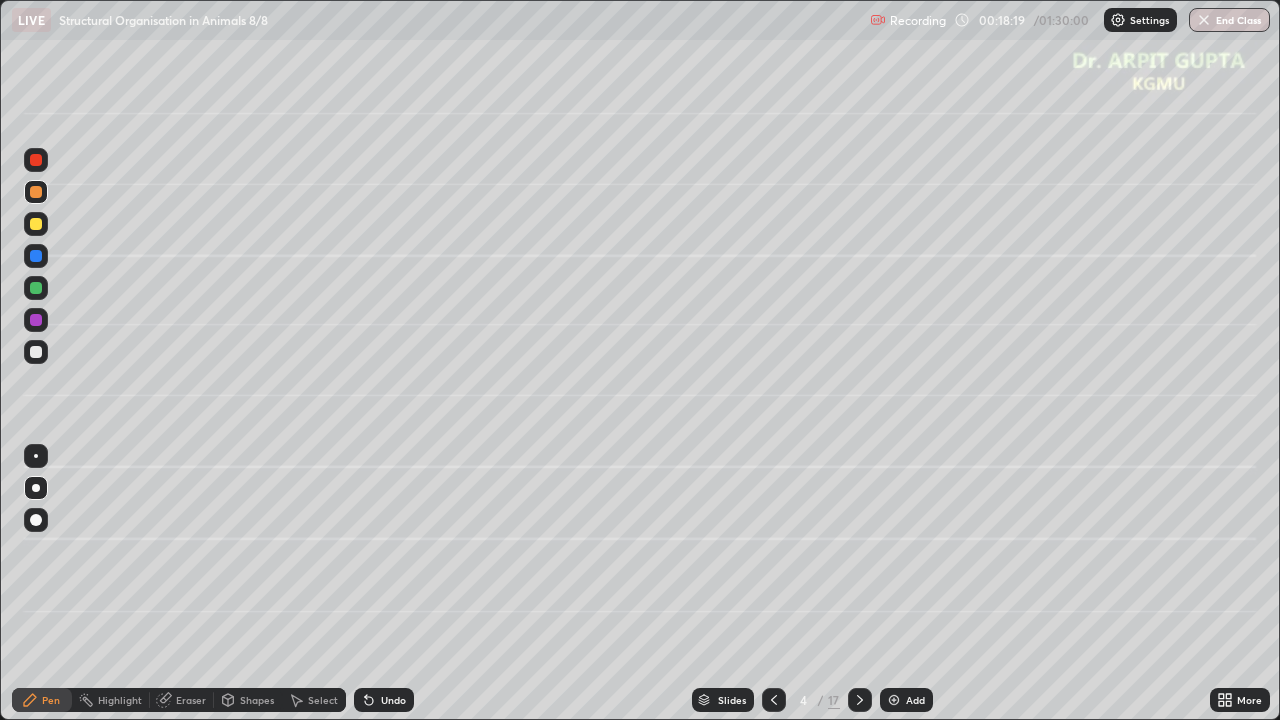 click 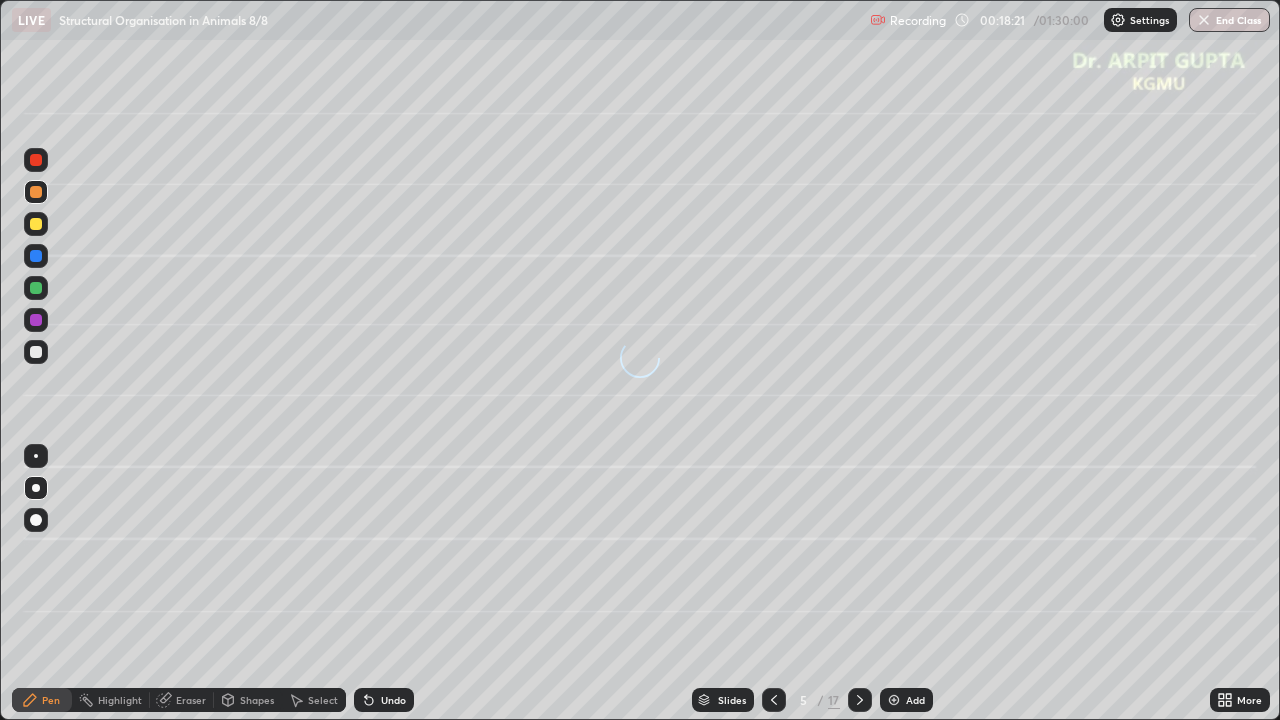 click 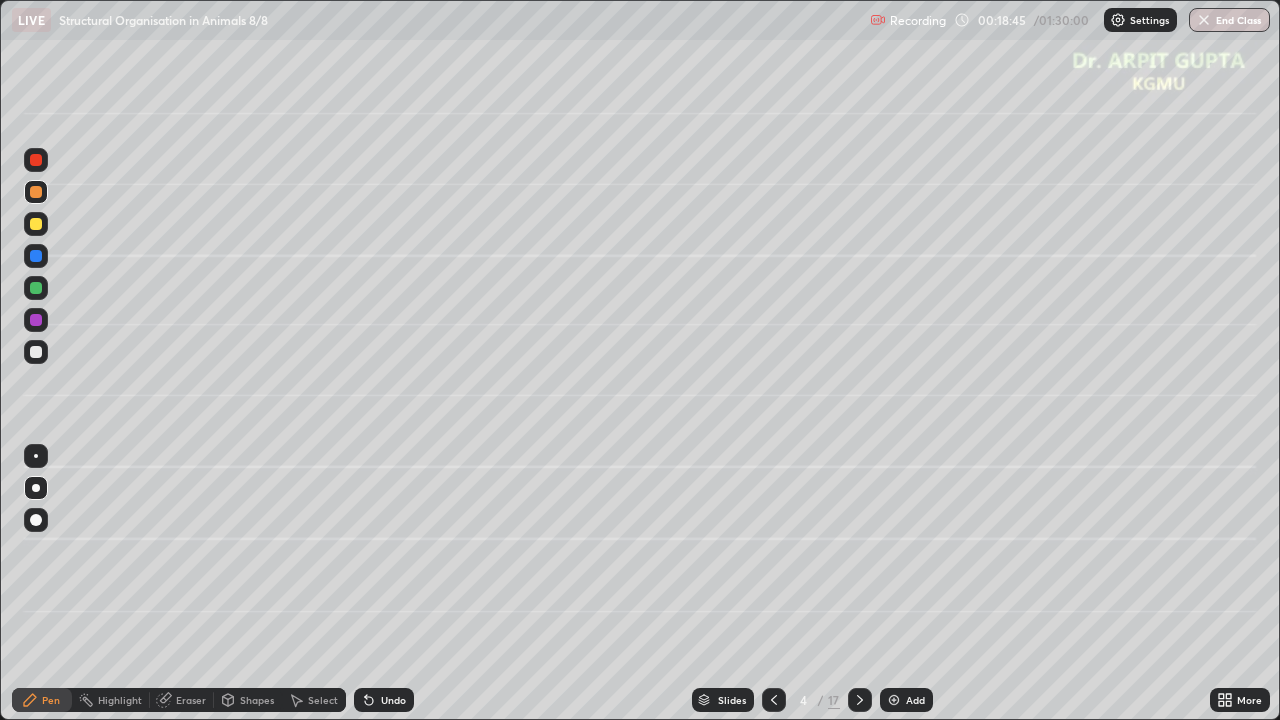 click 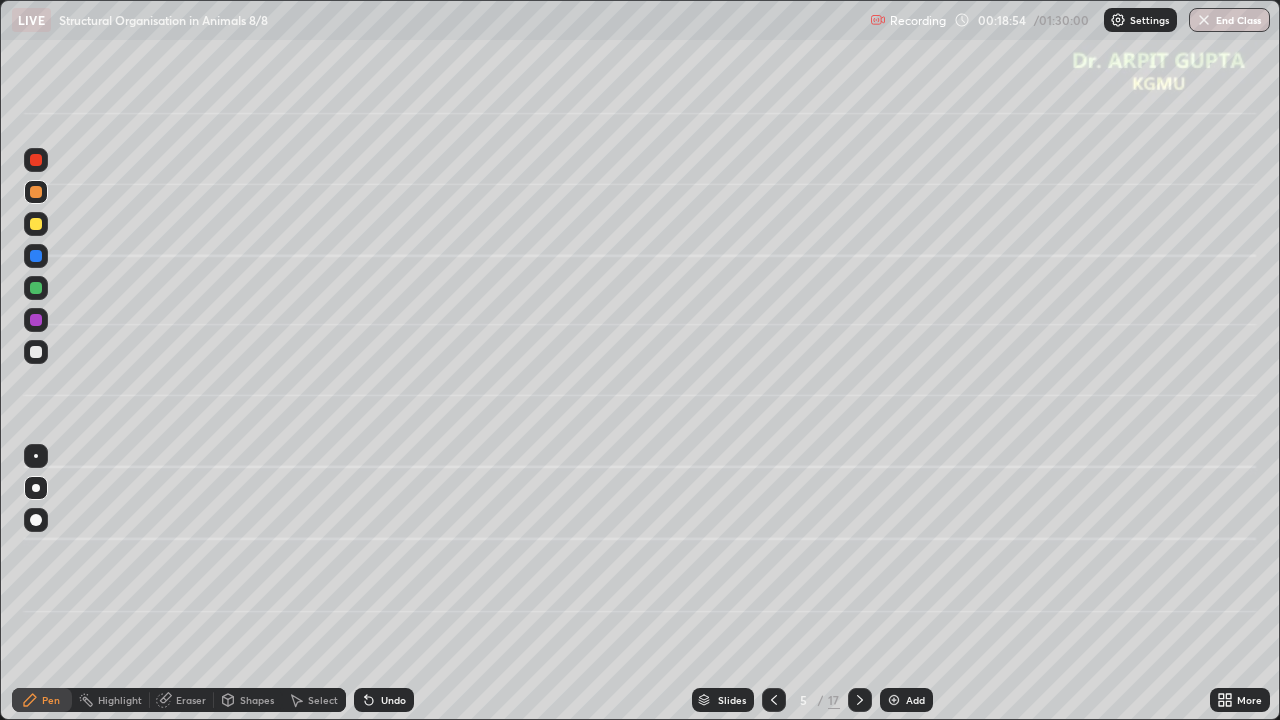 click at bounding box center (36, 224) 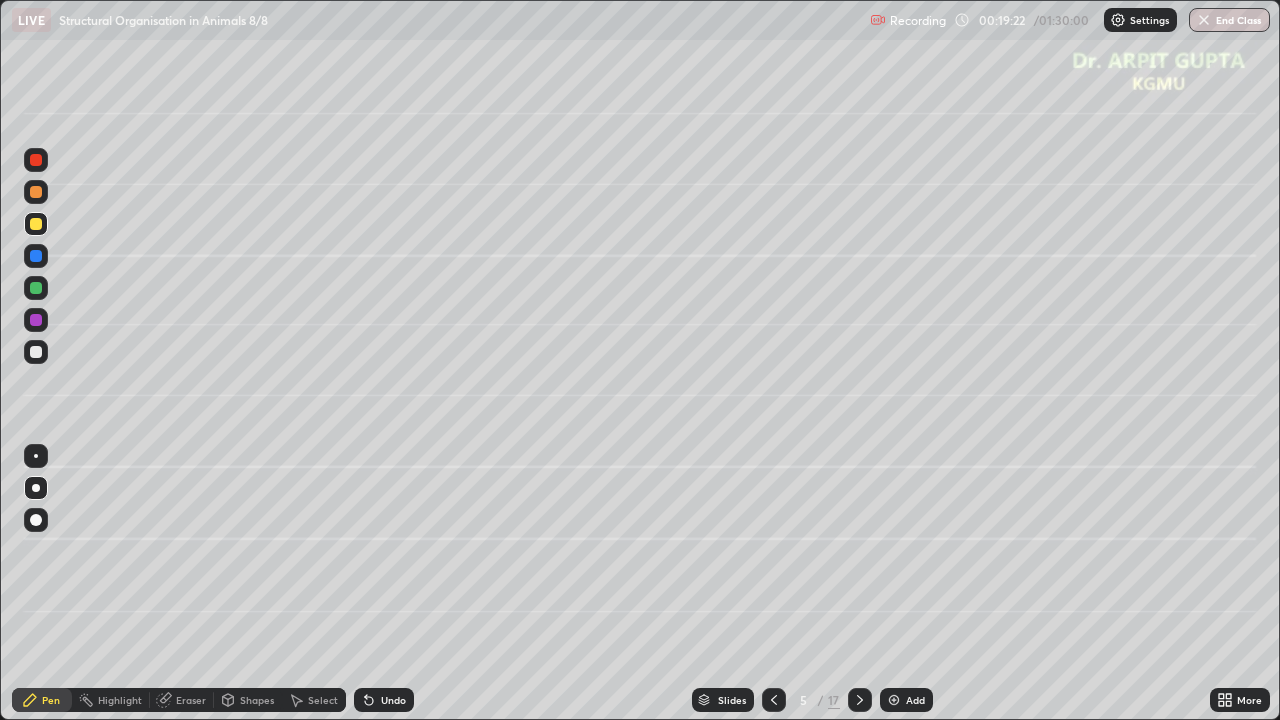 click at bounding box center (36, 192) 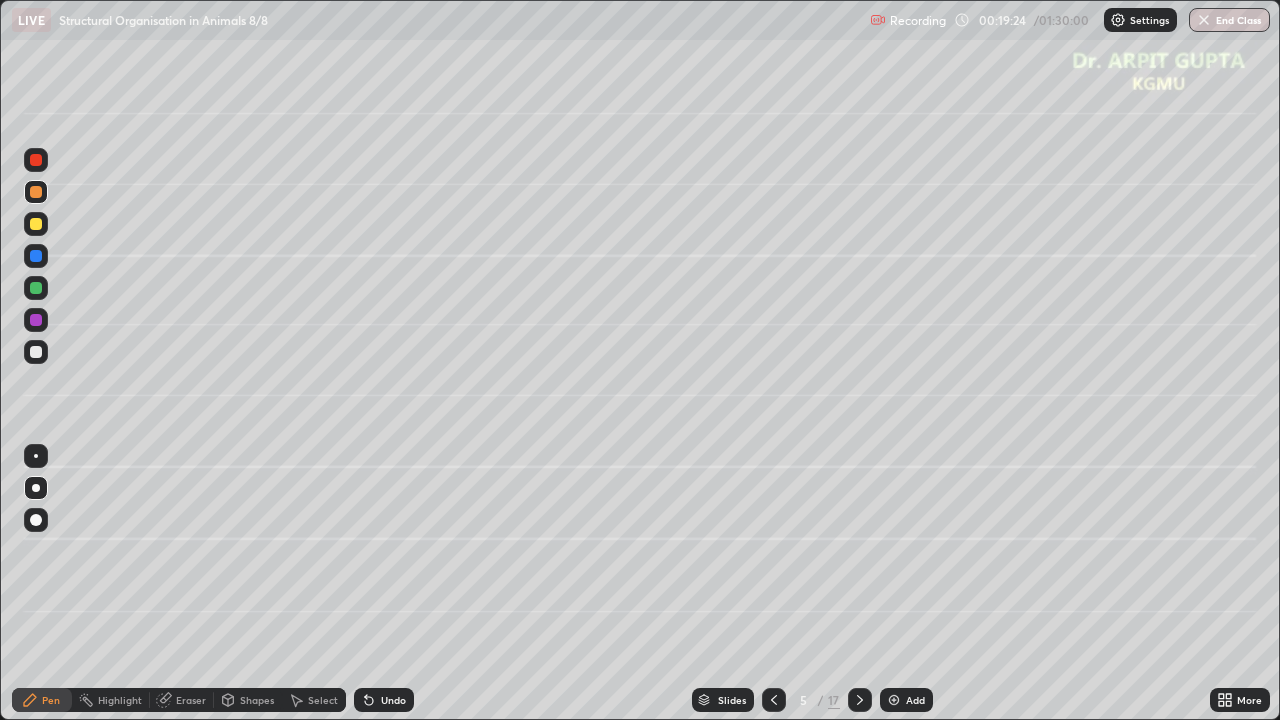 click at bounding box center (36, 352) 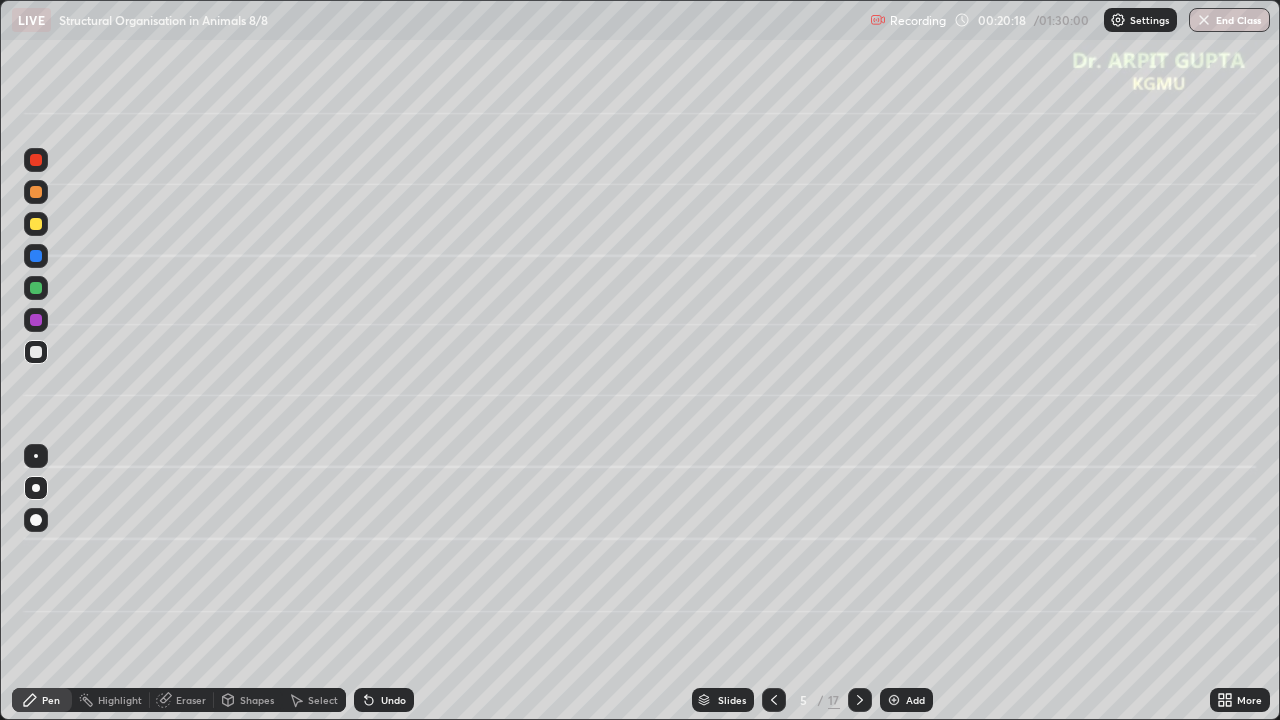 click at bounding box center (36, 288) 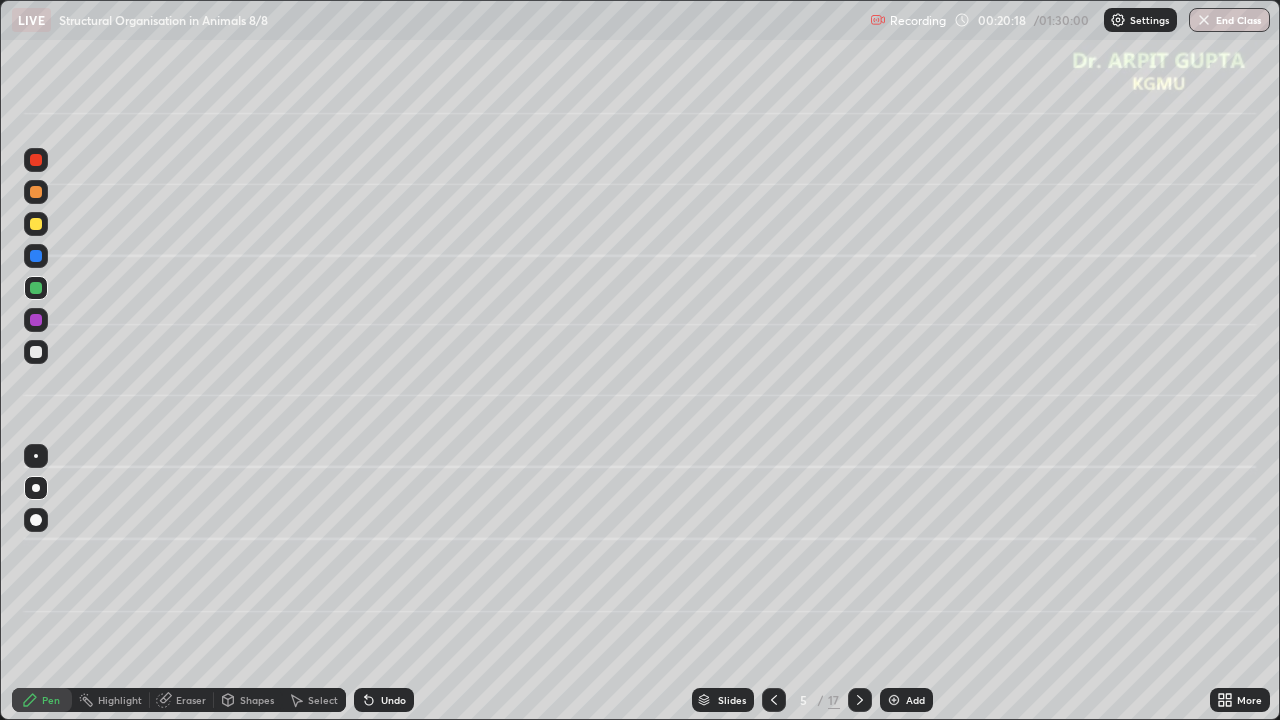 click at bounding box center (36, 520) 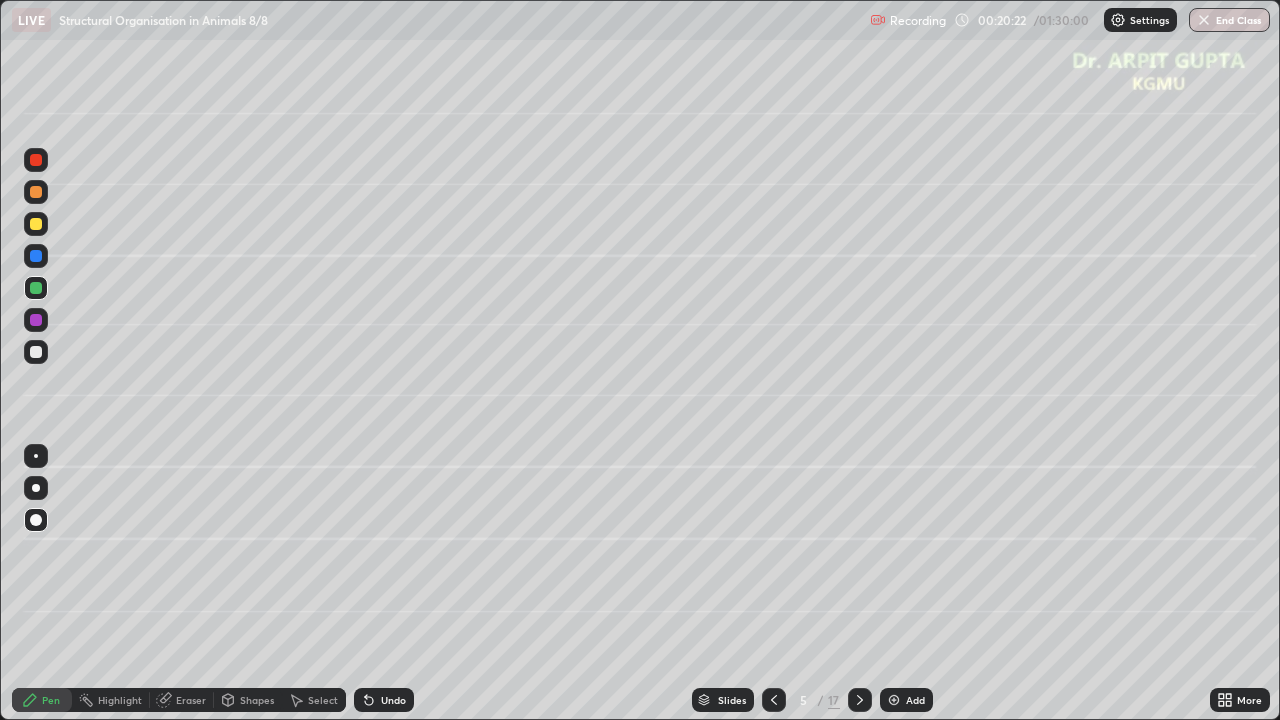 click at bounding box center (860, 700) 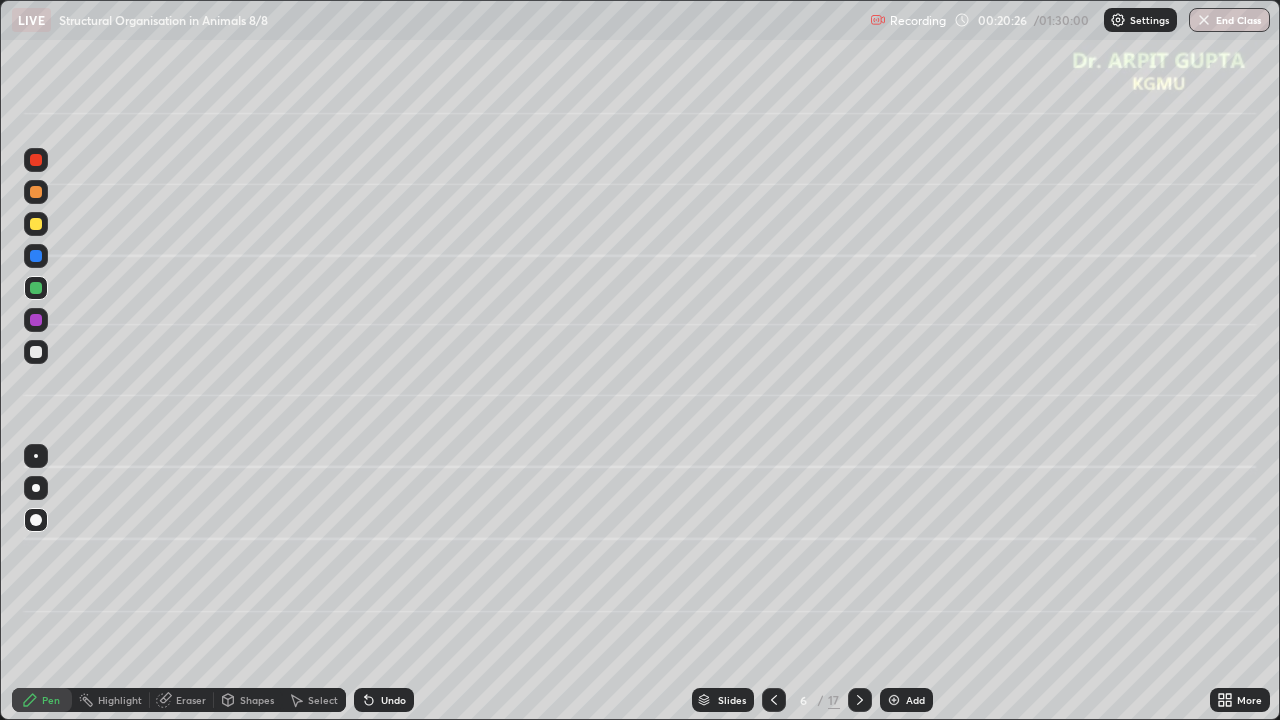 click 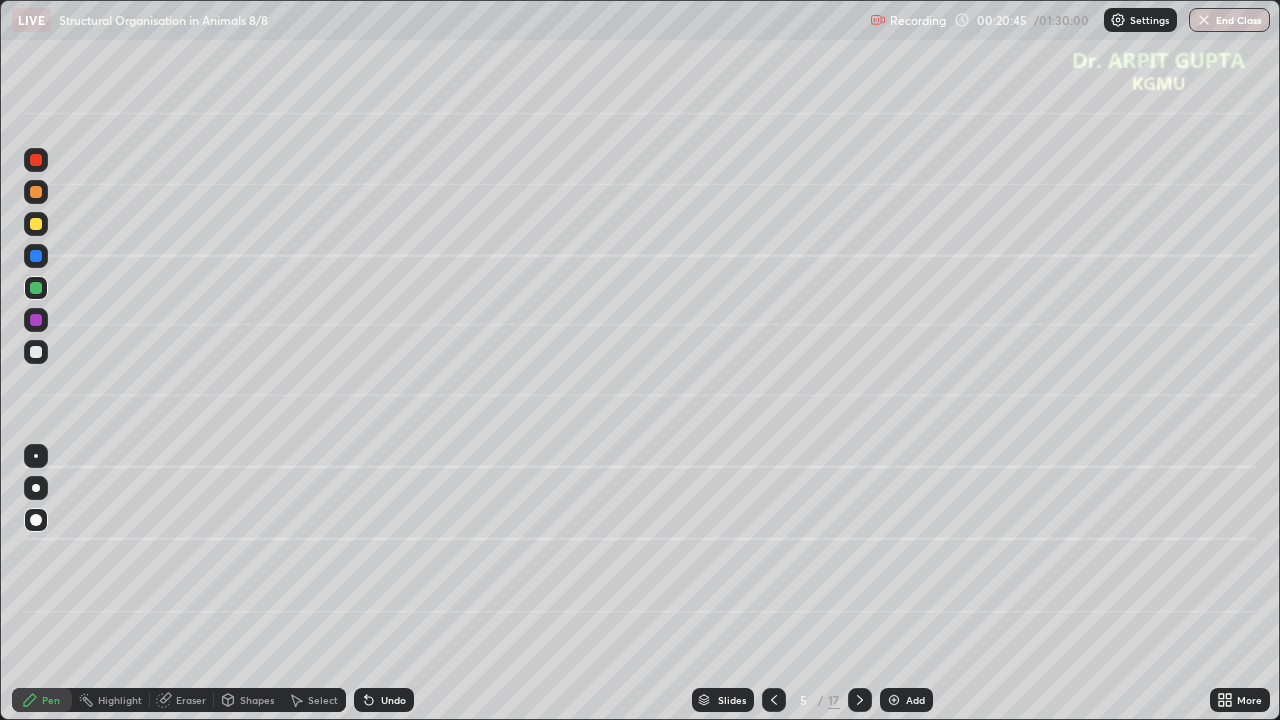 click 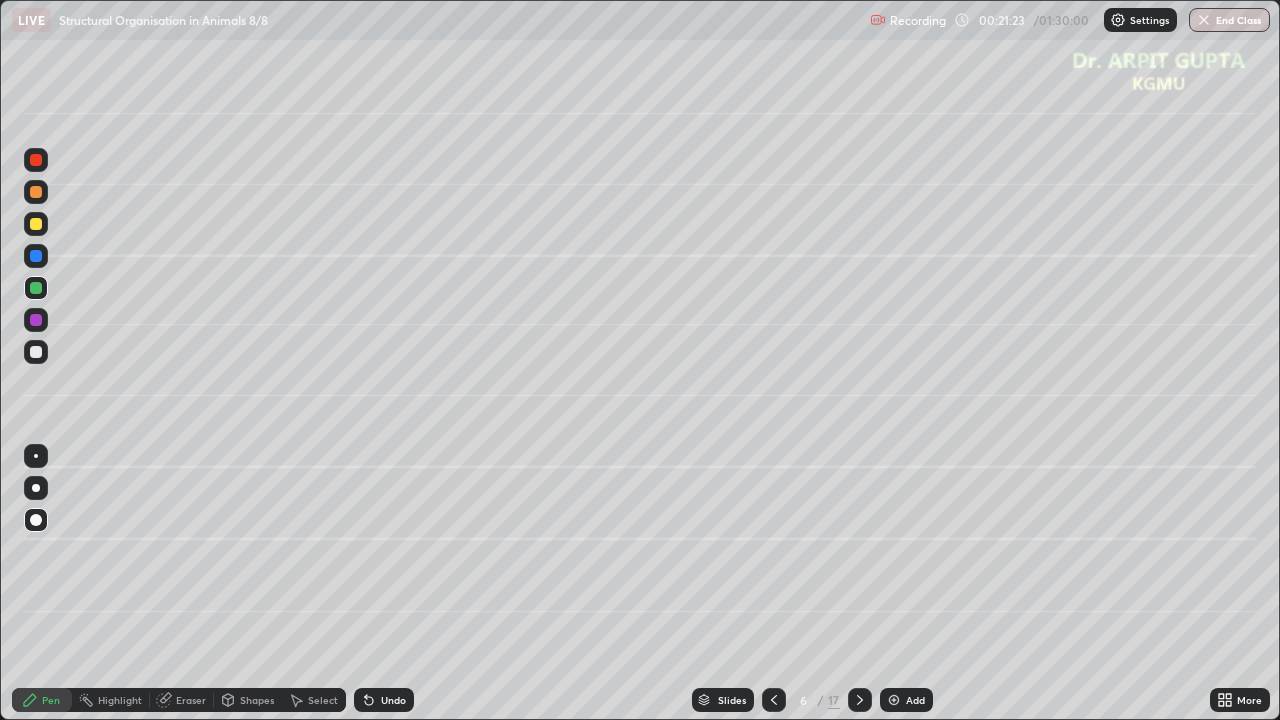 click at bounding box center [36, 224] 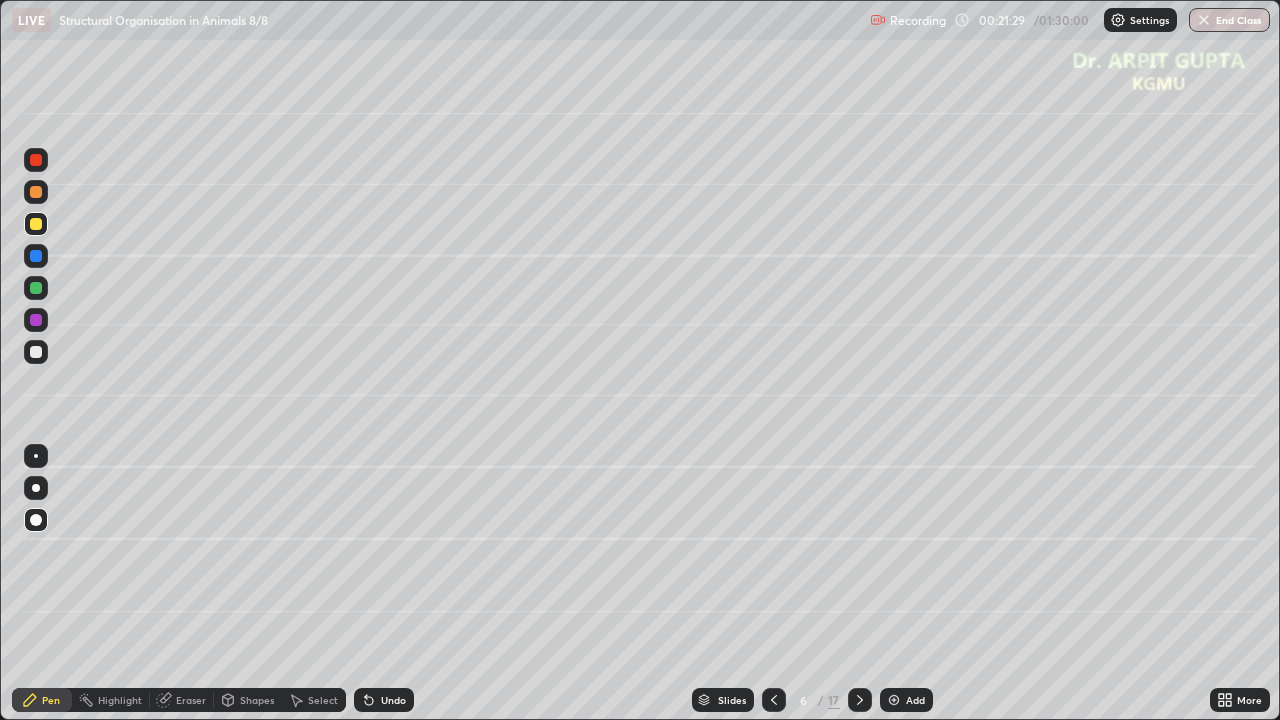 click at bounding box center [36, 352] 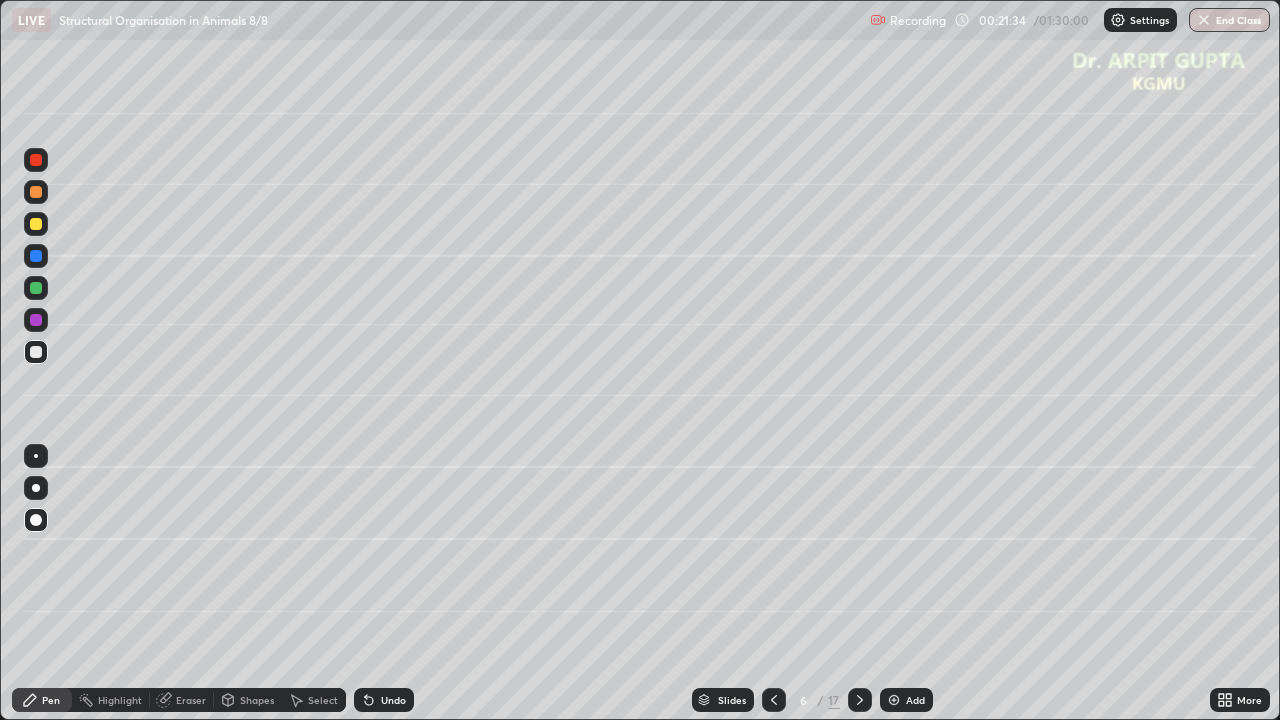 click on "Undo" at bounding box center (393, 700) 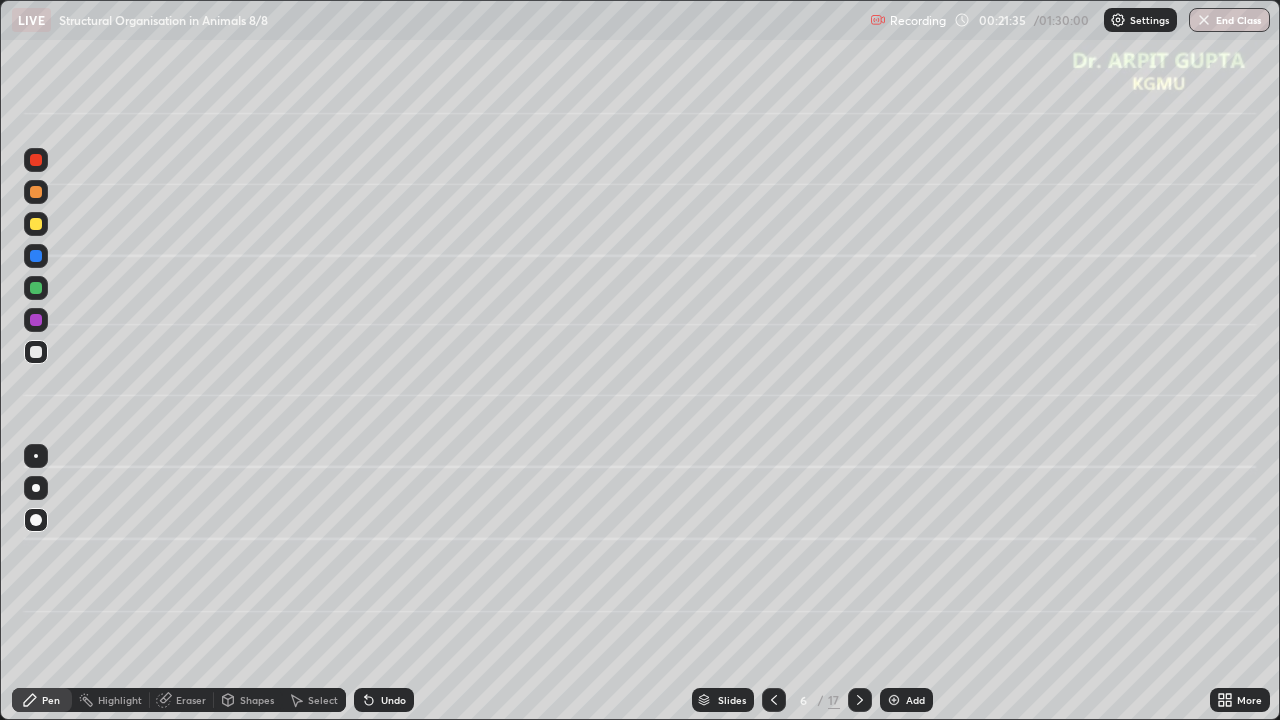 click 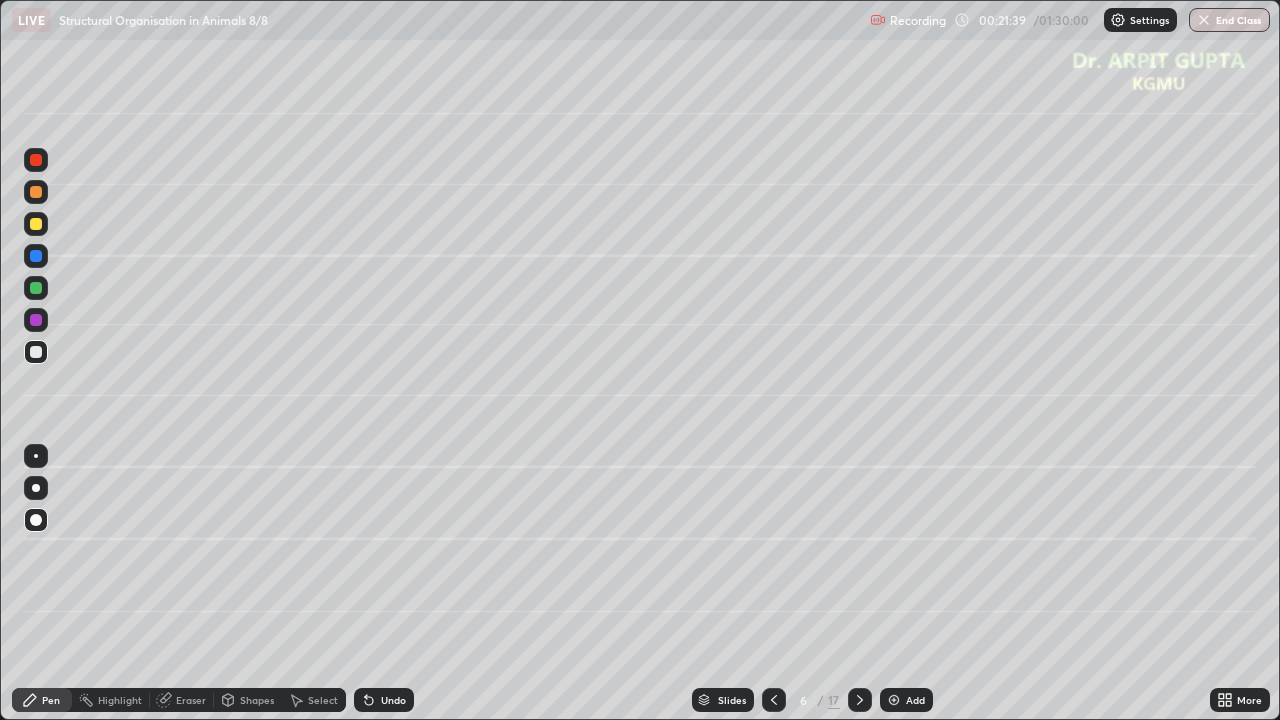 click at bounding box center (36, 288) 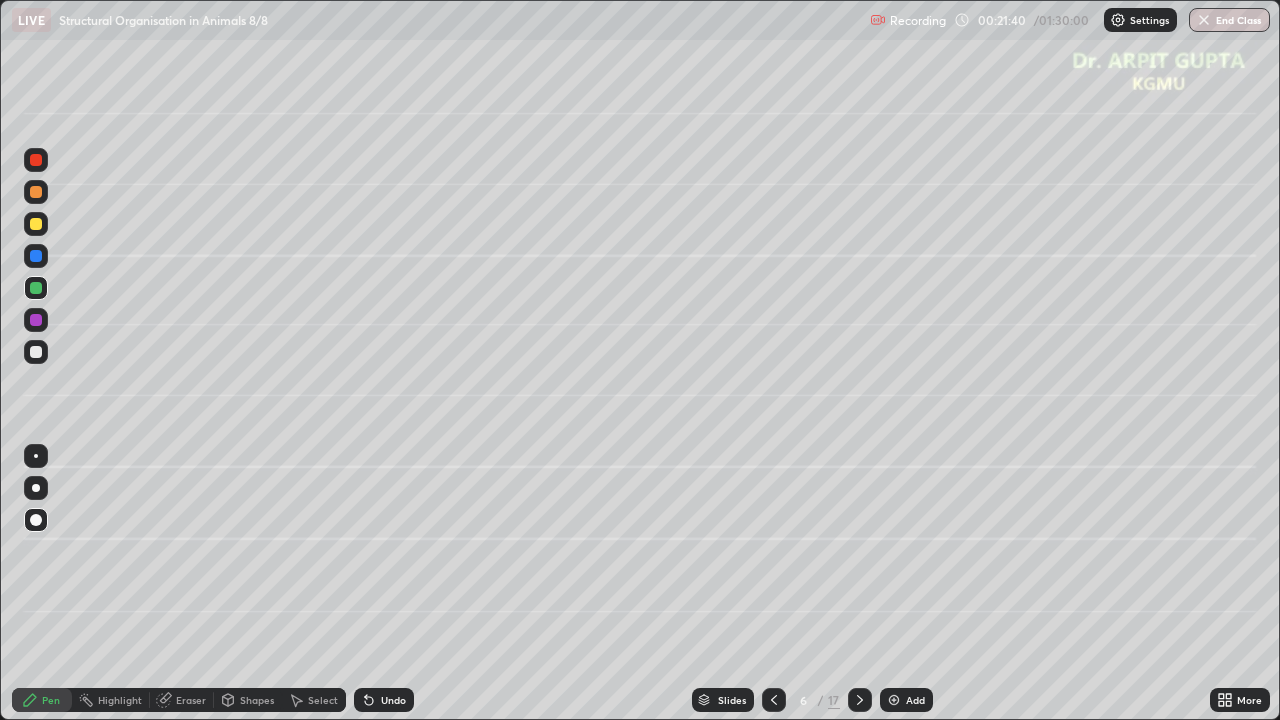 click at bounding box center (36, 488) 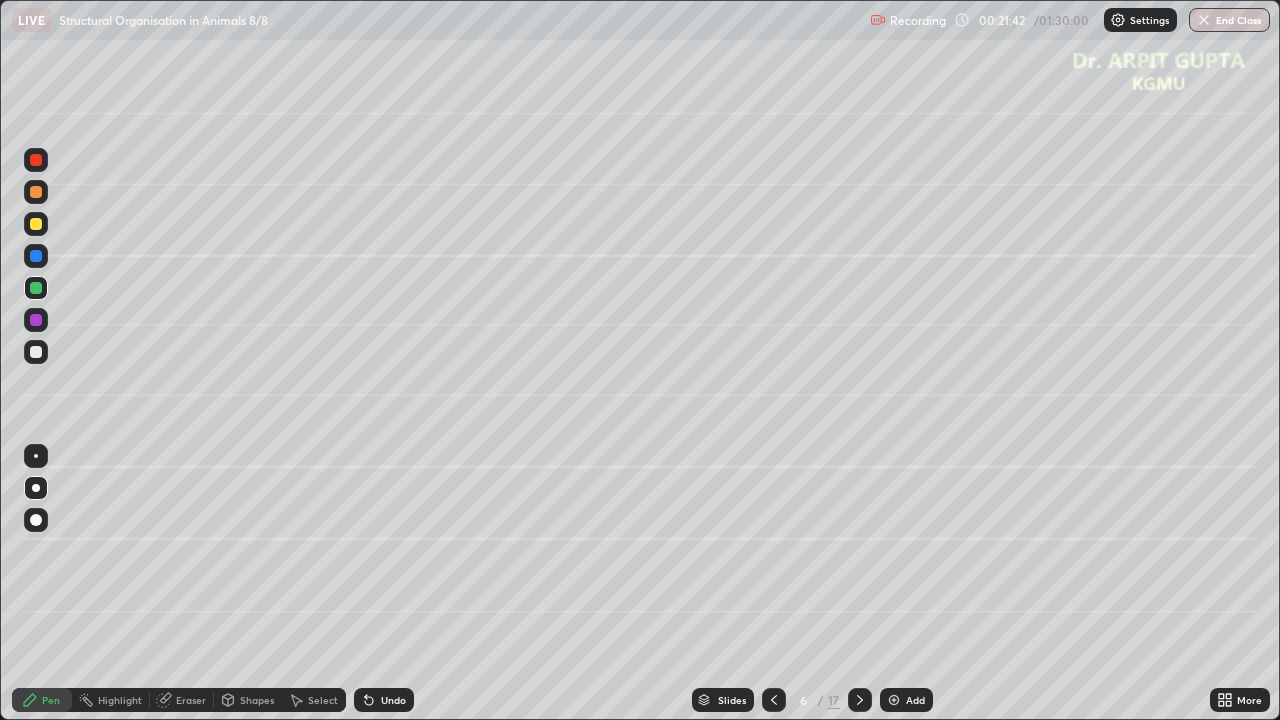 click at bounding box center (36, 192) 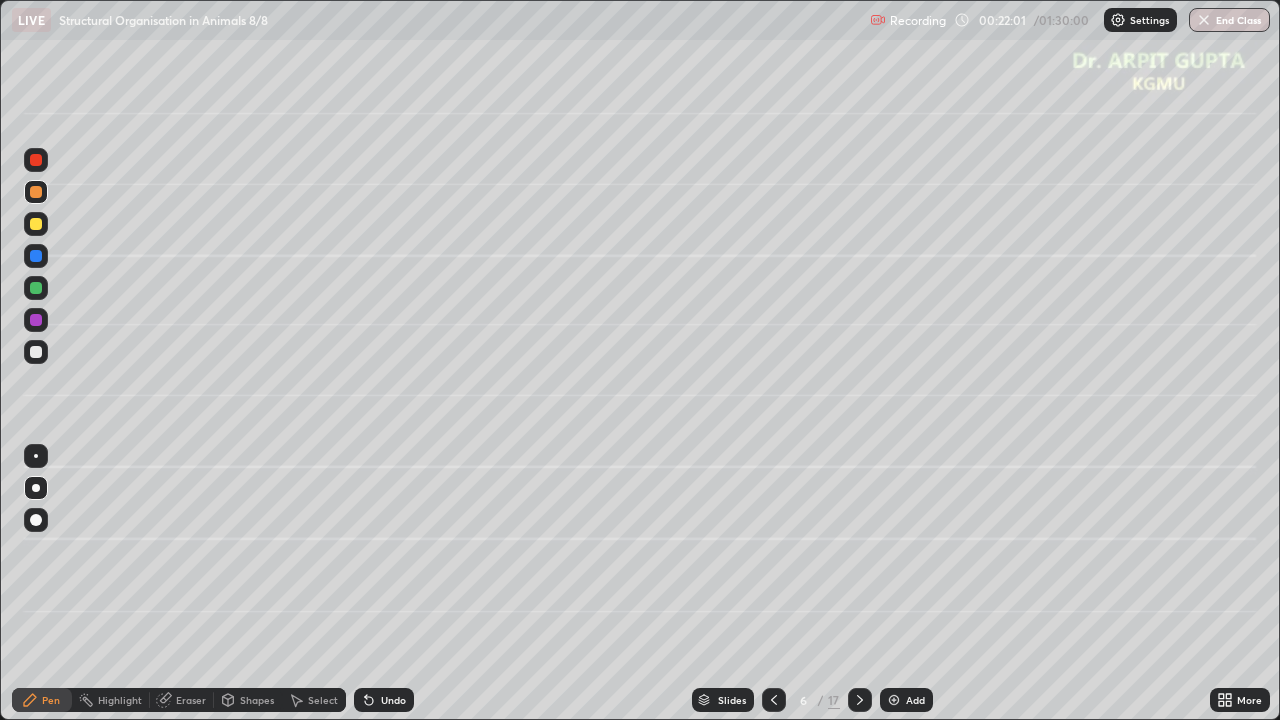 click on "Eraser" at bounding box center [182, 700] 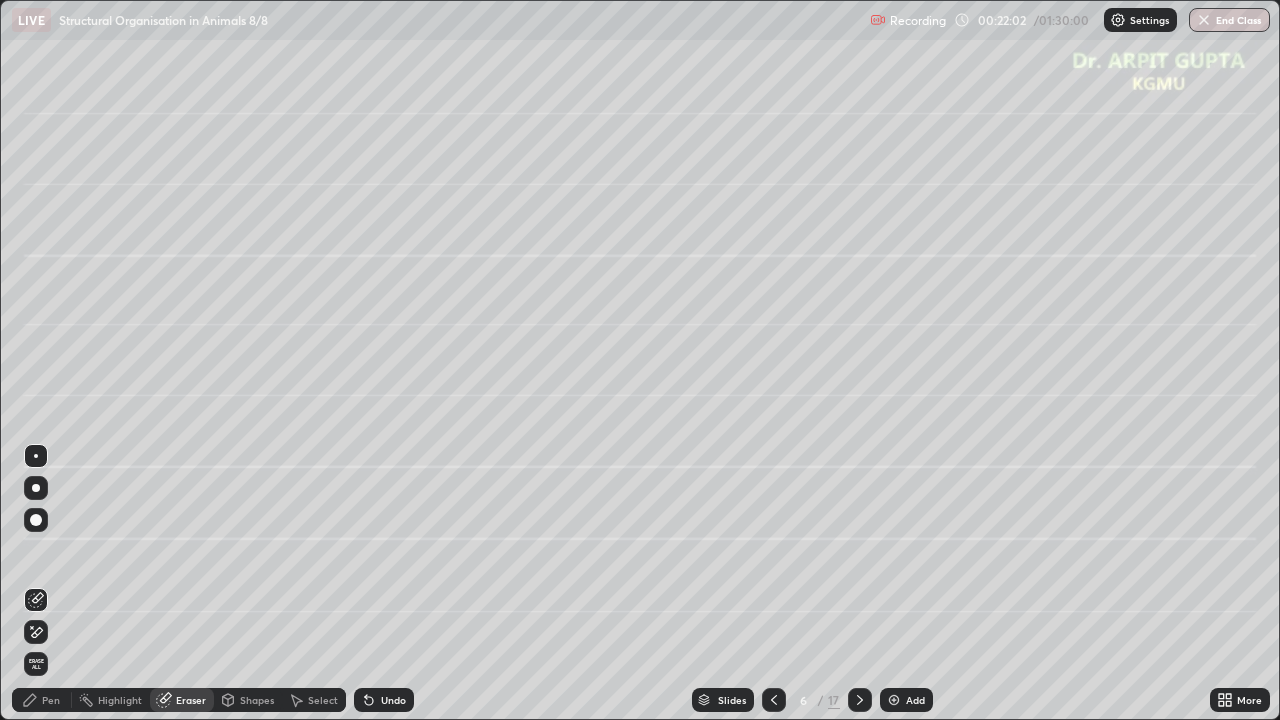 click on "Shapes" at bounding box center (257, 700) 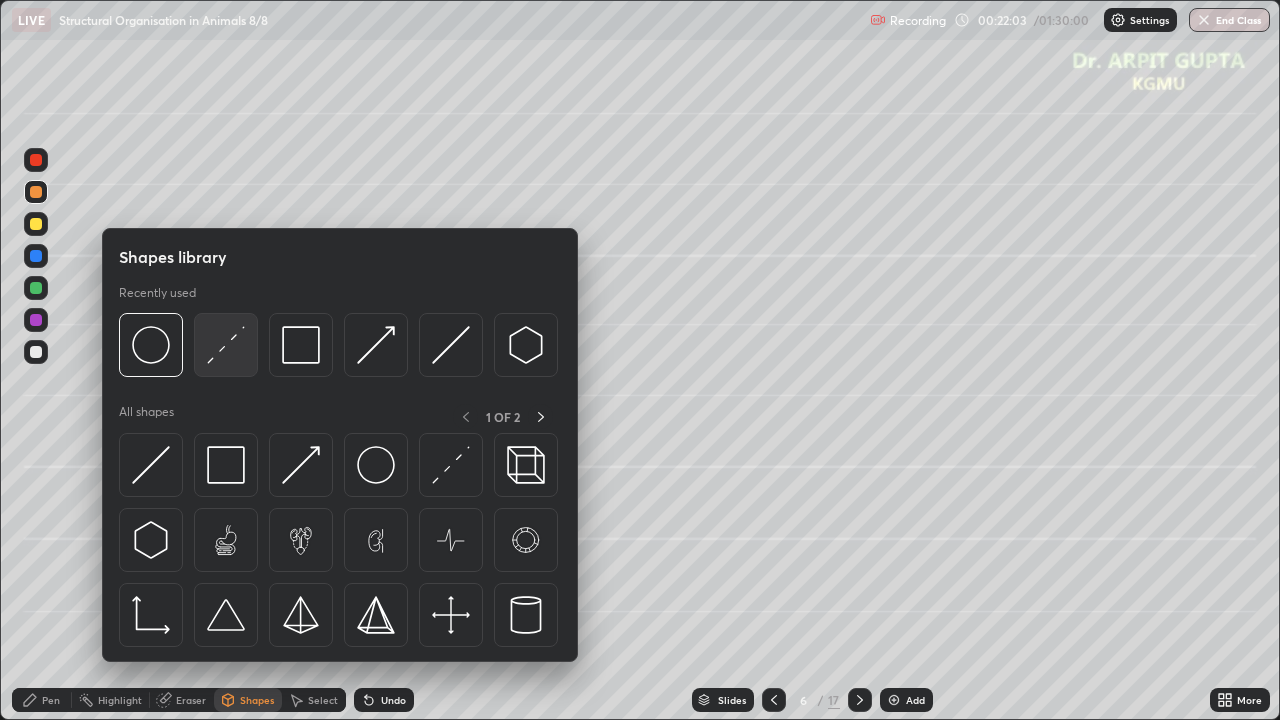 click at bounding box center [226, 345] 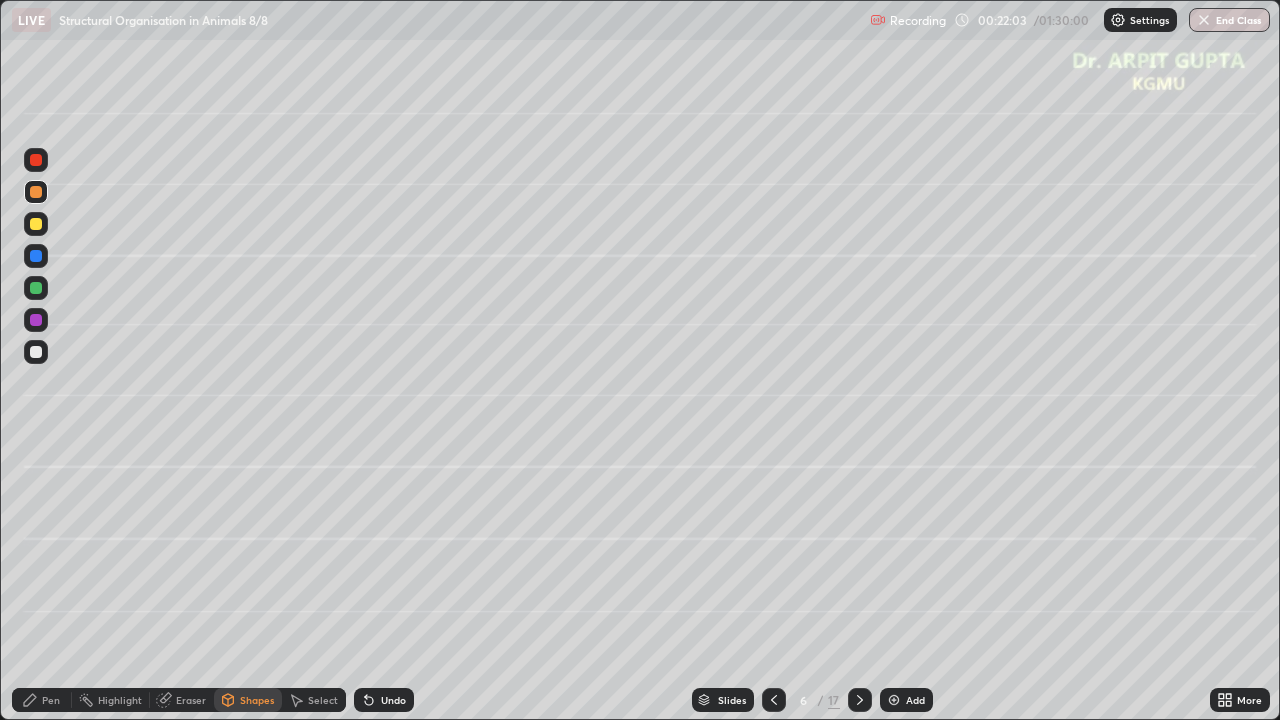 click at bounding box center [36, 256] 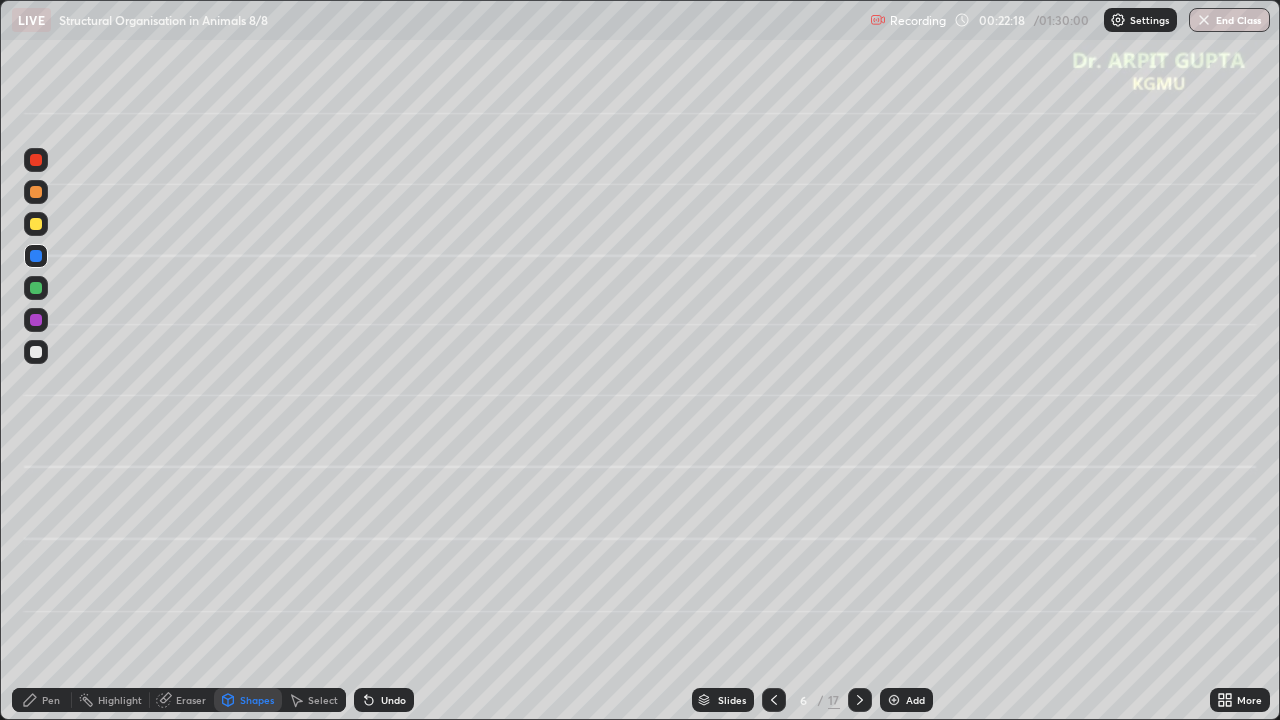 click at bounding box center [36, 288] 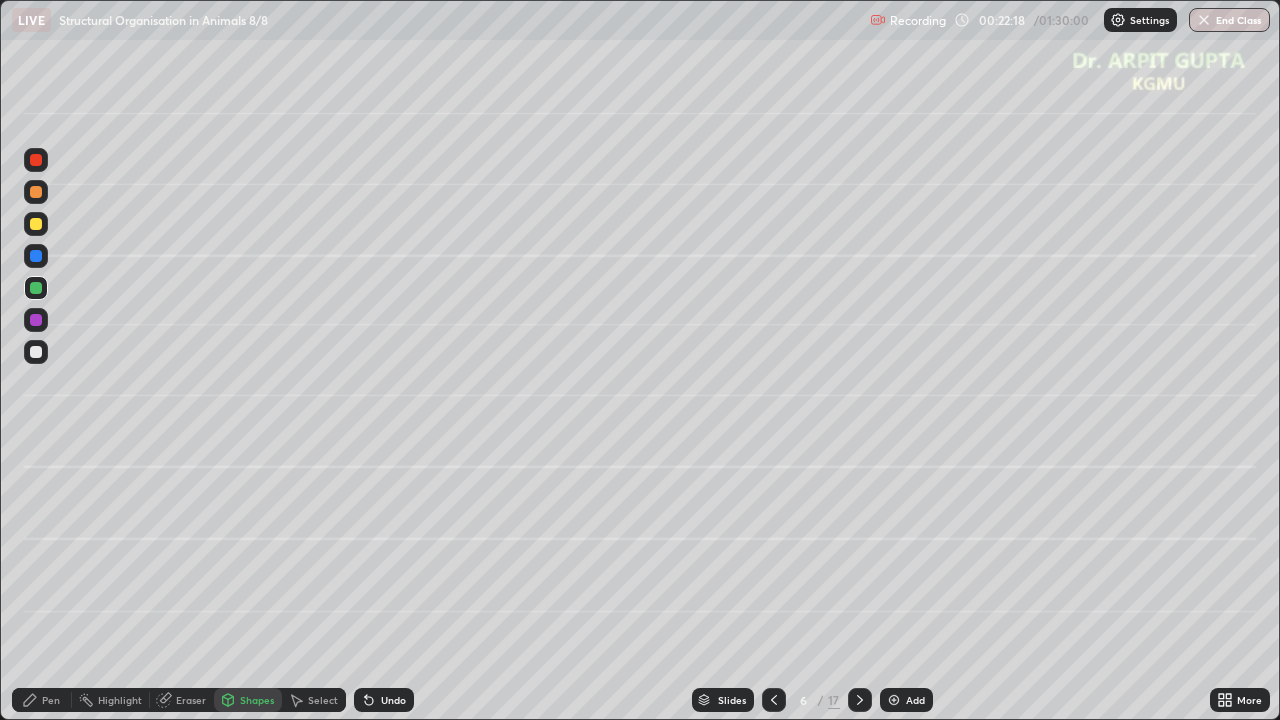 click on "Pen" at bounding box center [42, 700] 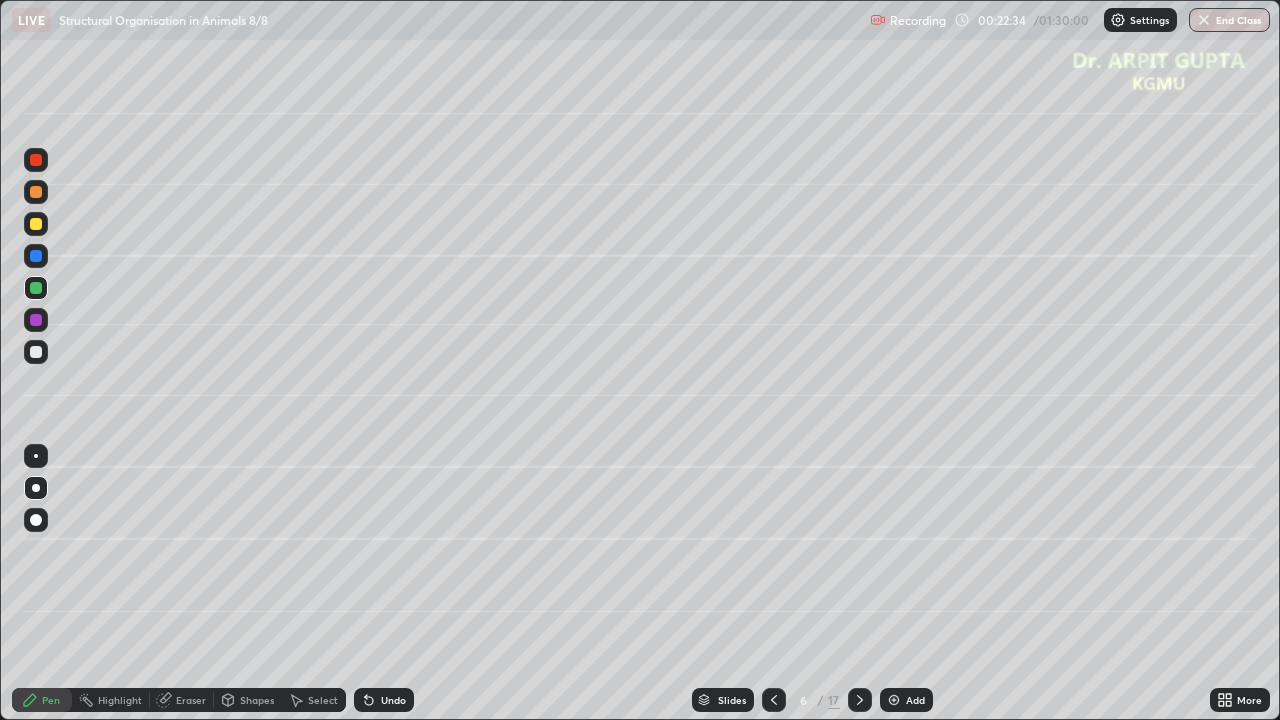 click on "Undo" at bounding box center [384, 700] 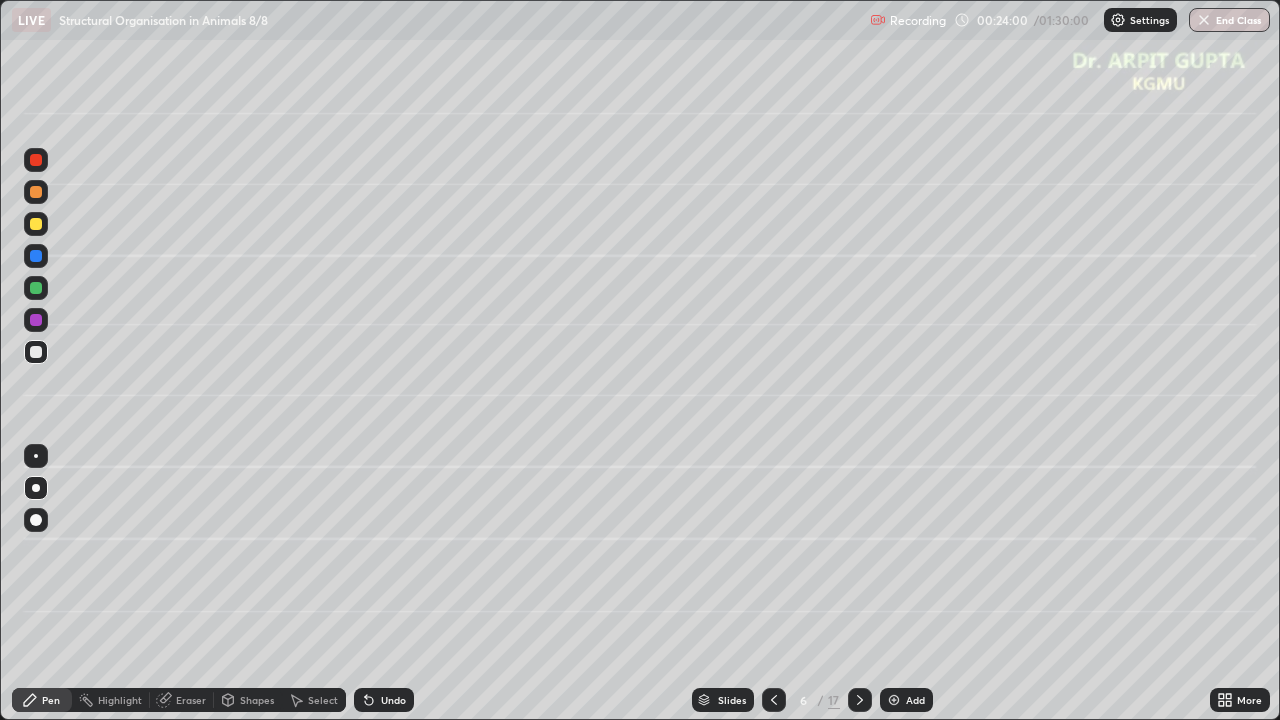 click 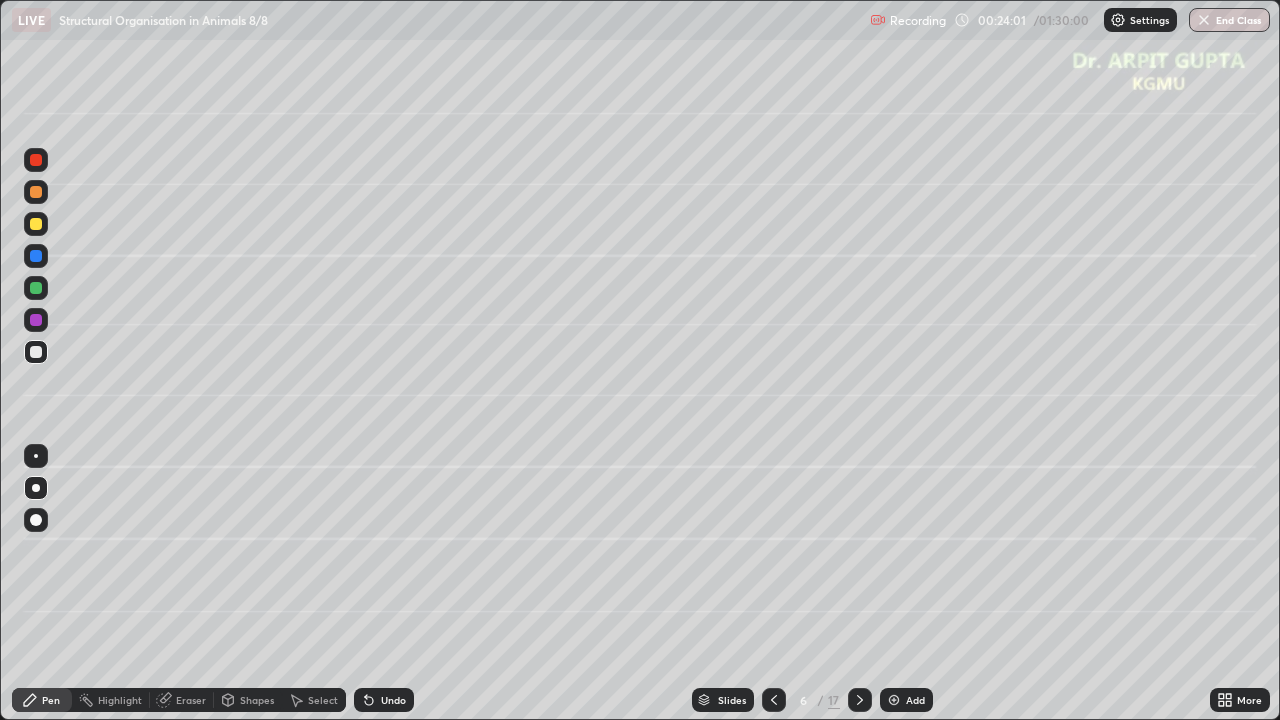 click on "Undo" at bounding box center [384, 700] 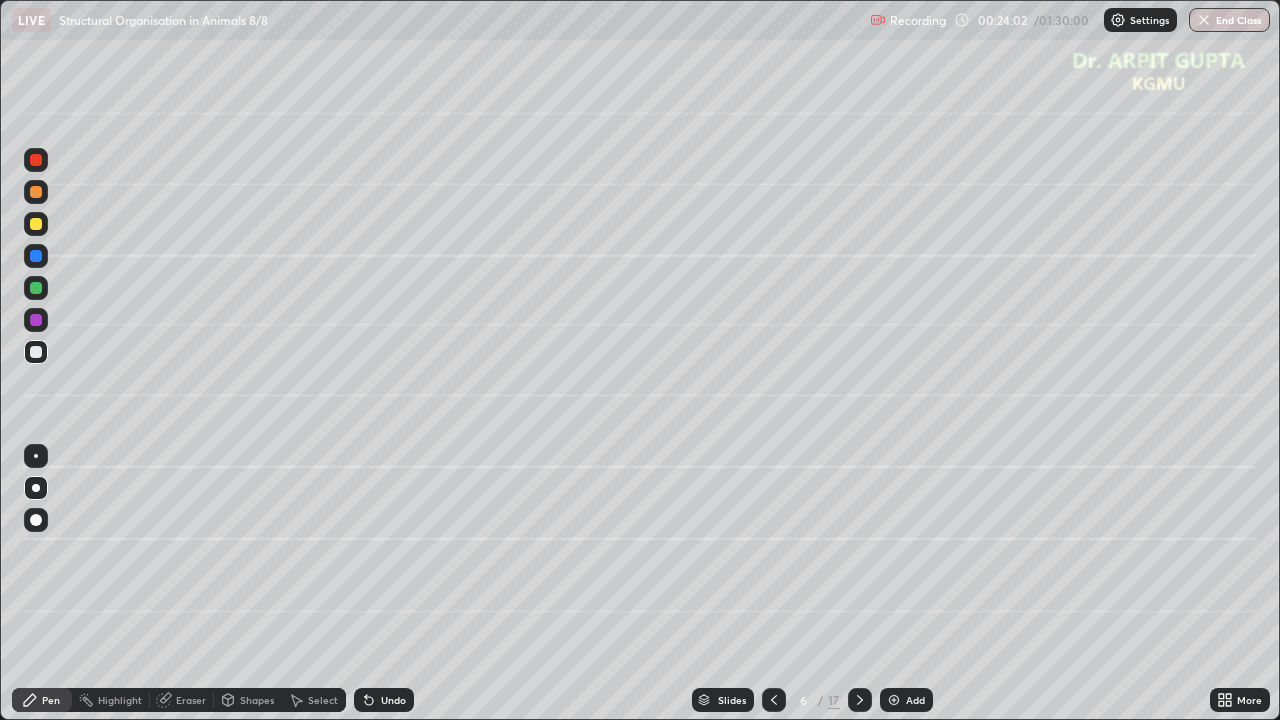 click 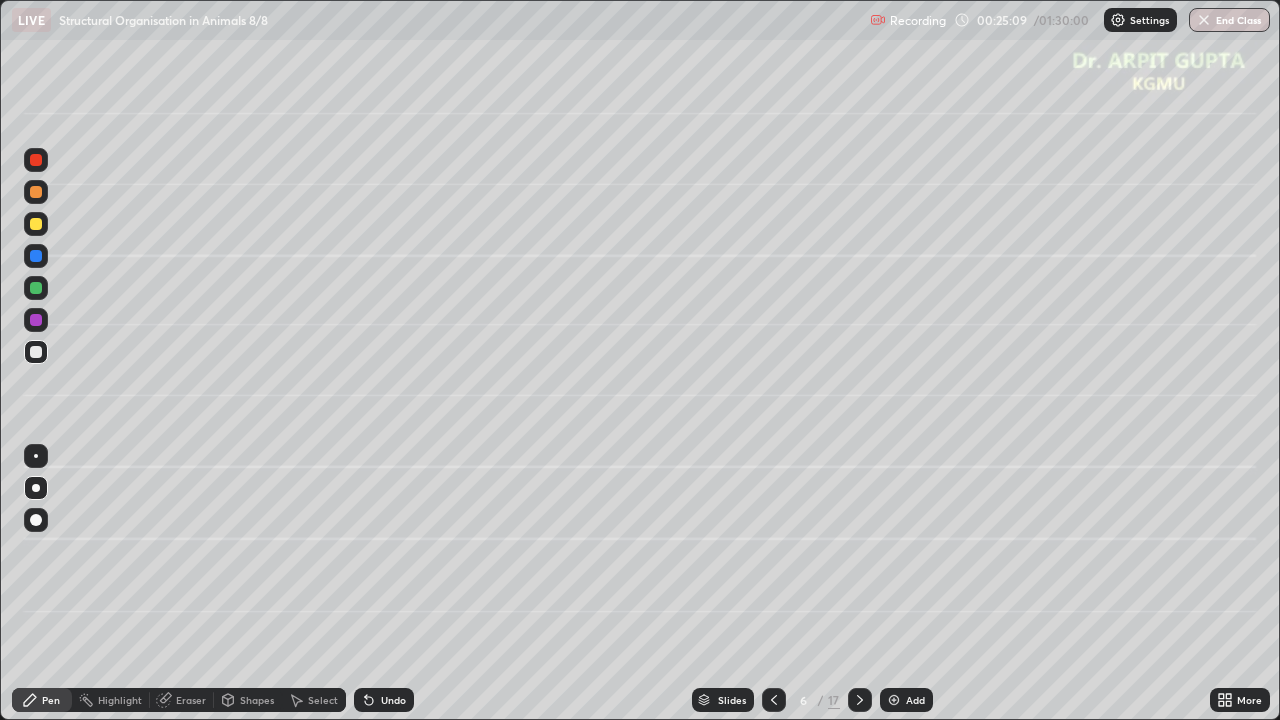 click on "Undo" at bounding box center (384, 700) 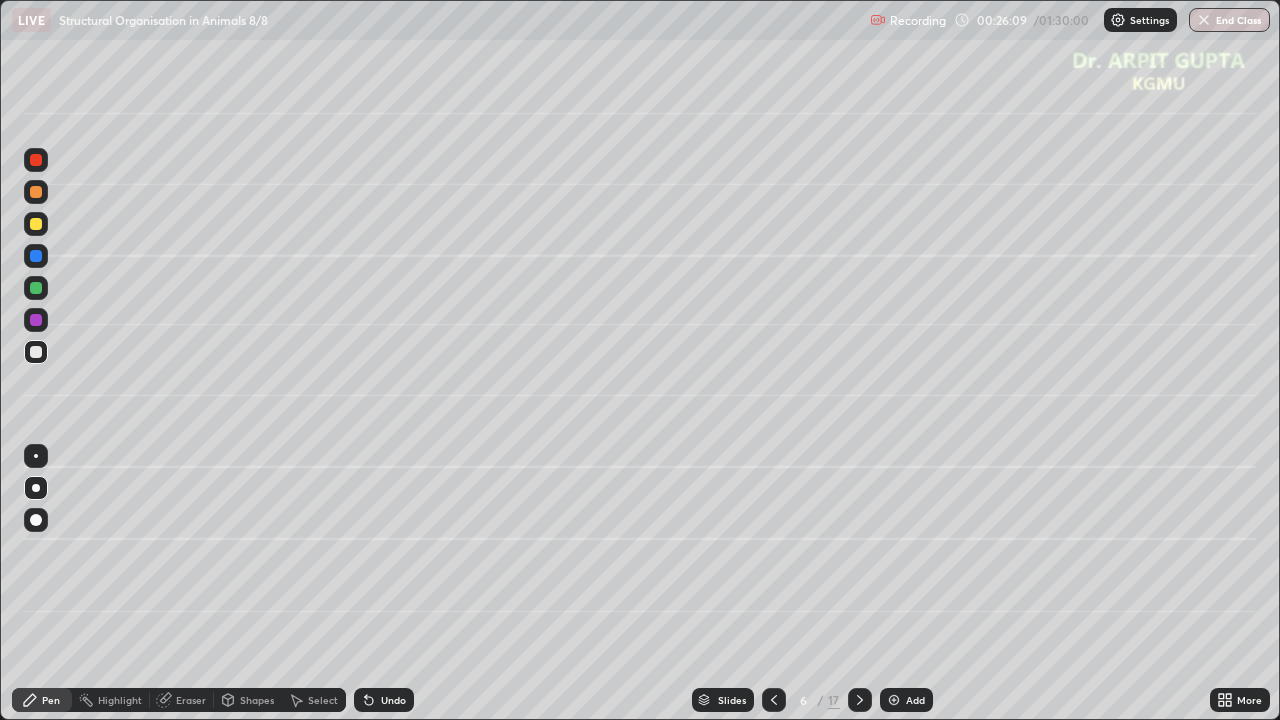 click on "Undo" at bounding box center (393, 700) 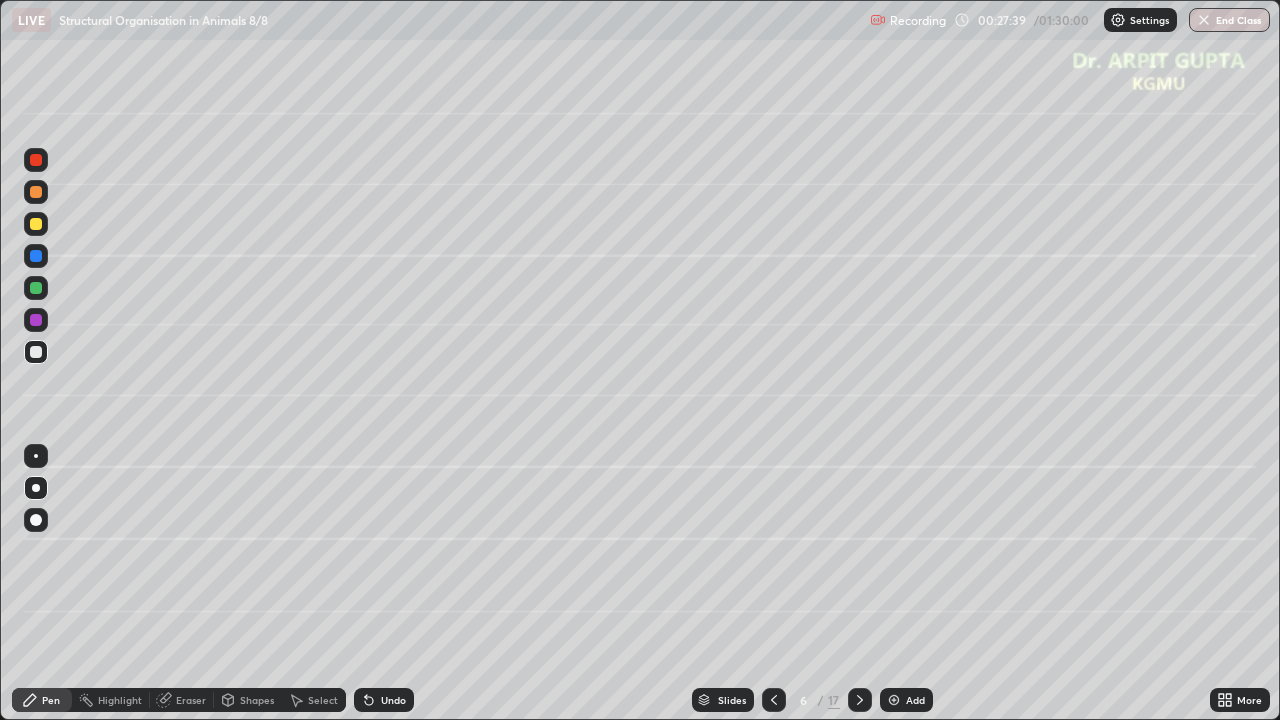click 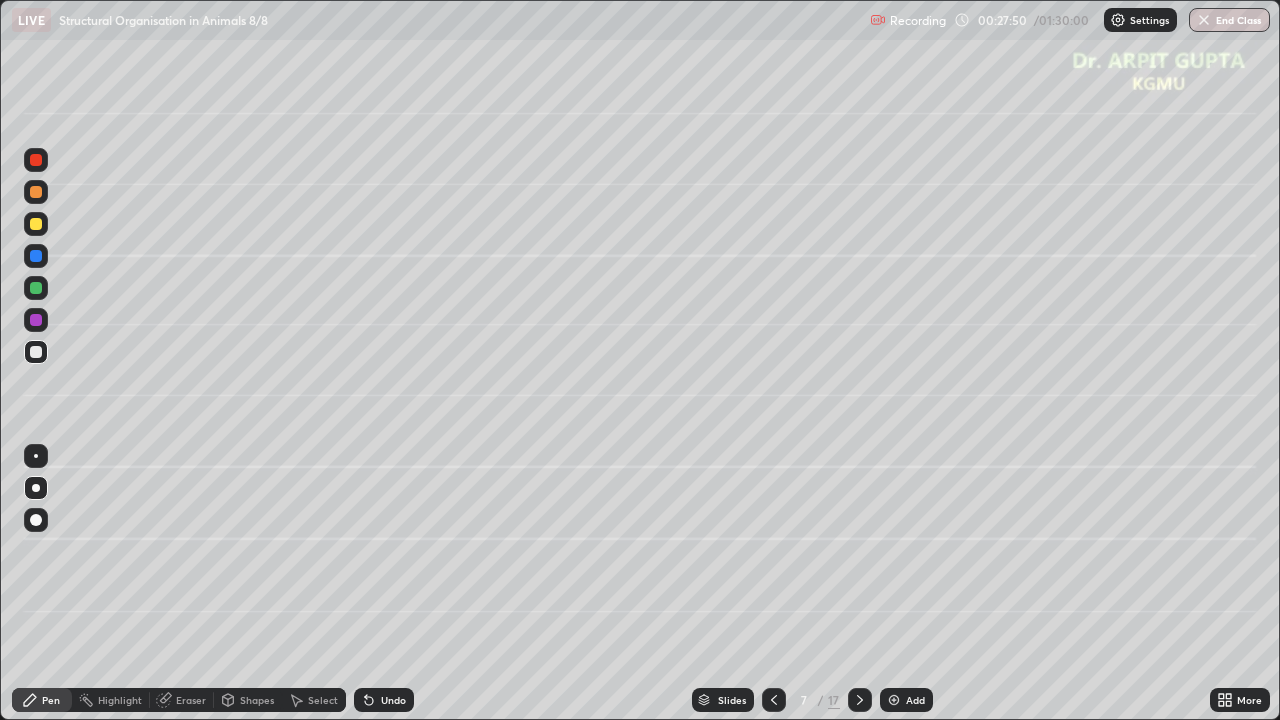 click at bounding box center (36, 224) 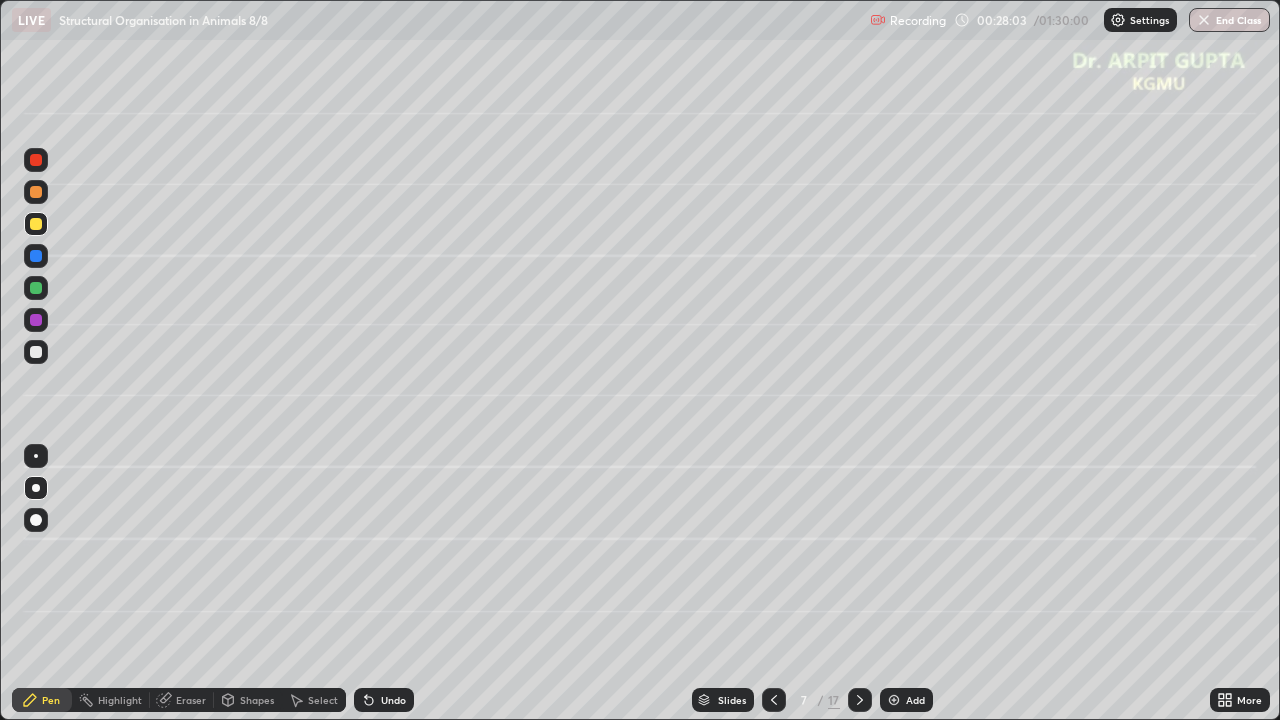 click 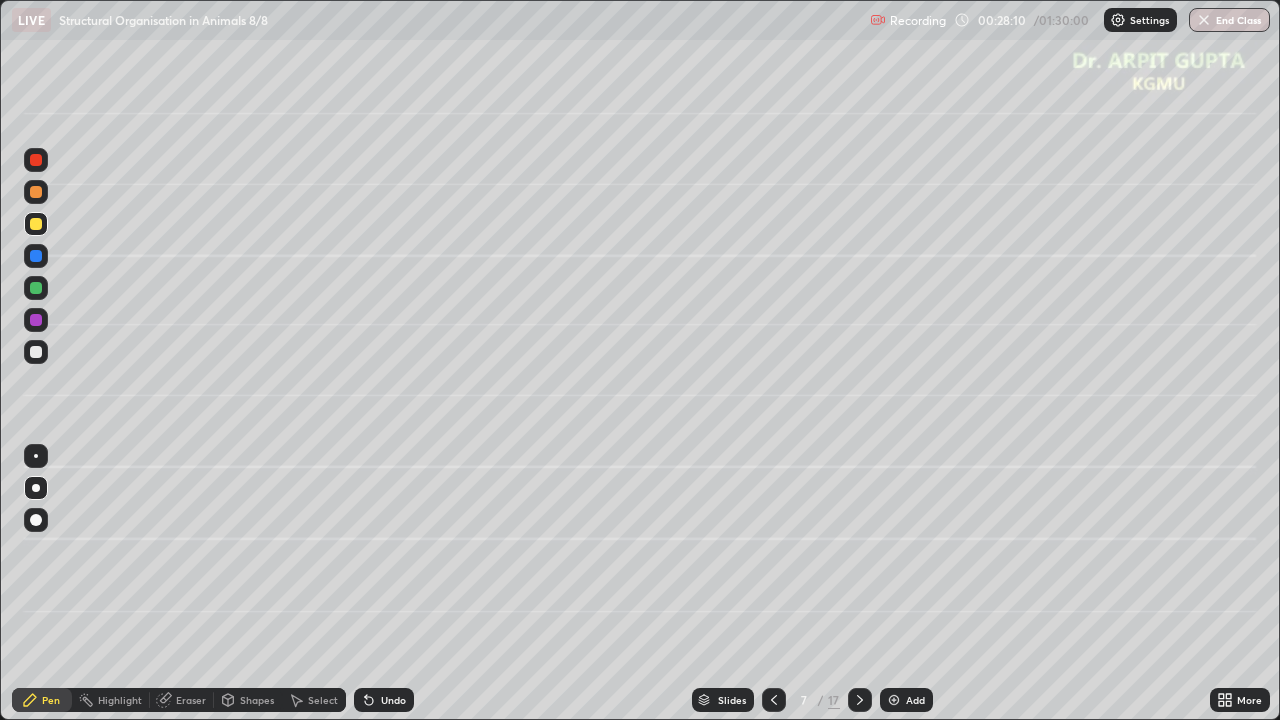 click at bounding box center (36, 320) 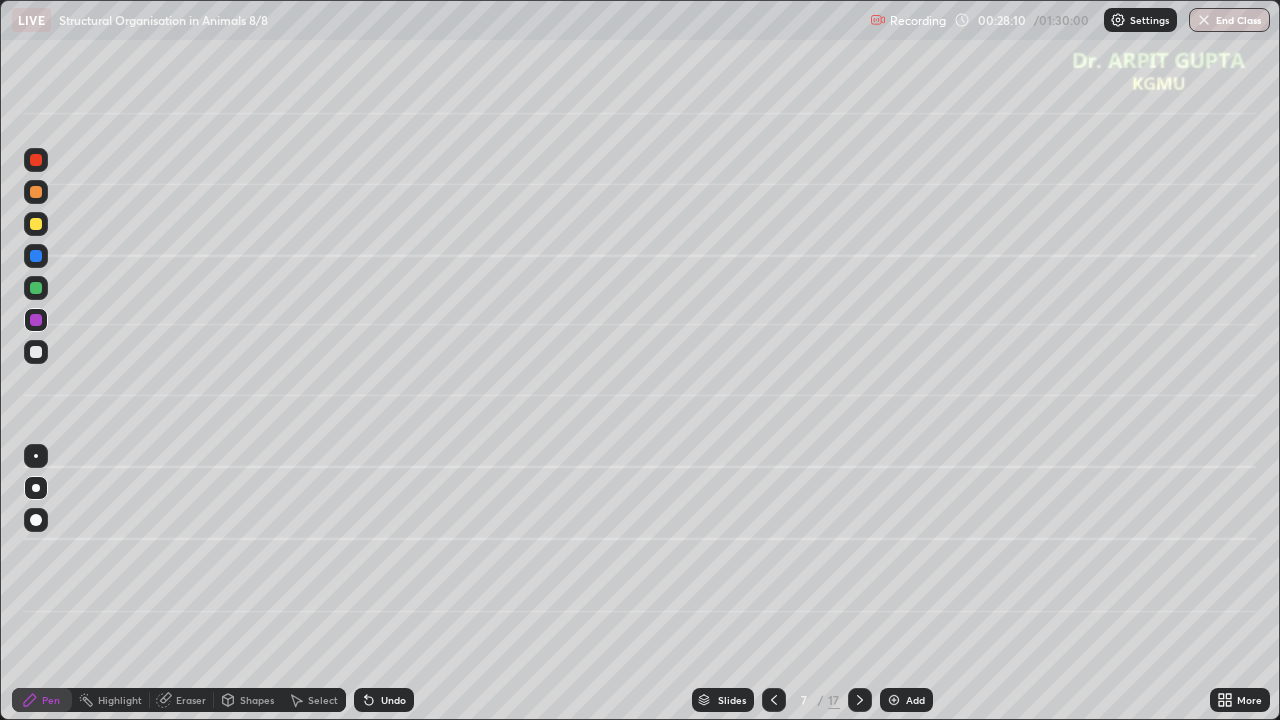 click at bounding box center (36, 352) 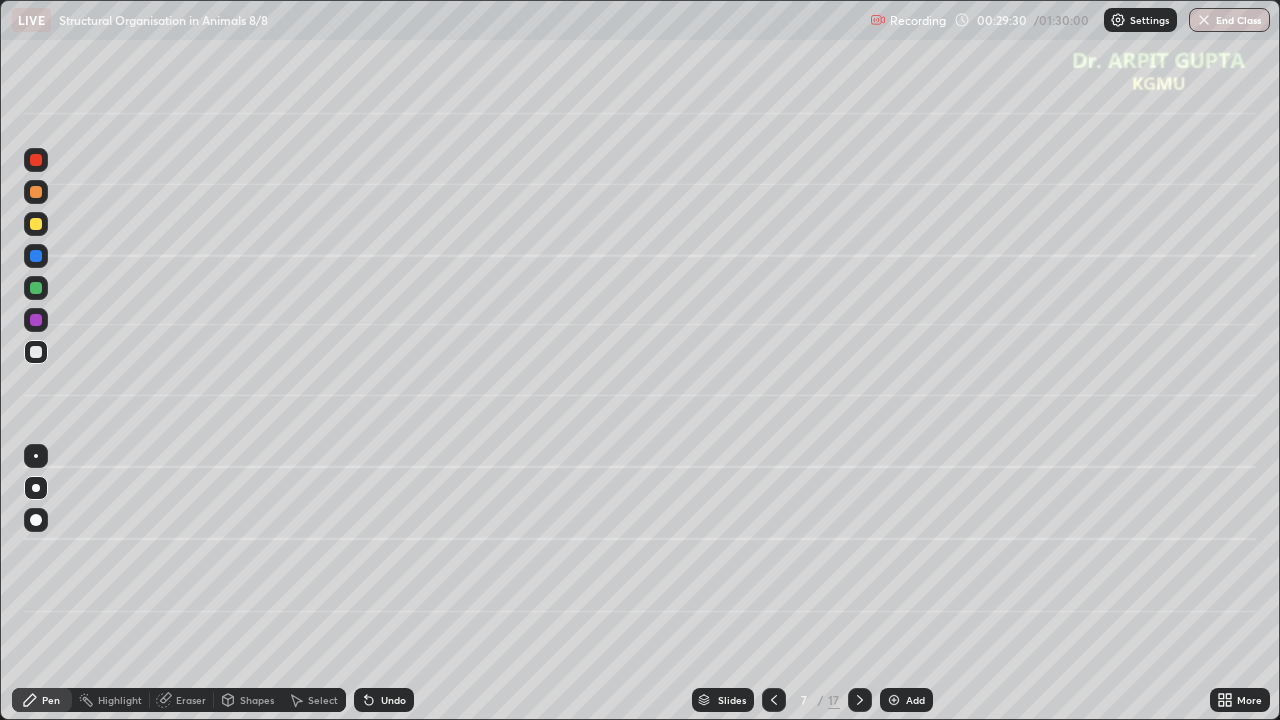 click at bounding box center [36, 288] 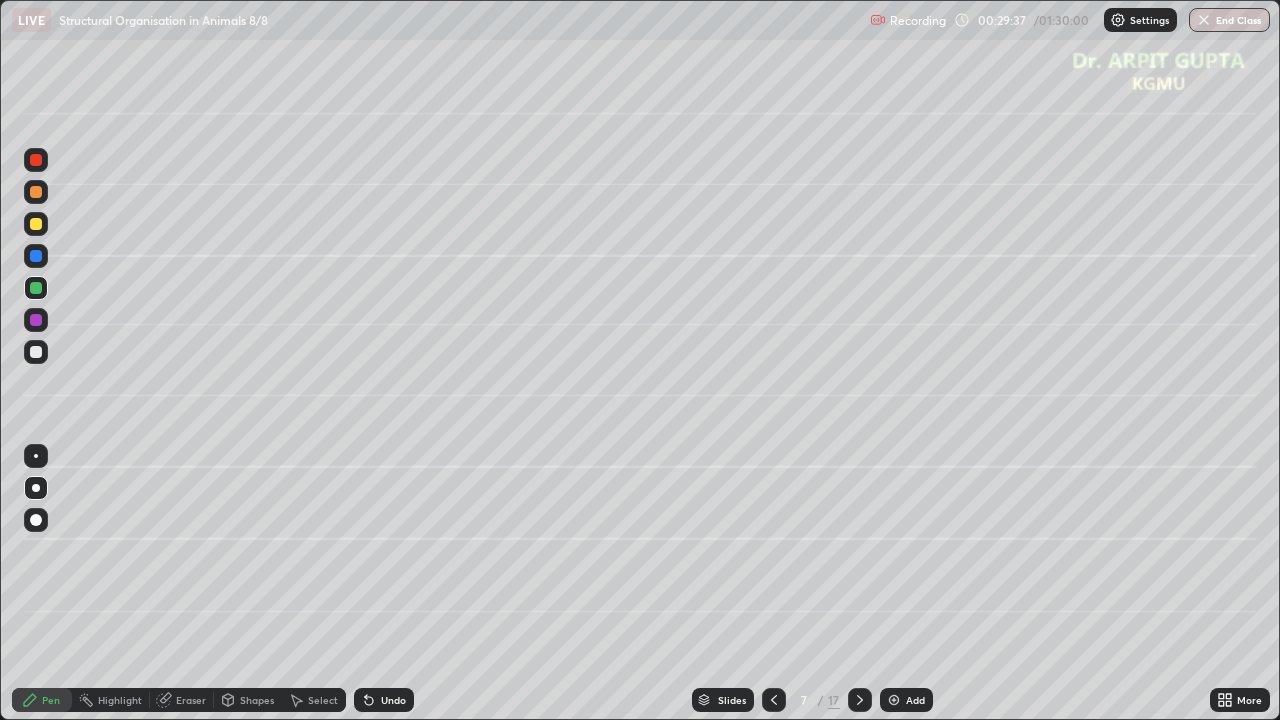 click on "Undo" at bounding box center [384, 700] 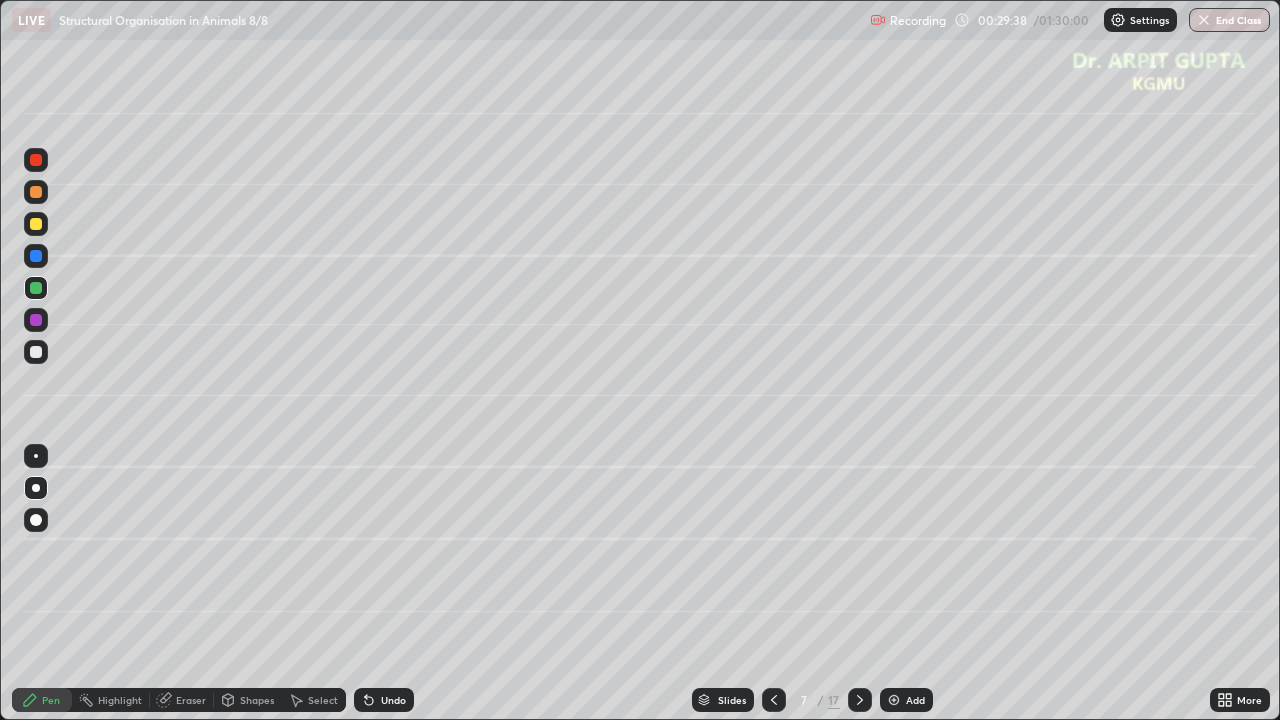 click on "Undo" at bounding box center [384, 700] 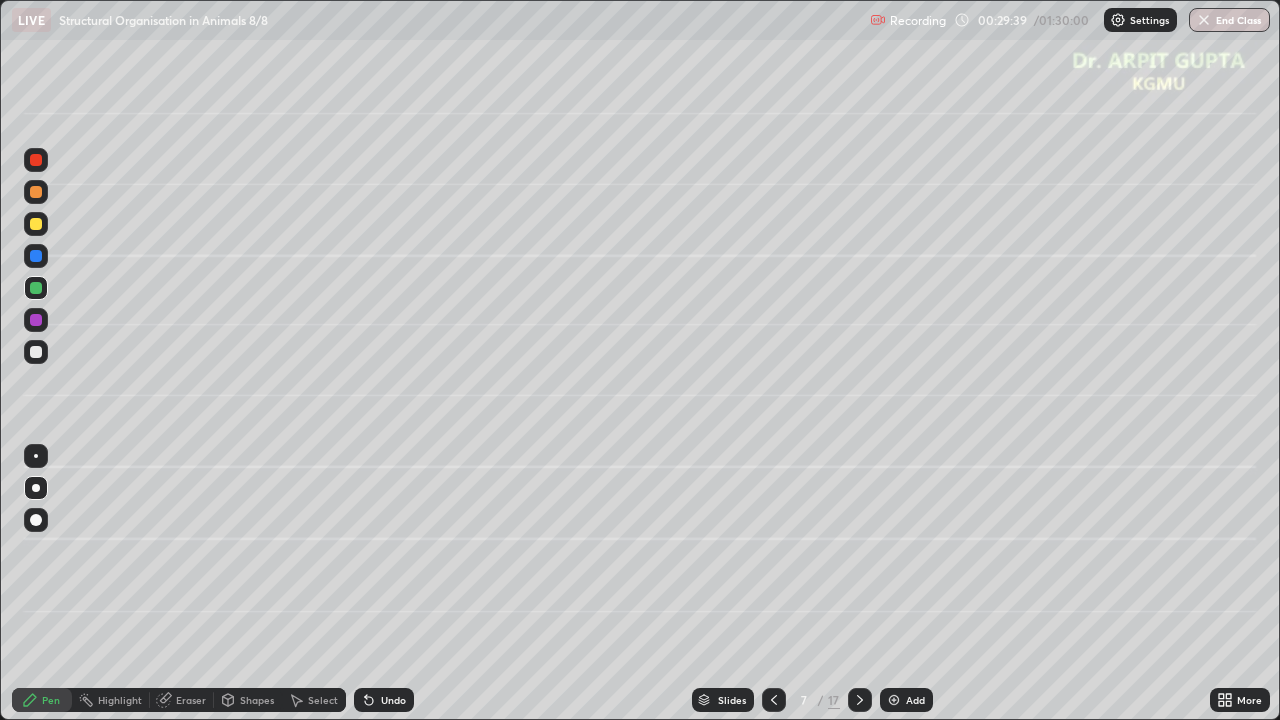 click on "Undo" at bounding box center (384, 700) 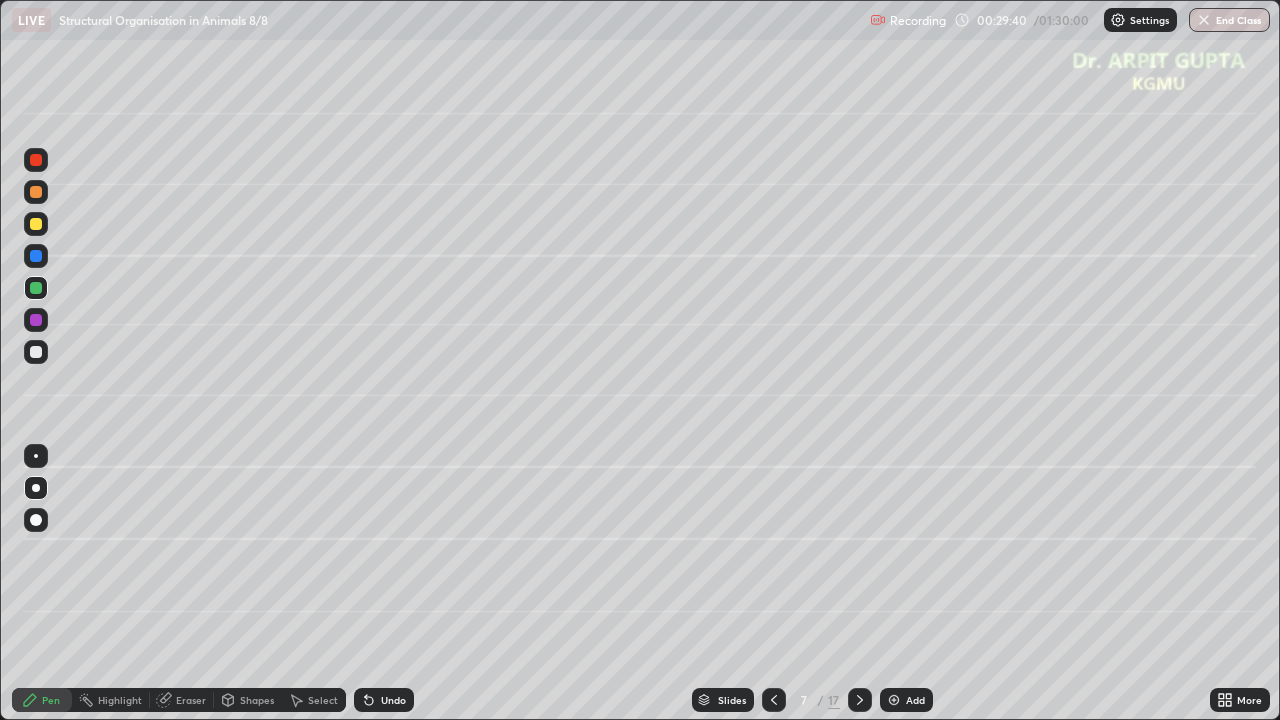 click 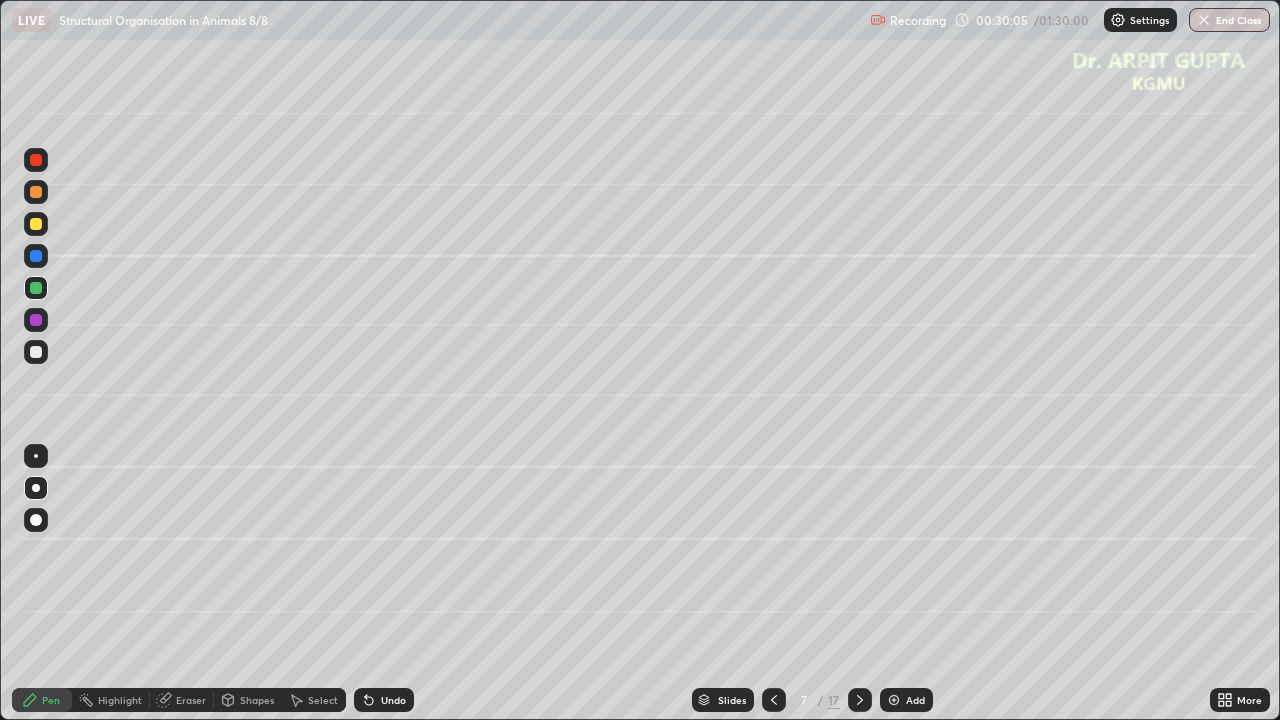 click at bounding box center (36, 224) 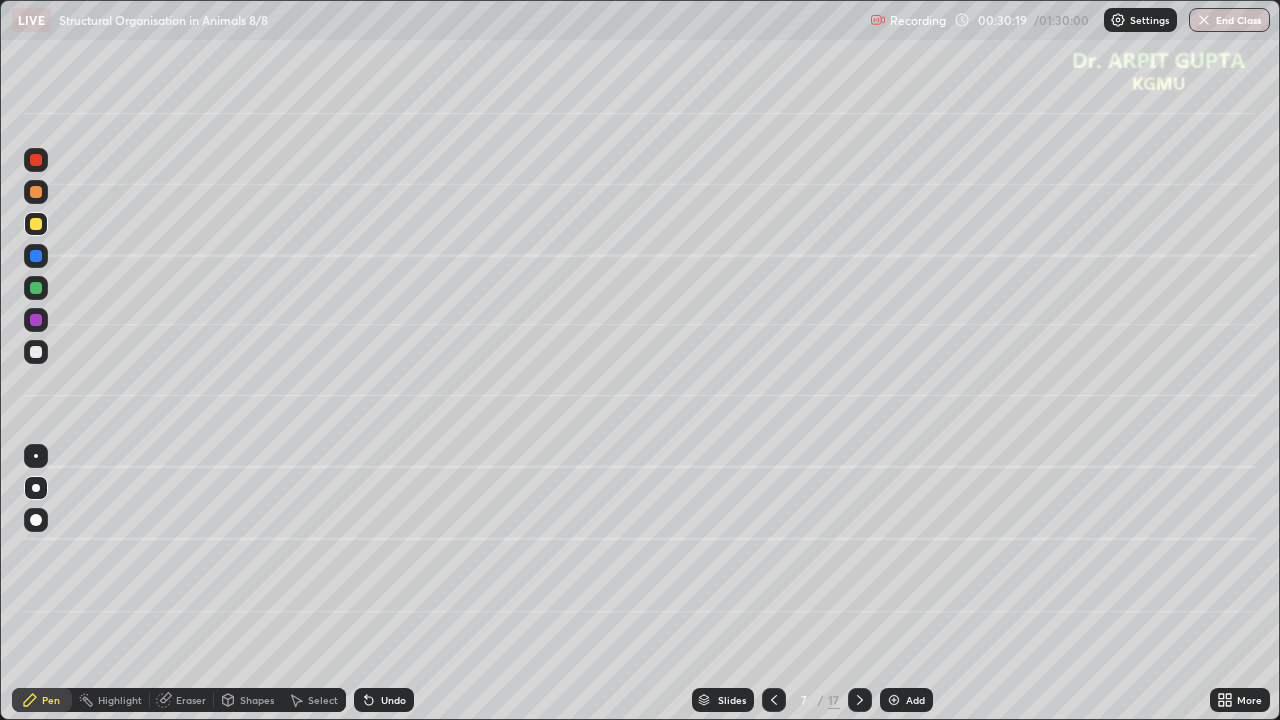 click at bounding box center [36, 352] 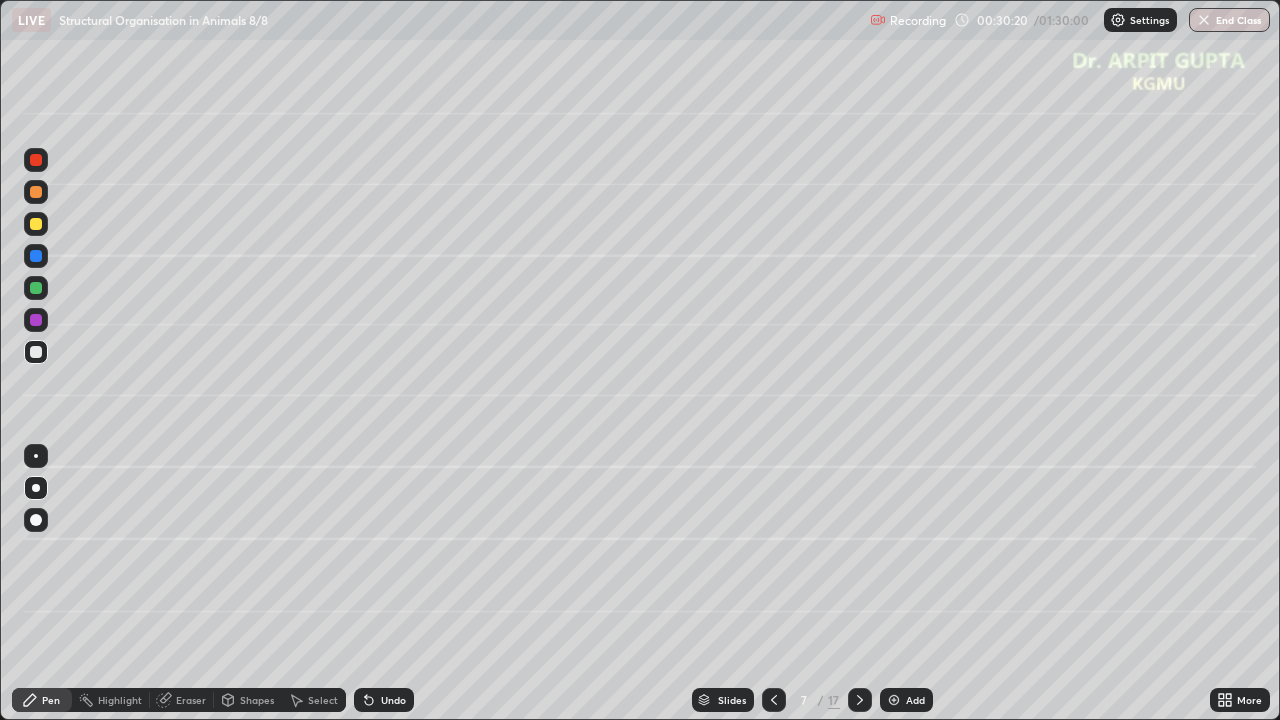 click at bounding box center [36, 256] 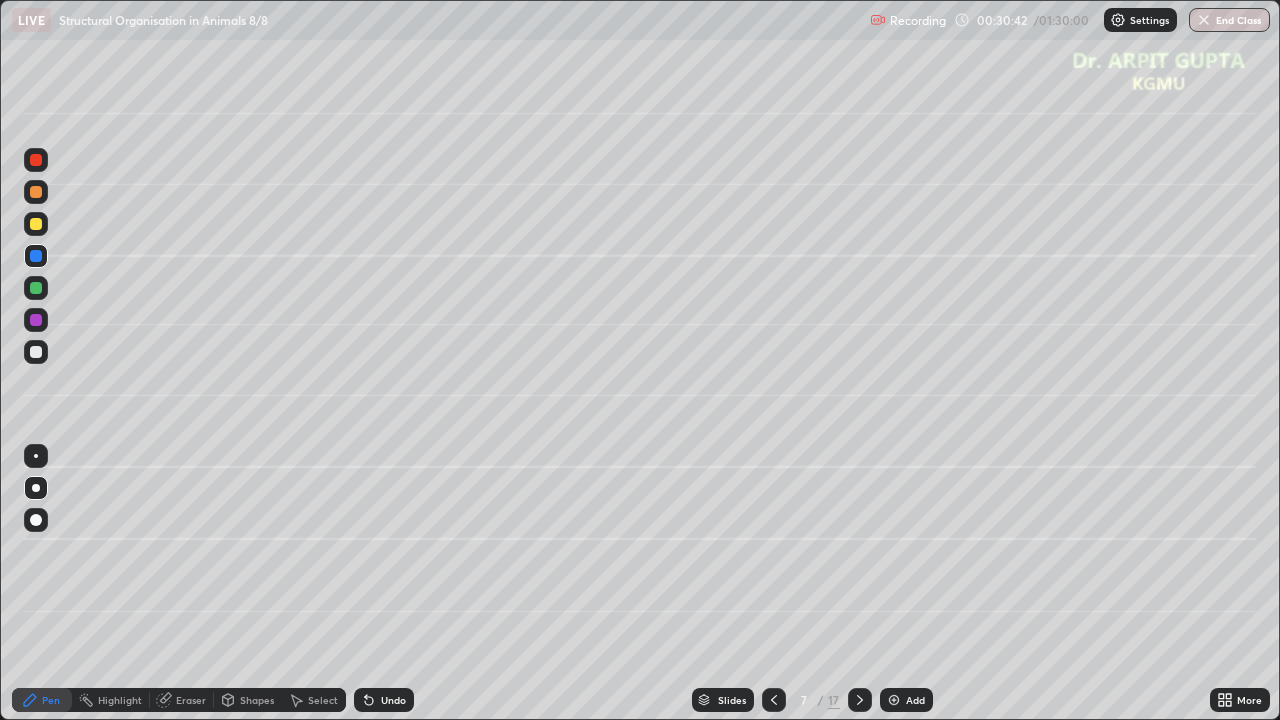 click at bounding box center [36, 352] 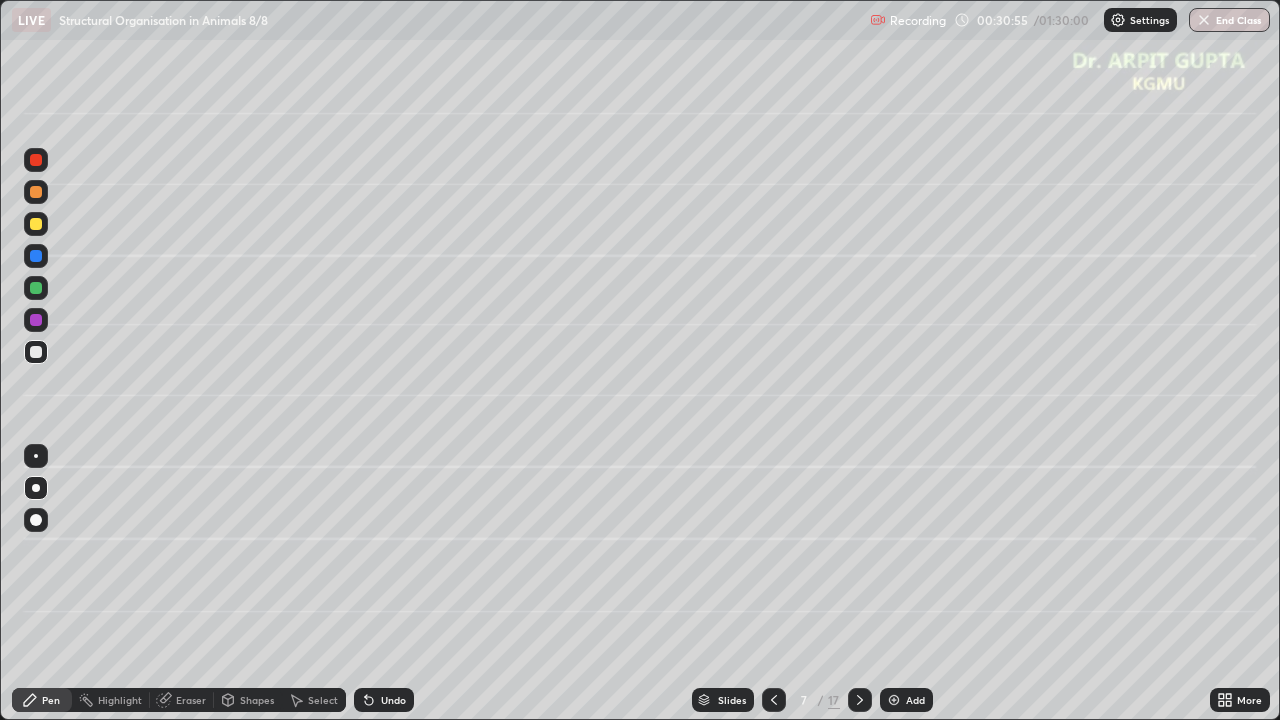 click on "Undo" at bounding box center (384, 700) 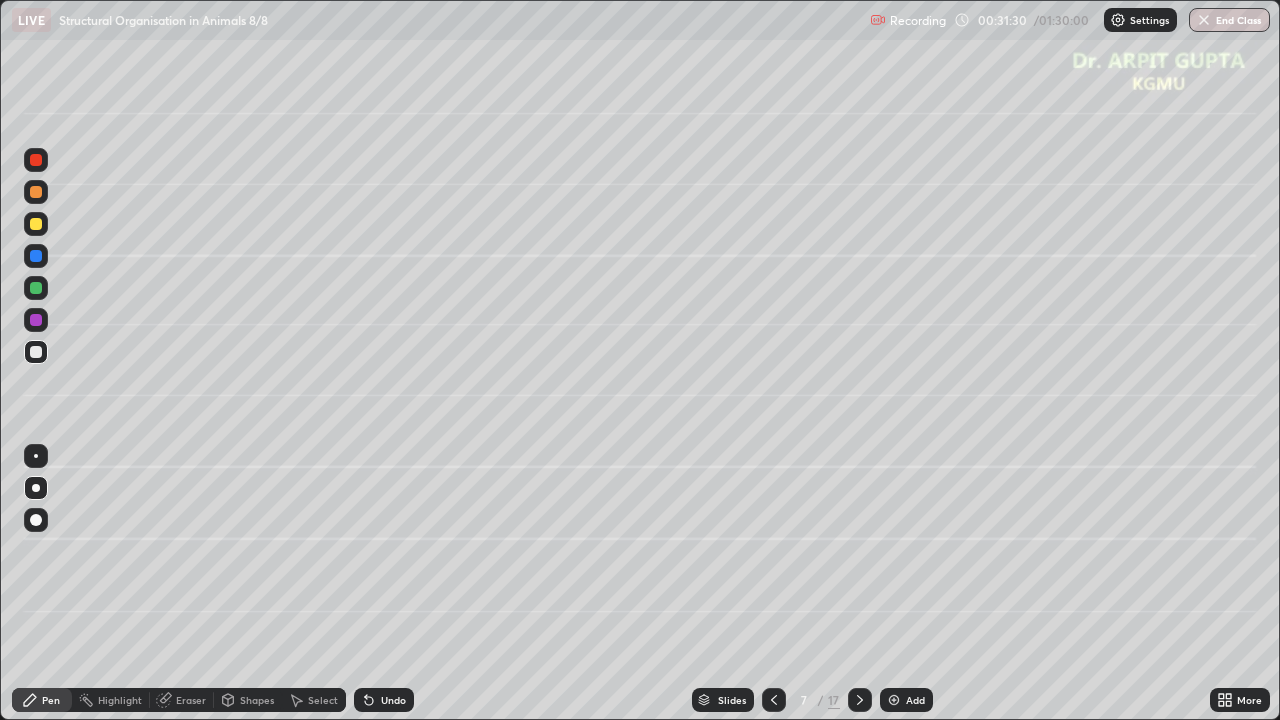 click 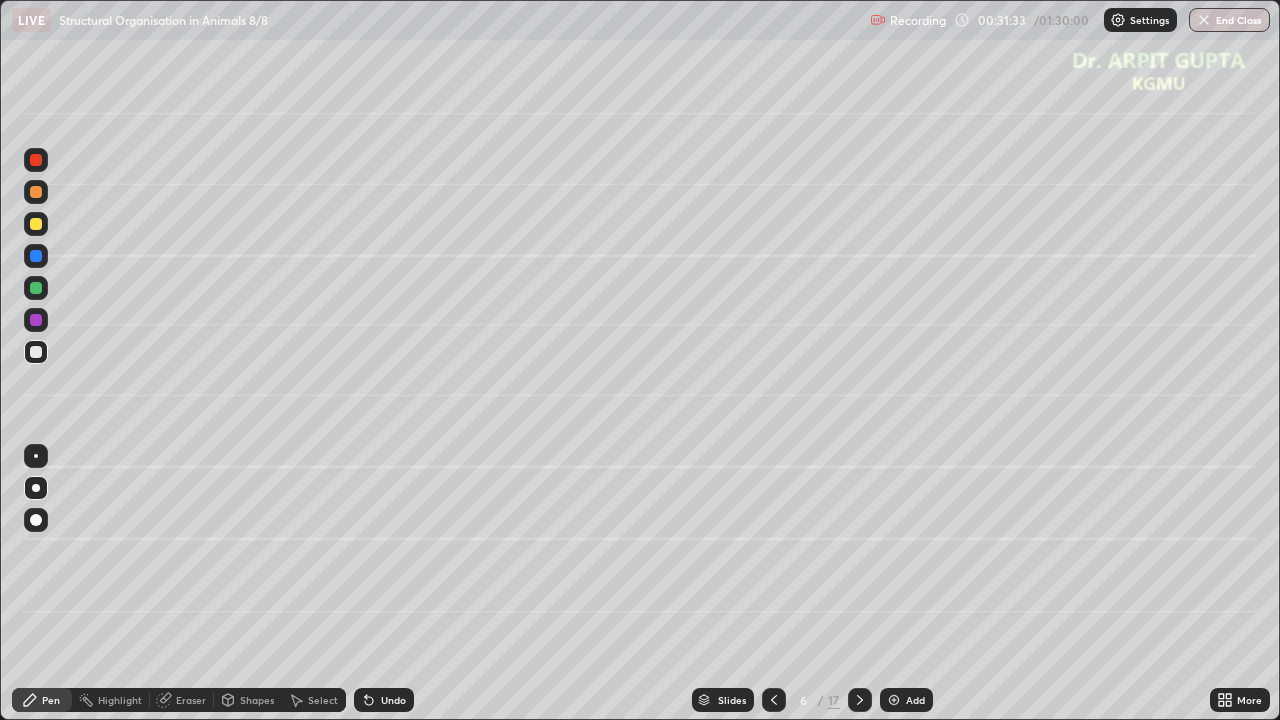 click 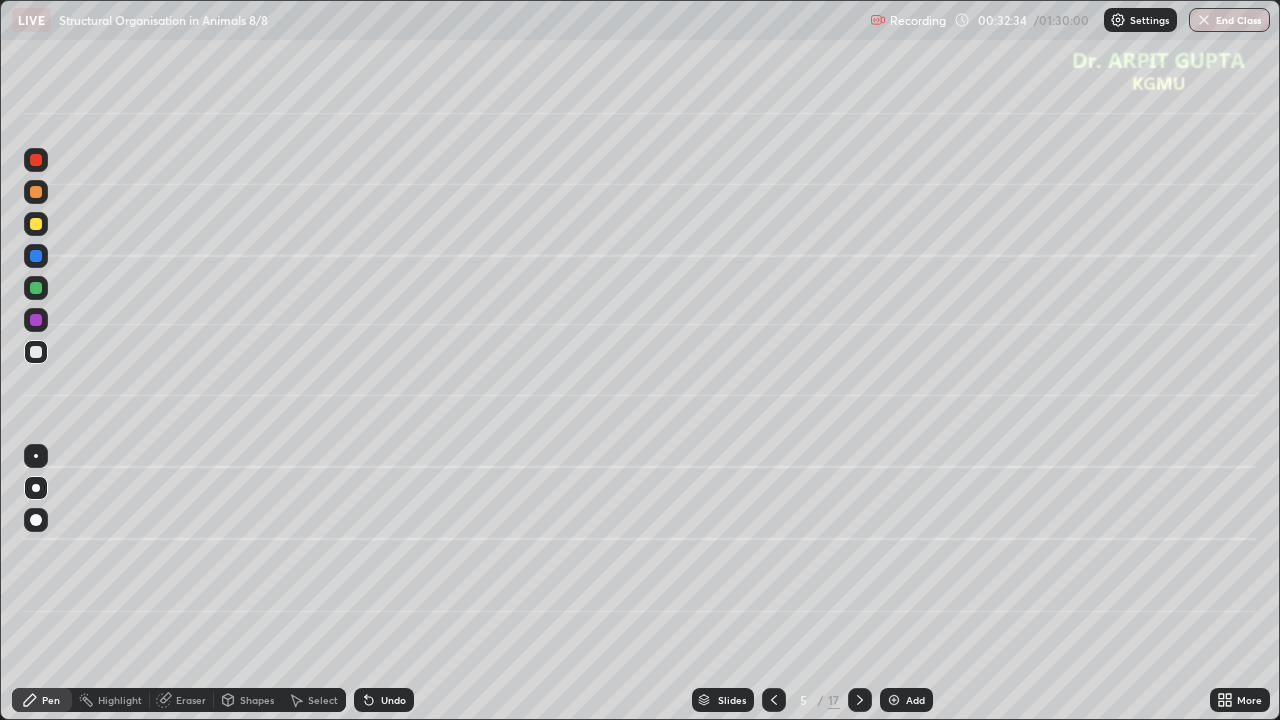 click 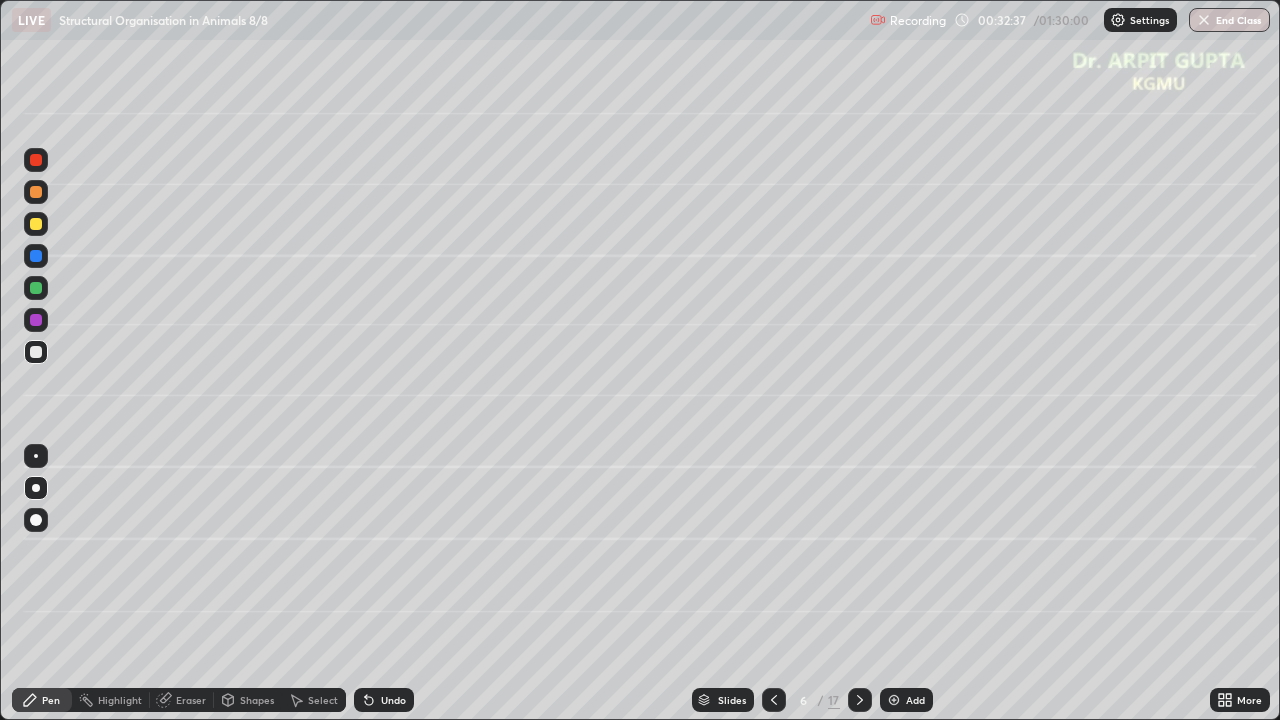 click 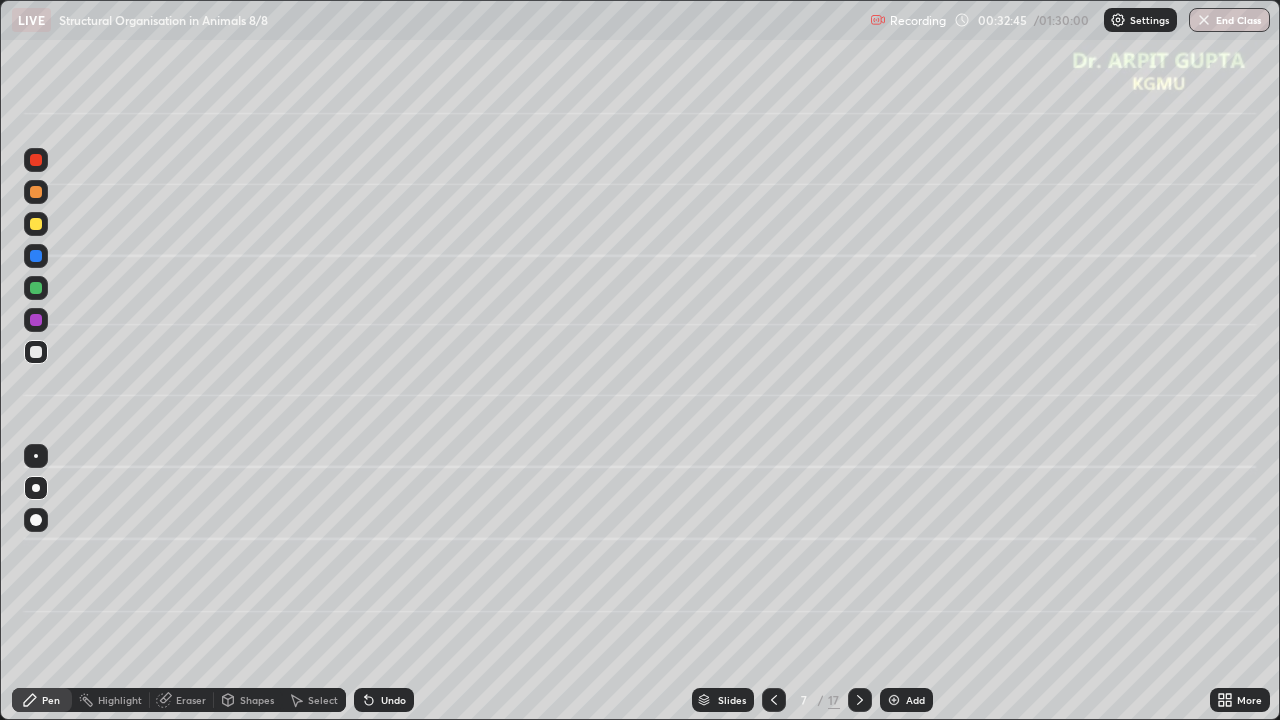 click at bounding box center (36, 224) 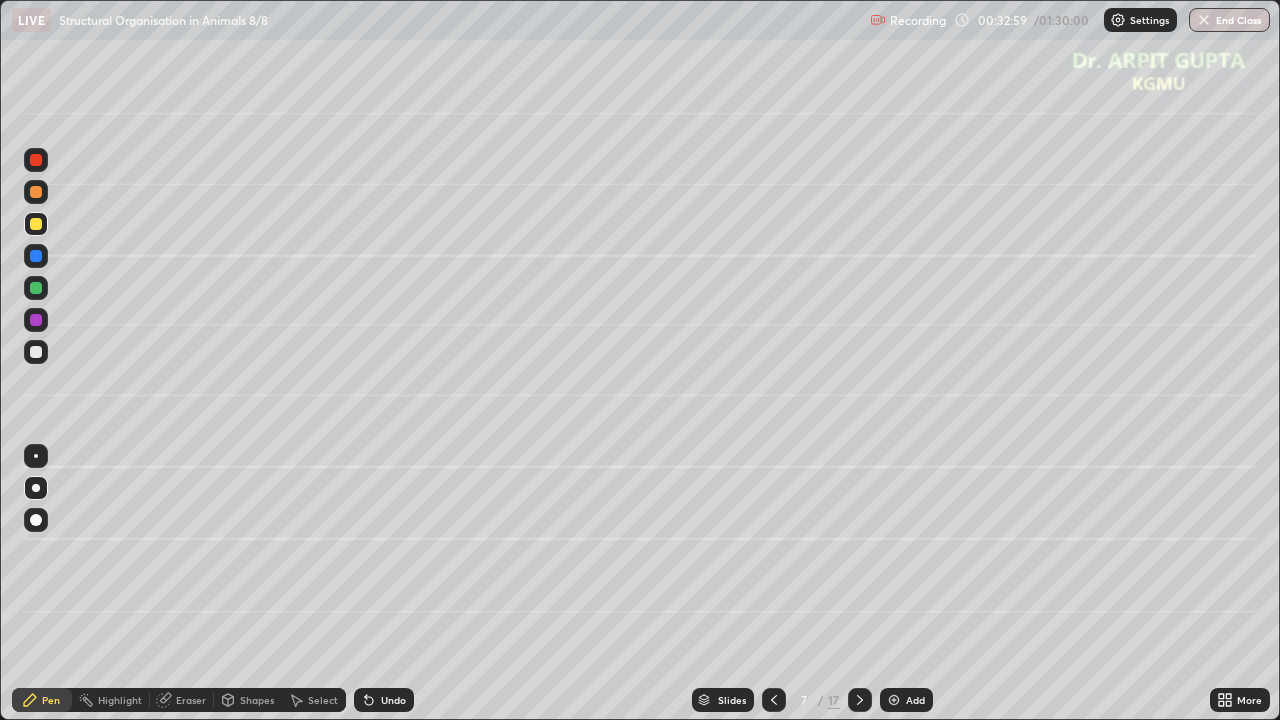click at bounding box center [36, 352] 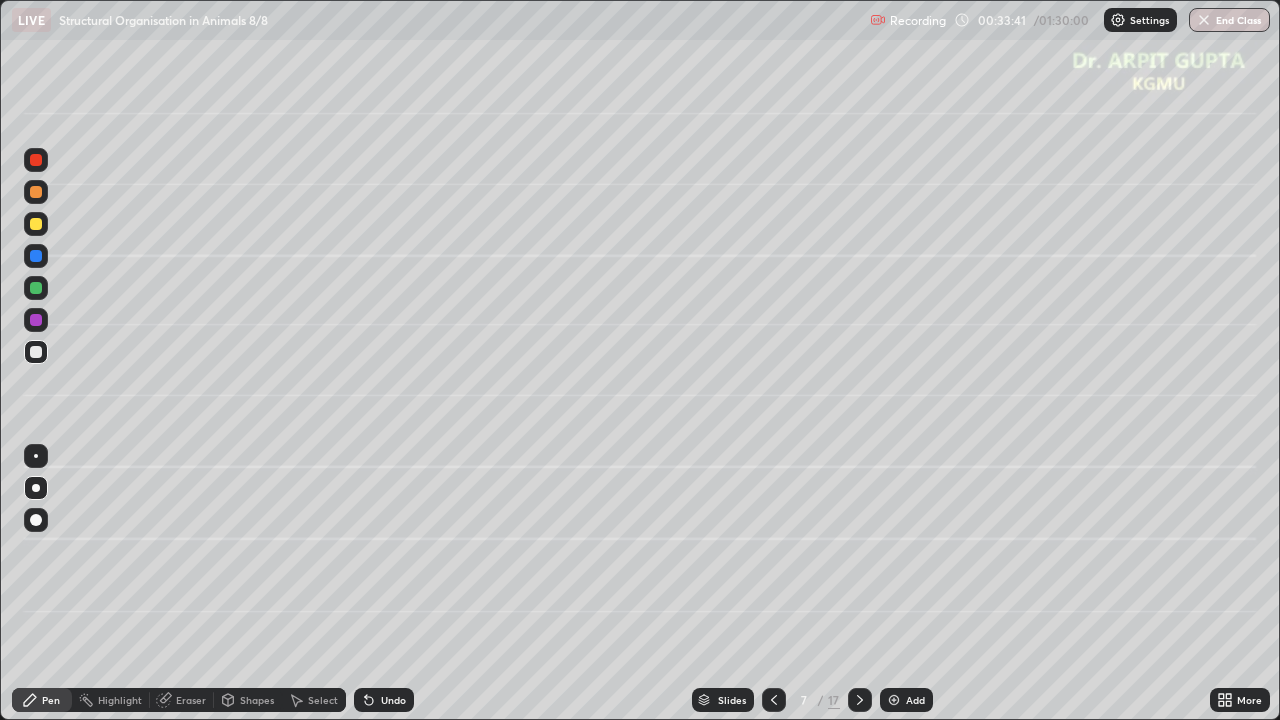 click on "Undo" at bounding box center [393, 700] 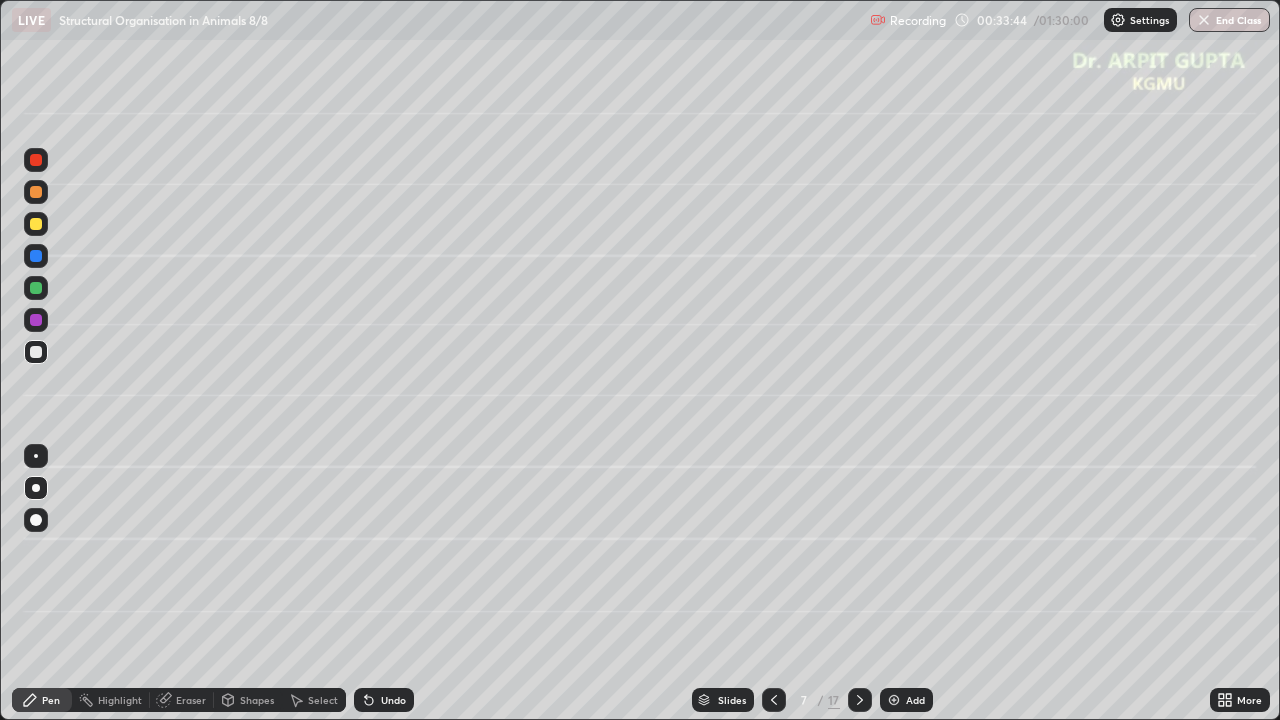 click on "Undo" at bounding box center [384, 700] 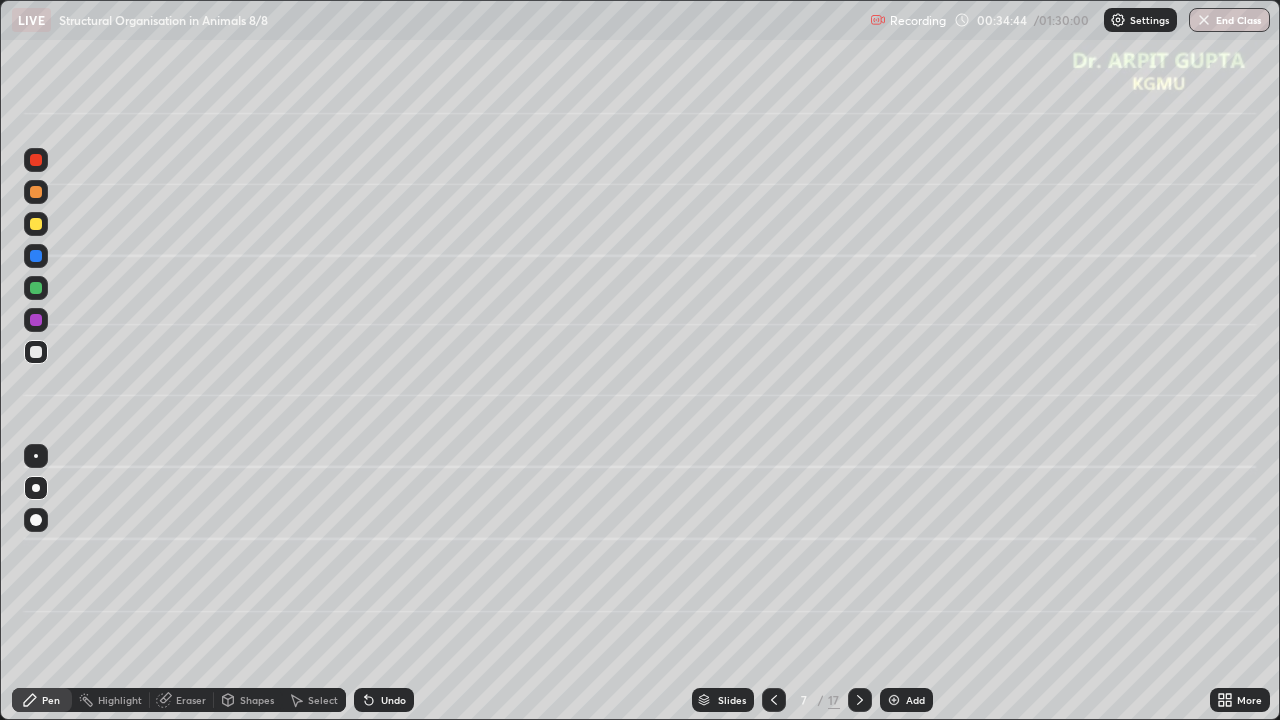 click 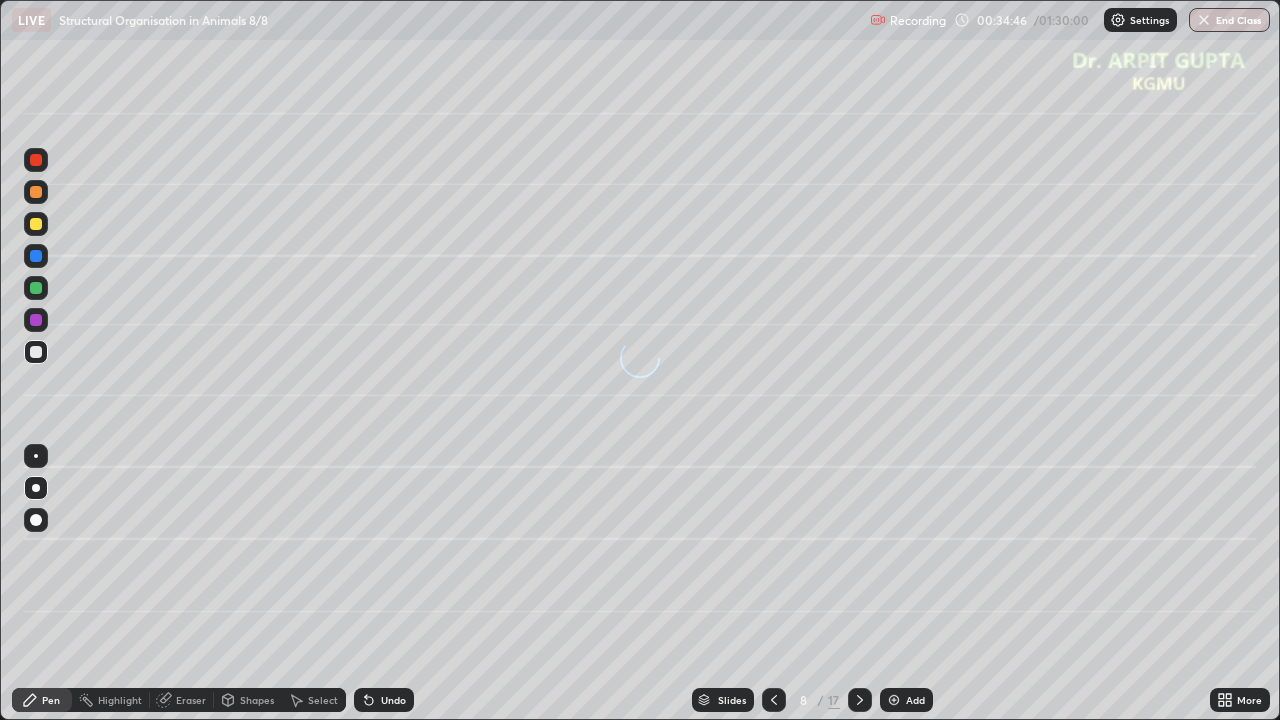 click at bounding box center (36, 352) 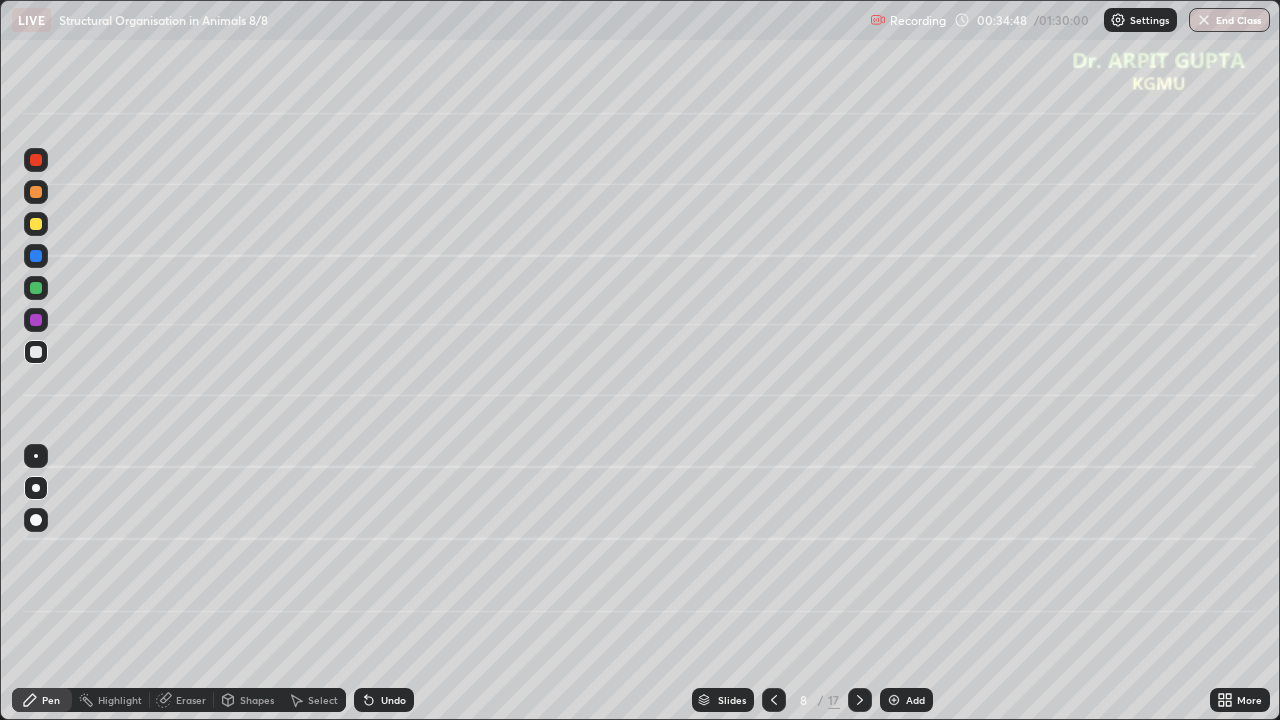 click at bounding box center (36, 224) 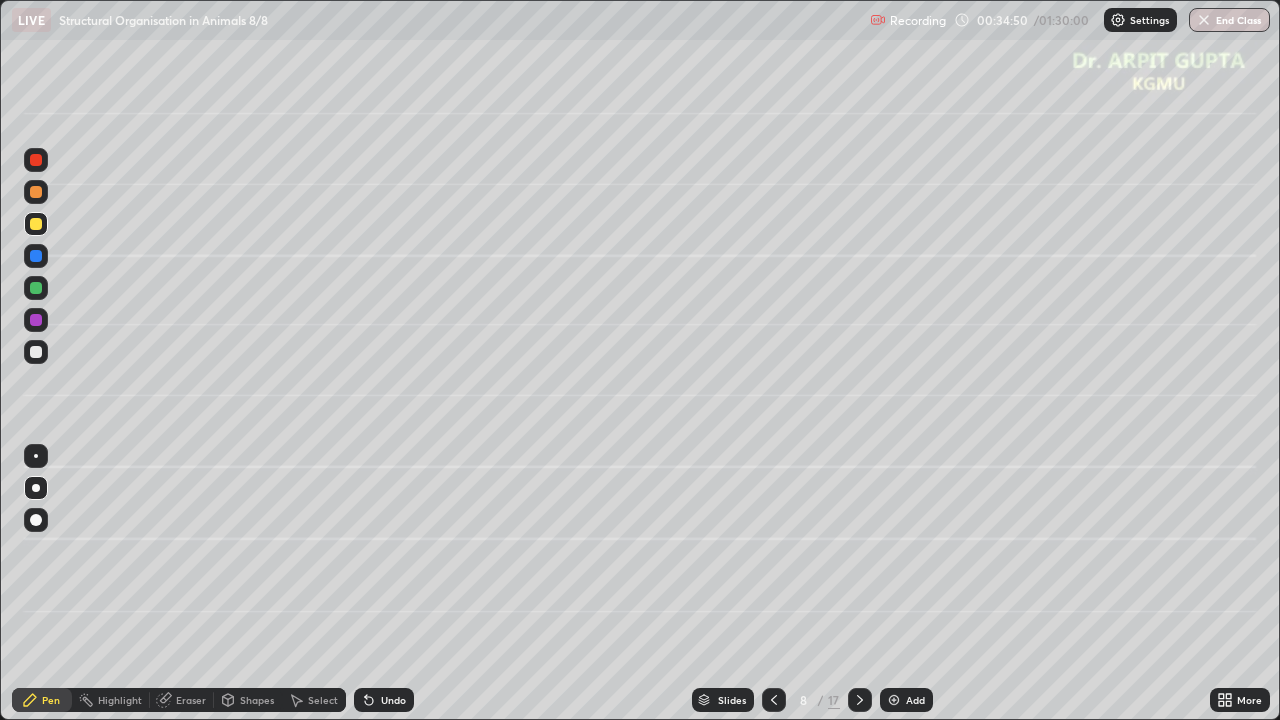 click 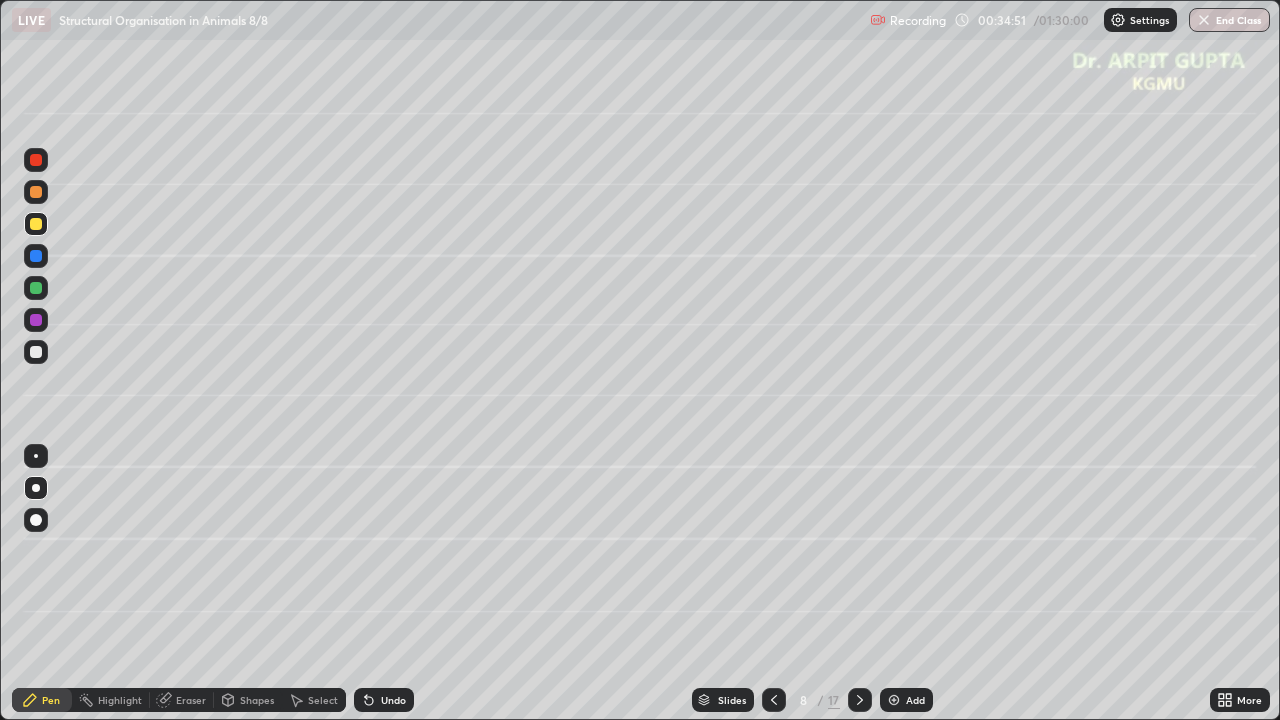 click at bounding box center (36, 192) 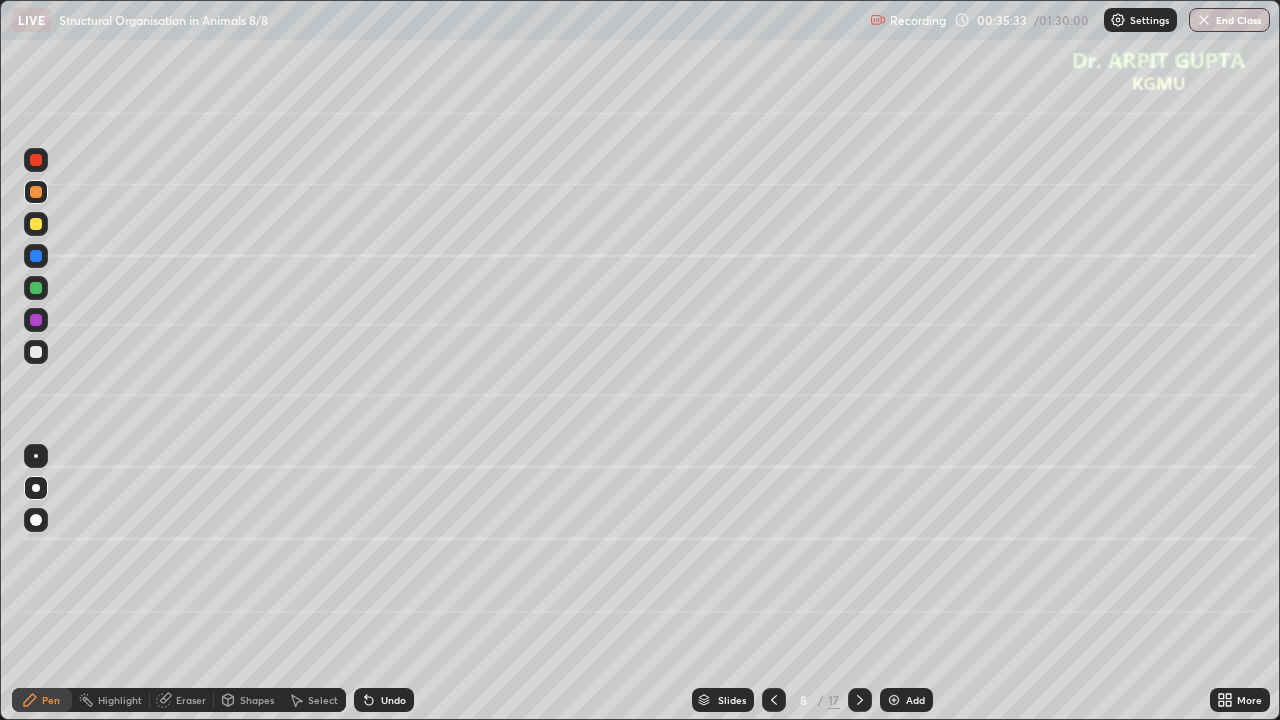 click 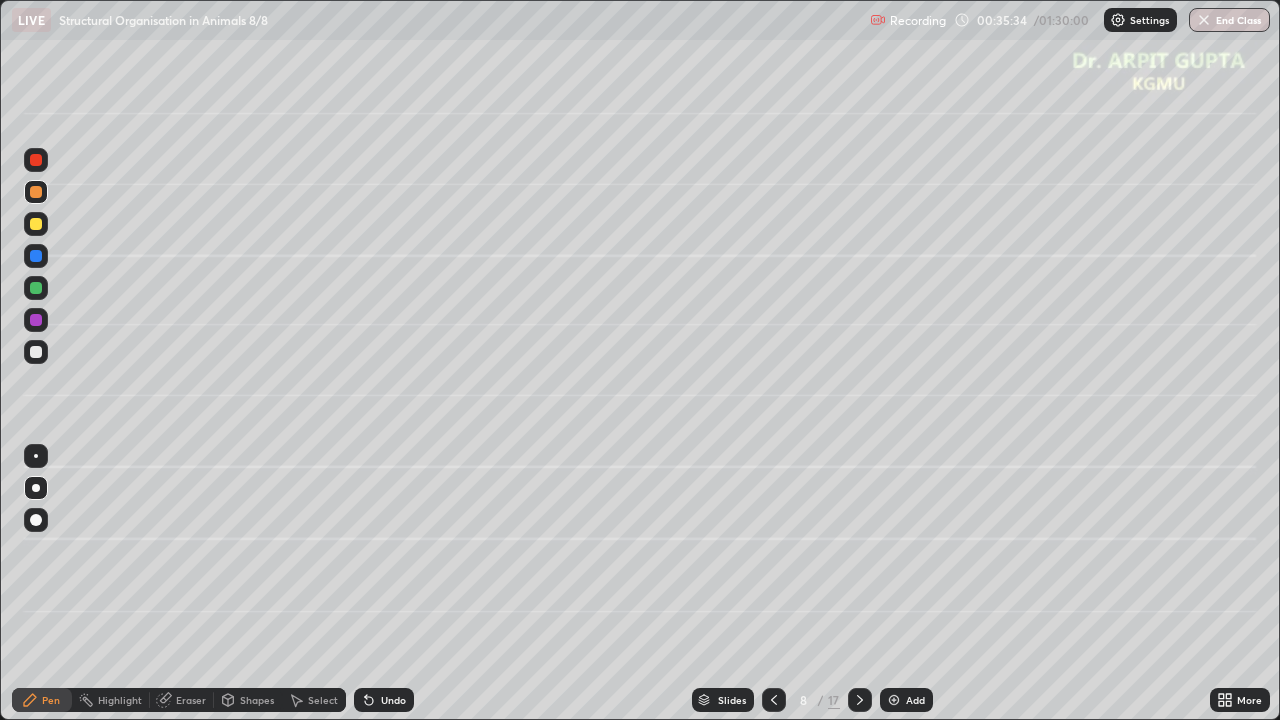 click 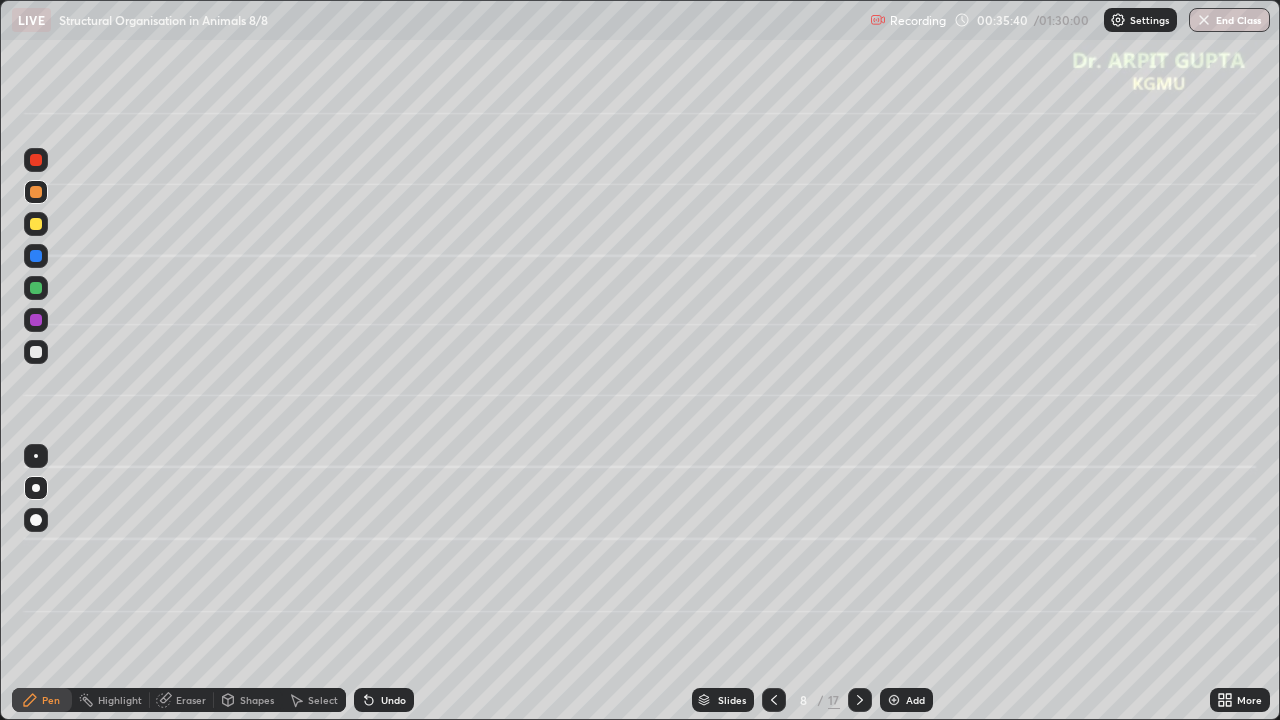 click on "Undo" at bounding box center (384, 700) 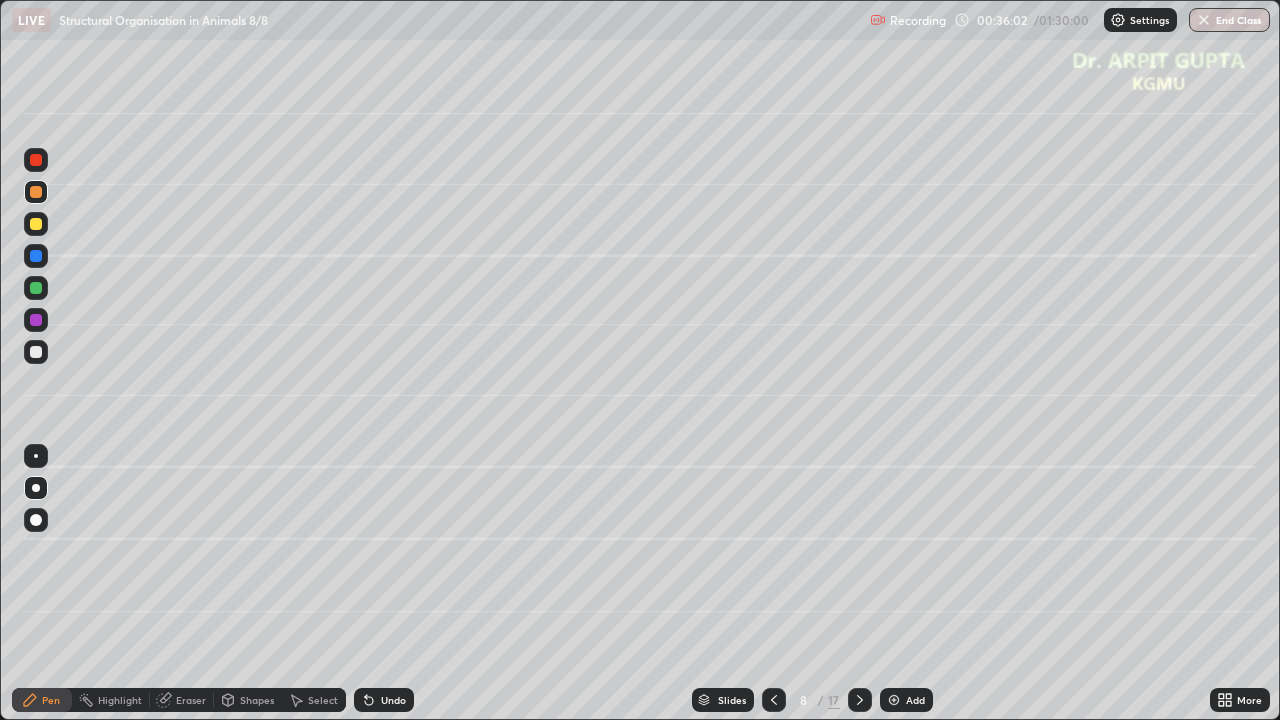 click at bounding box center (36, 352) 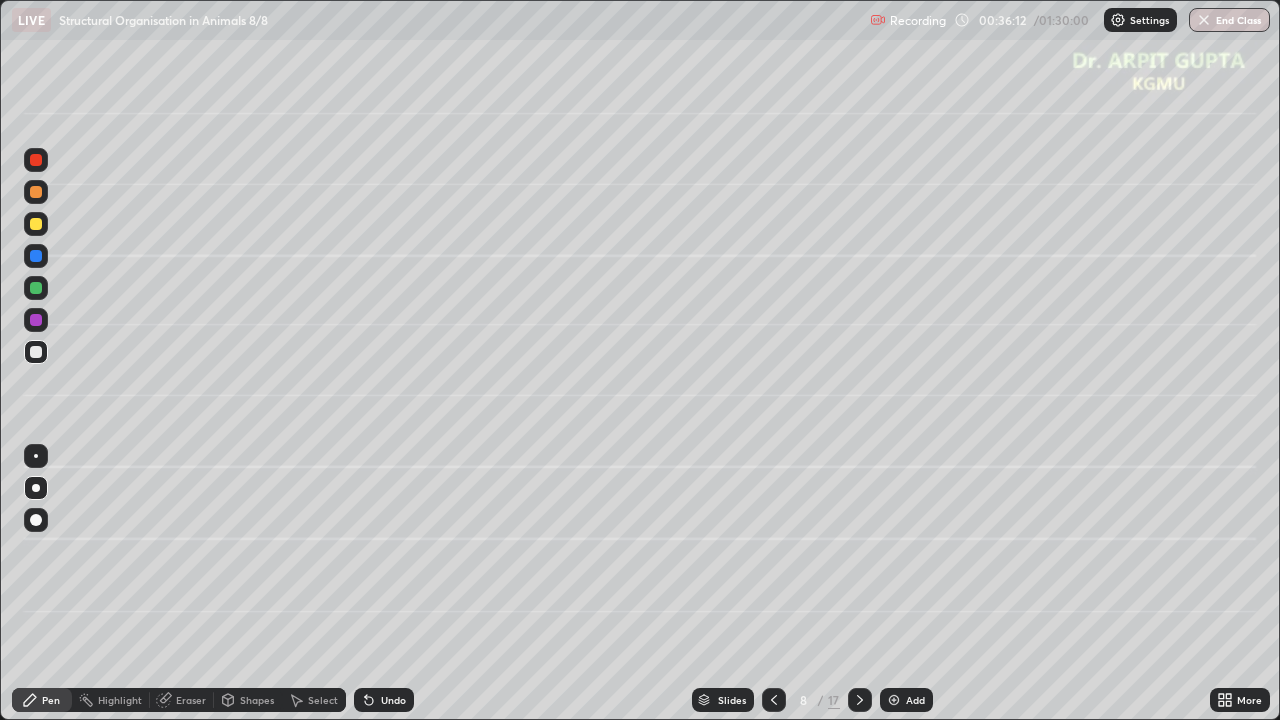 click at bounding box center [36, 224] 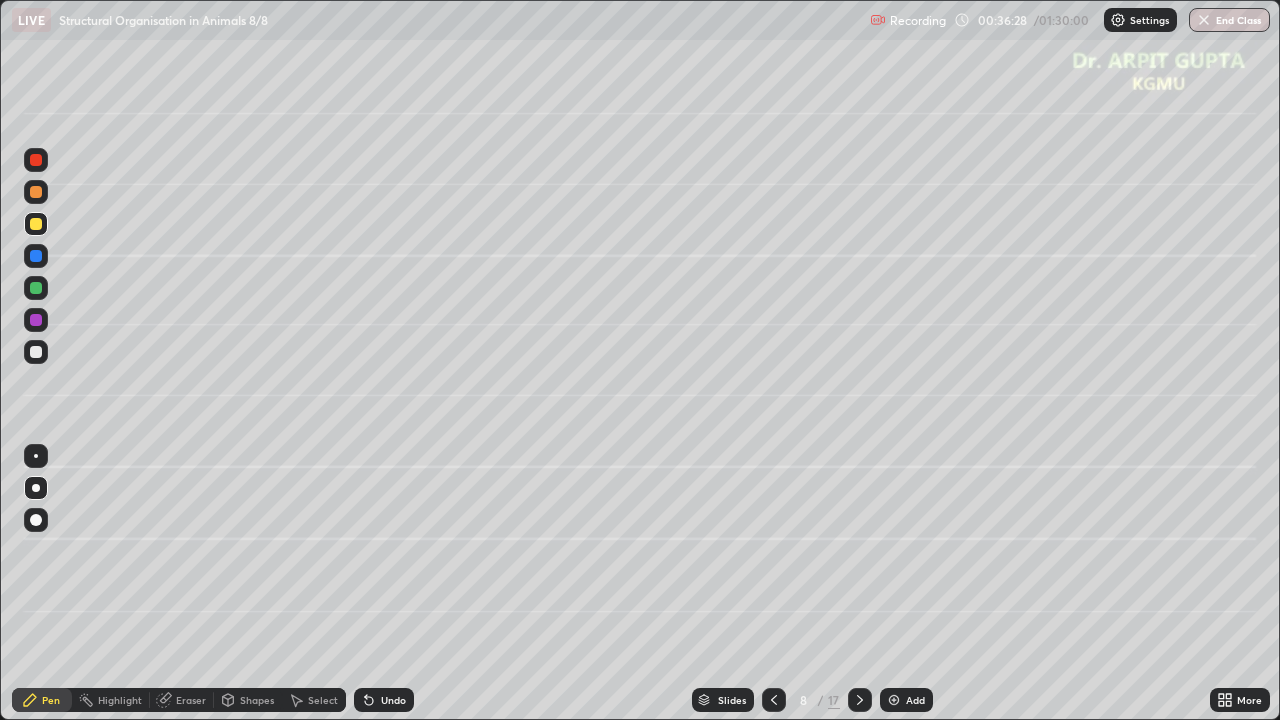 click on "Undo" at bounding box center (384, 700) 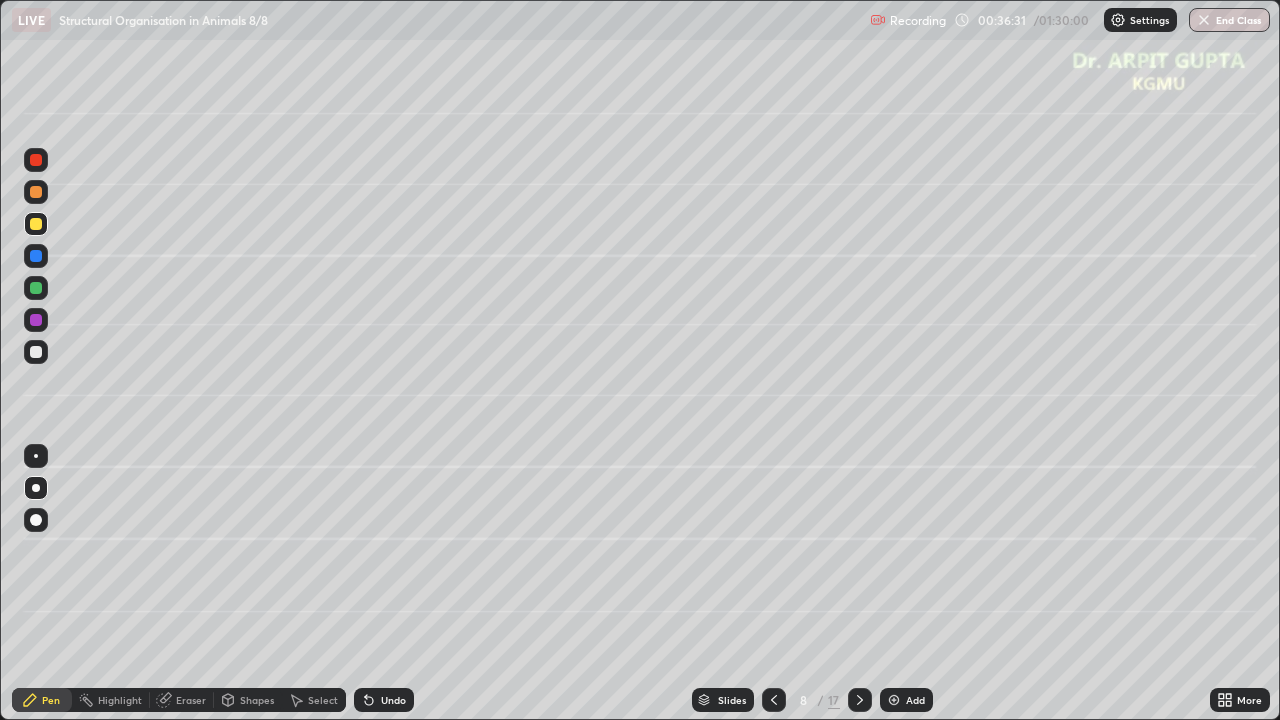click on "Undo" at bounding box center (393, 700) 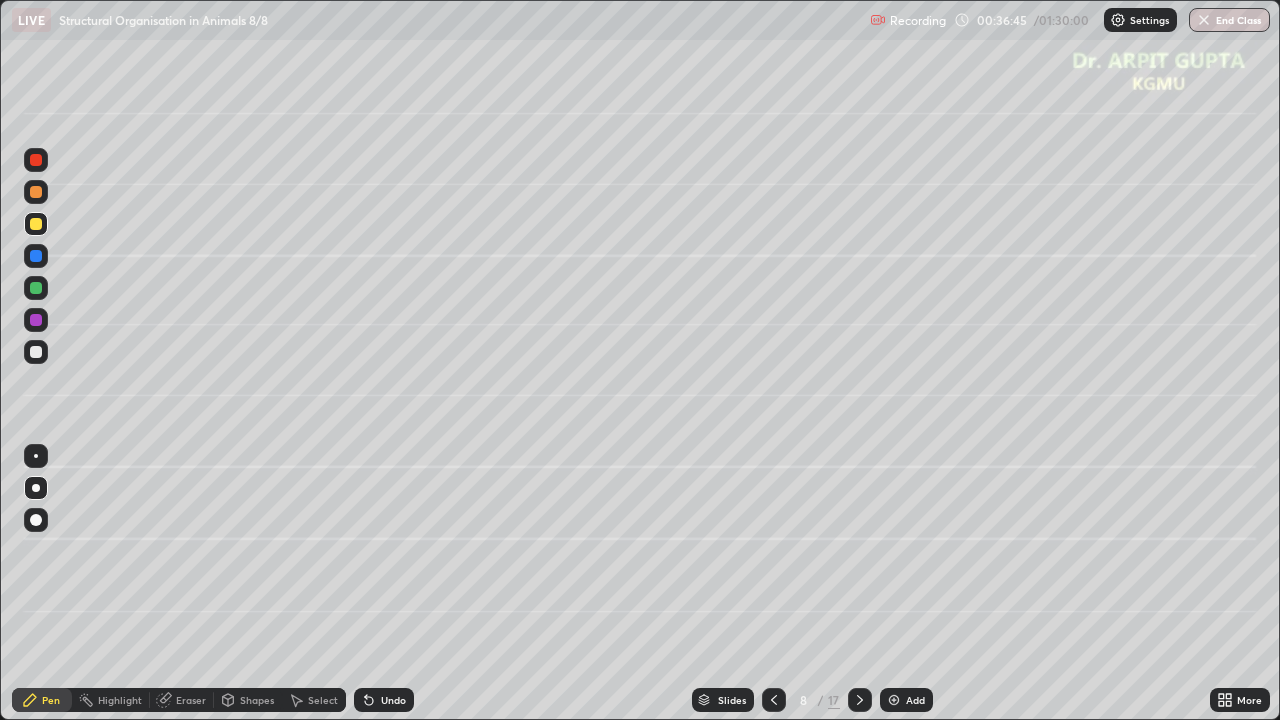 click at bounding box center [36, 352] 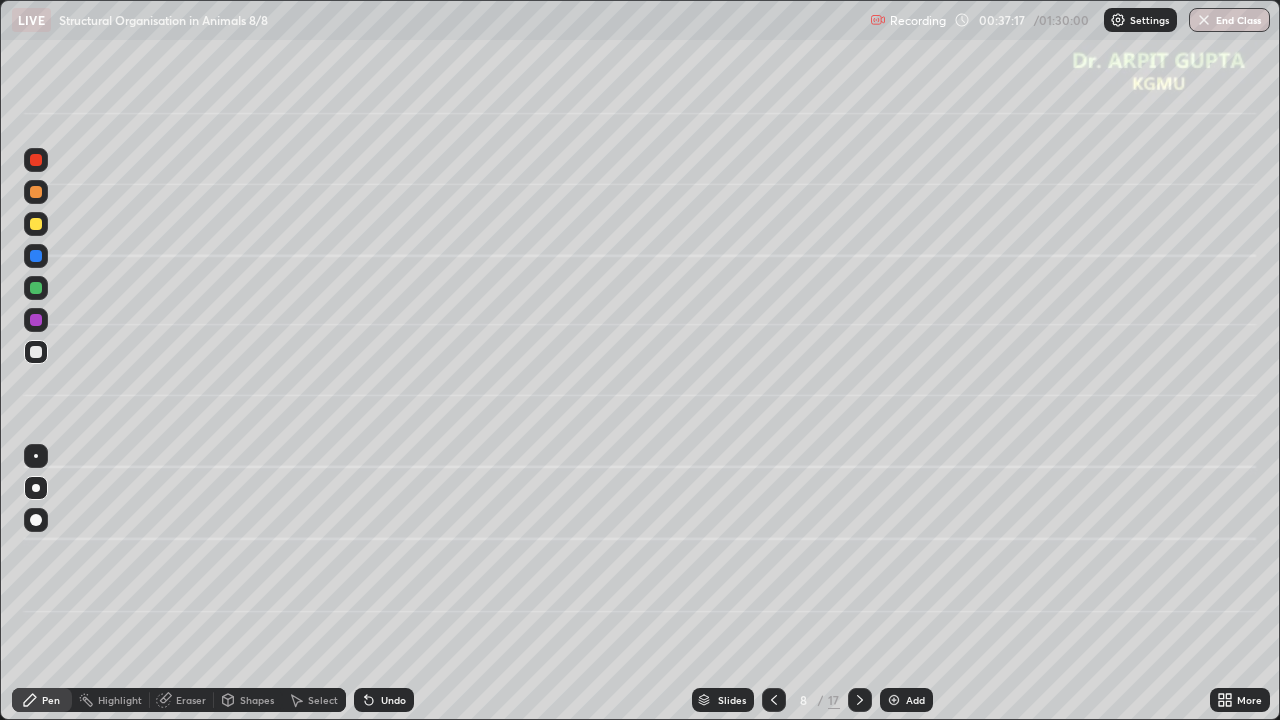 click on "Undo" at bounding box center (384, 700) 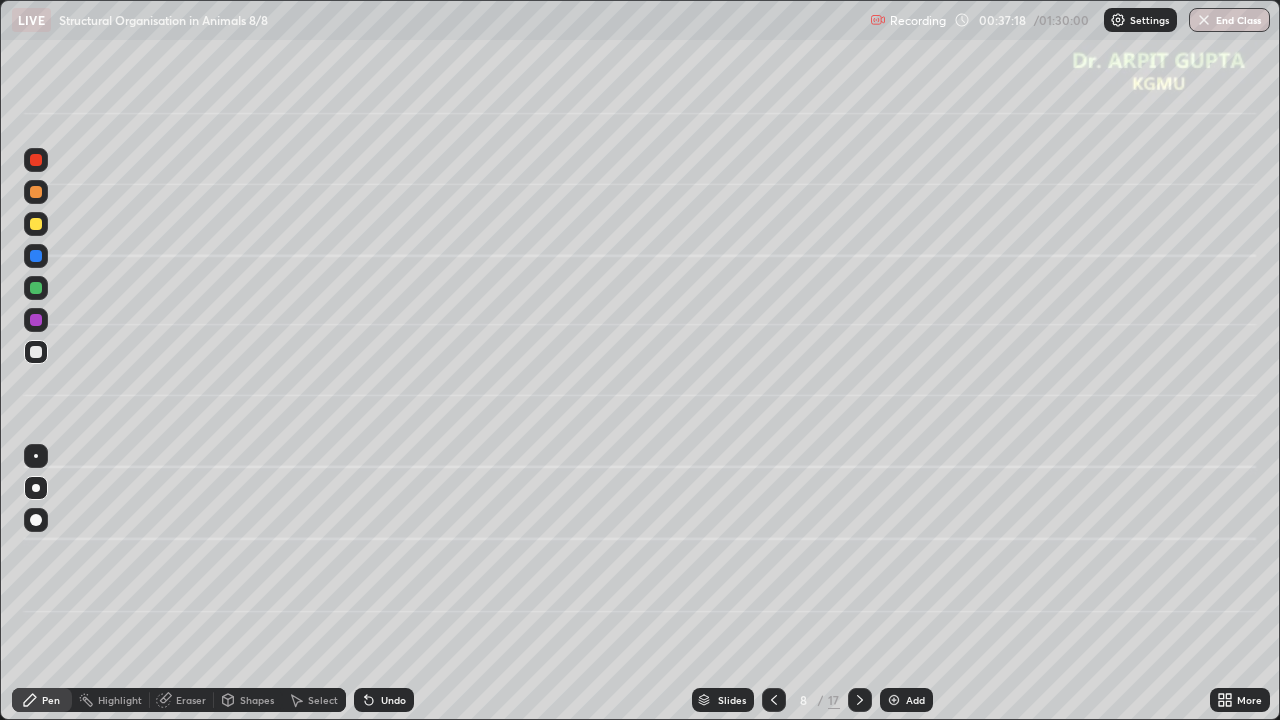 click on "Undo" at bounding box center [384, 700] 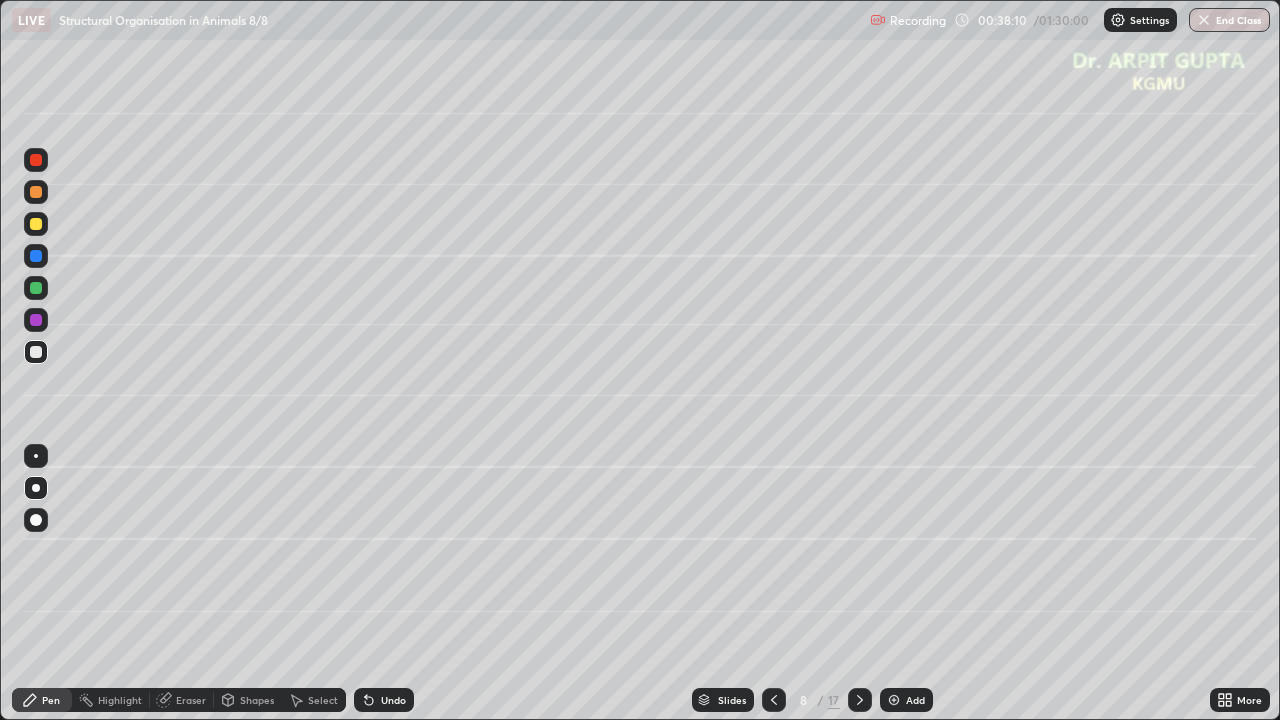 click at bounding box center (36, 352) 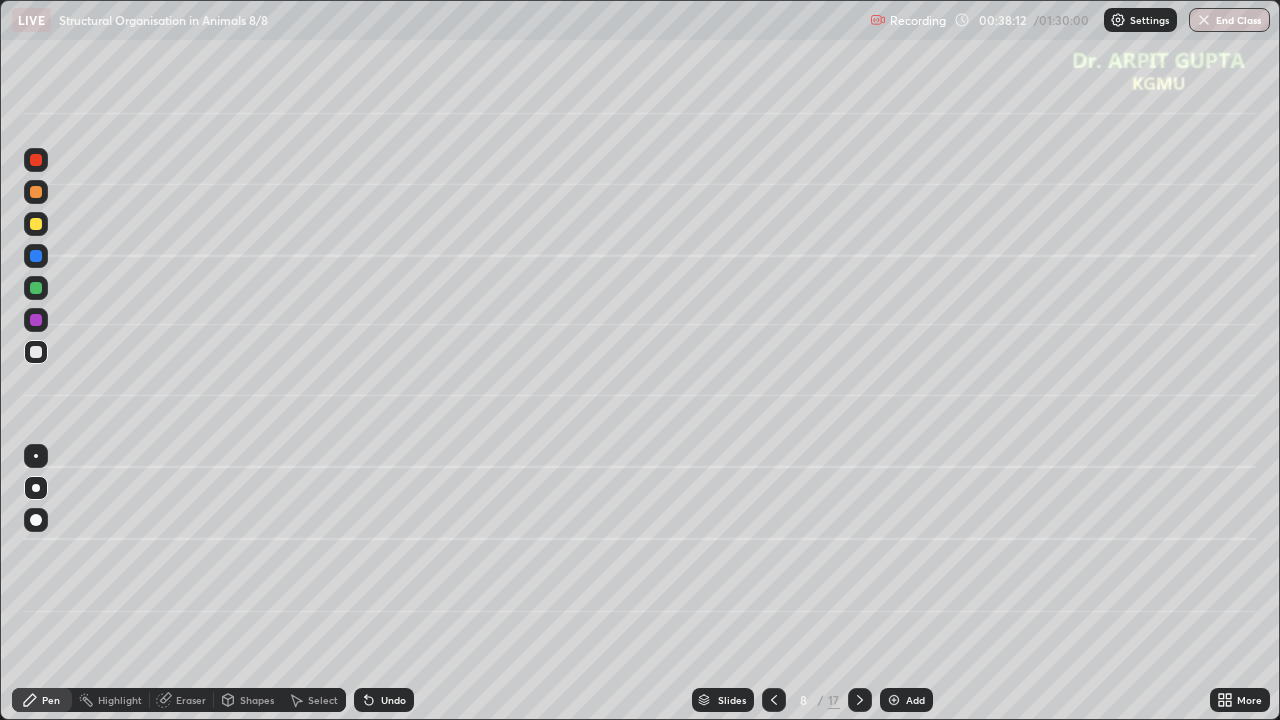 click at bounding box center [36, 288] 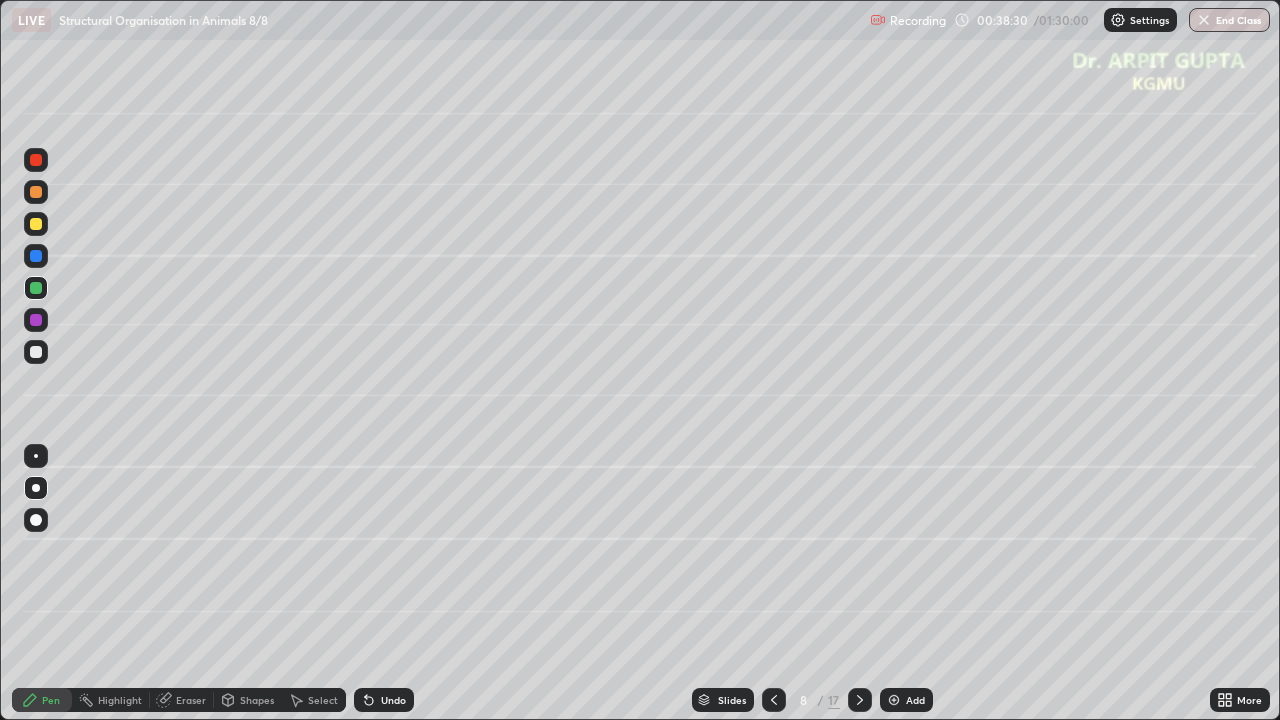 click 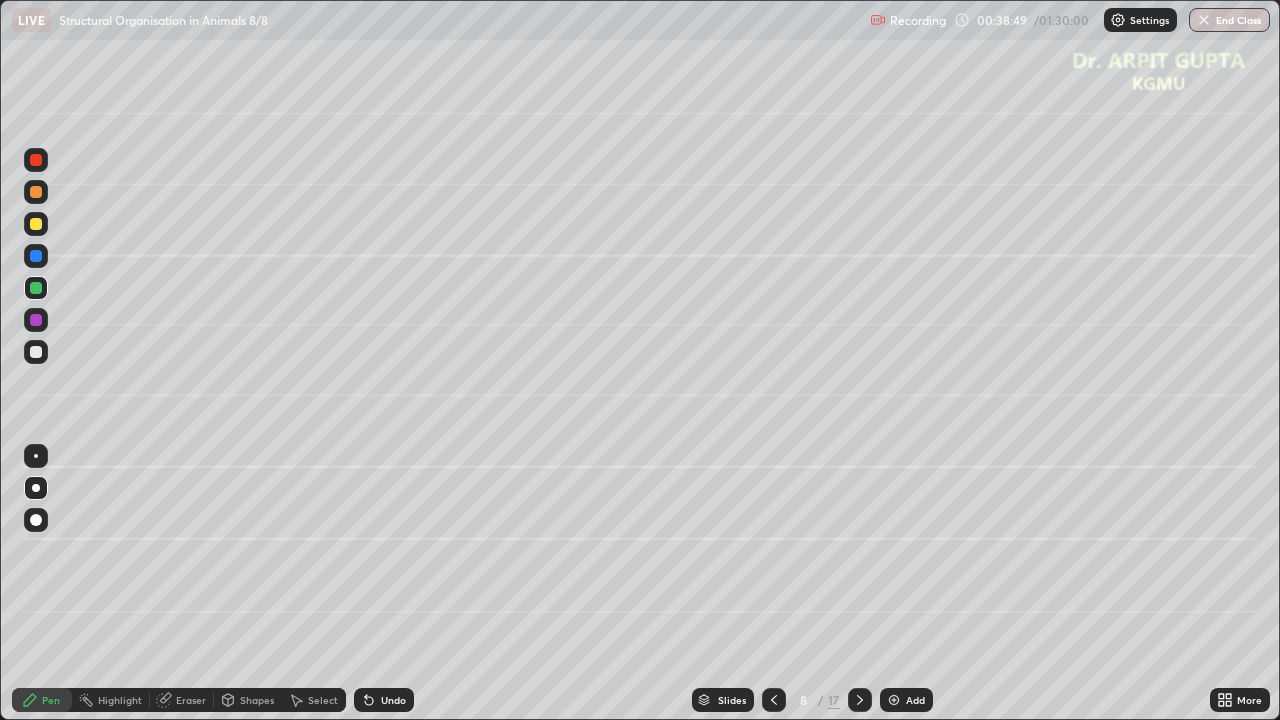click at bounding box center [36, 352] 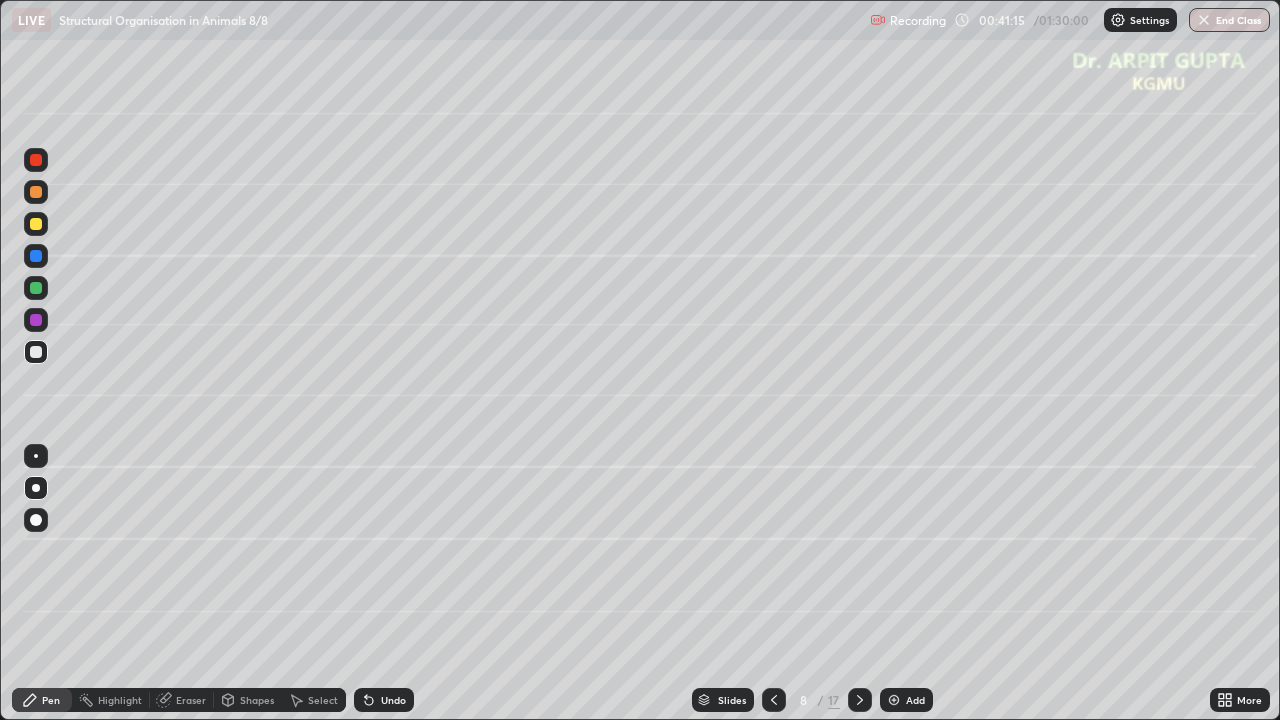 click 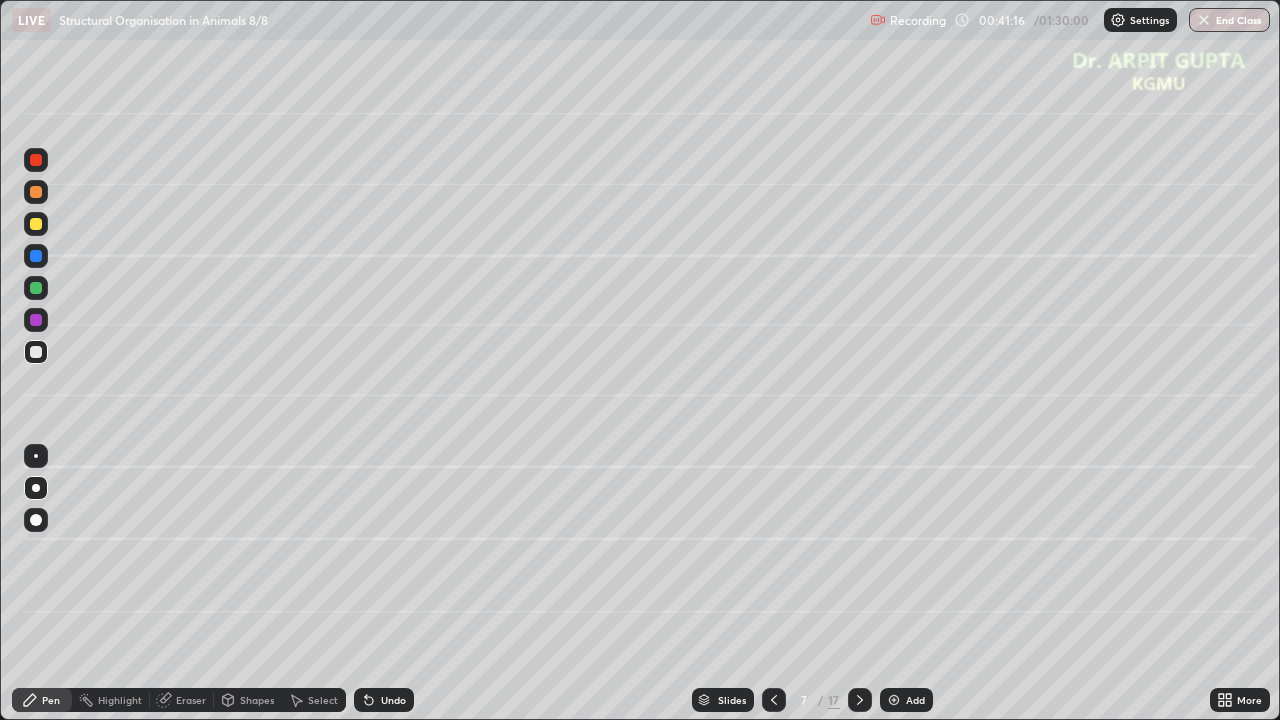 click 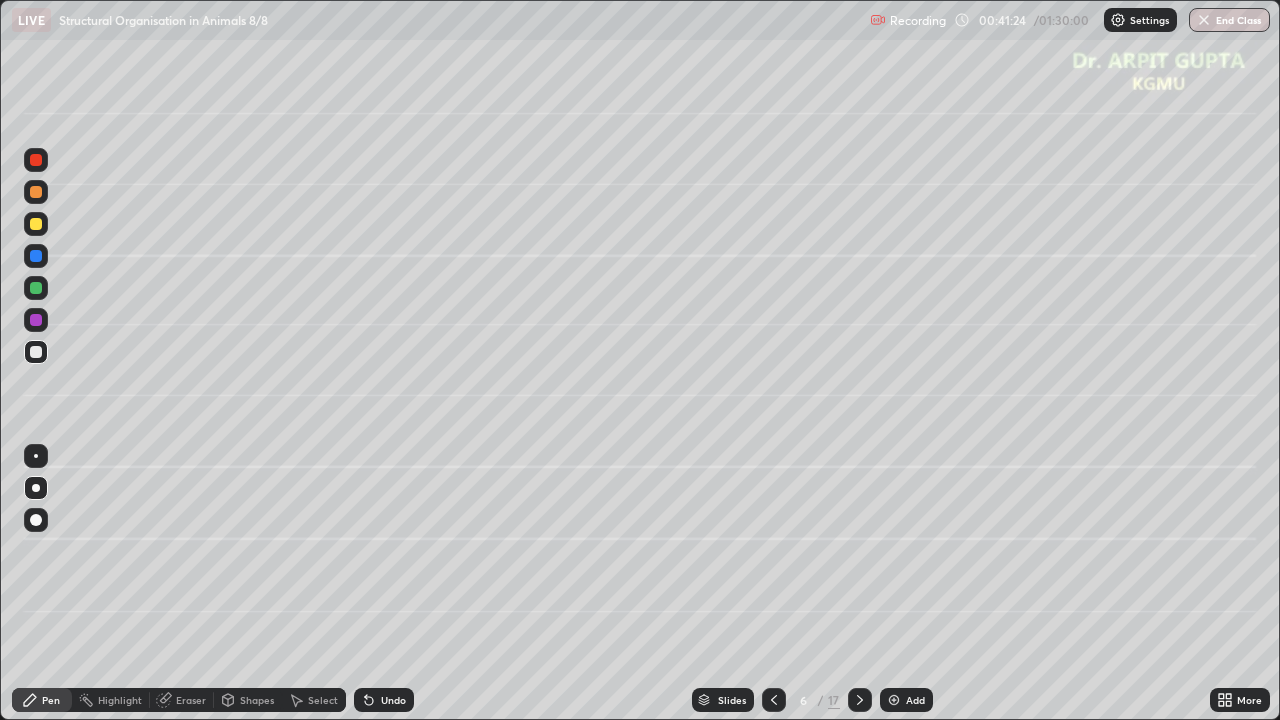 click 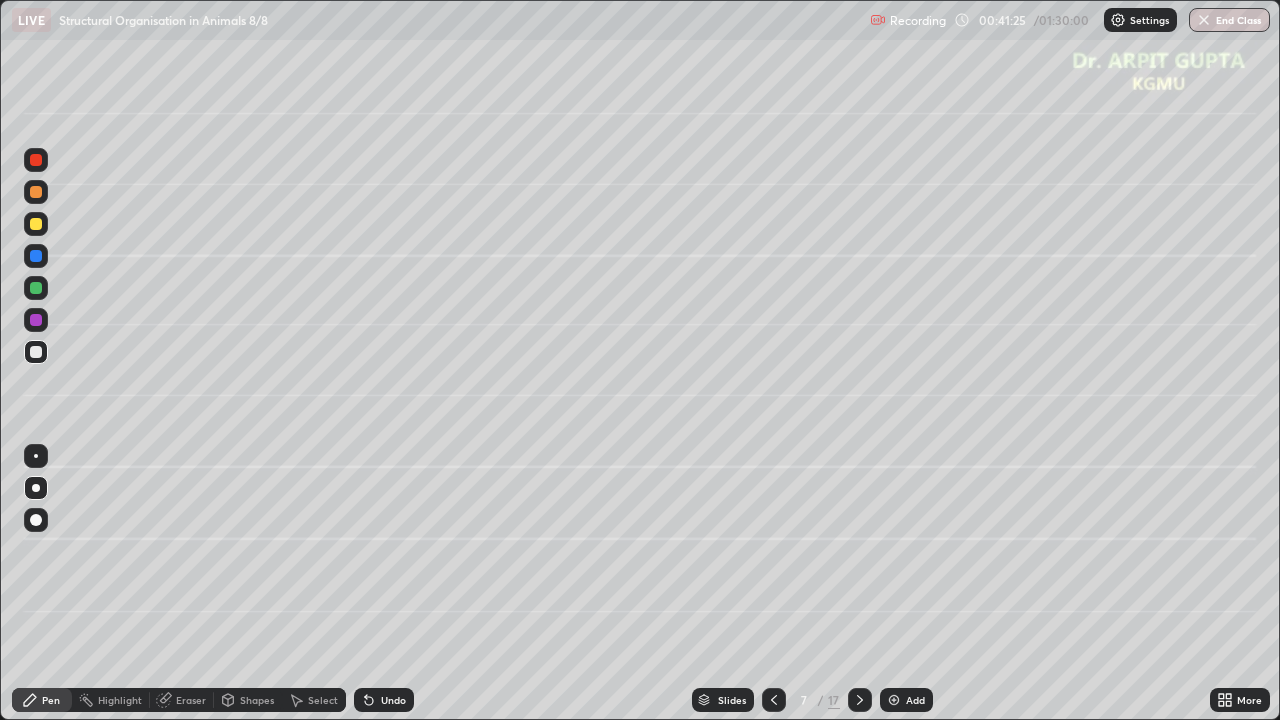 click 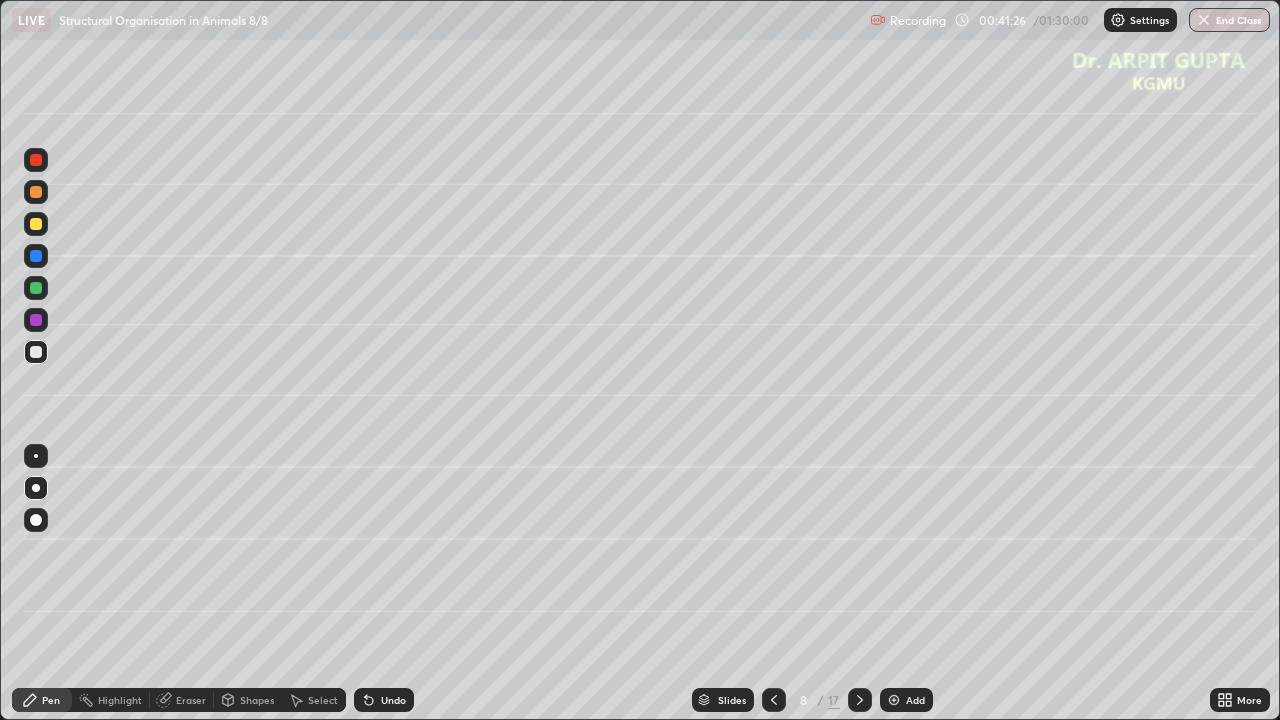 click 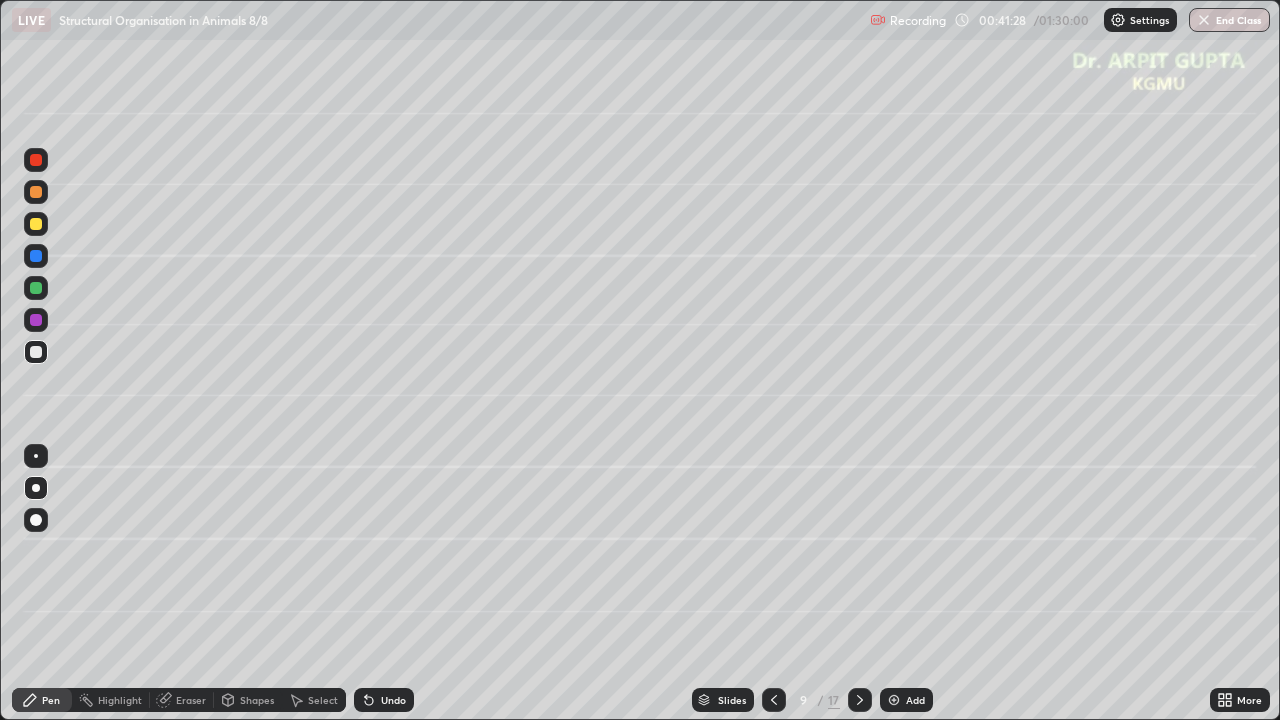 click 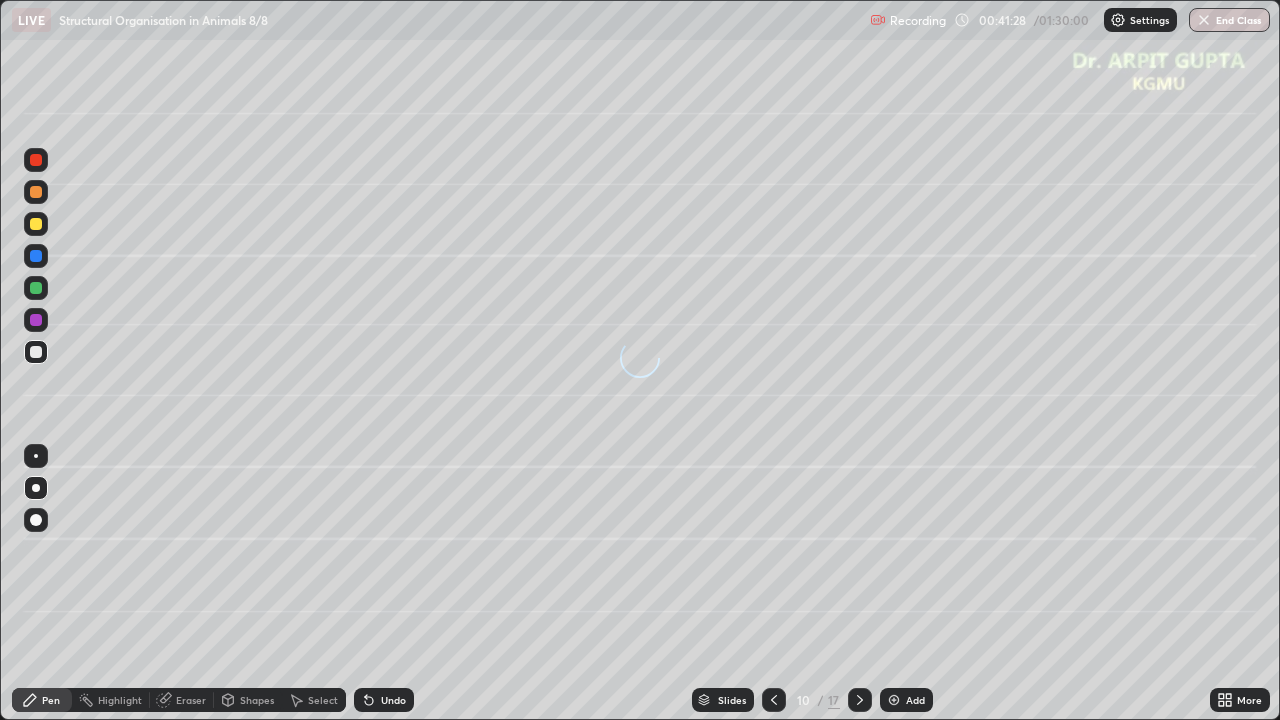 click 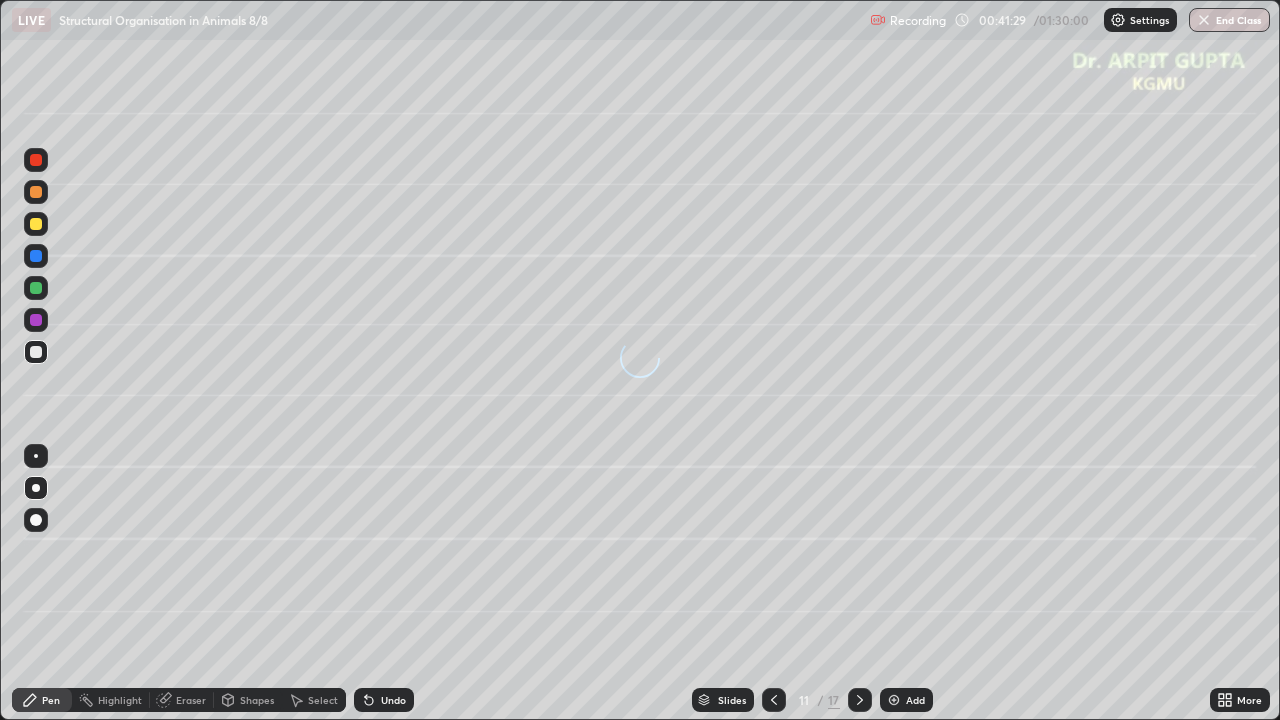 click 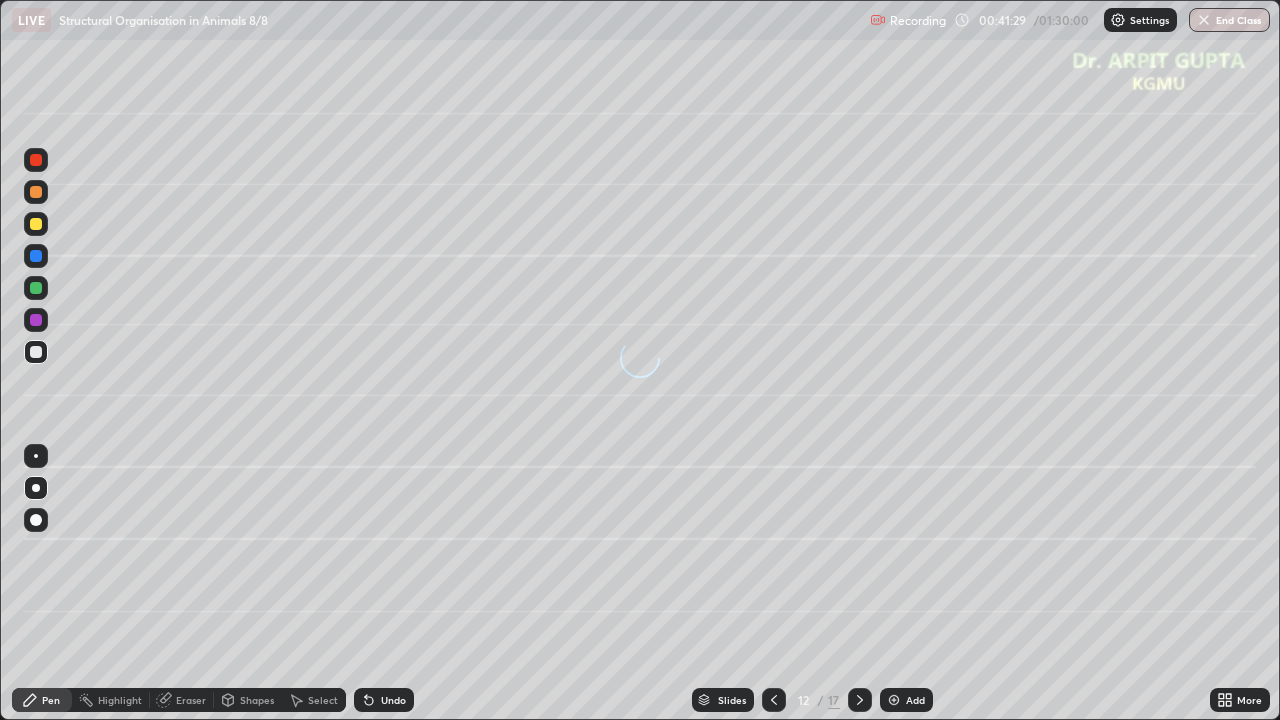 click 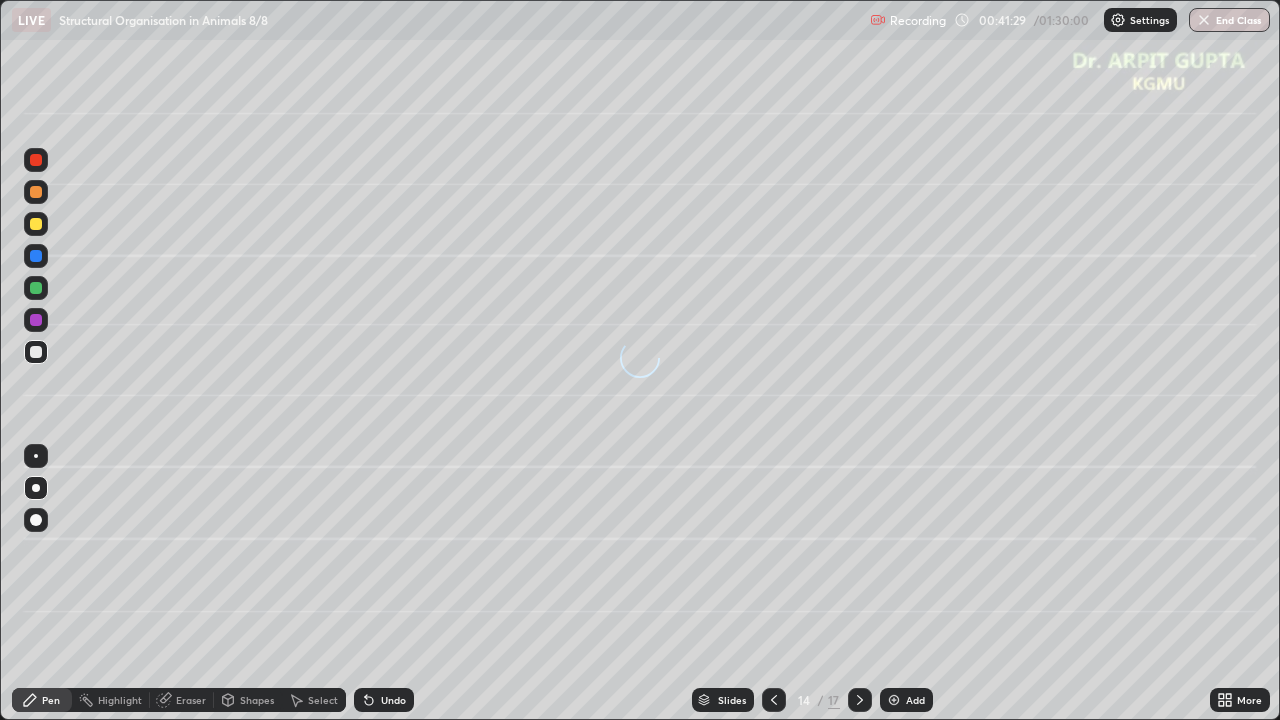 click 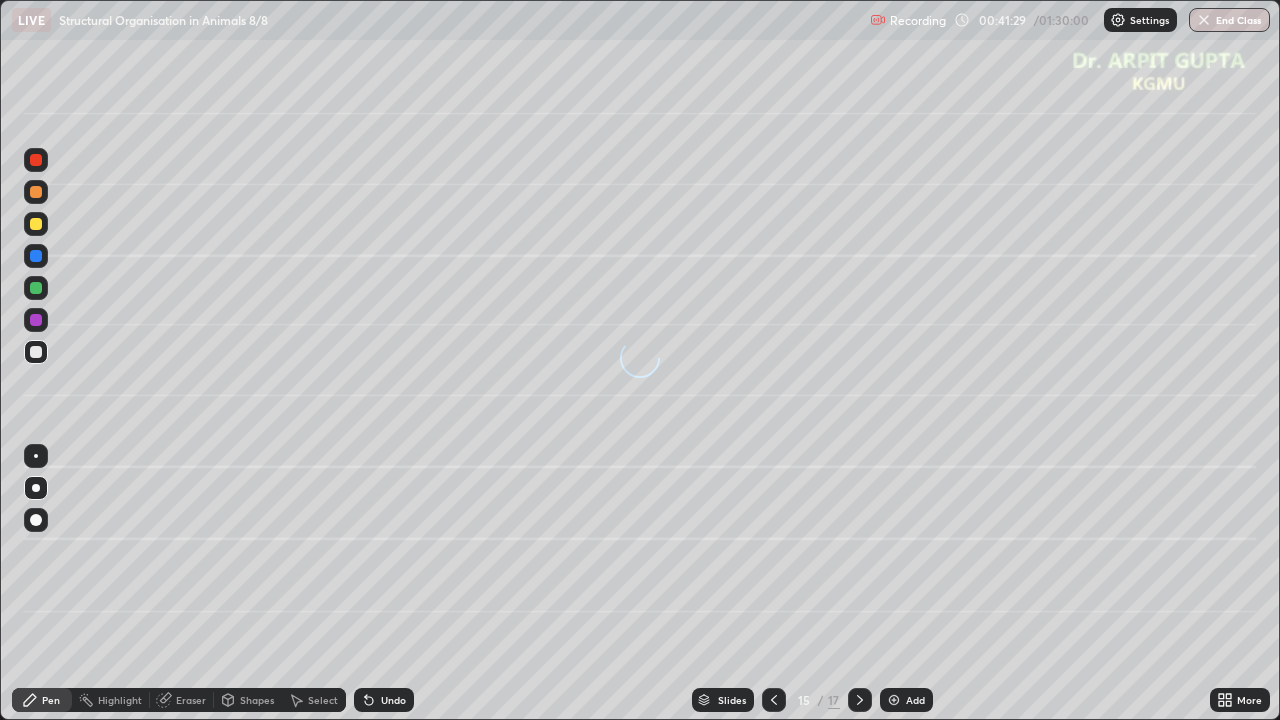 click 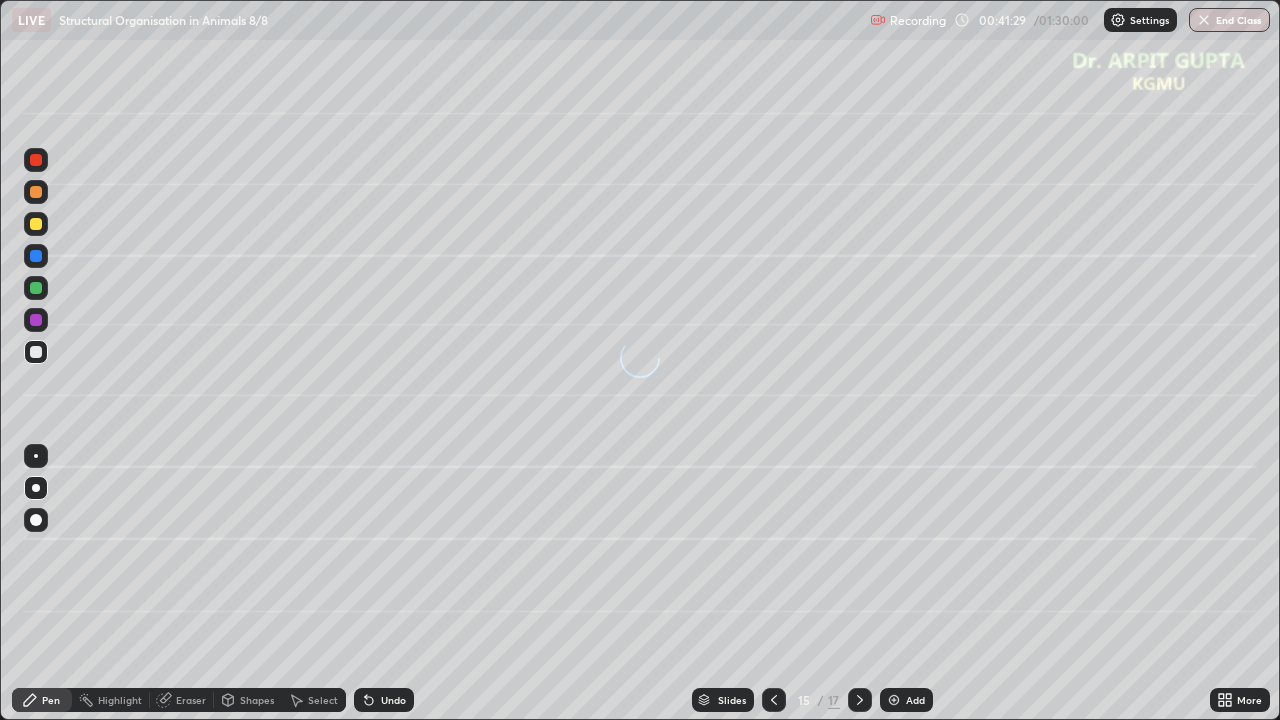 click 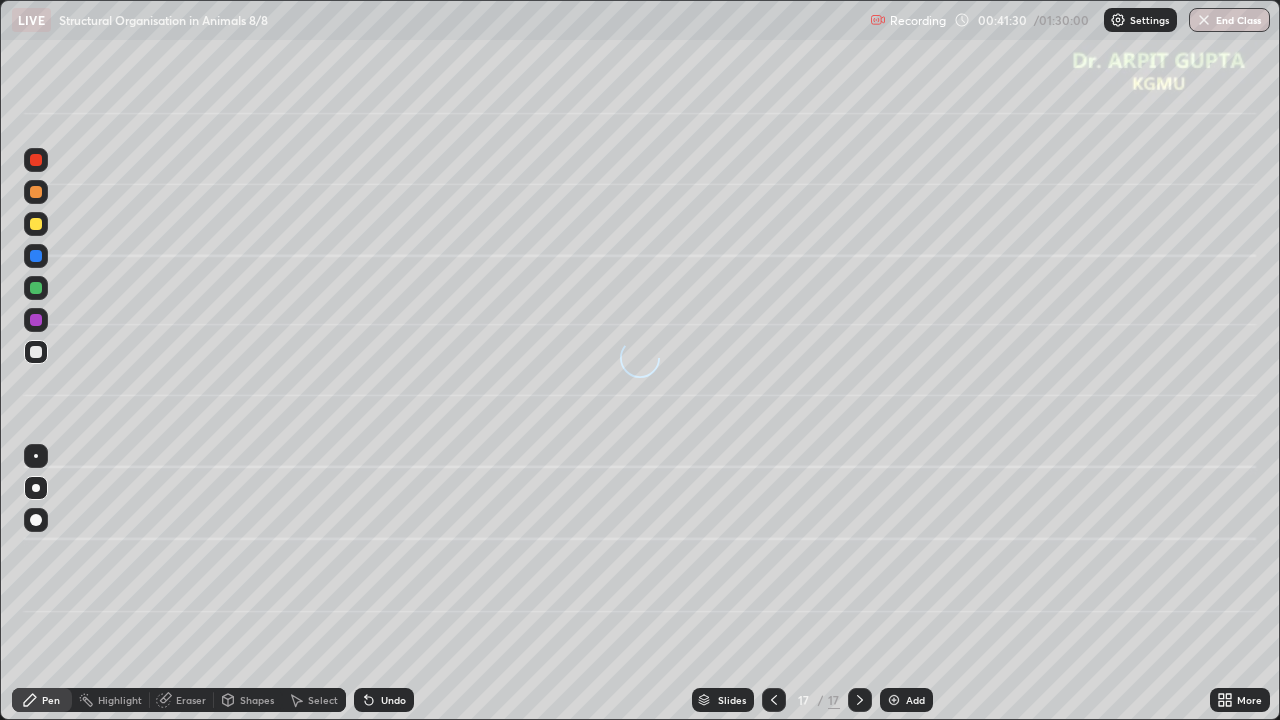 click 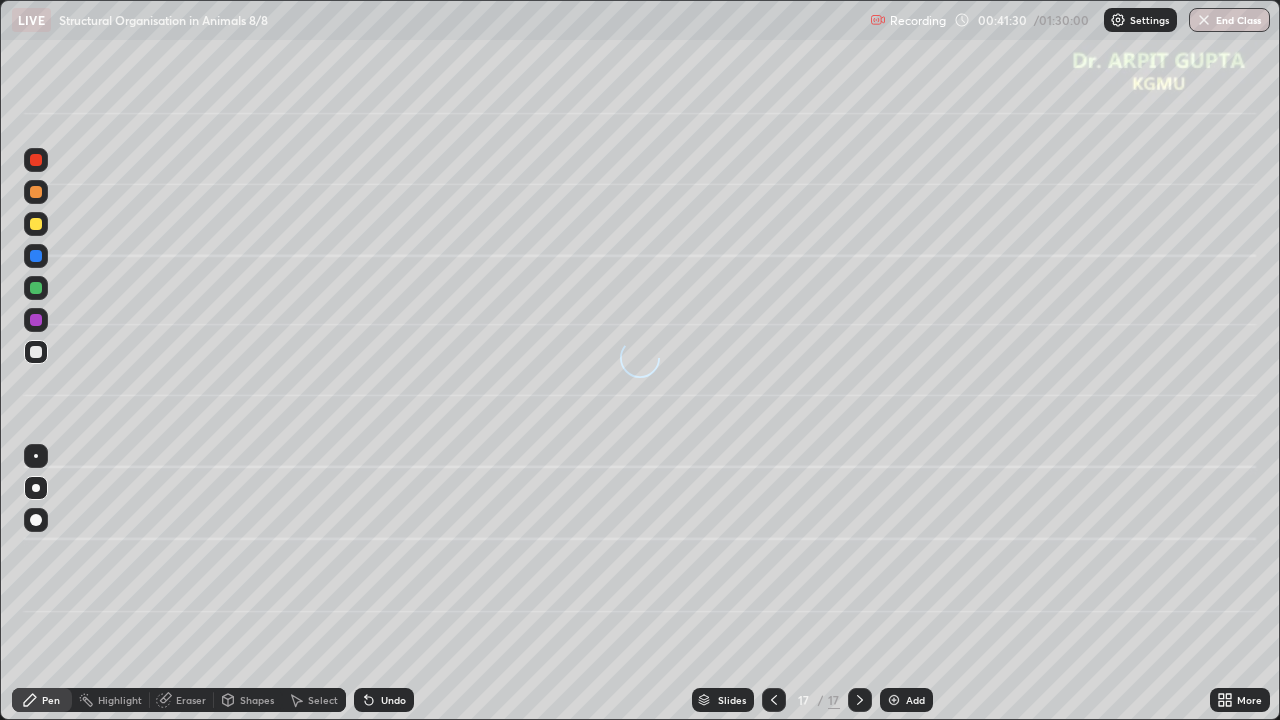 click 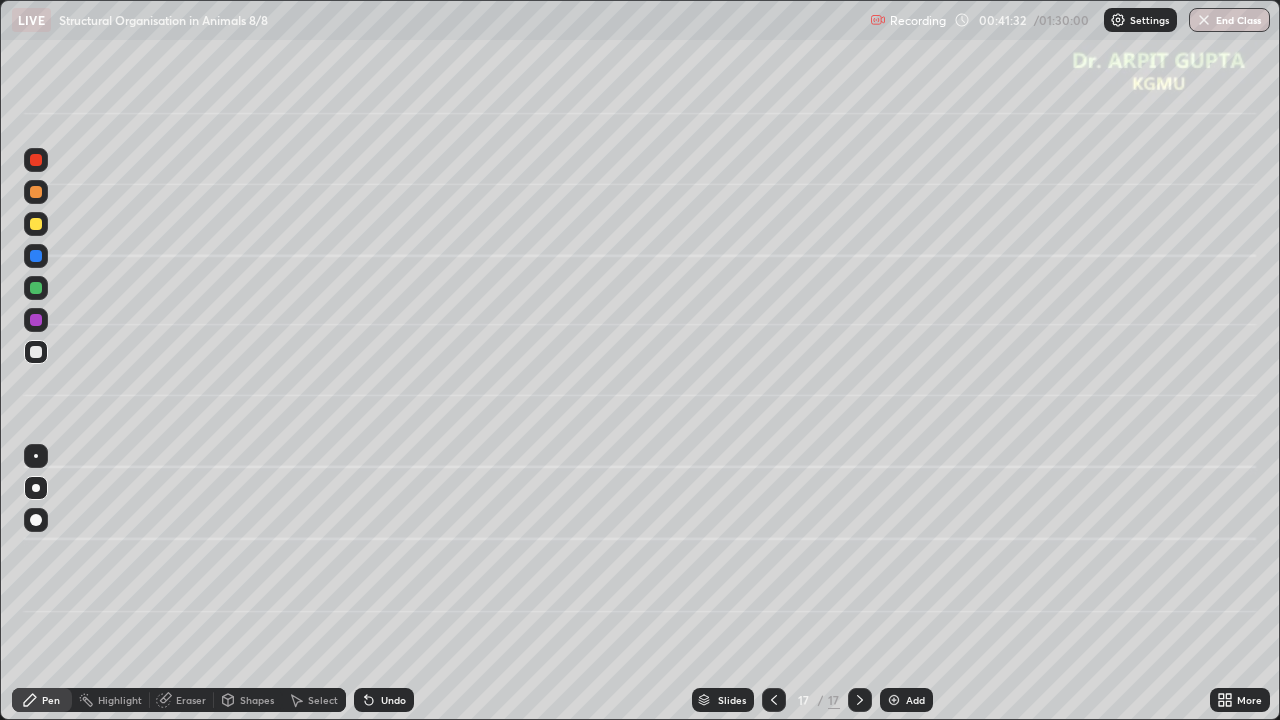 click 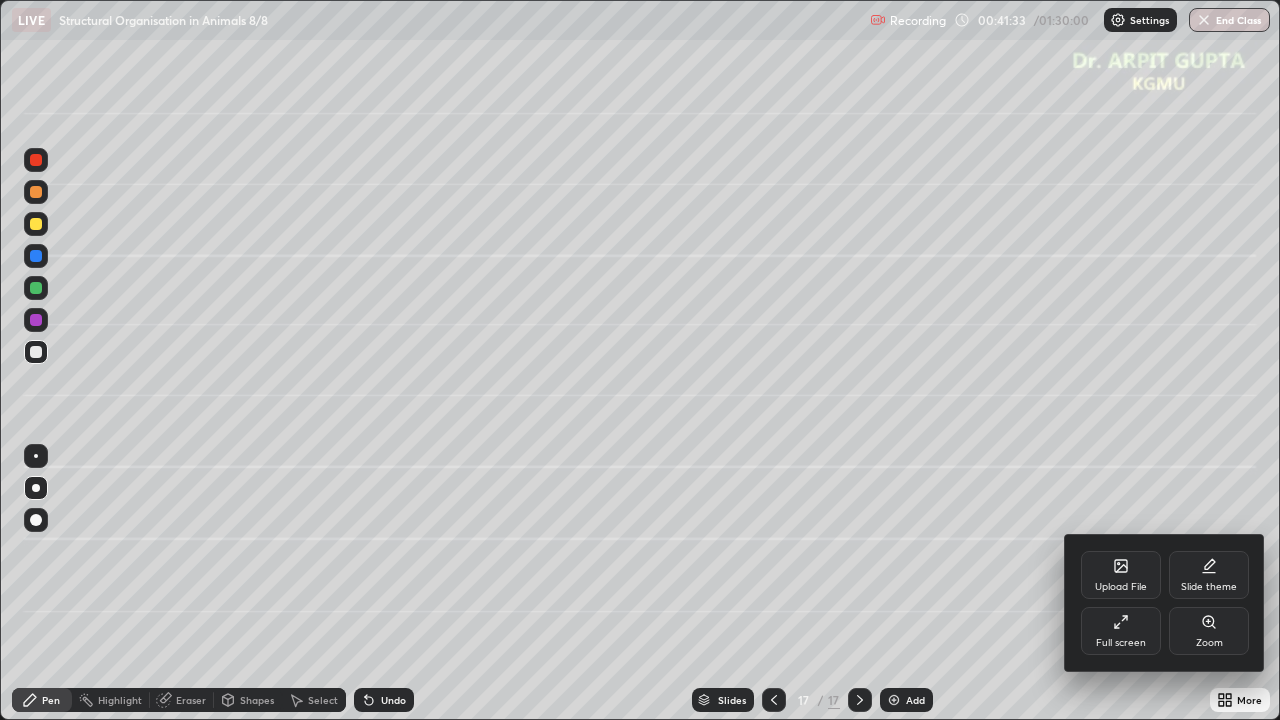 click on "Upload File" at bounding box center (1121, 587) 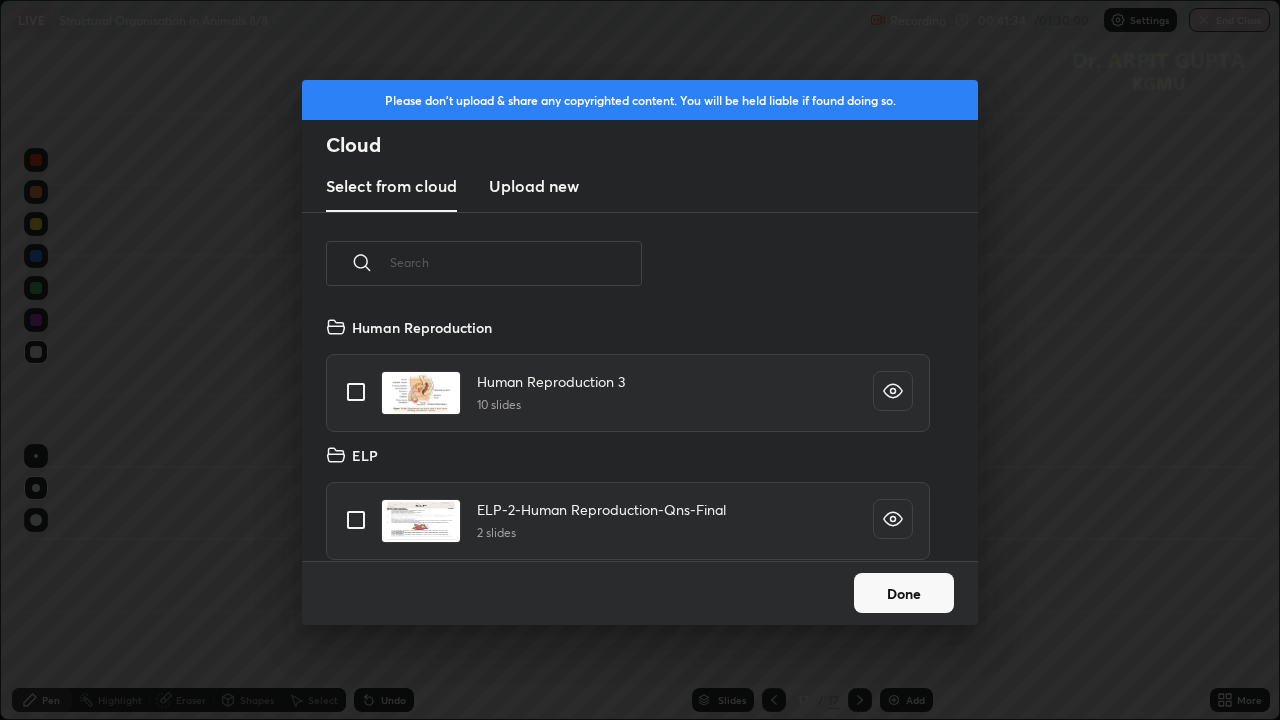 scroll, scrollTop: 7, scrollLeft: 11, axis: both 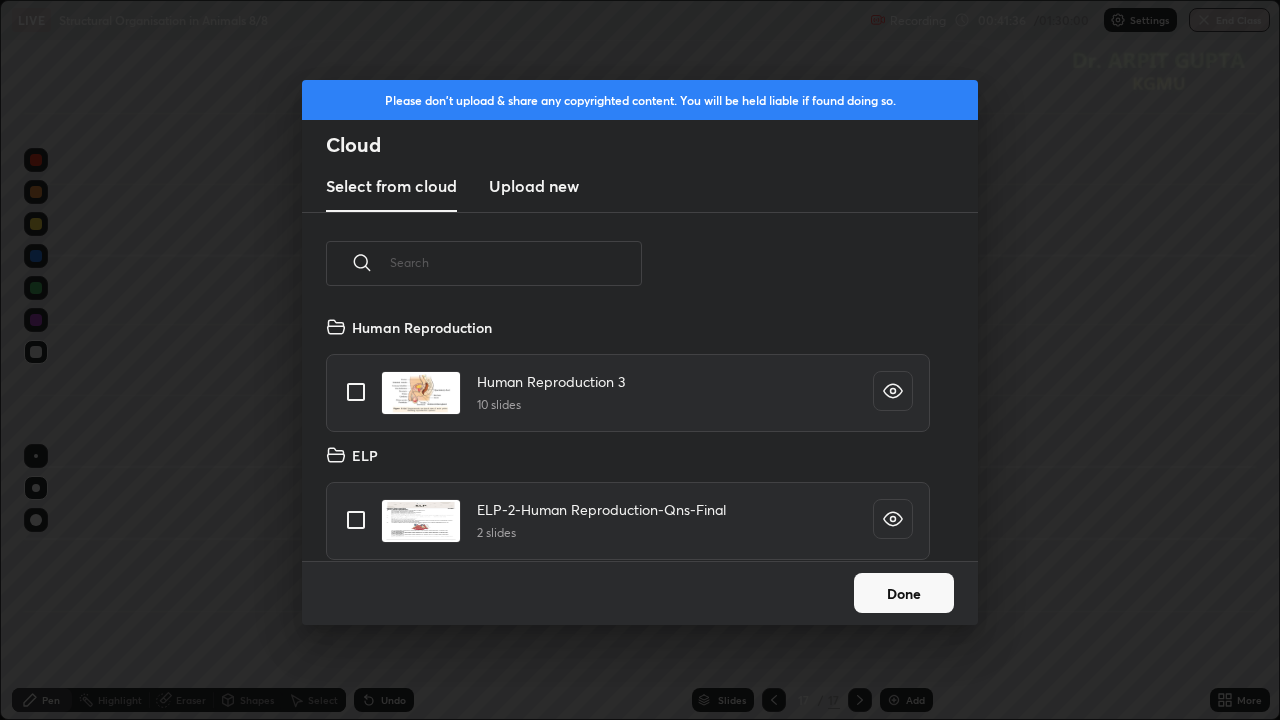 click on "Upload new" at bounding box center (534, 186) 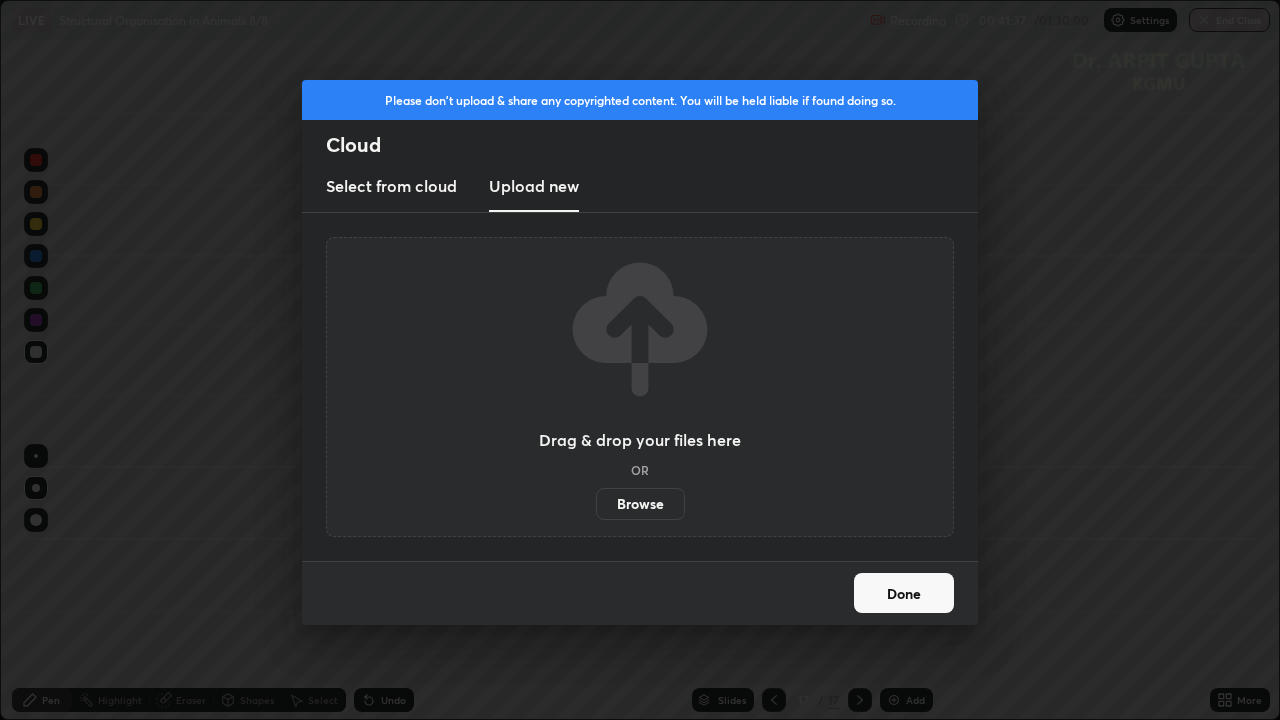 click on "Select from cloud" at bounding box center (391, 186) 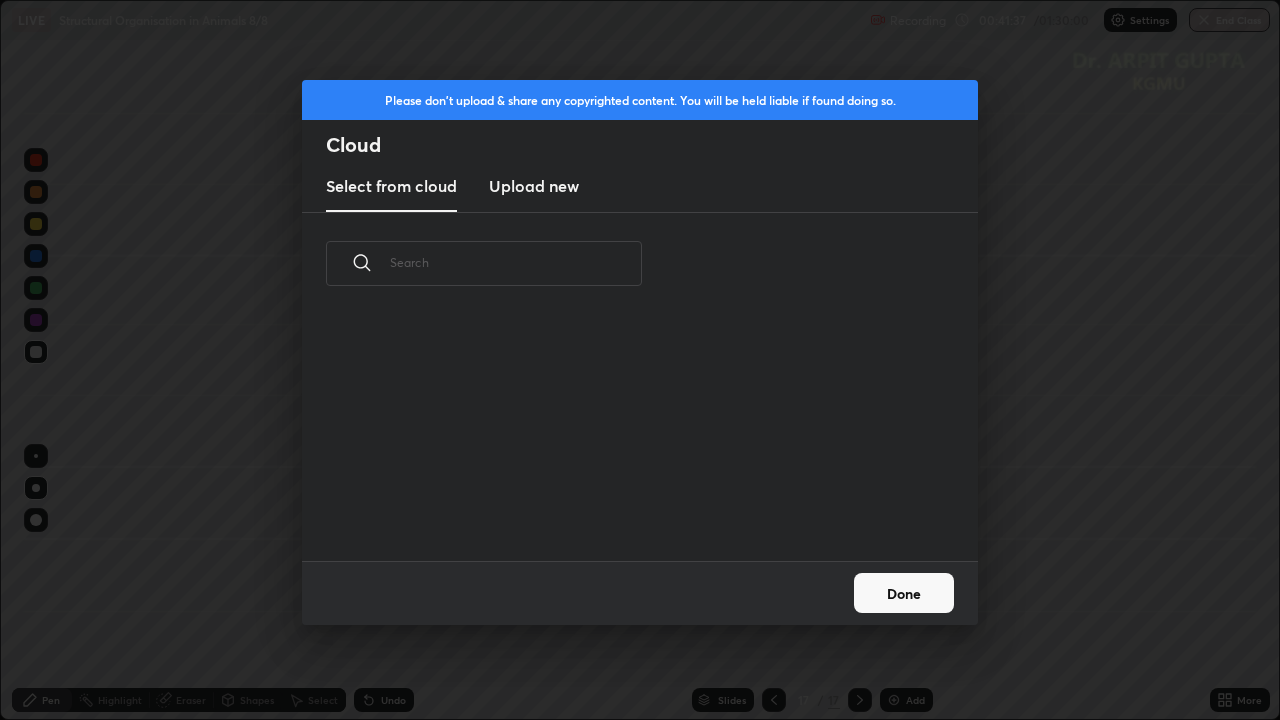 click at bounding box center (516, 262) 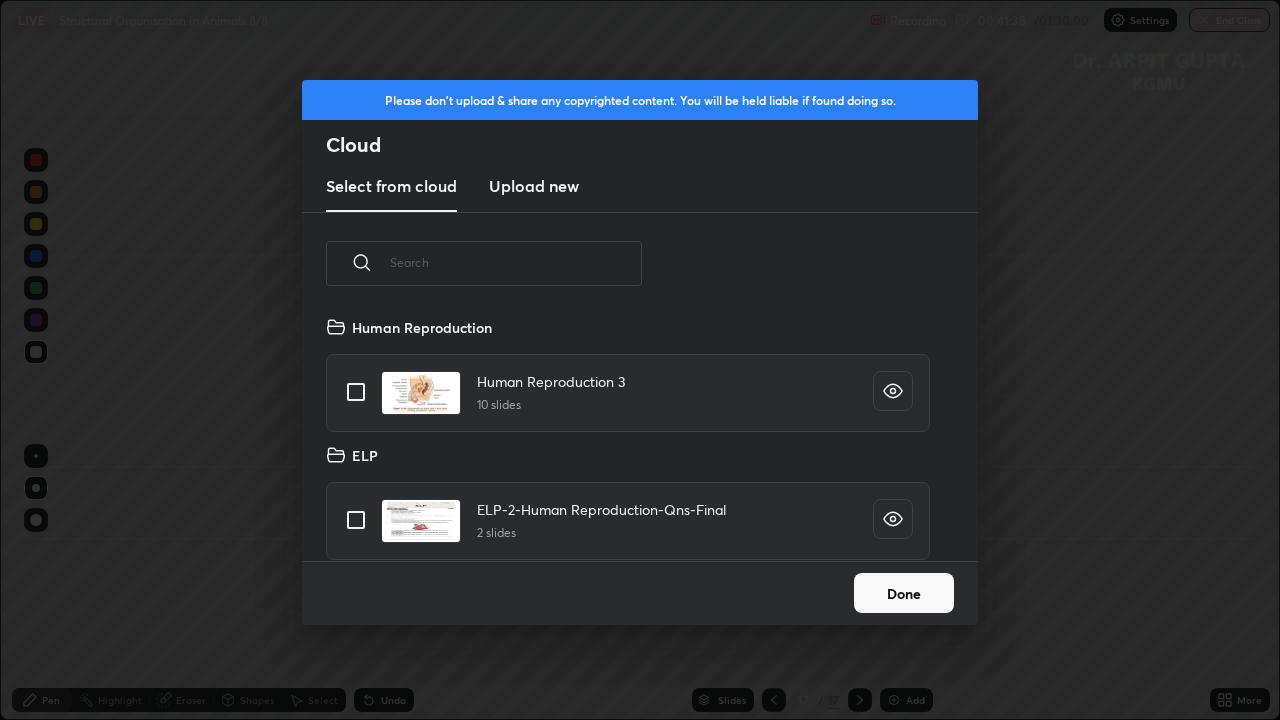 scroll, scrollTop: 7, scrollLeft: 11, axis: both 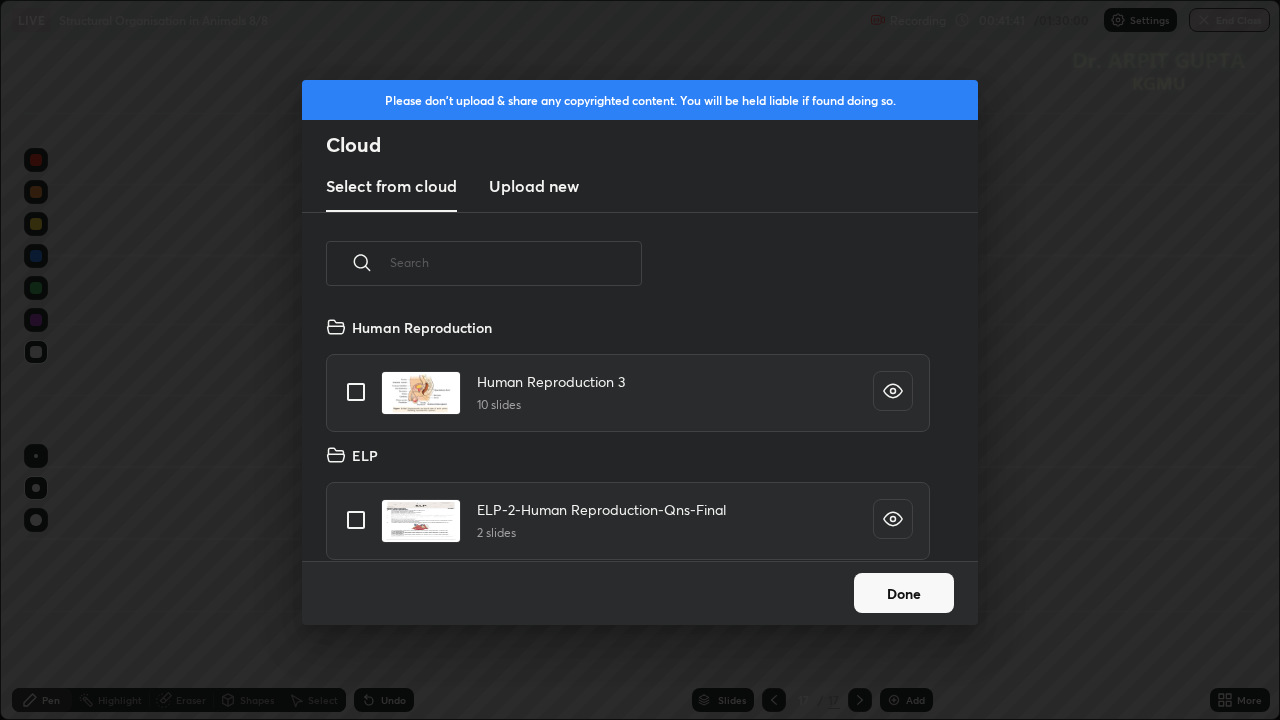 click at bounding box center (516, 262) 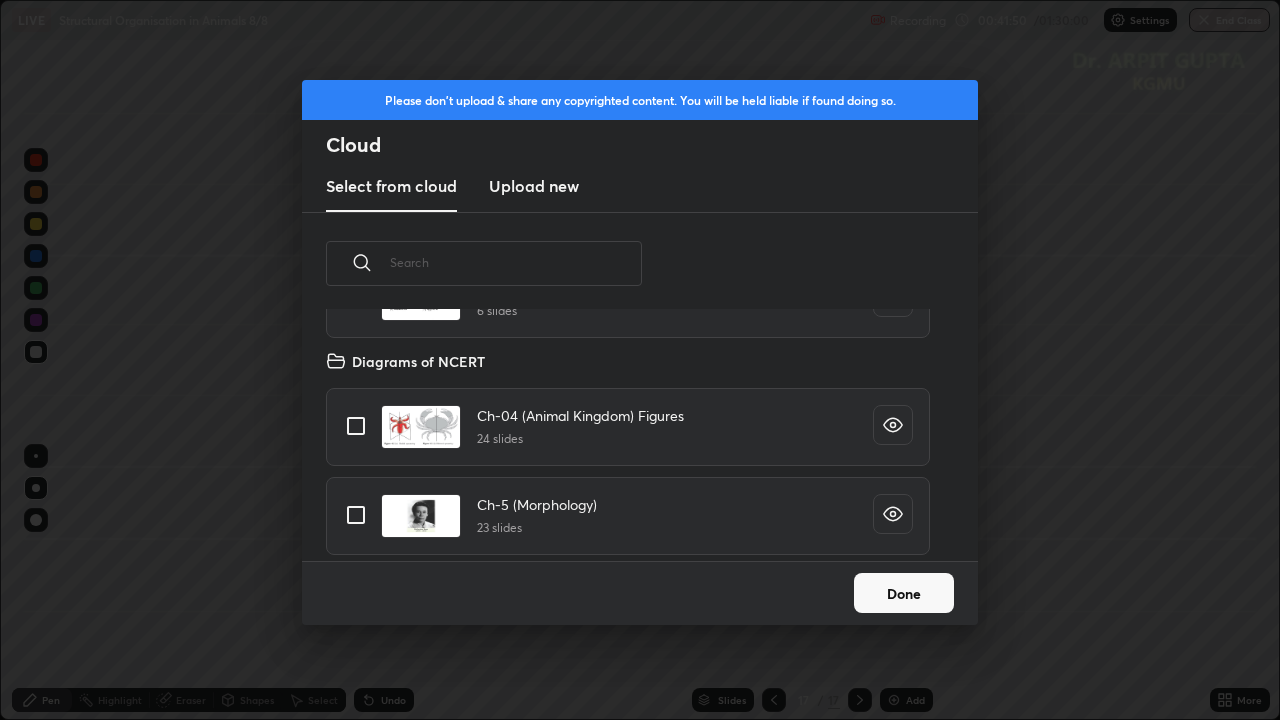scroll, scrollTop: 1150, scrollLeft: 0, axis: vertical 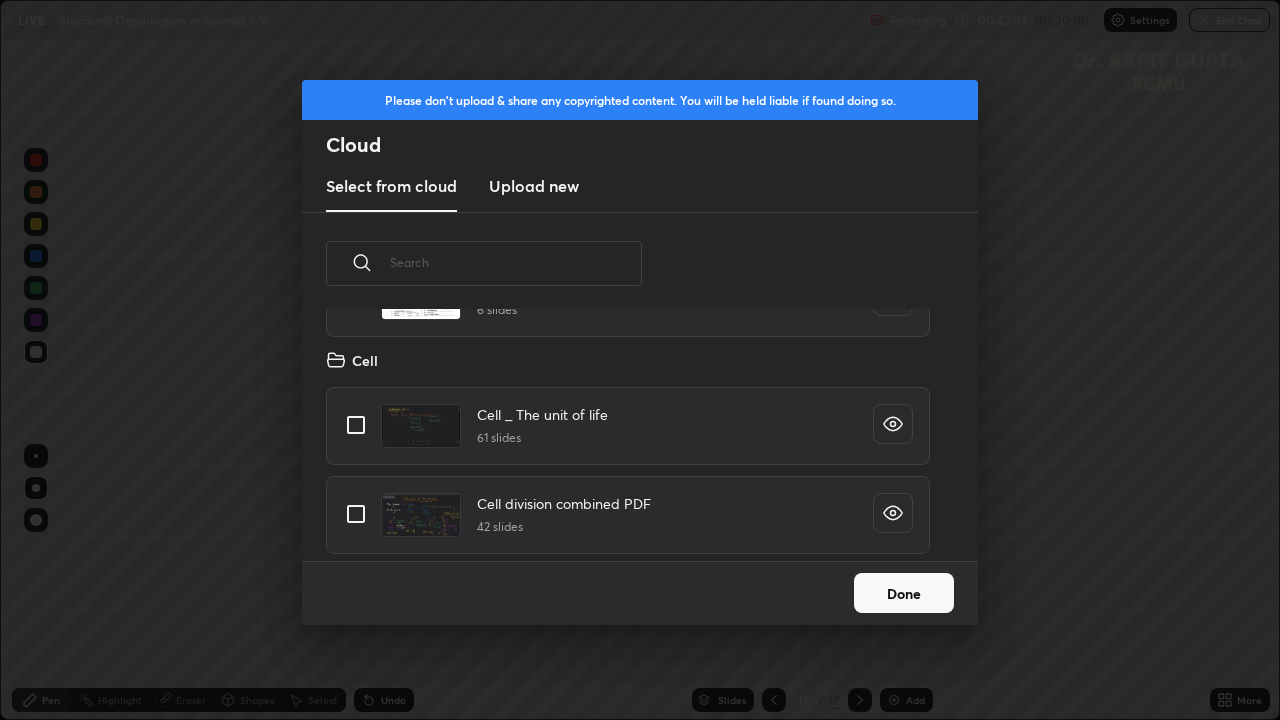 click on "Cell division combined PDF 42 slides" at bounding box center [628, 515] 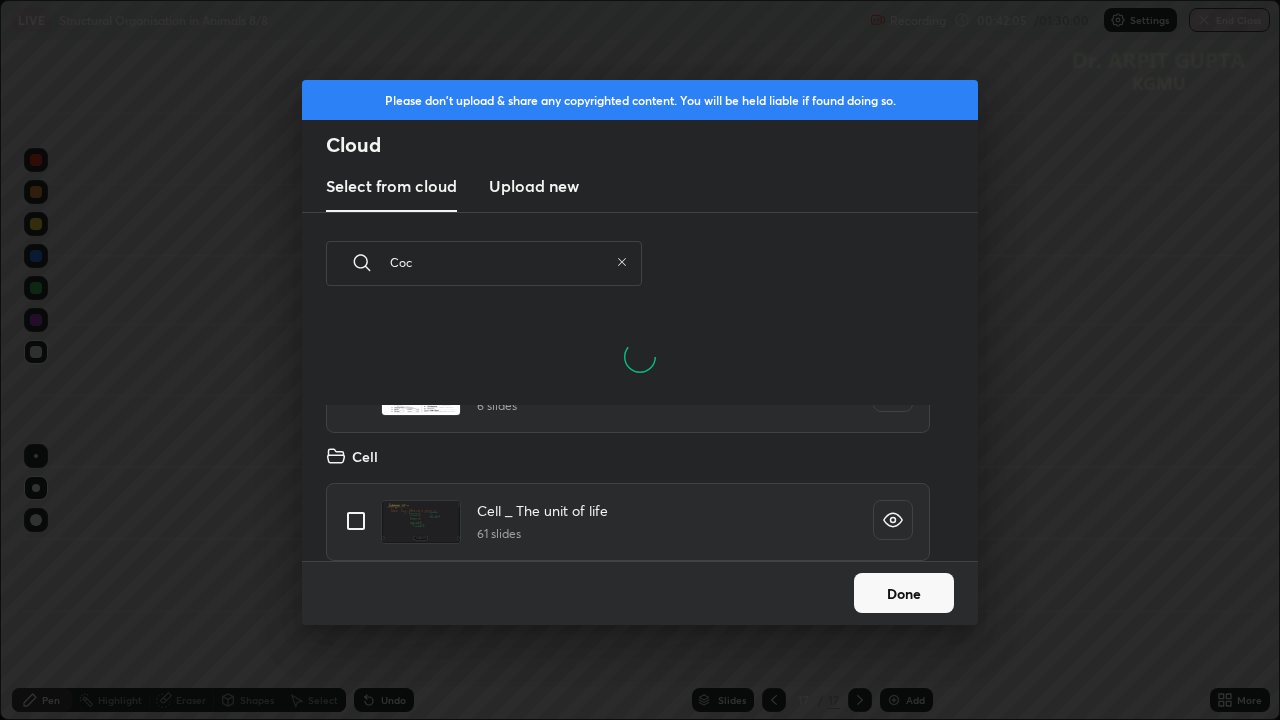 scroll, scrollTop: 150, scrollLeft: 642, axis: both 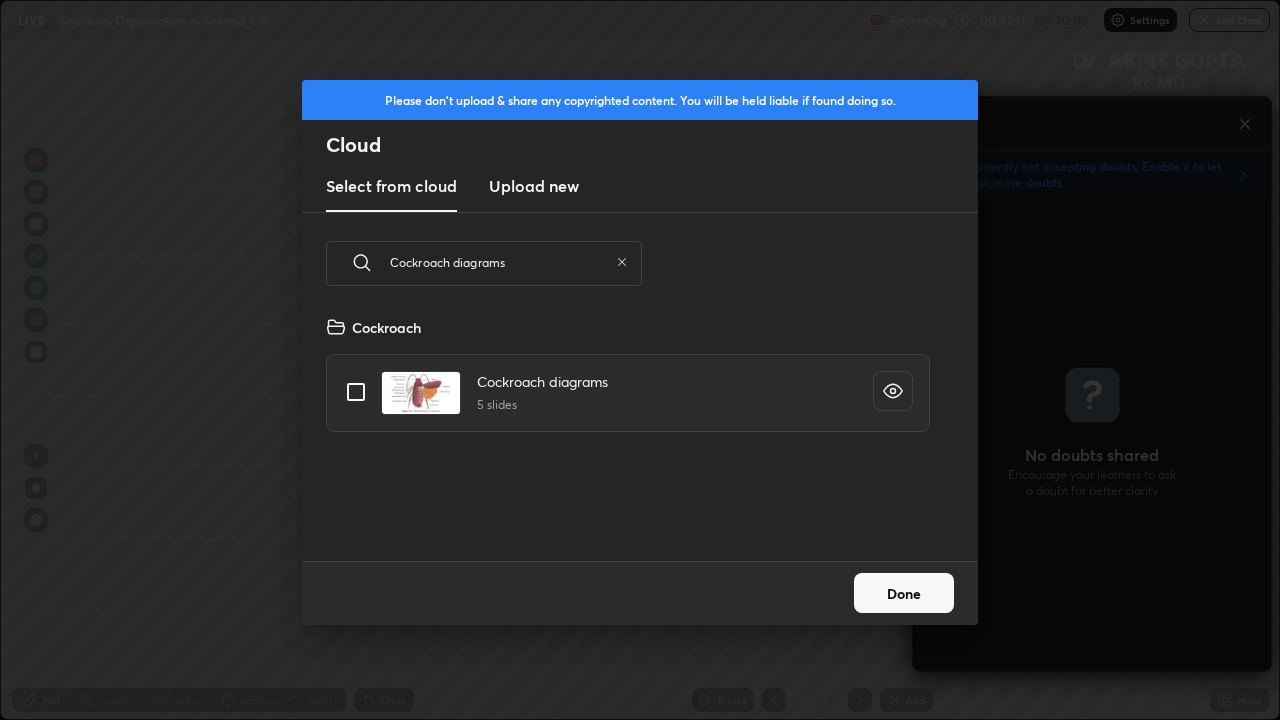 type on "Cockroach diagrams" 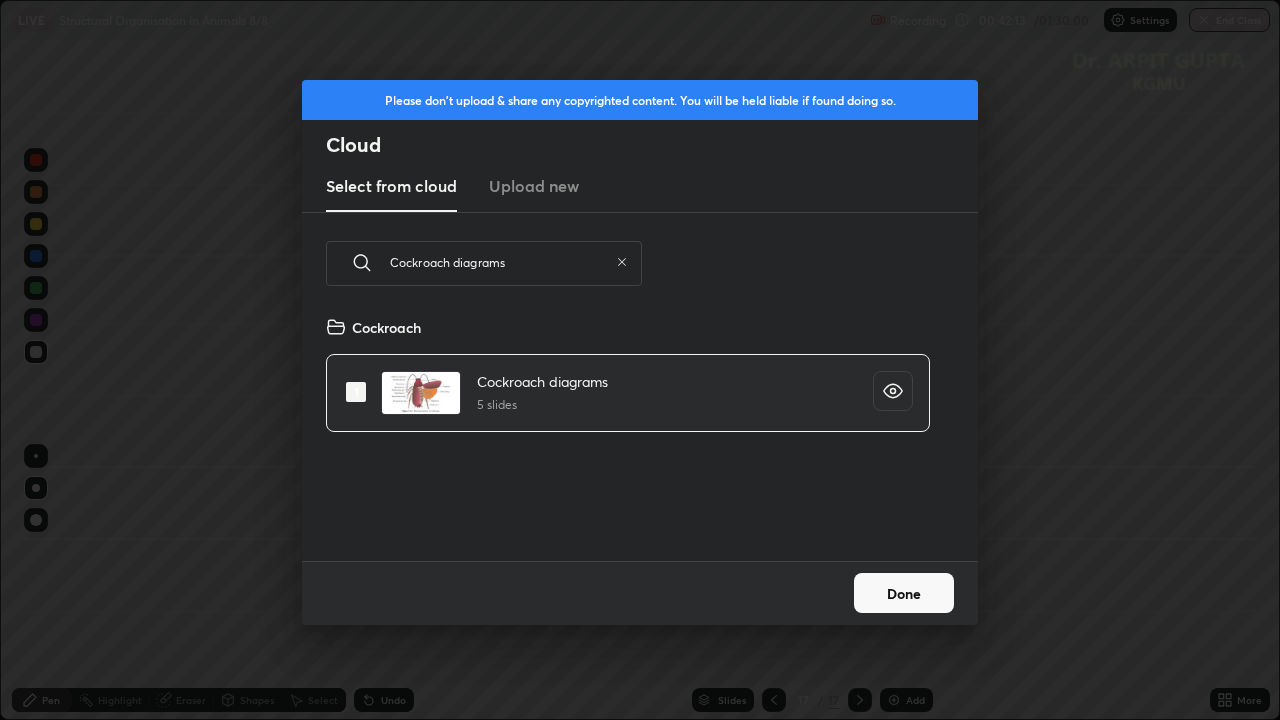 click on "Done" at bounding box center [904, 593] 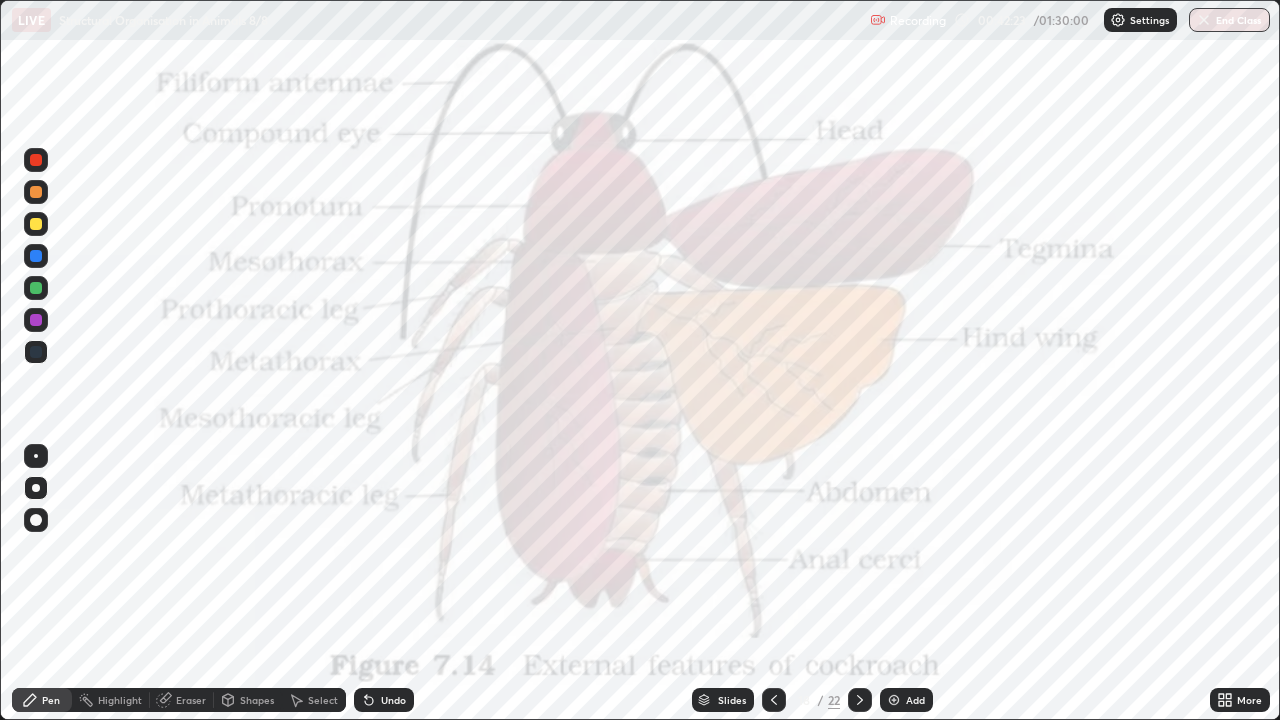 click 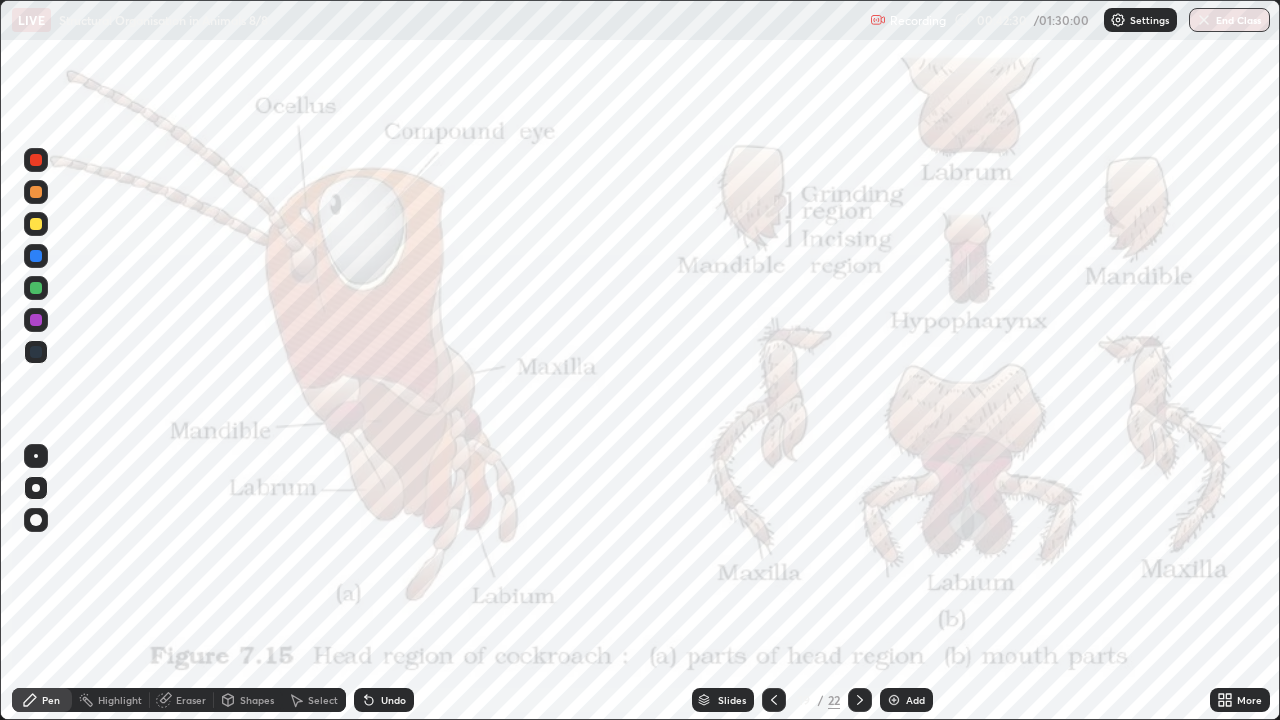 click at bounding box center (36, 256) 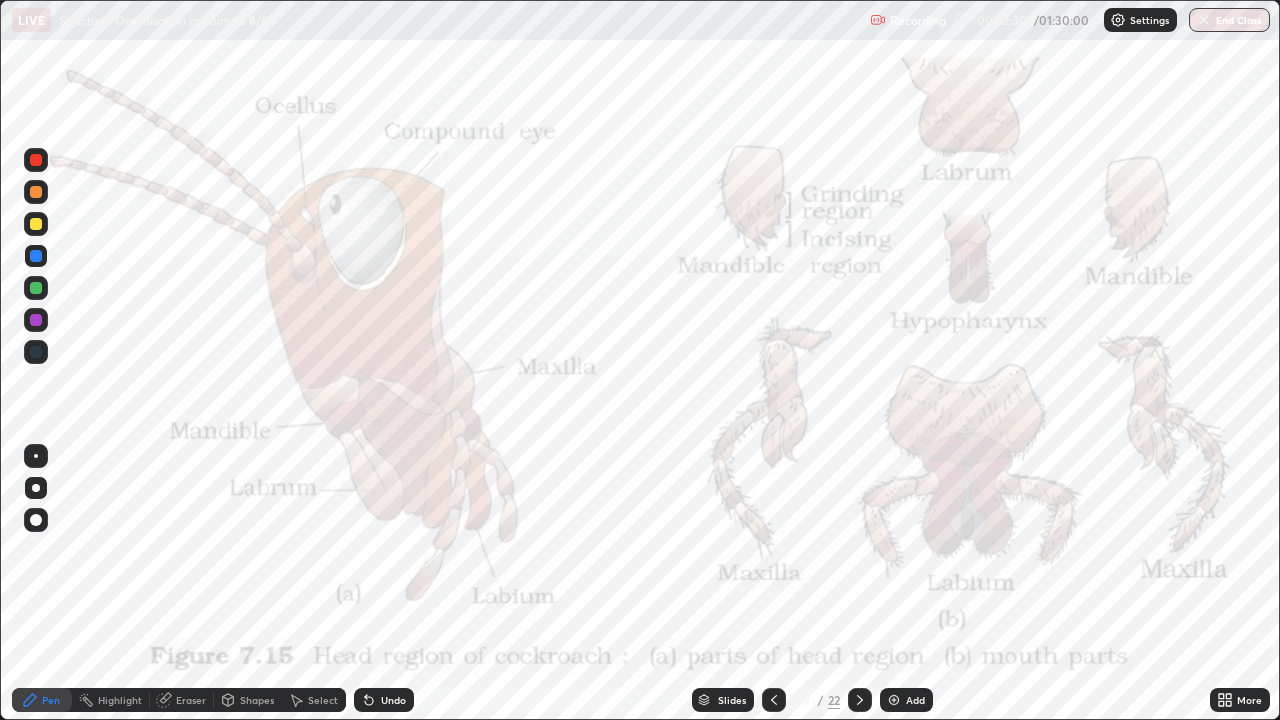 click at bounding box center (36, 488) 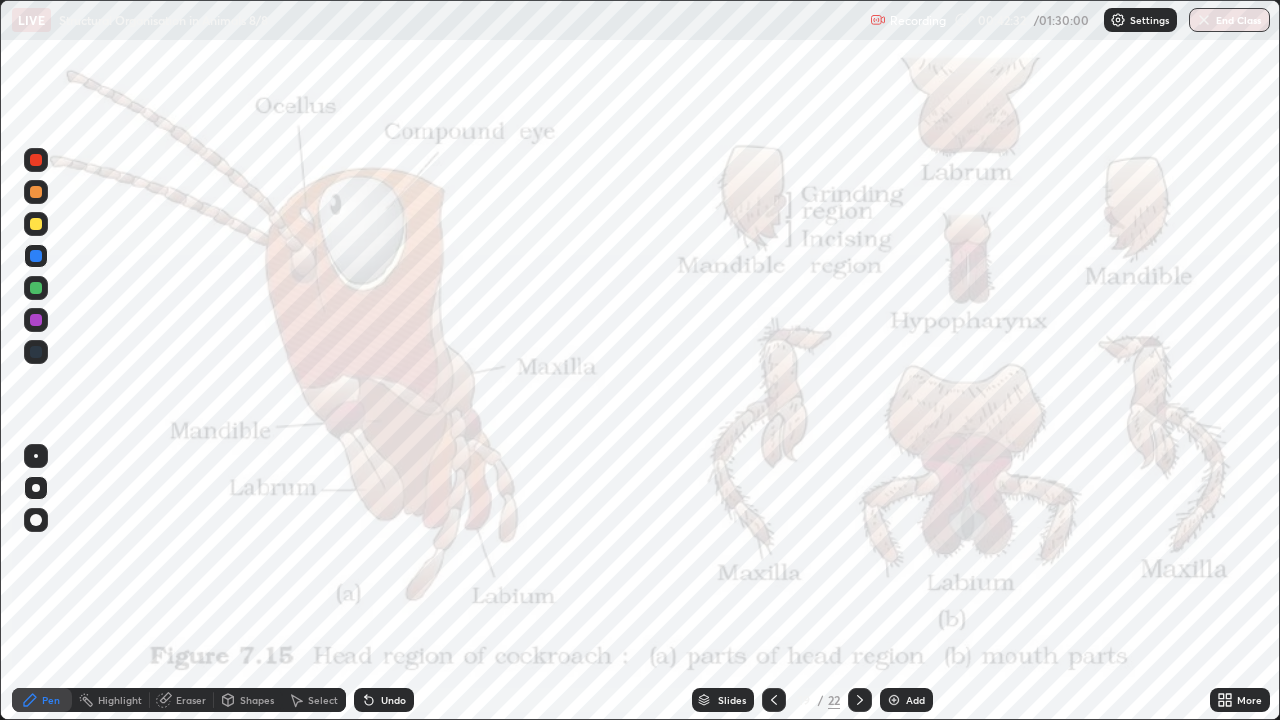 click at bounding box center [36, 488] 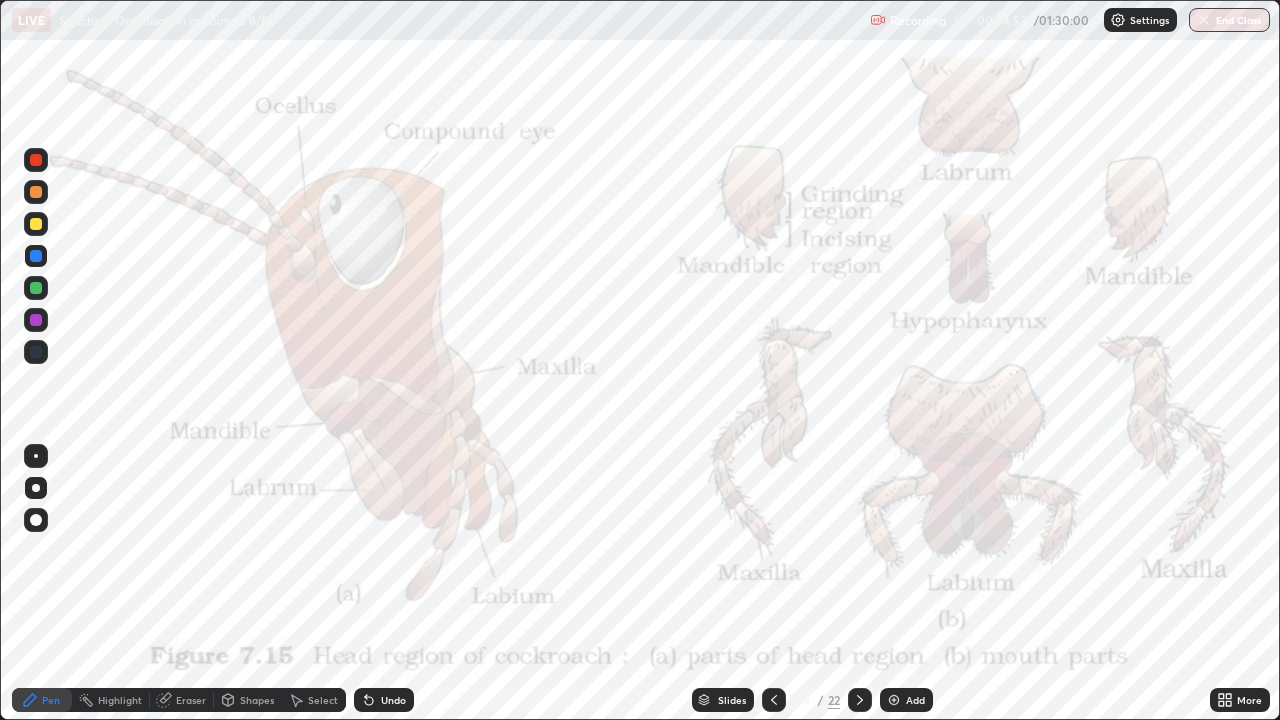 click 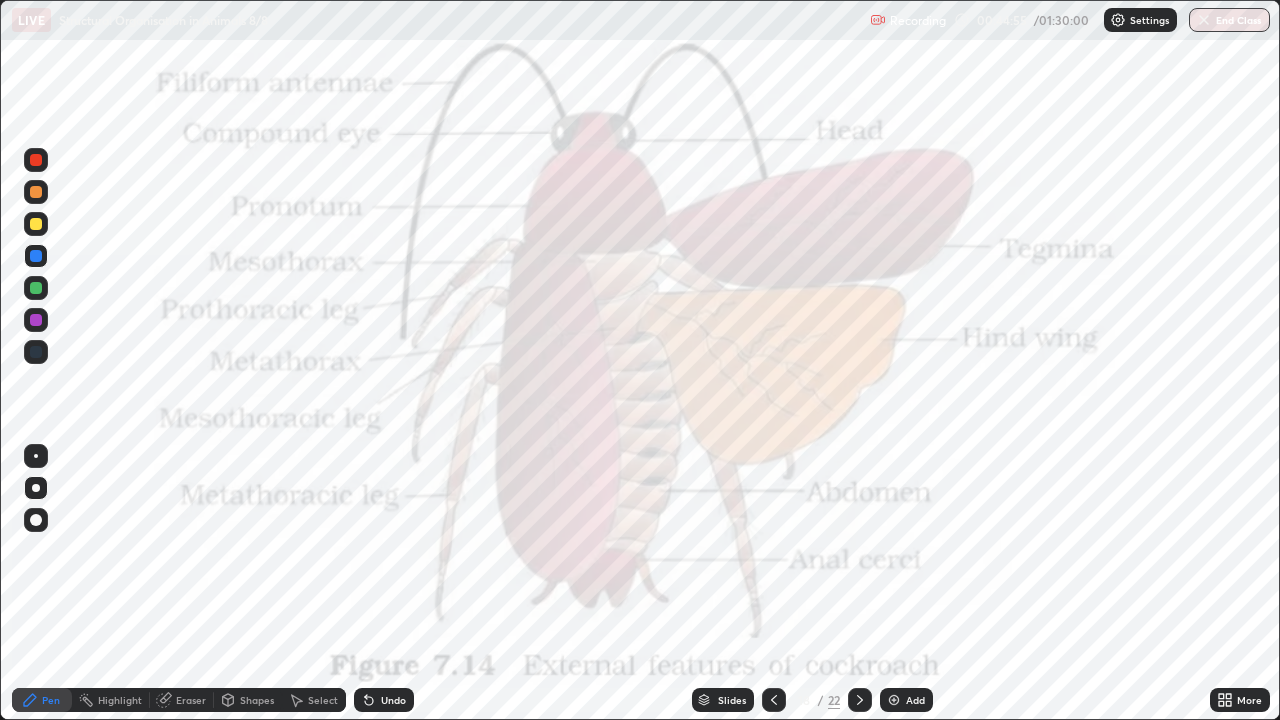 click on "Slides" at bounding box center [732, 700] 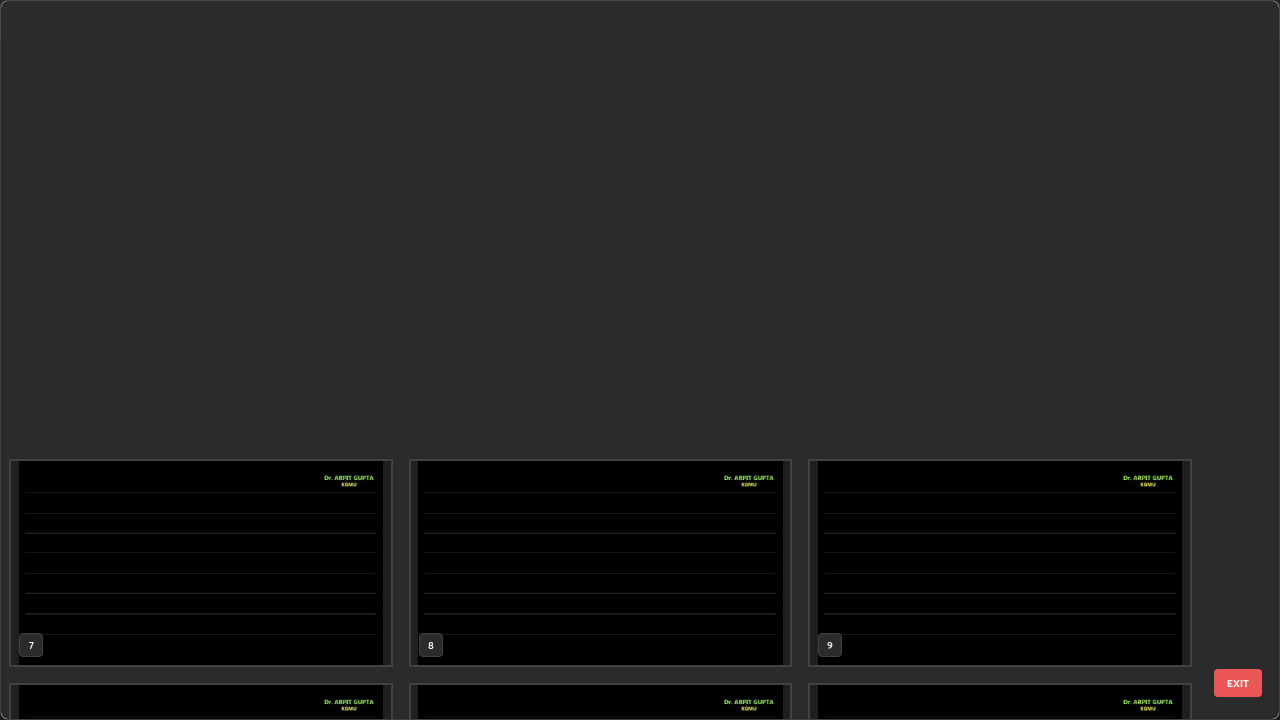 scroll, scrollTop: 630, scrollLeft: 0, axis: vertical 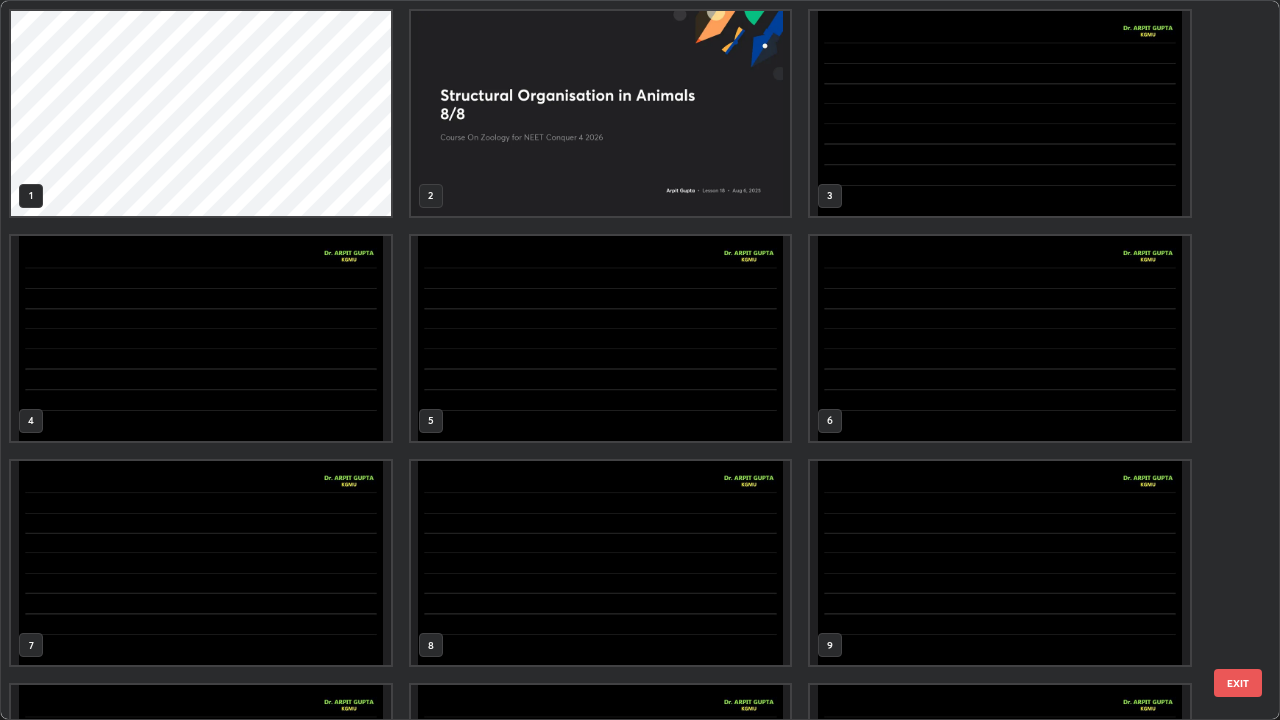 click at bounding box center (1000, 338) 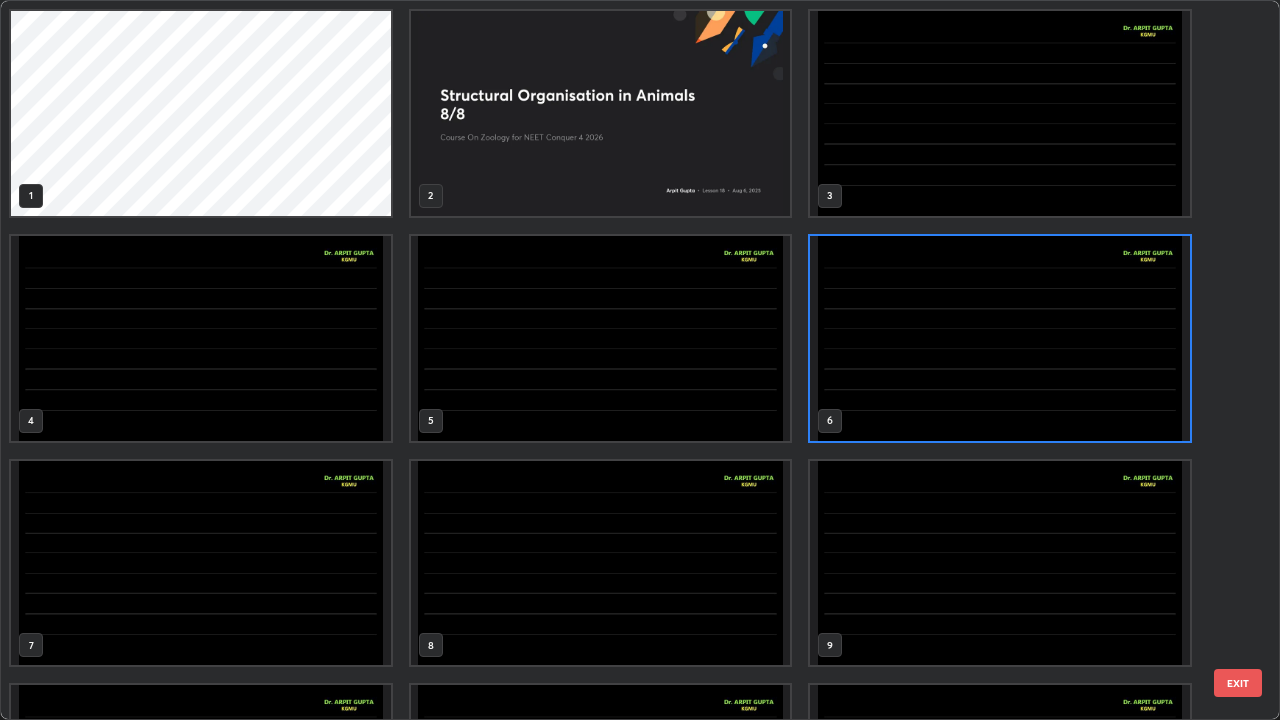 click at bounding box center (1000, 338) 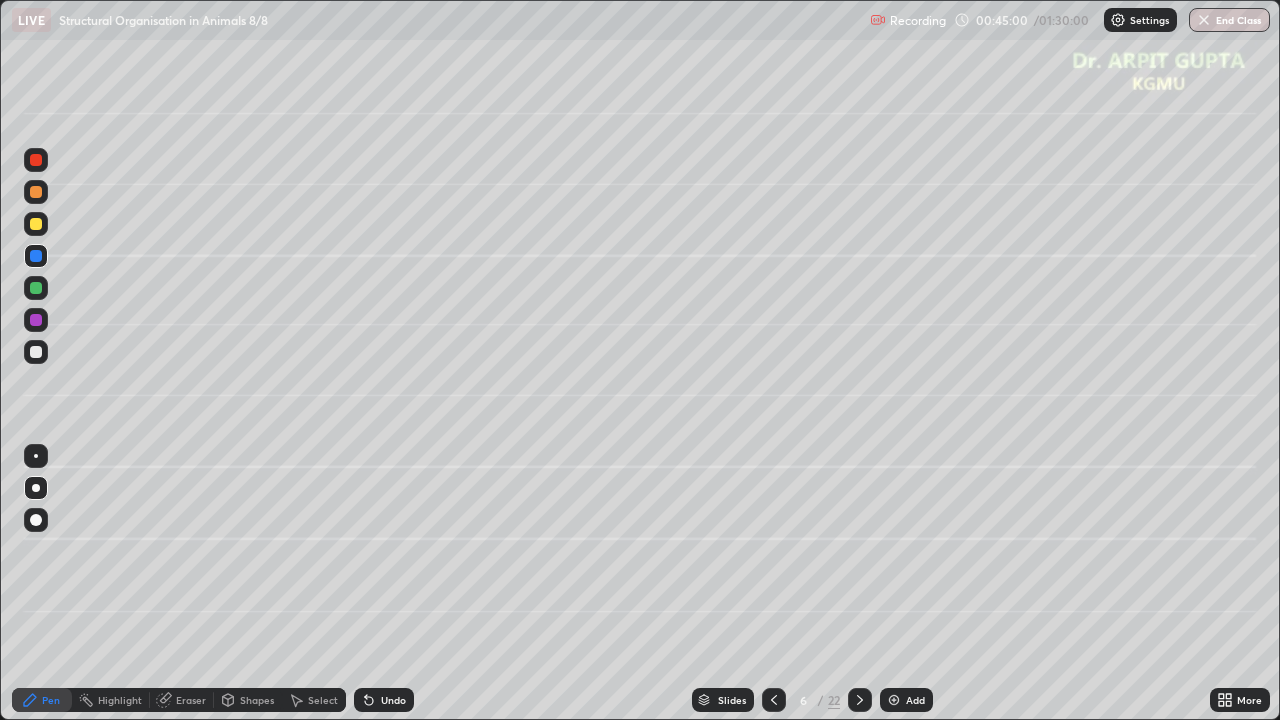 click 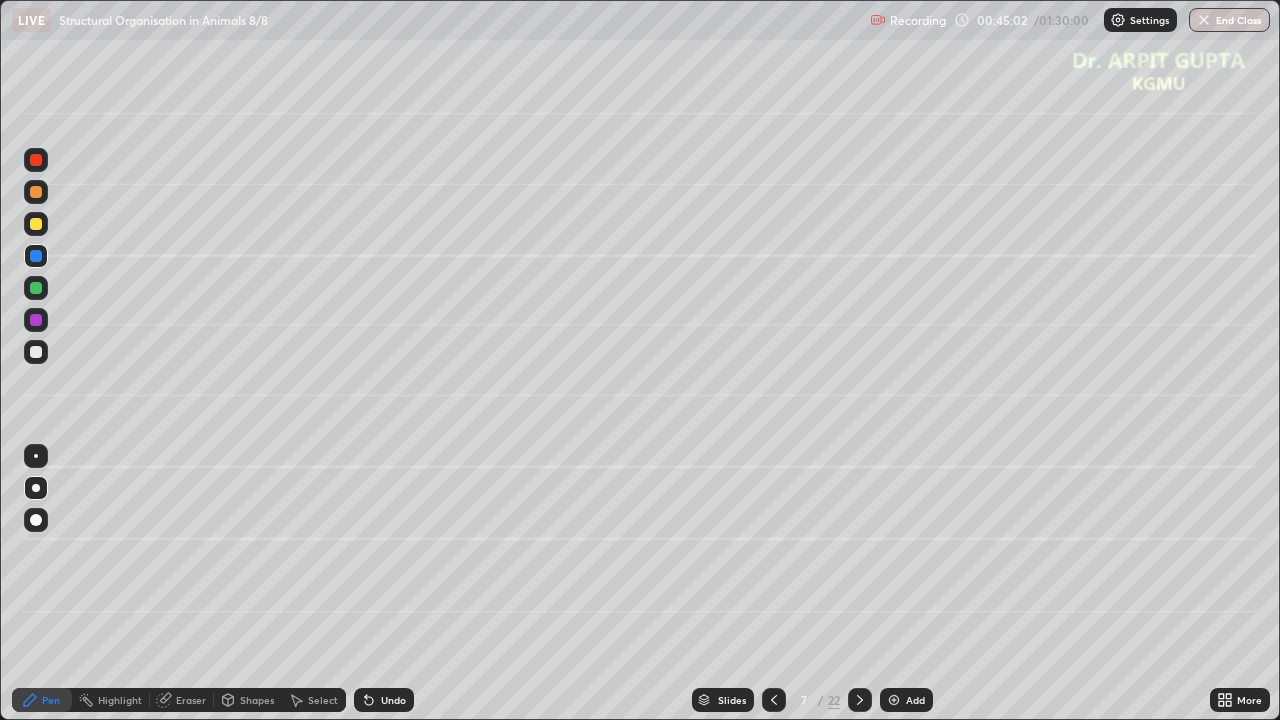 click 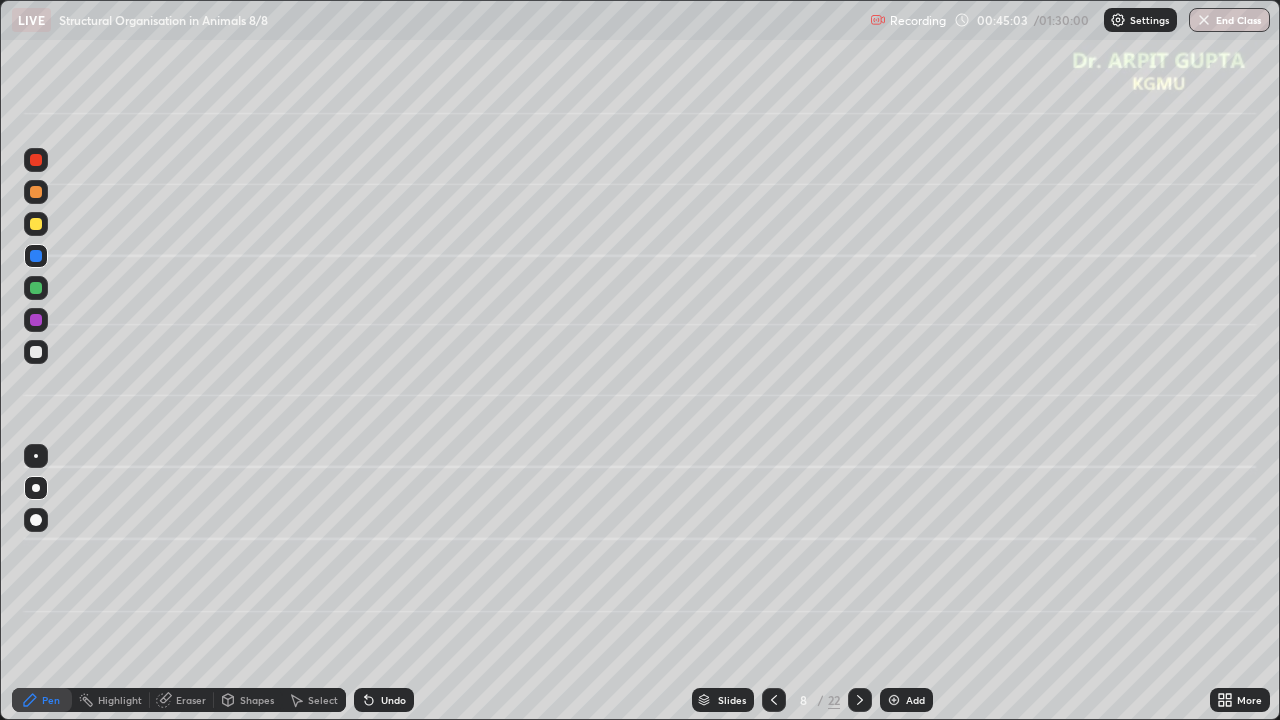 click 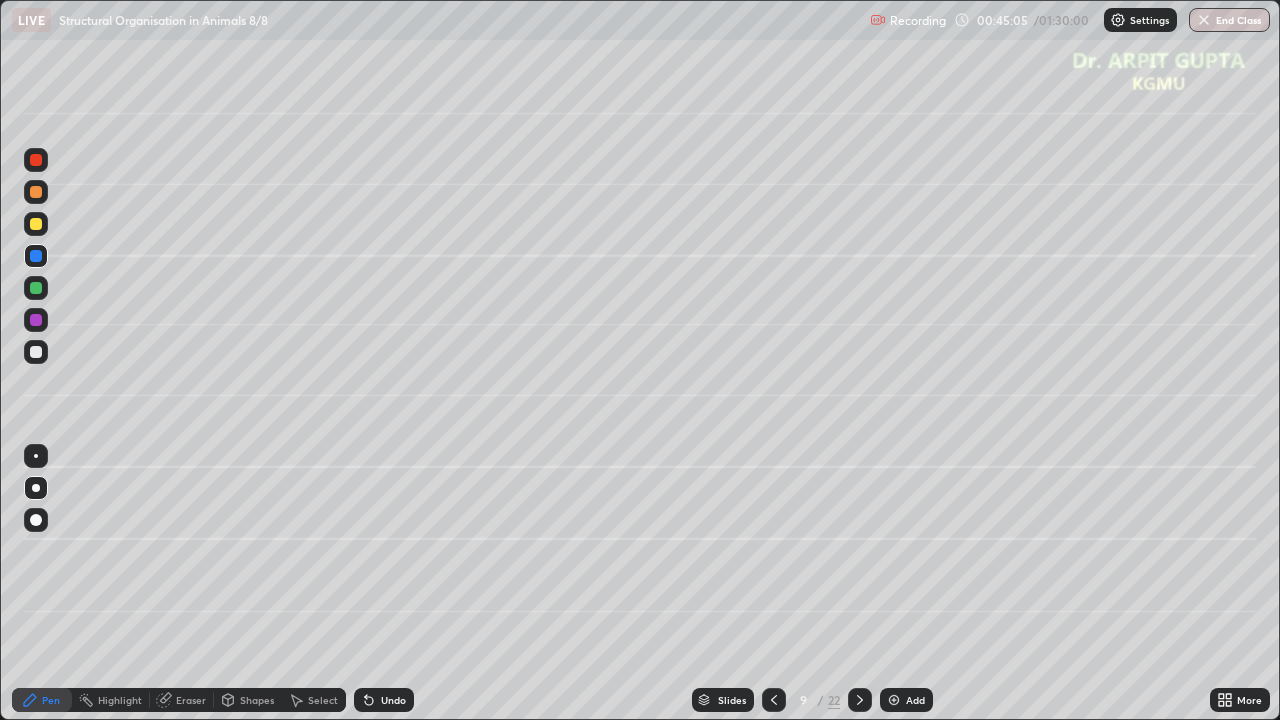 click at bounding box center [36, 224] 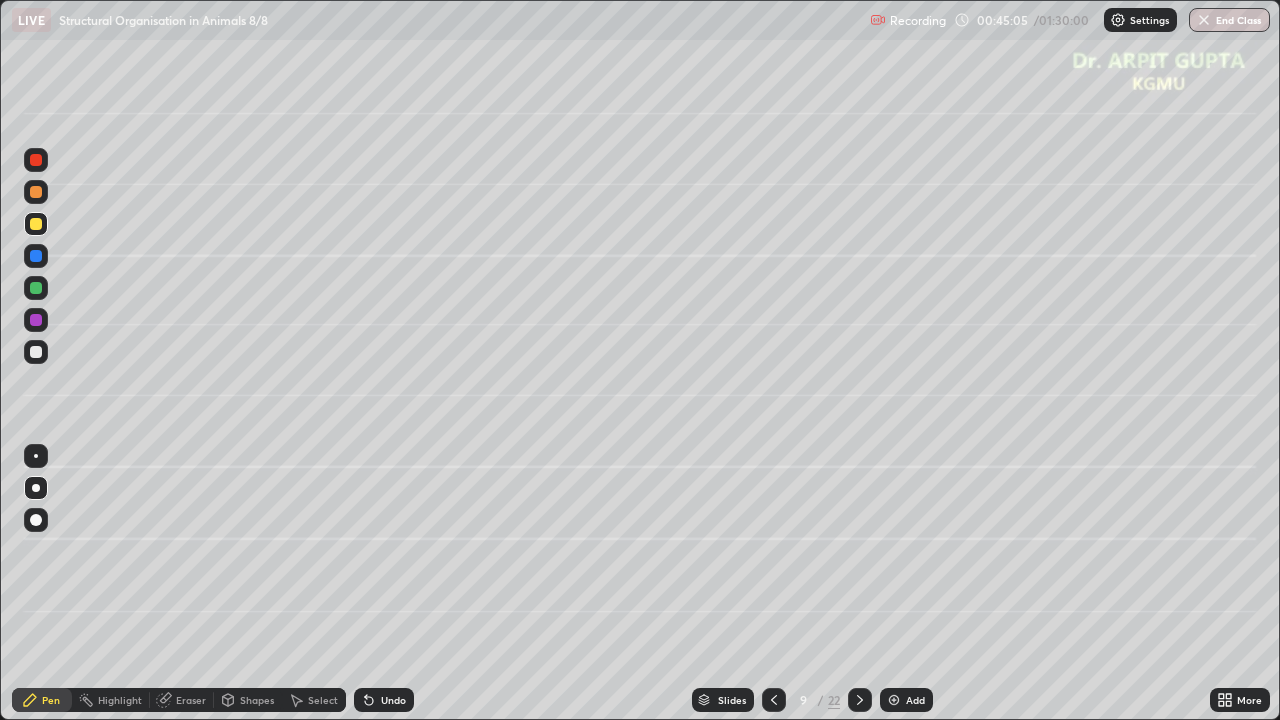 click at bounding box center [36, 520] 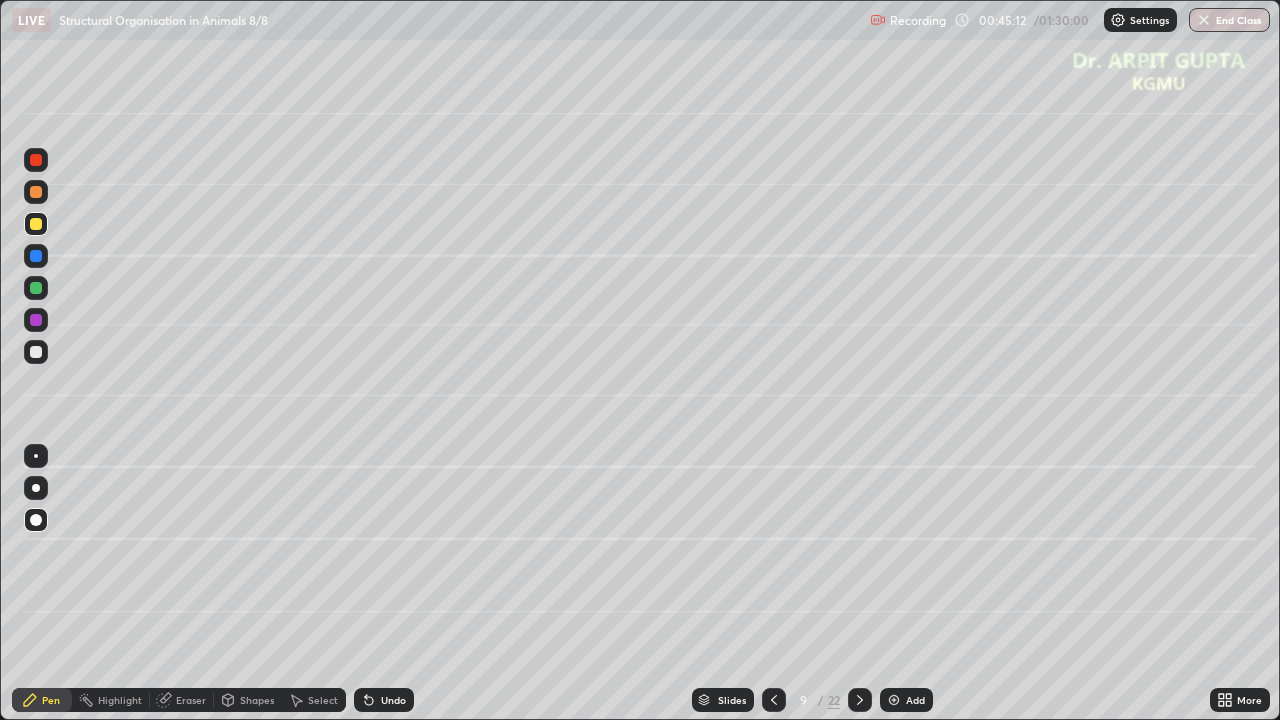 click at bounding box center [36, 288] 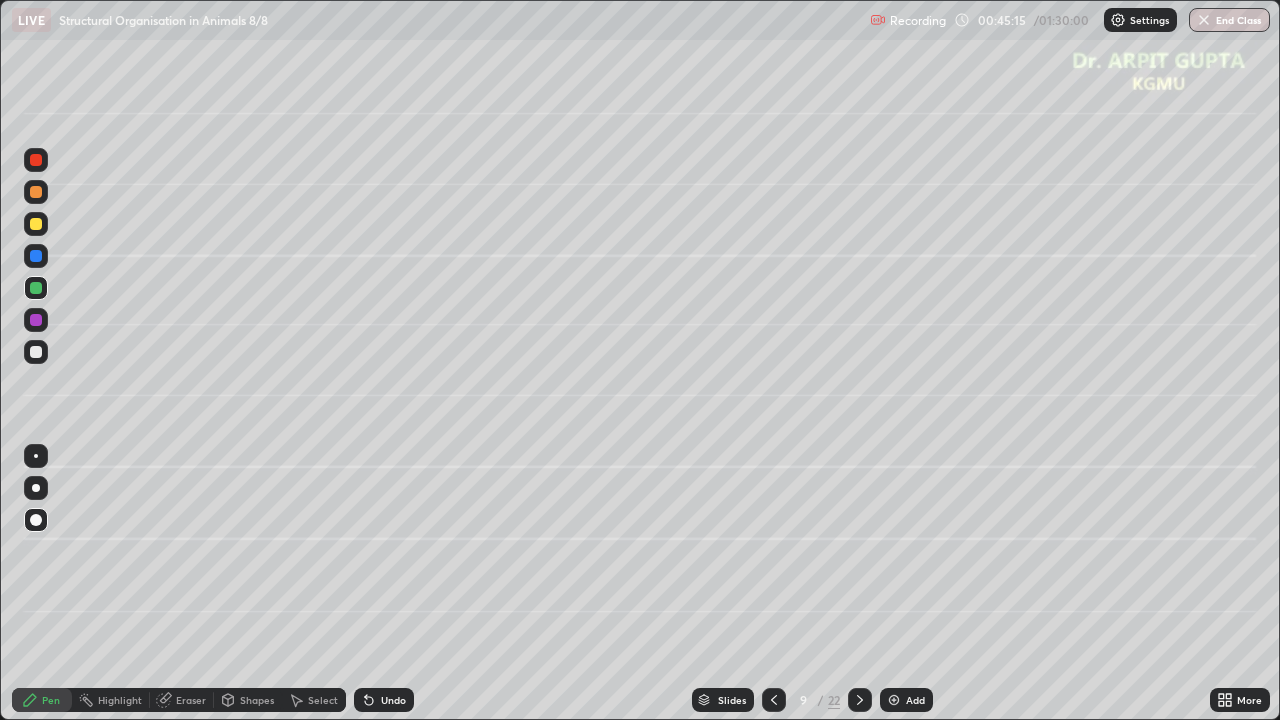 click at bounding box center (36, 488) 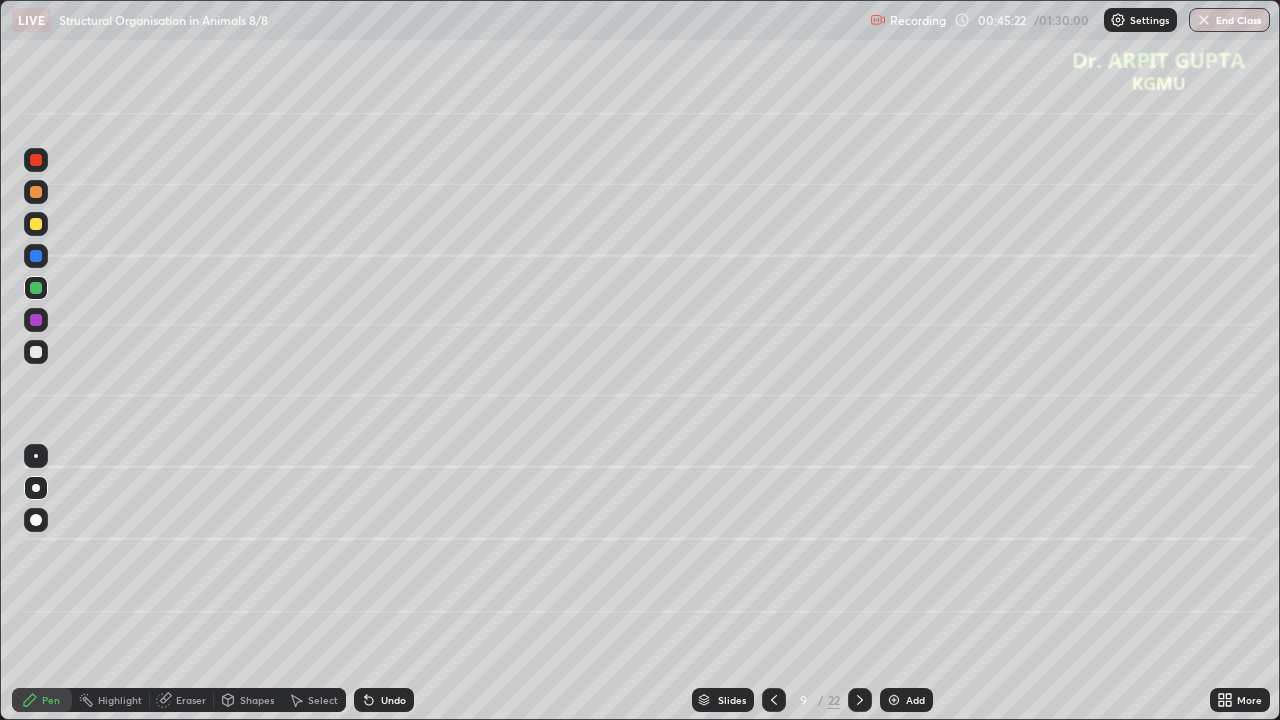 click at bounding box center [36, 288] 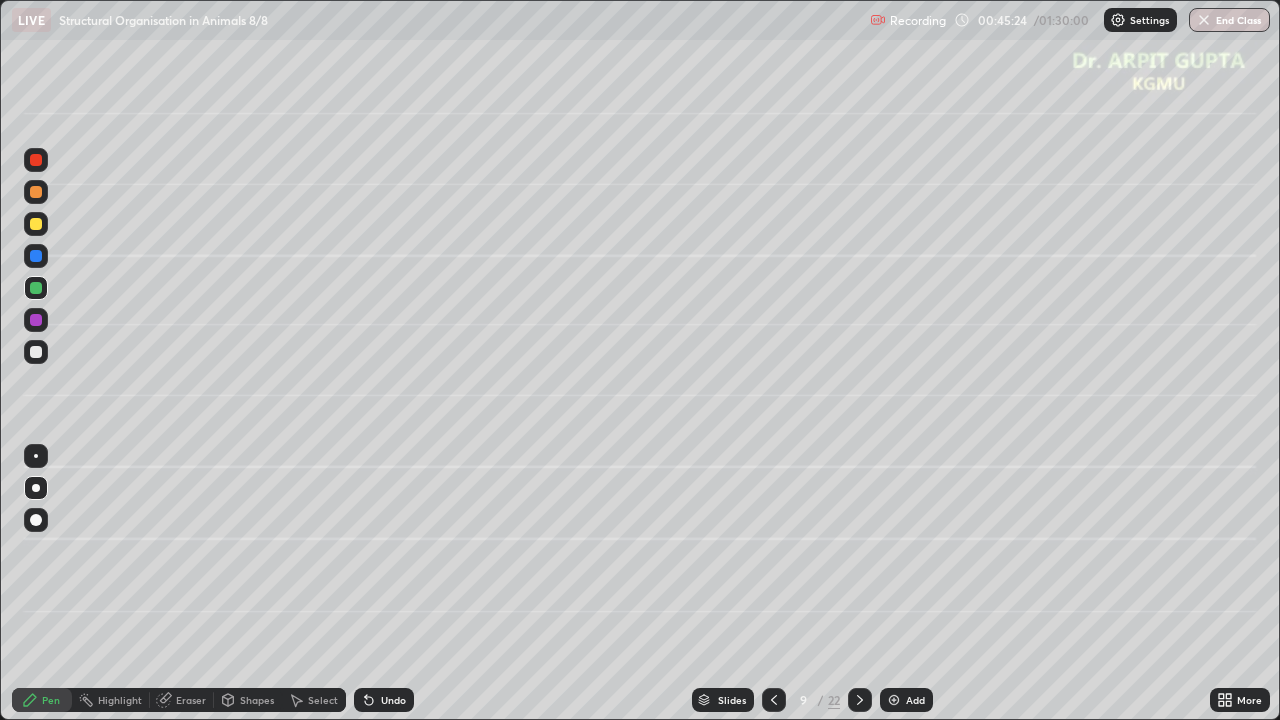 click at bounding box center (36, 352) 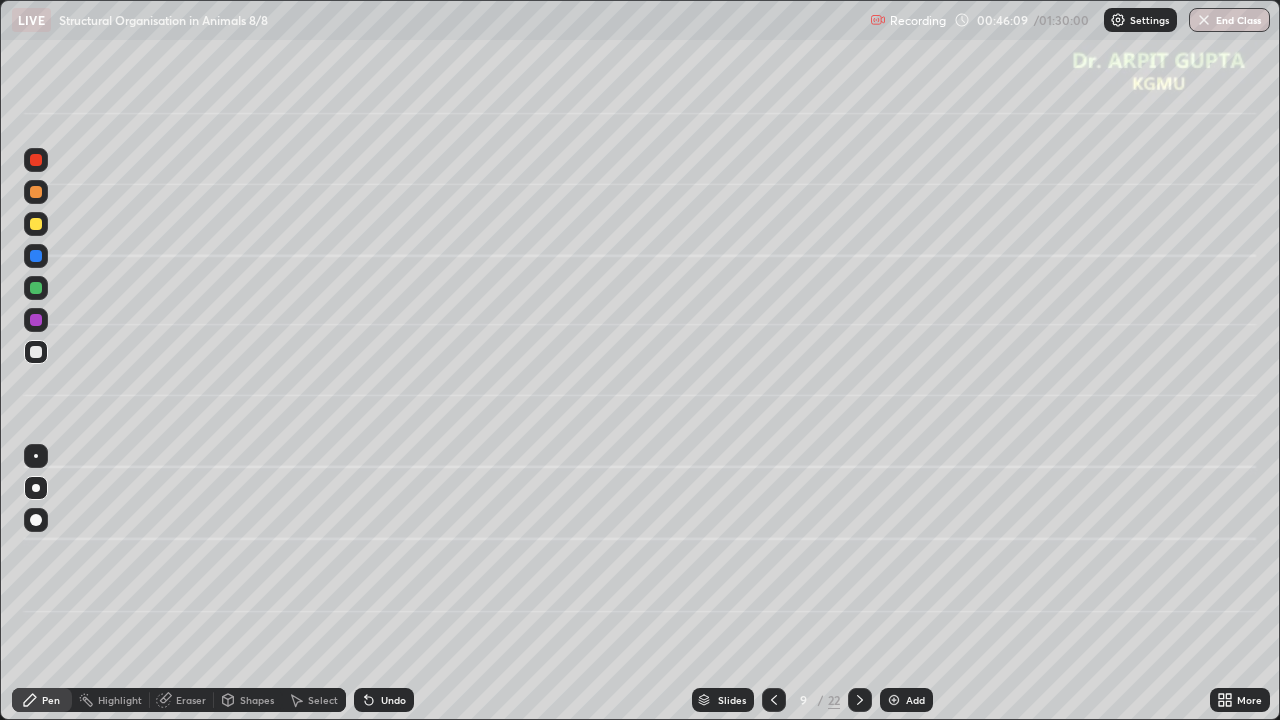 click at bounding box center (36, 352) 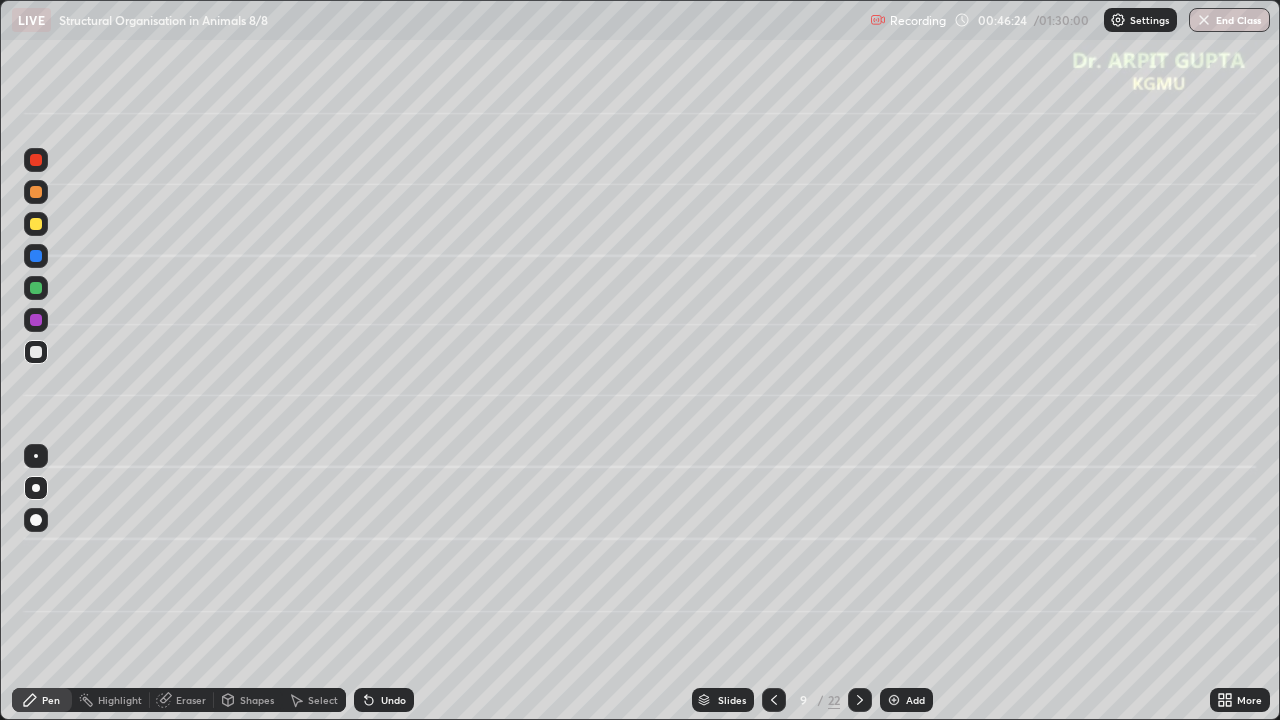 click at bounding box center (36, 288) 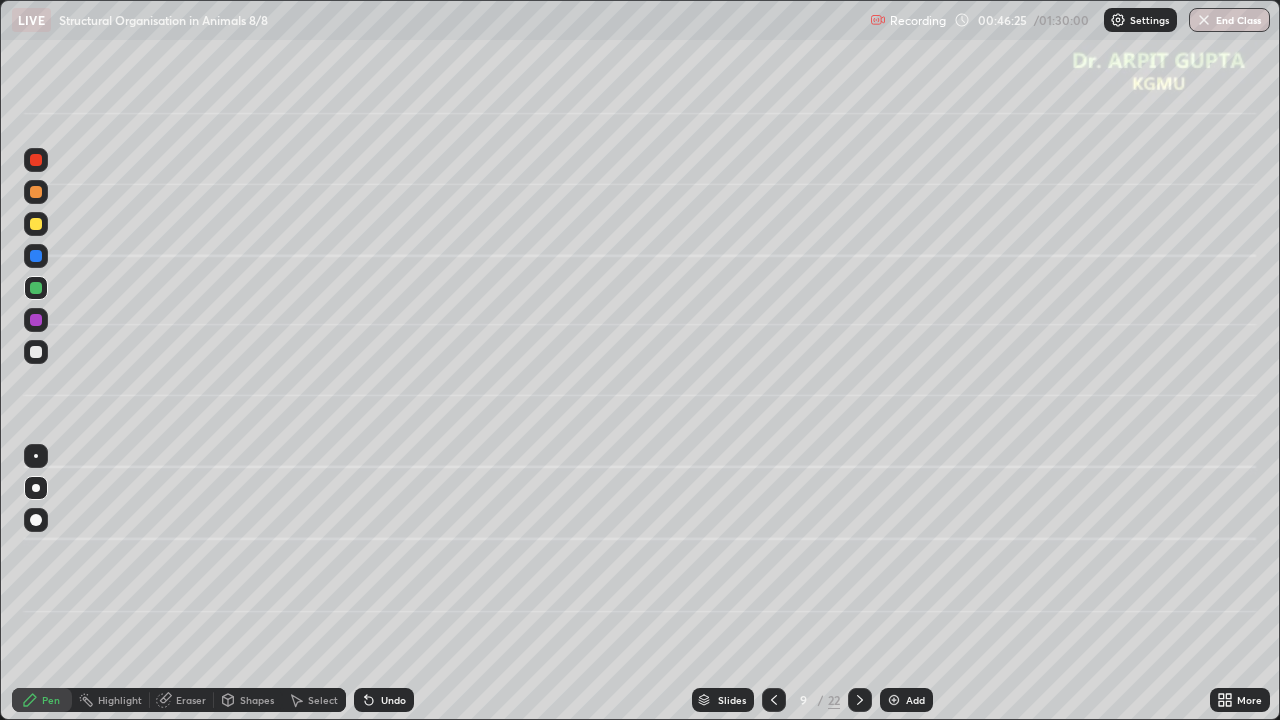 click at bounding box center [36, 224] 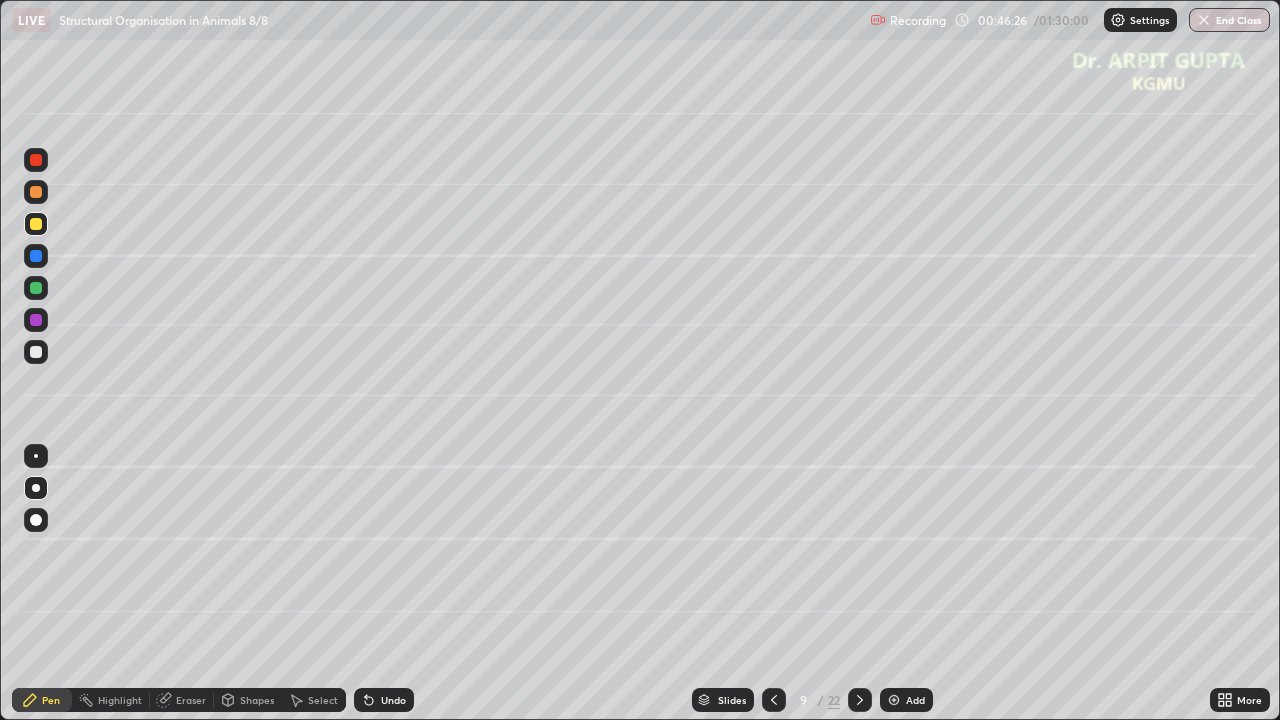 click at bounding box center (36, 192) 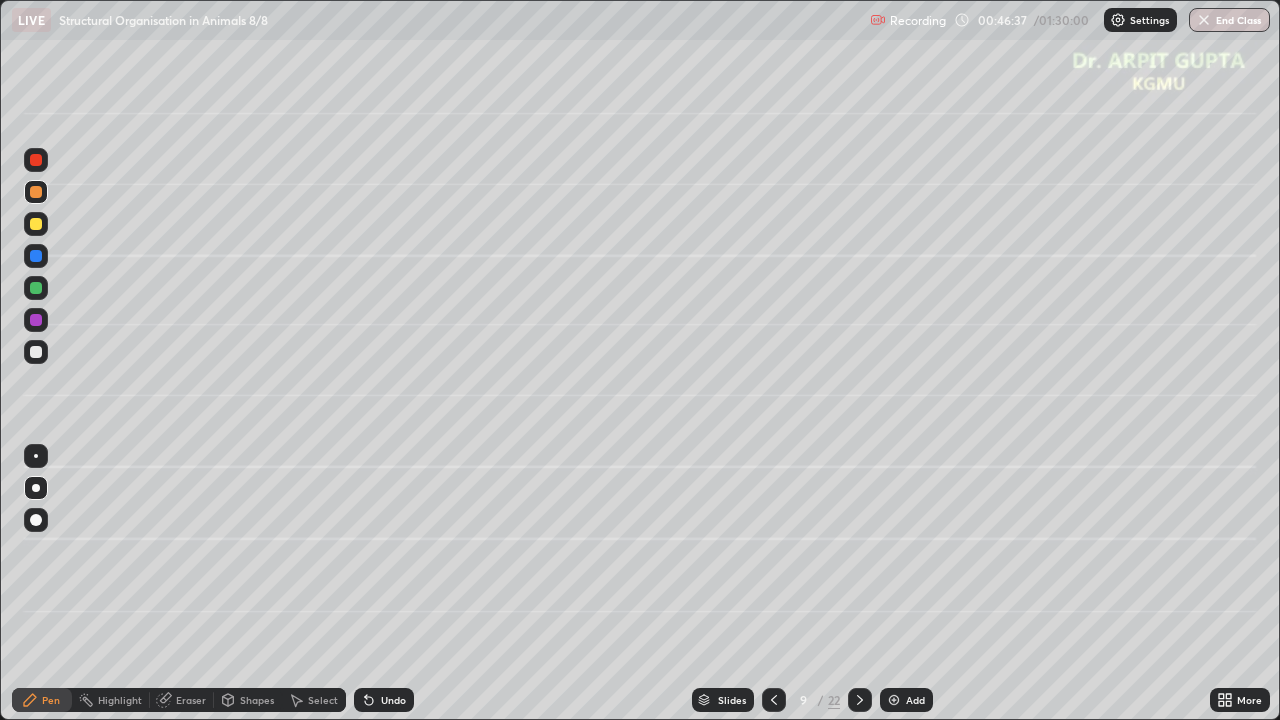 click at bounding box center [36, 288] 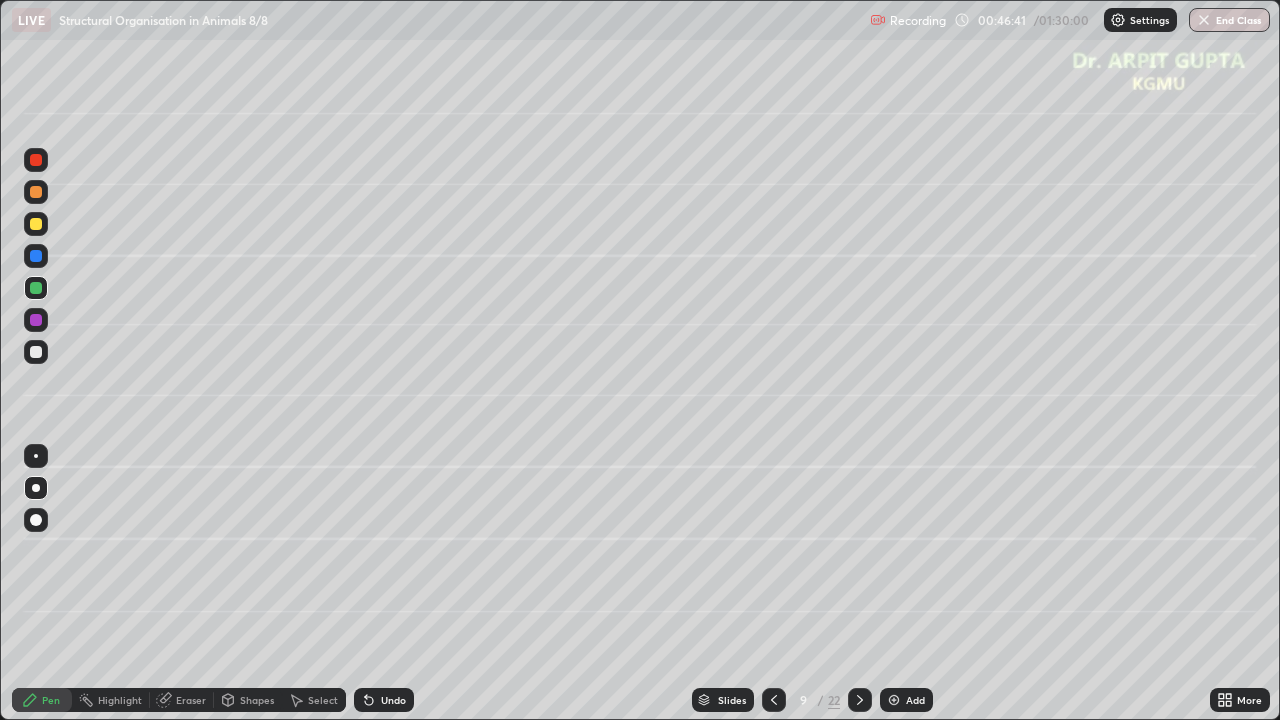 click on "Select" at bounding box center (314, 700) 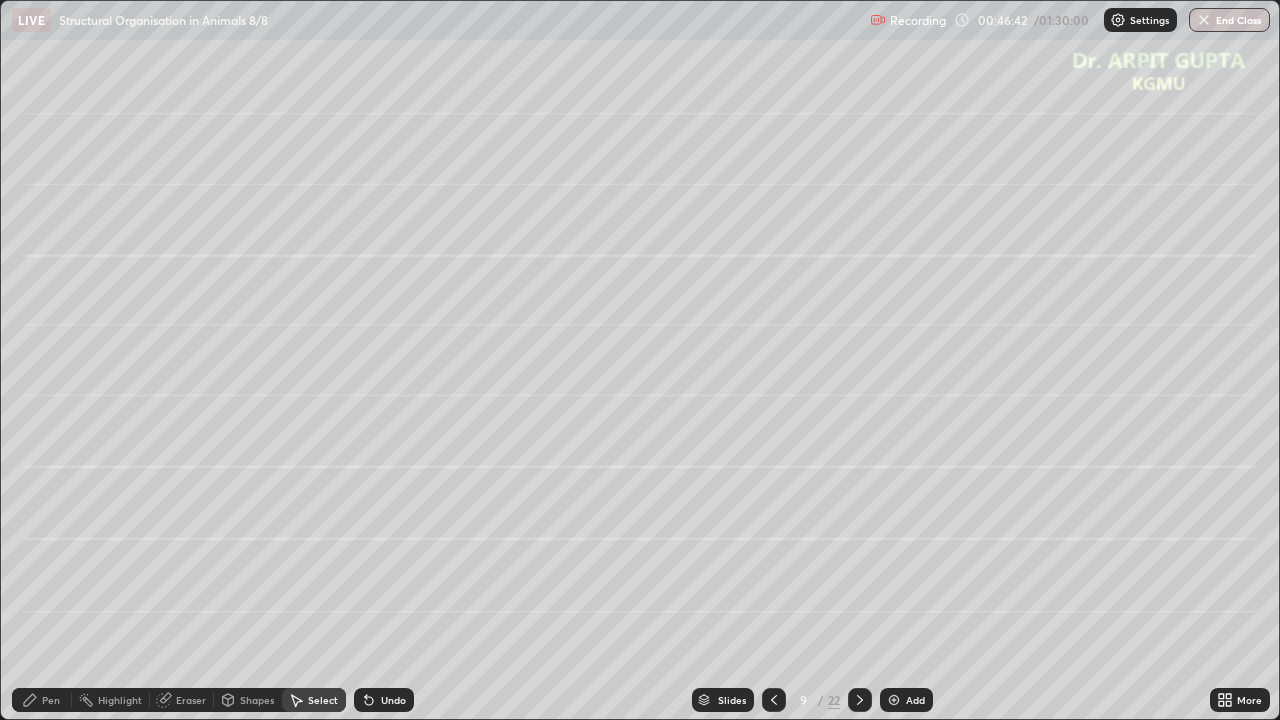click on "Undo" at bounding box center (384, 700) 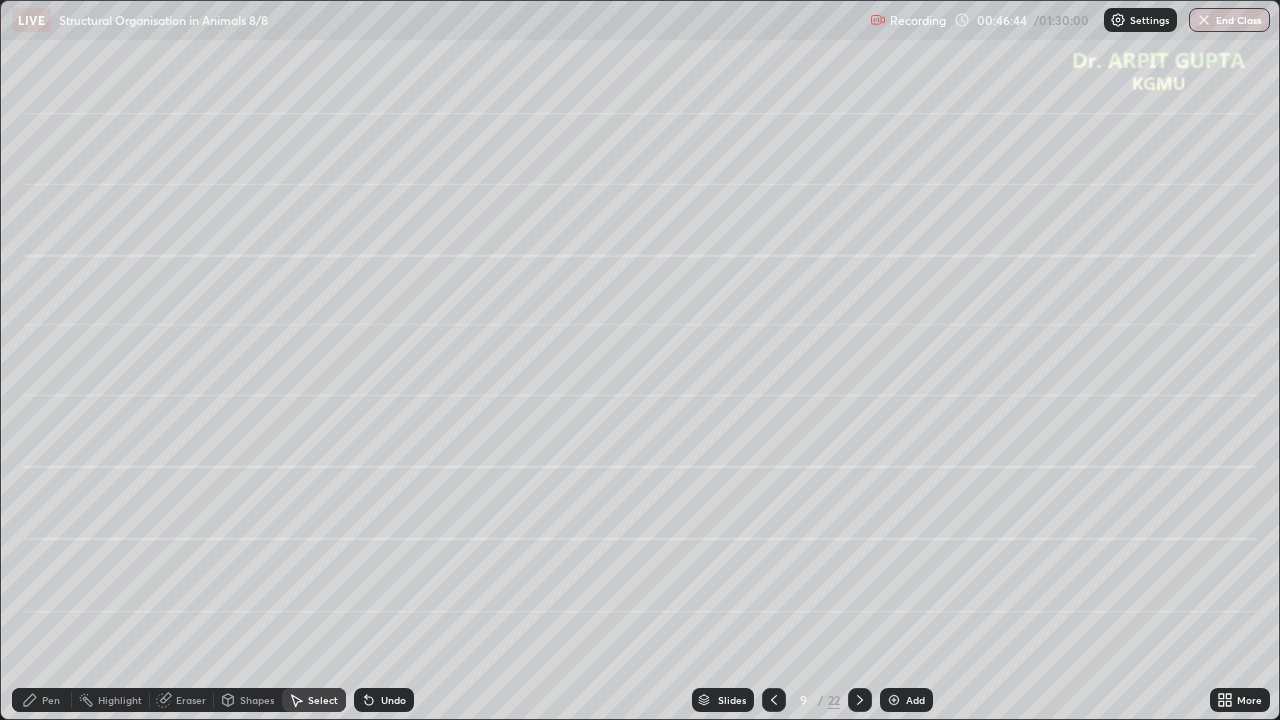 click on "Pen" at bounding box center (51, 700) 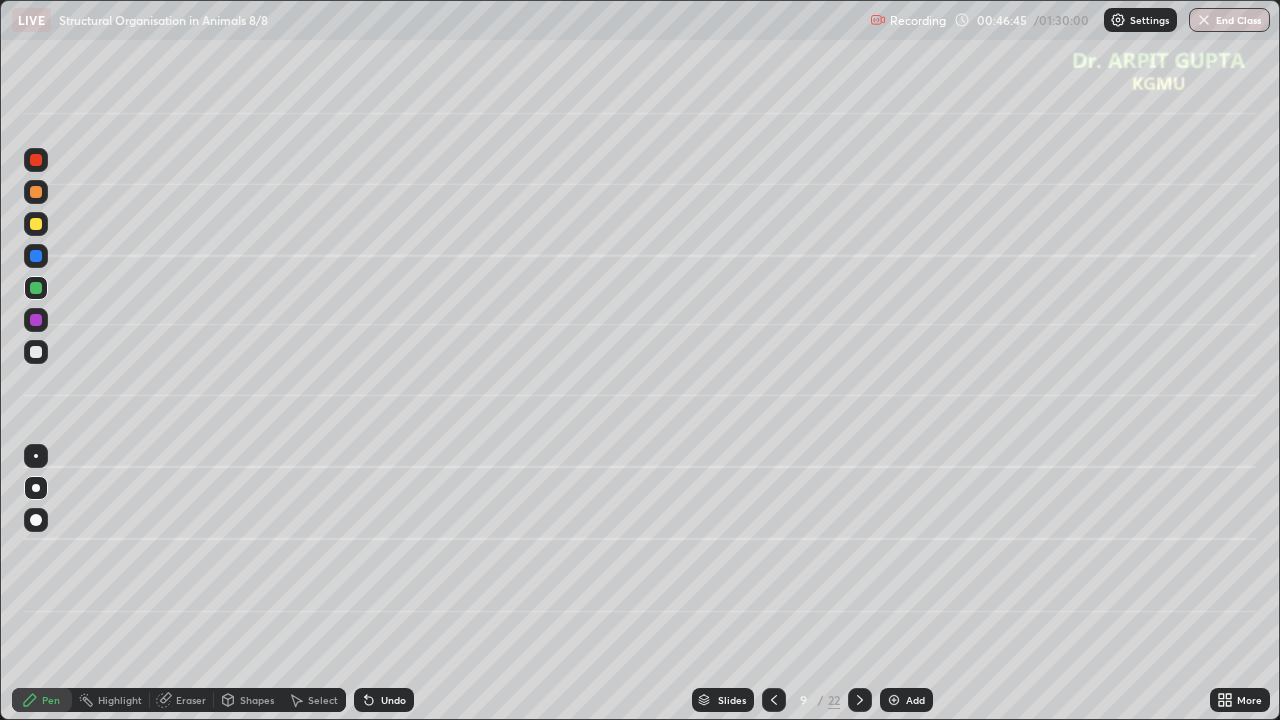 click at bounding box center [36, 288] 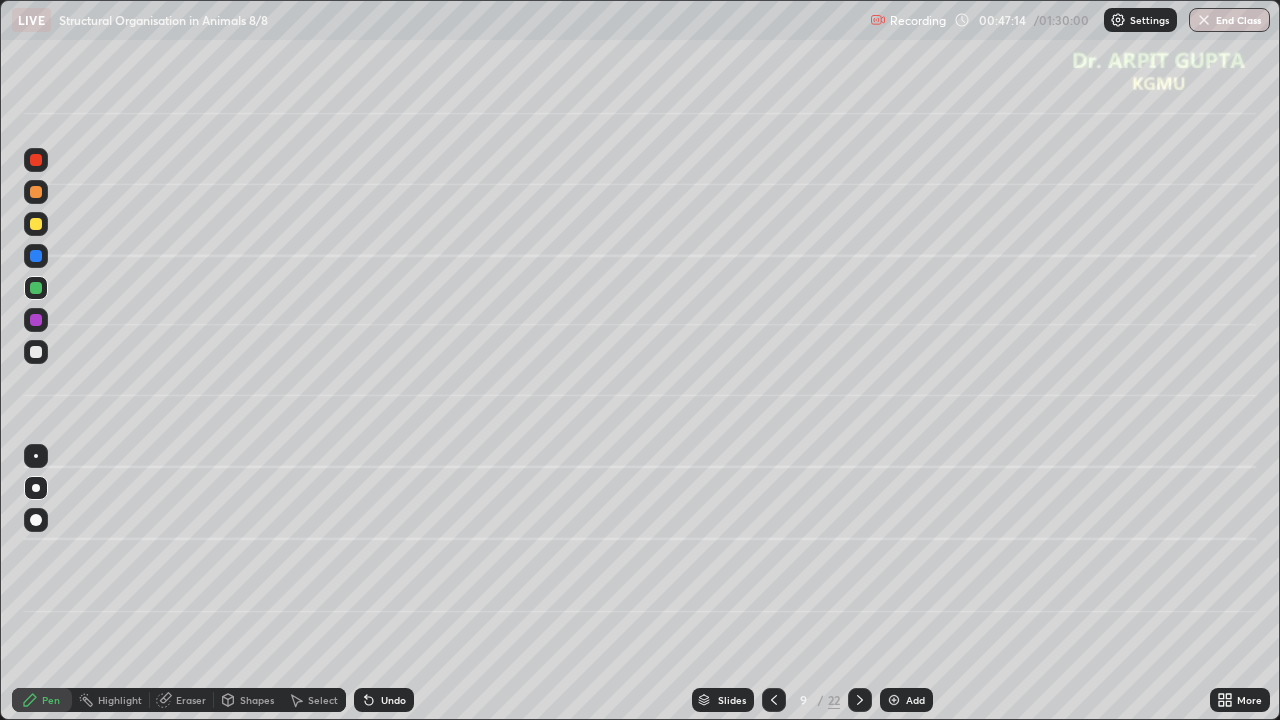 click at bounding box center (36, 224) 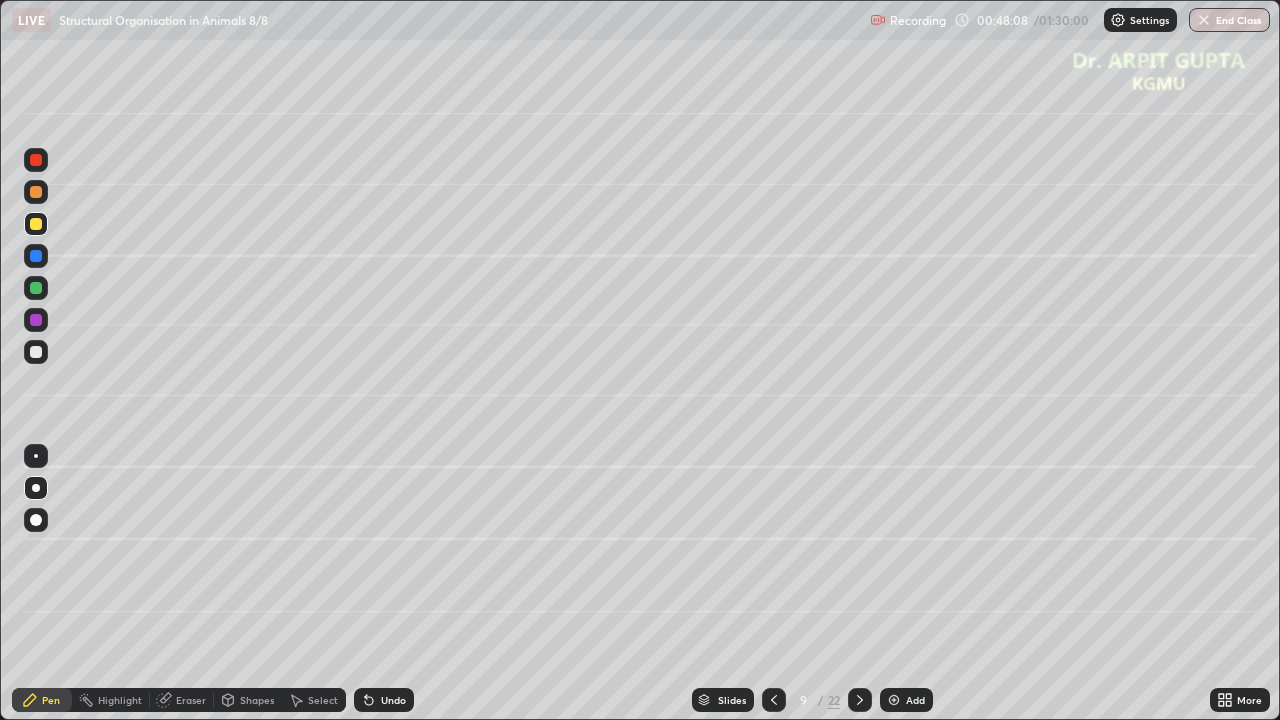 click on "Undo" at bounding box center [384, 700] 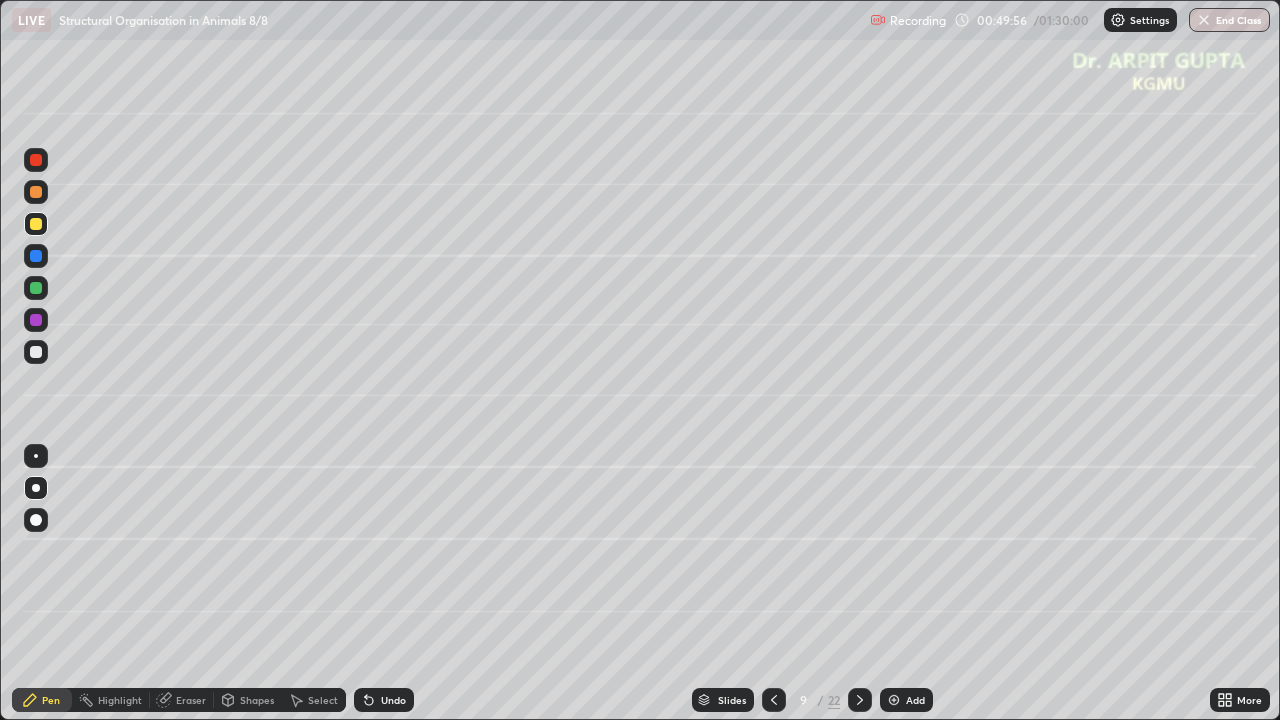 click on "Undo" at bounding box center [393, 700] 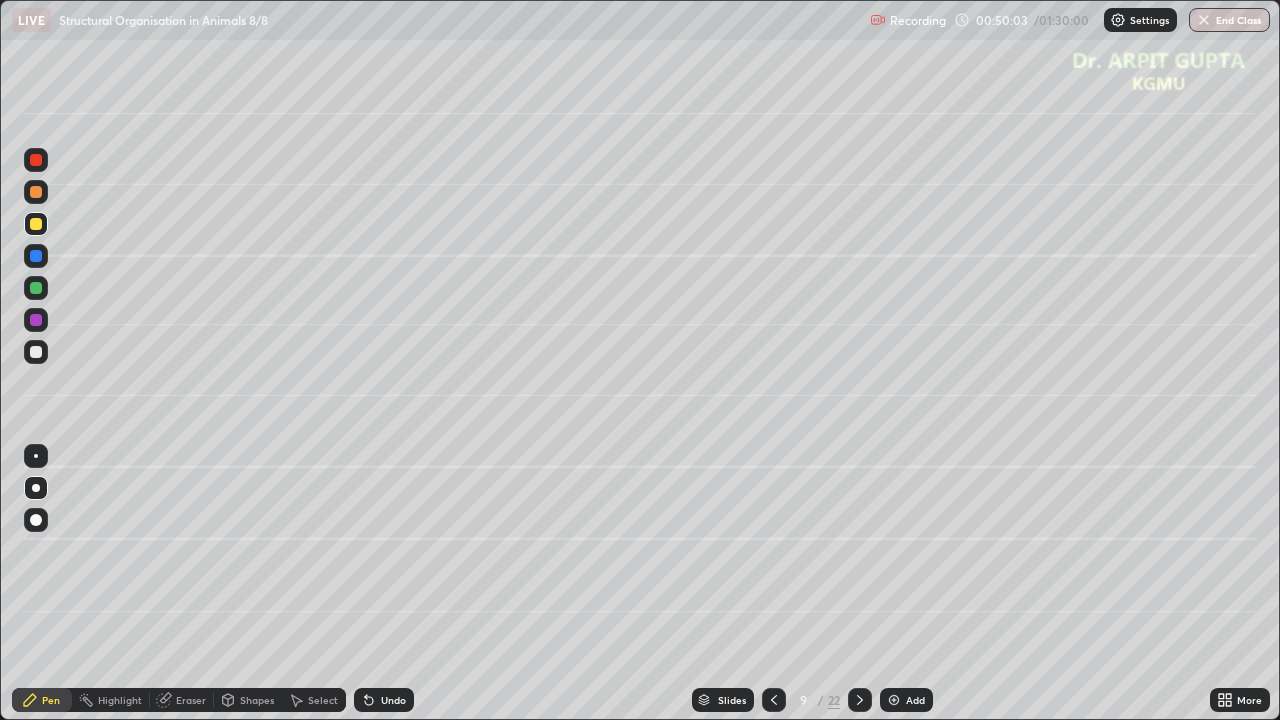 click on "Undo" at bounding box center (393, 700) 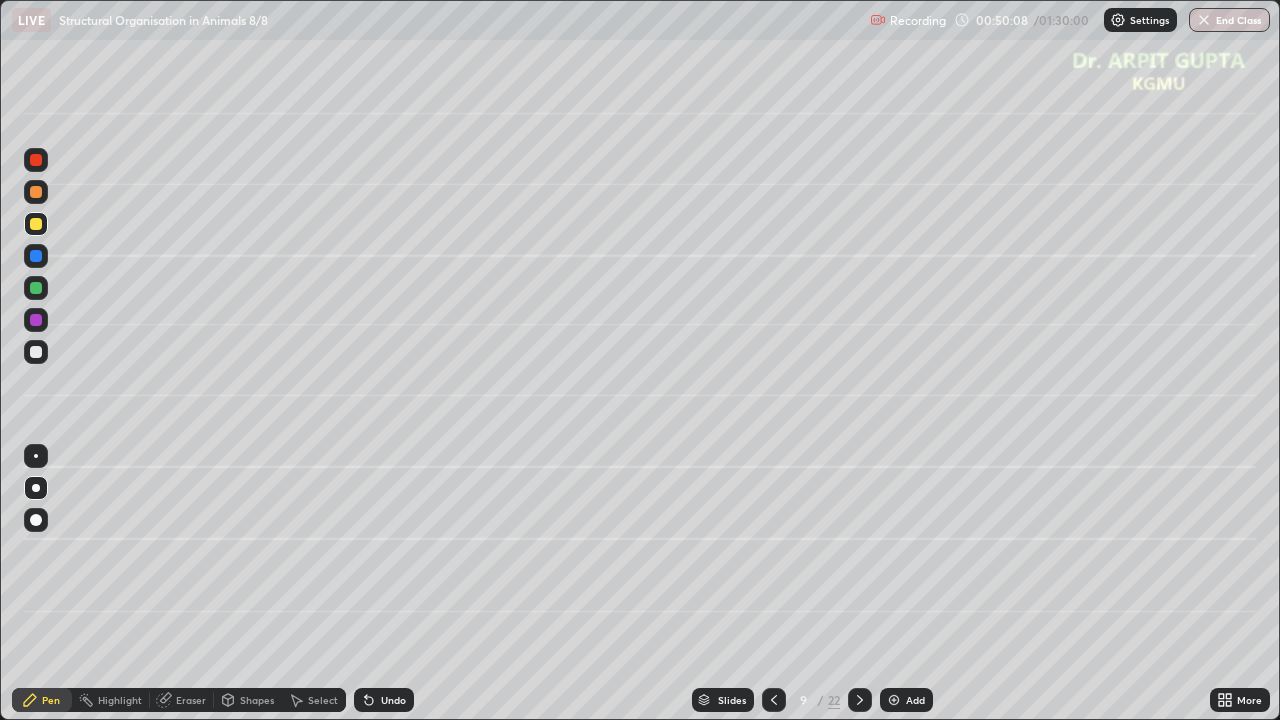 click on "Undo" at bounding box center (393, 700) 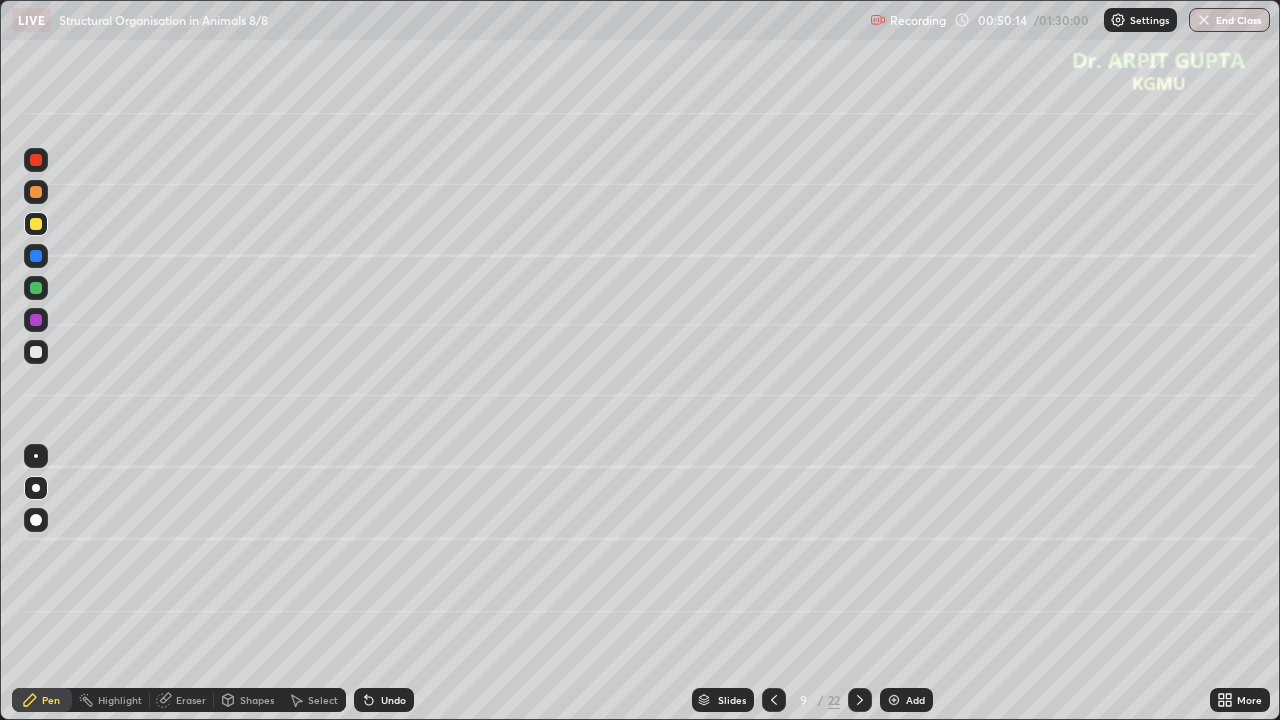 click at bounding box center [860, 700] 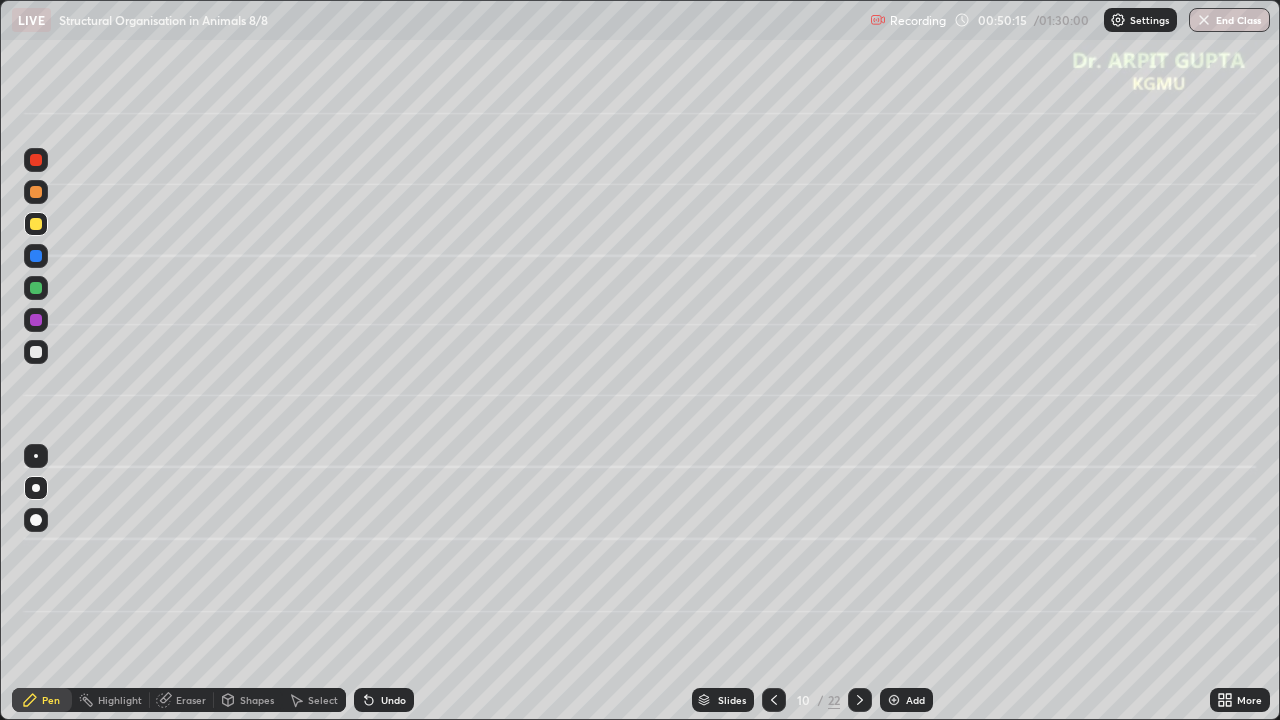 click at bounding box center (36, 288) 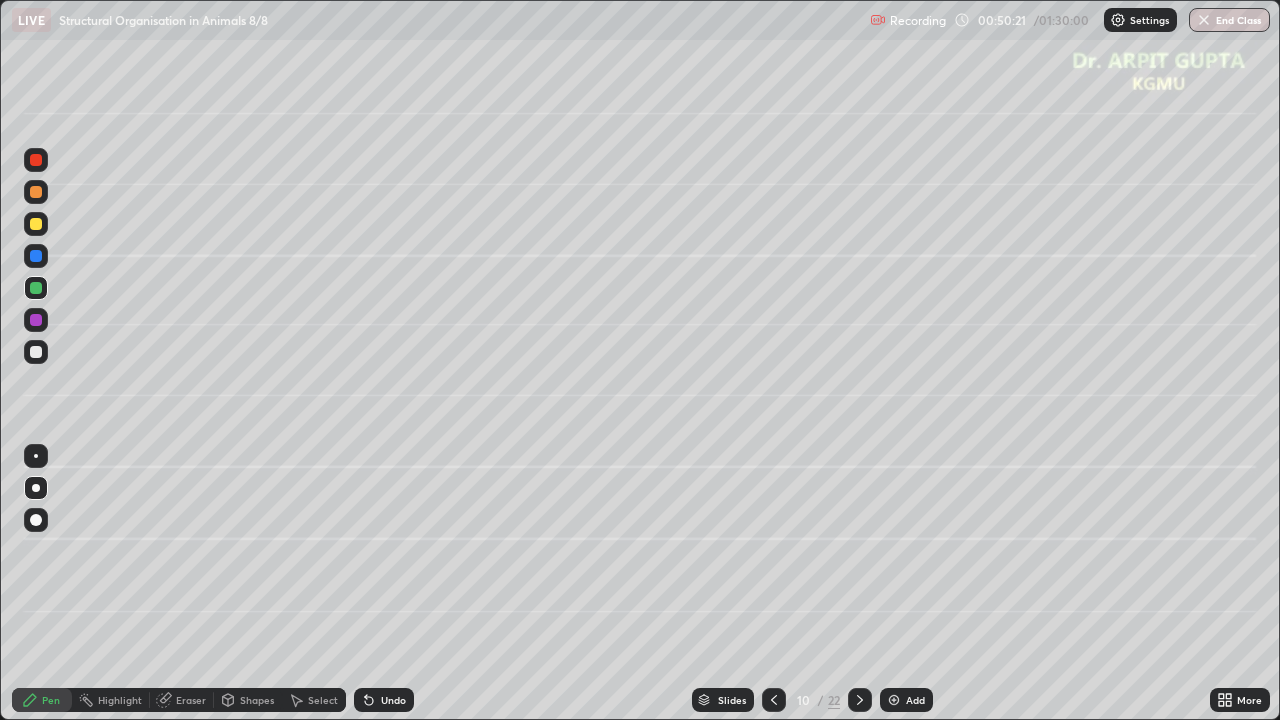 click at bounding box center (36, 224) 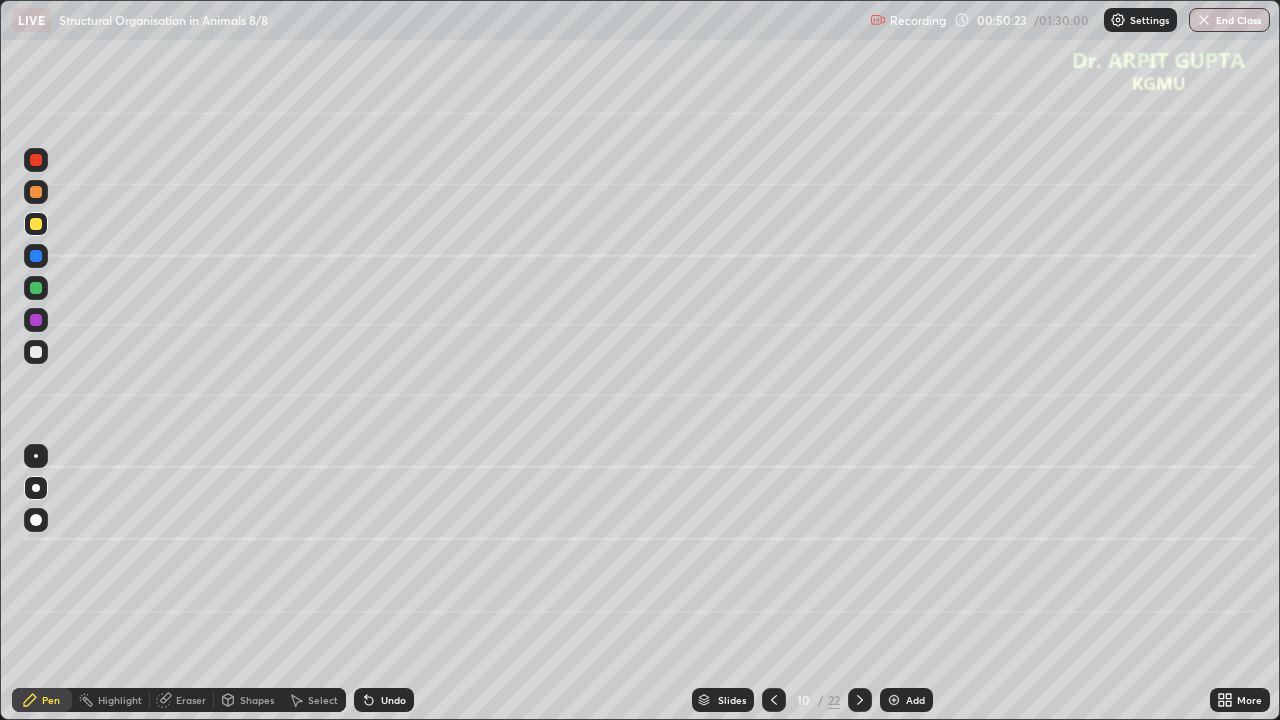 click at bounding box center [36, 192] 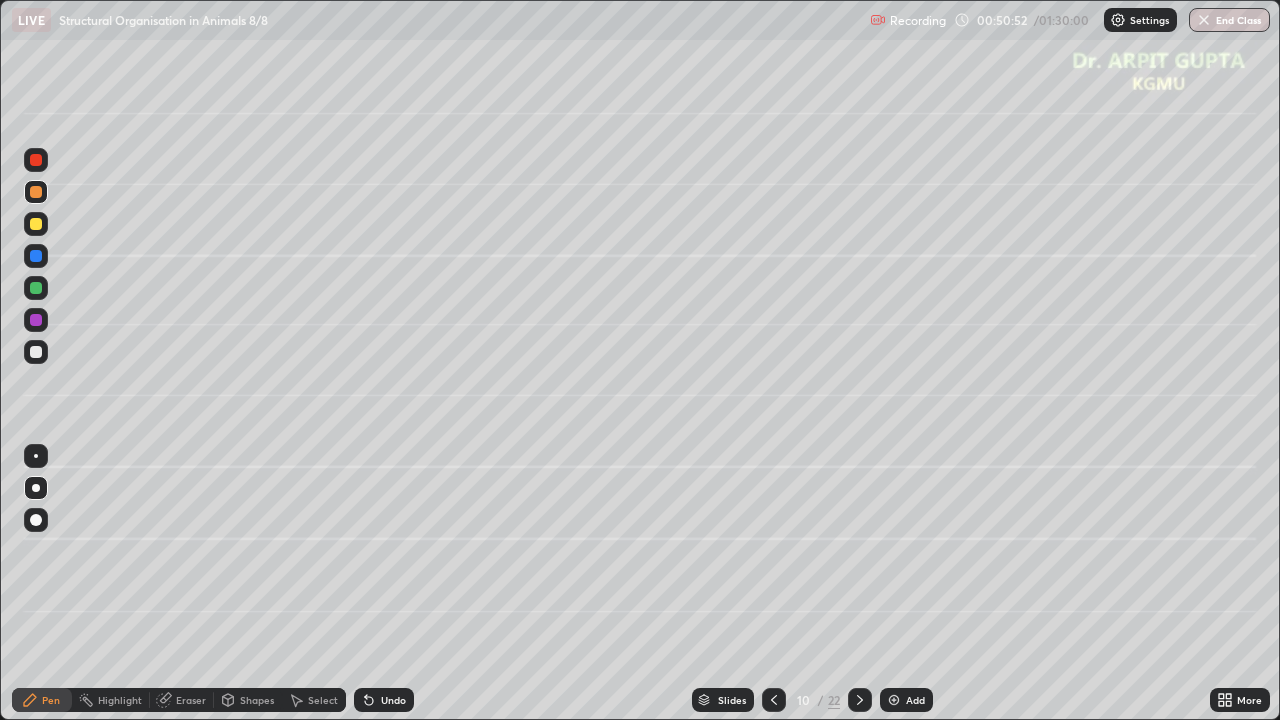 click on "Eraser" at bounding box center (191, 700) 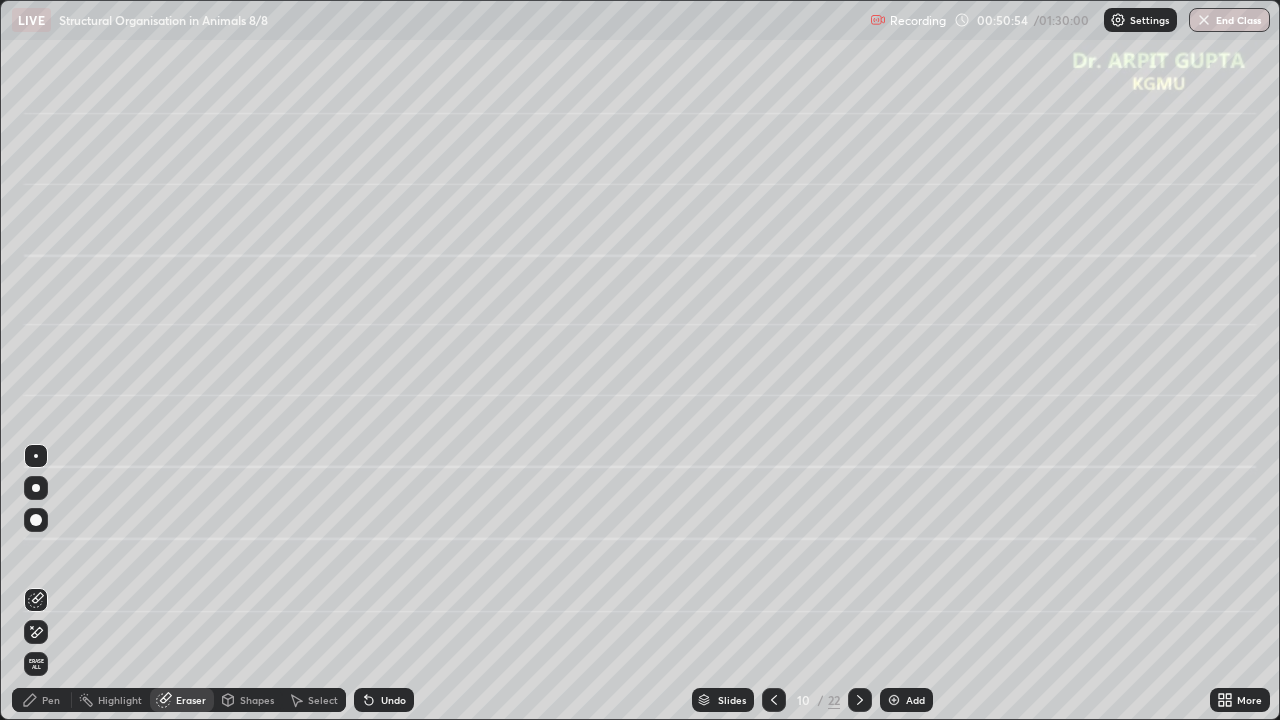 click on "Pen" at bounding box center (51, 700) 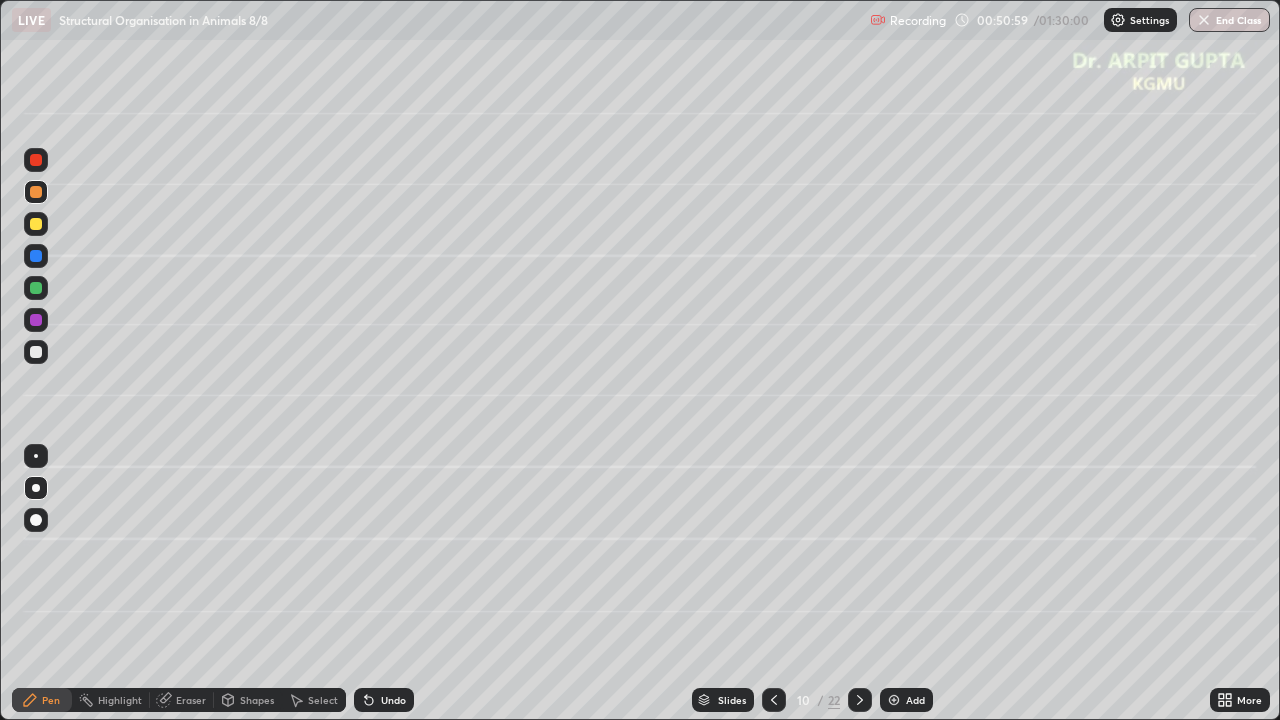click at bounding box center [36, 256] 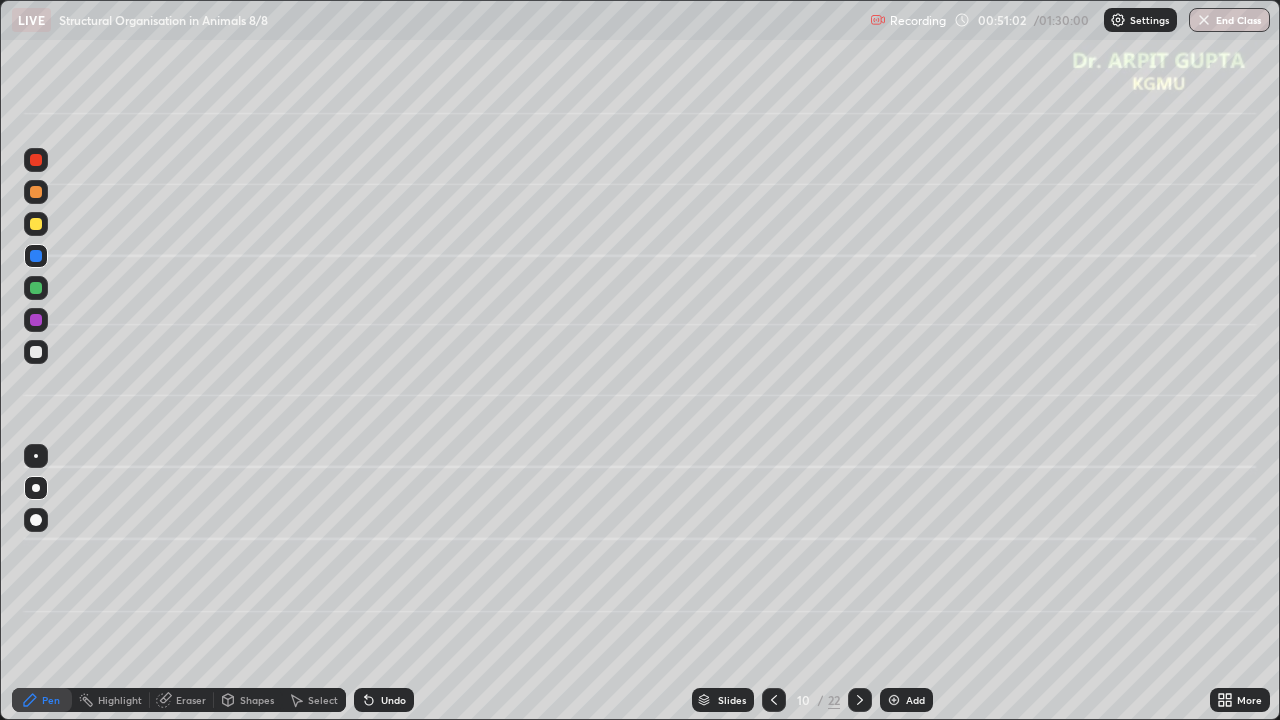 click at bounding box center (36, 160) 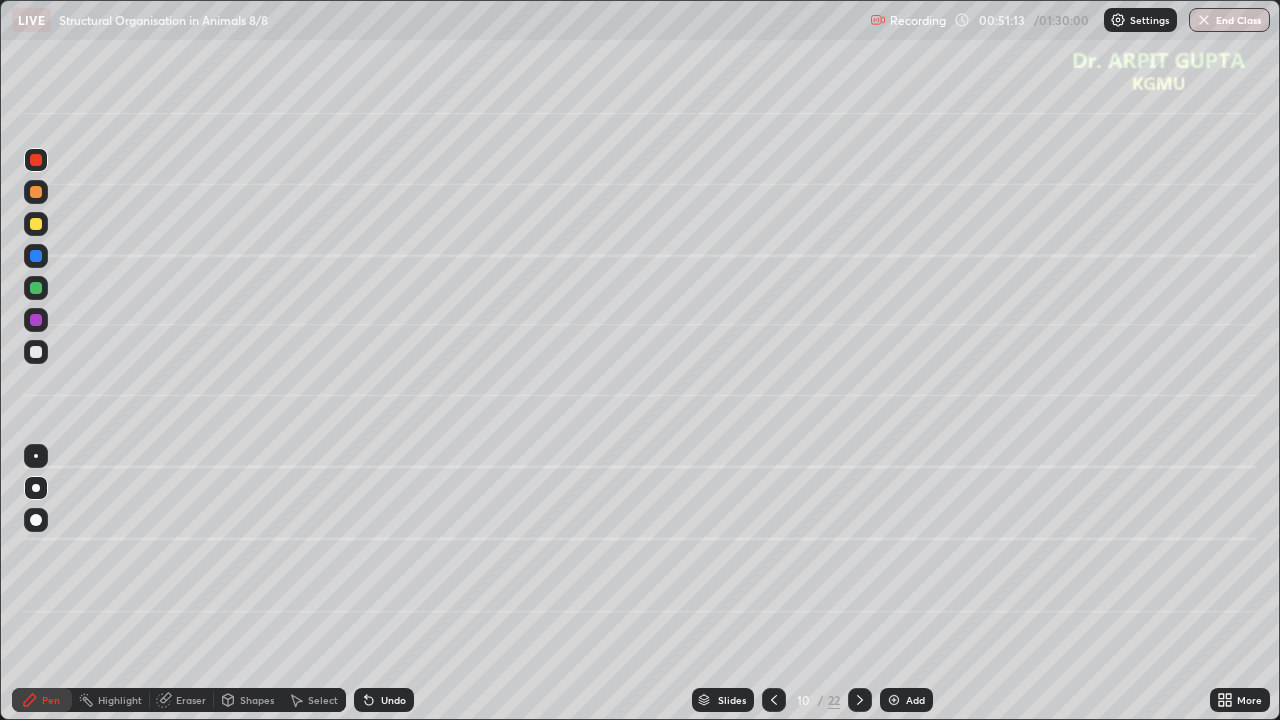 click on "Shapes" at bounding box center [248, 700] 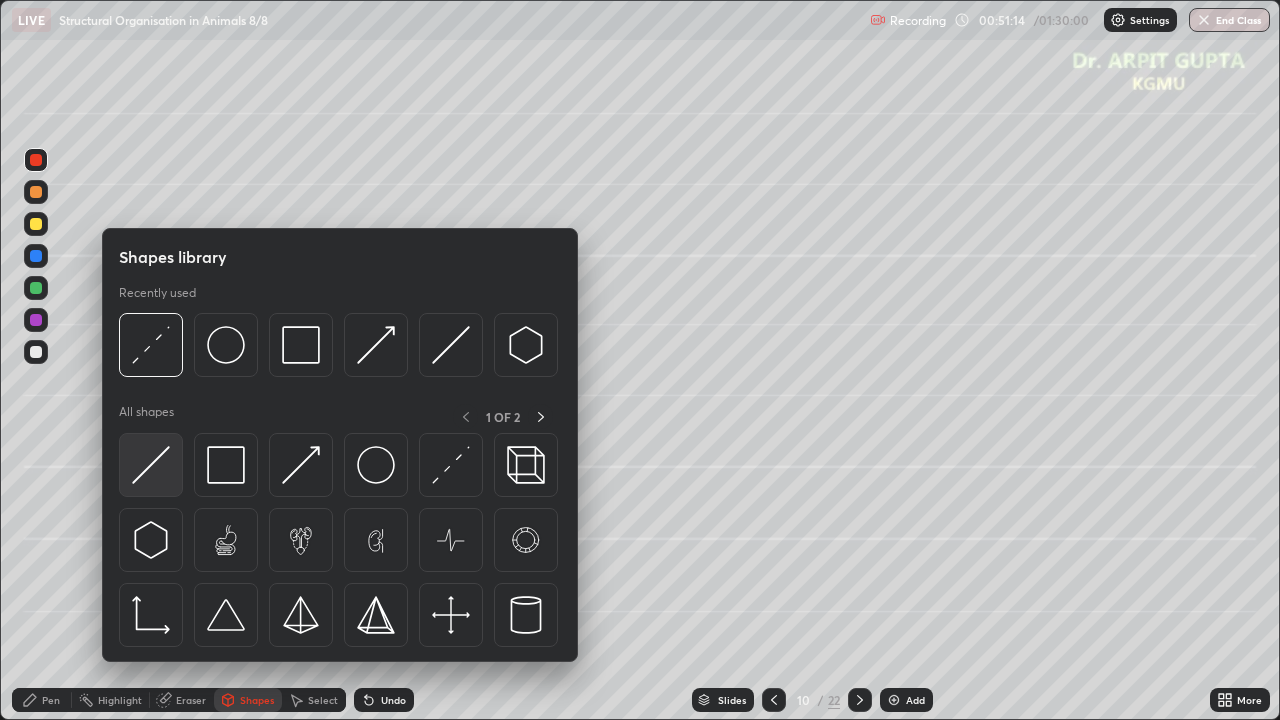 click at bounding box center (151, 465) 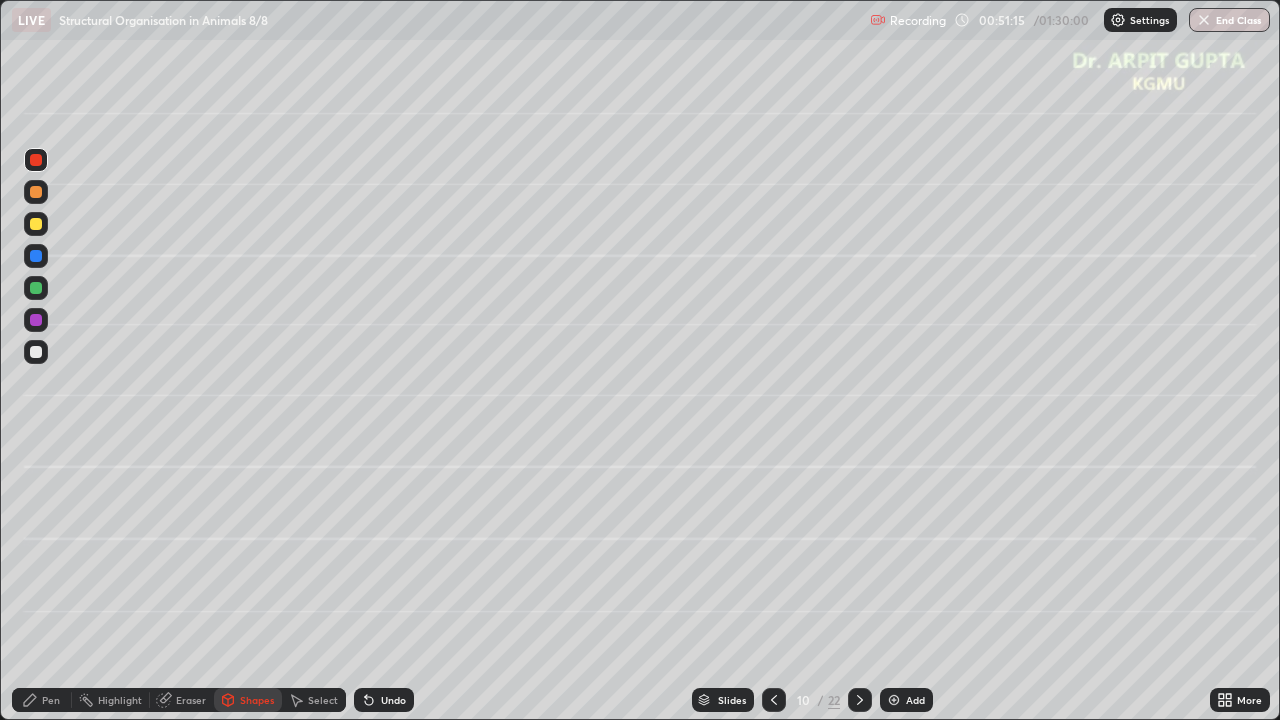 click on "Pen" at bounding box center [51, 700] 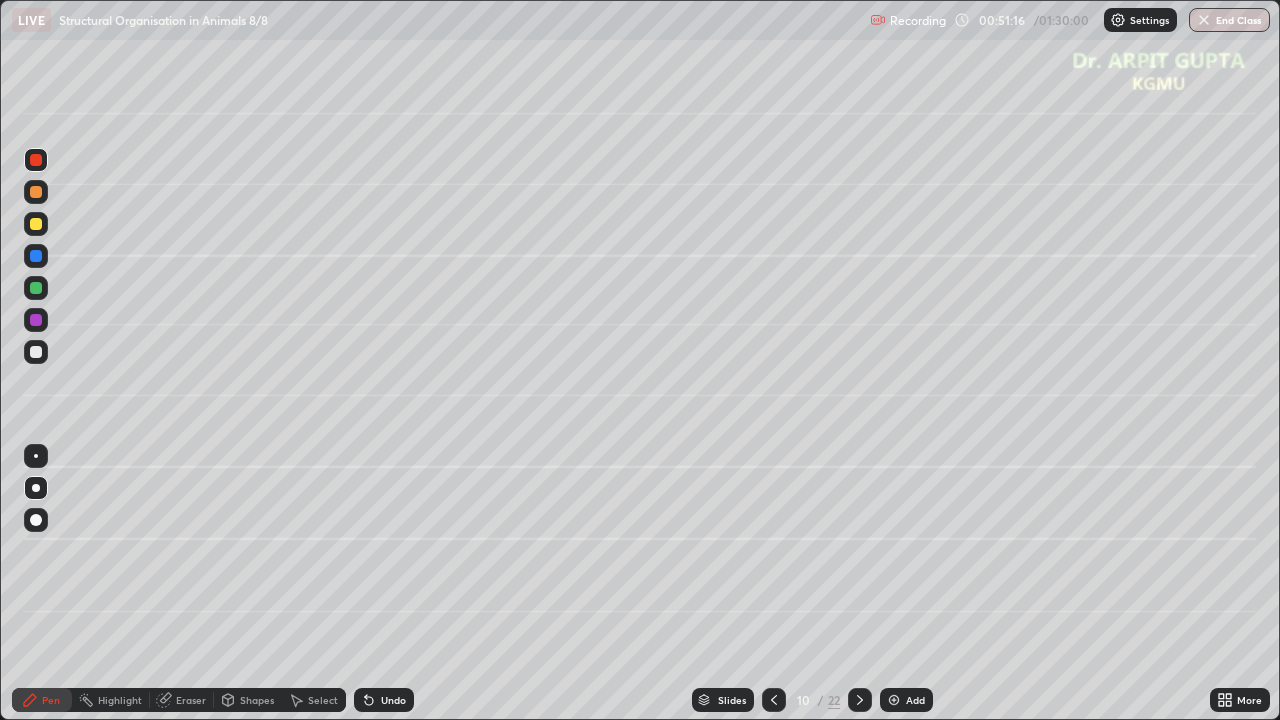 click at bounding box center (36, 160) 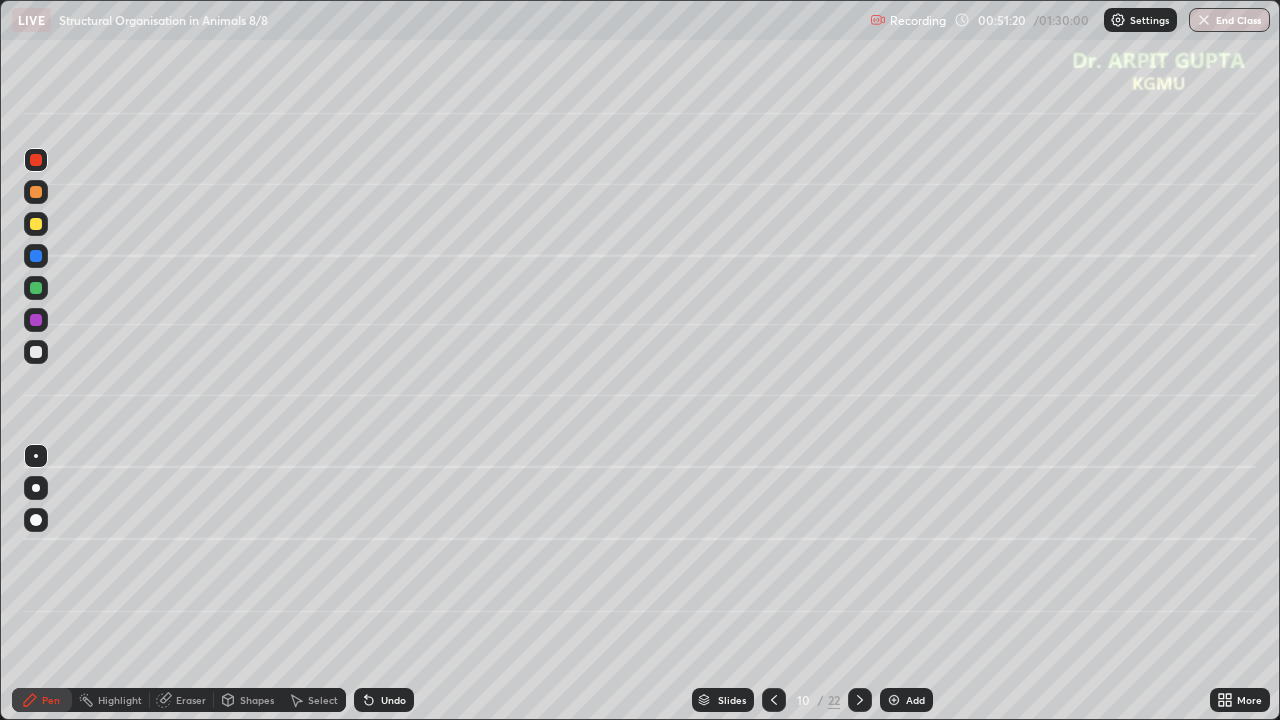 click on "Undo" at bounding box center (384, 700) 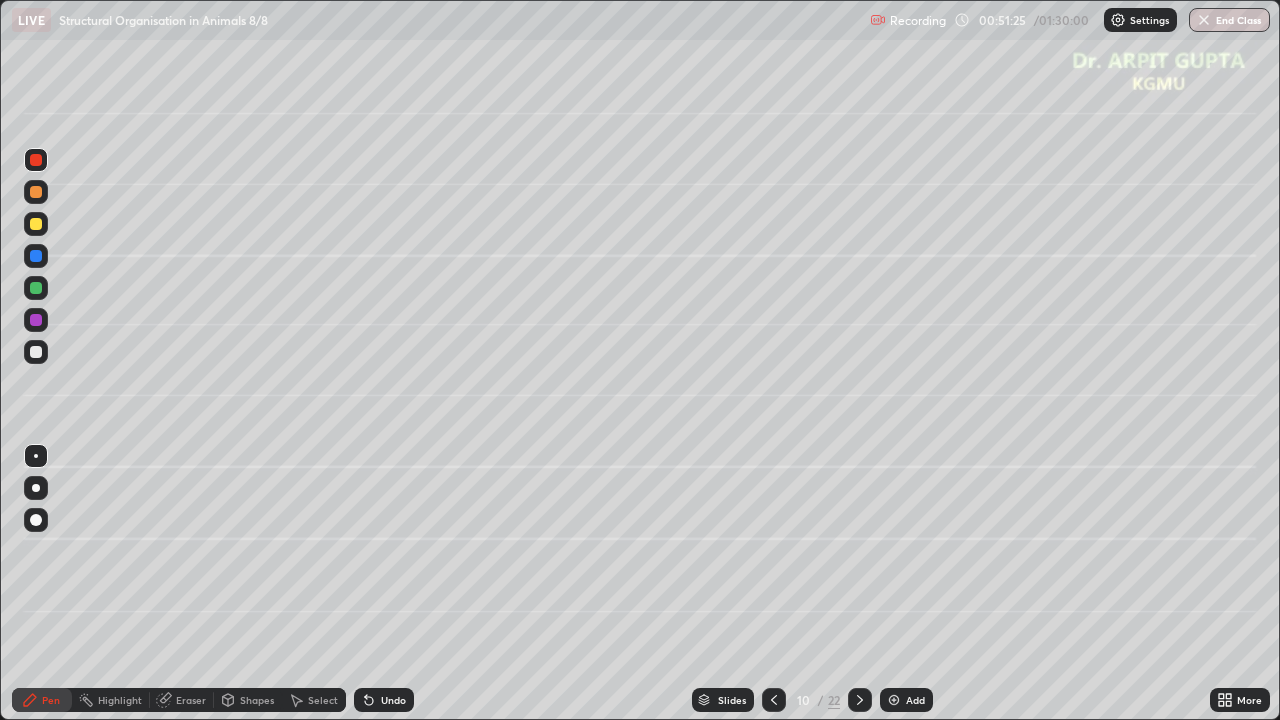 click on "Shapes" at bounding box center (248, 700) 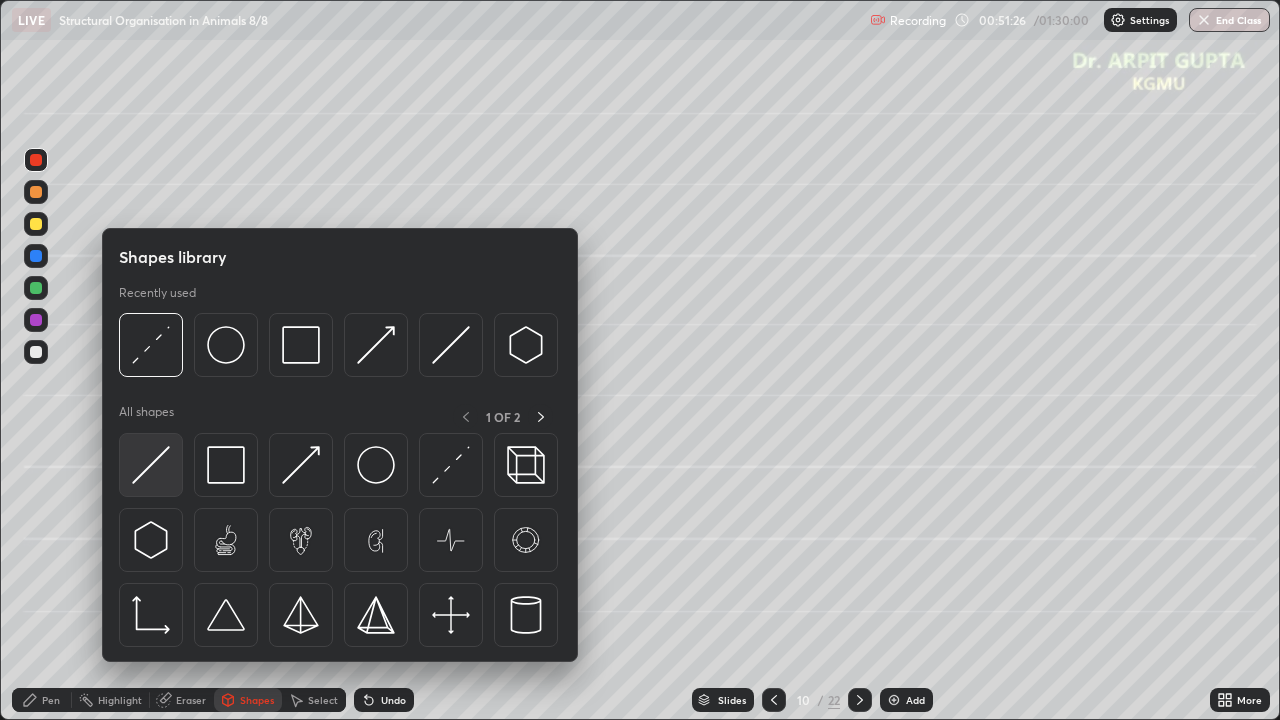 click at bounding box center (151, 465) 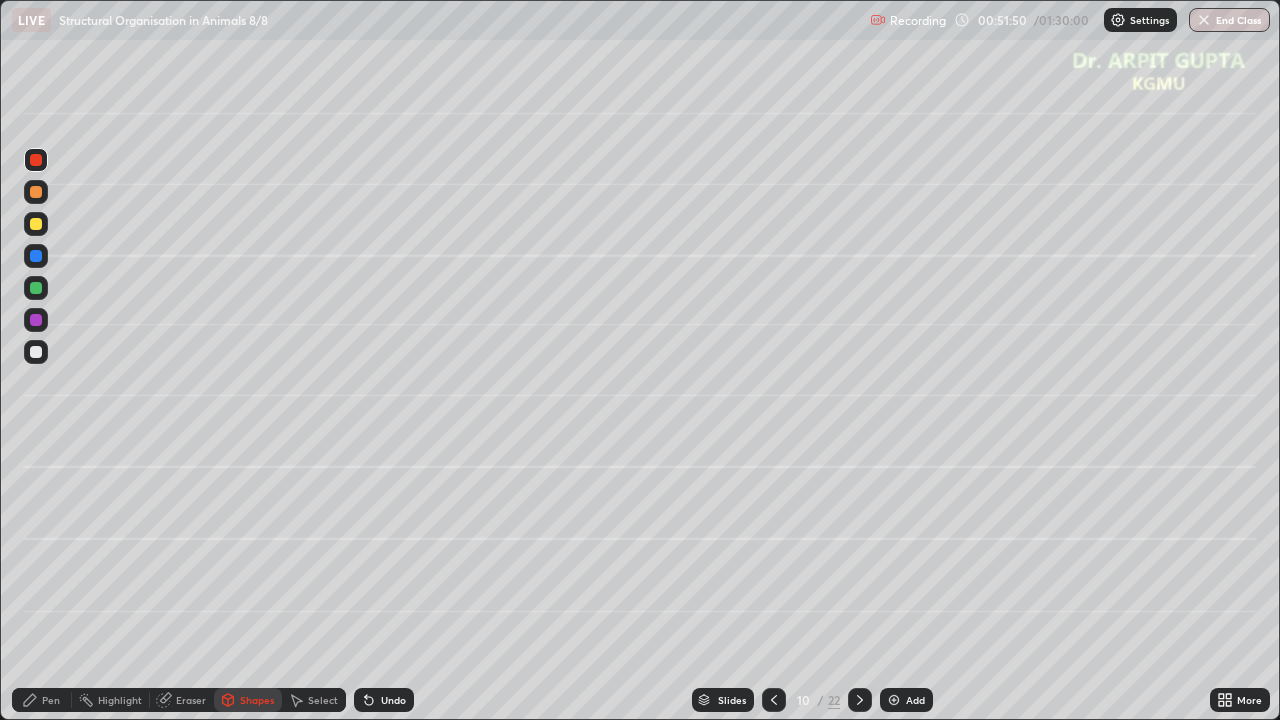 click on "Undo" at bounding box center (384, 700) 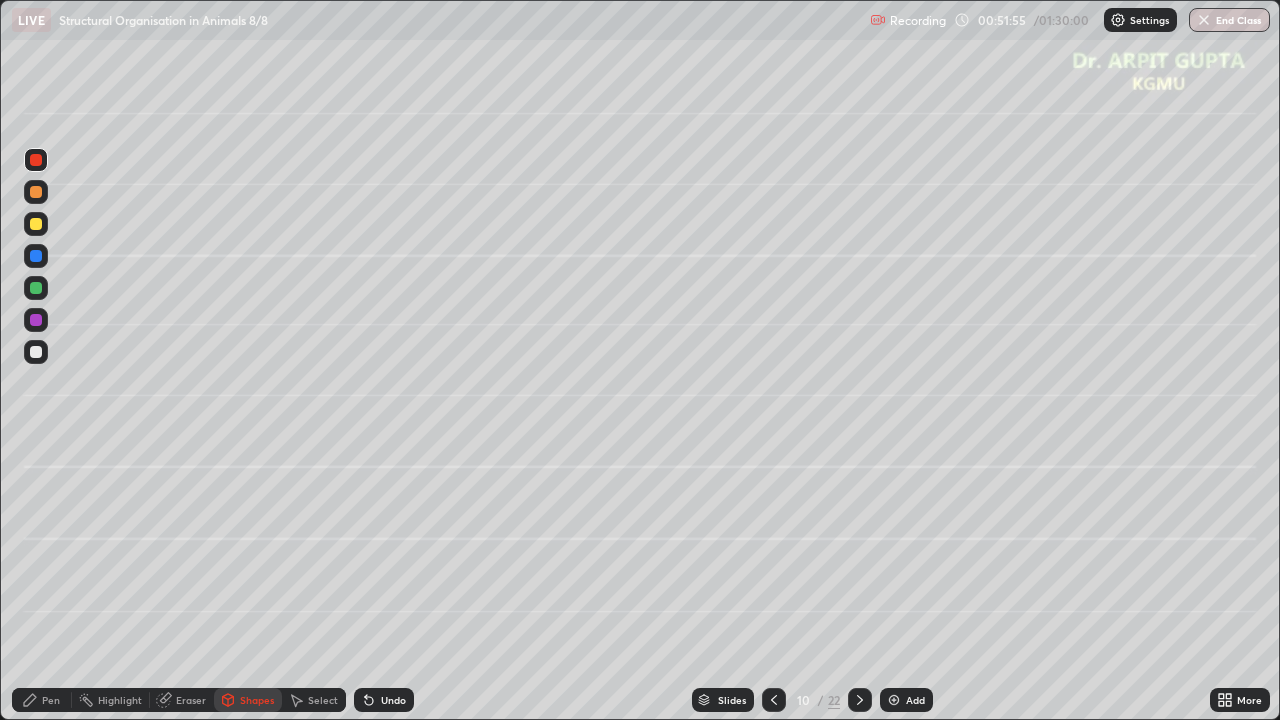 click on "Pen" at bounding box center (42, 700) 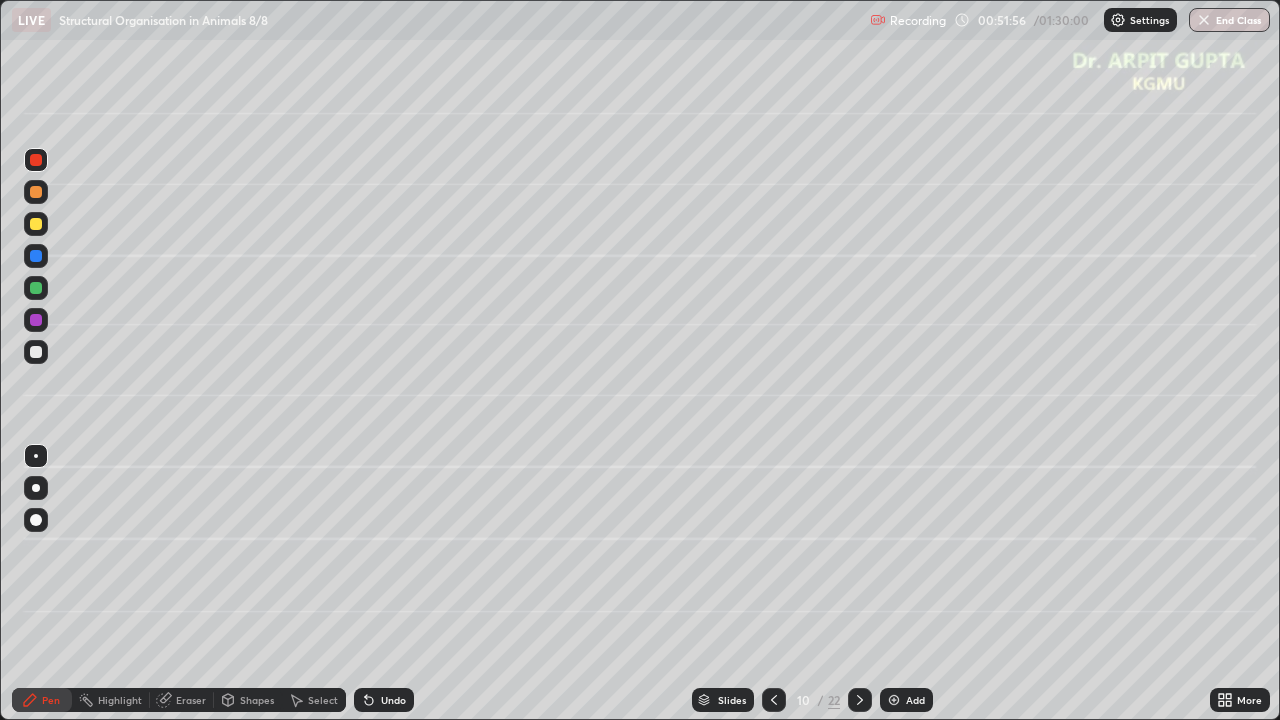 click at bounding box center [36, 288] 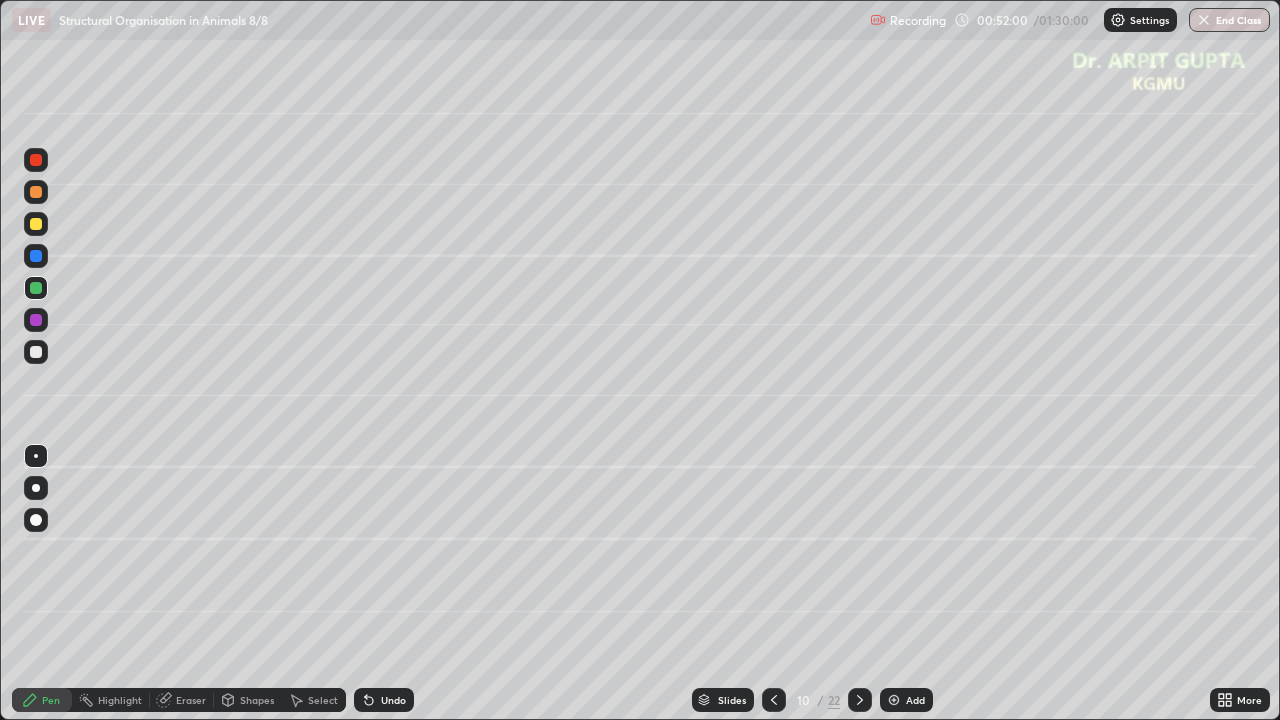 click on "Undo" at bounding box center (384, 700) 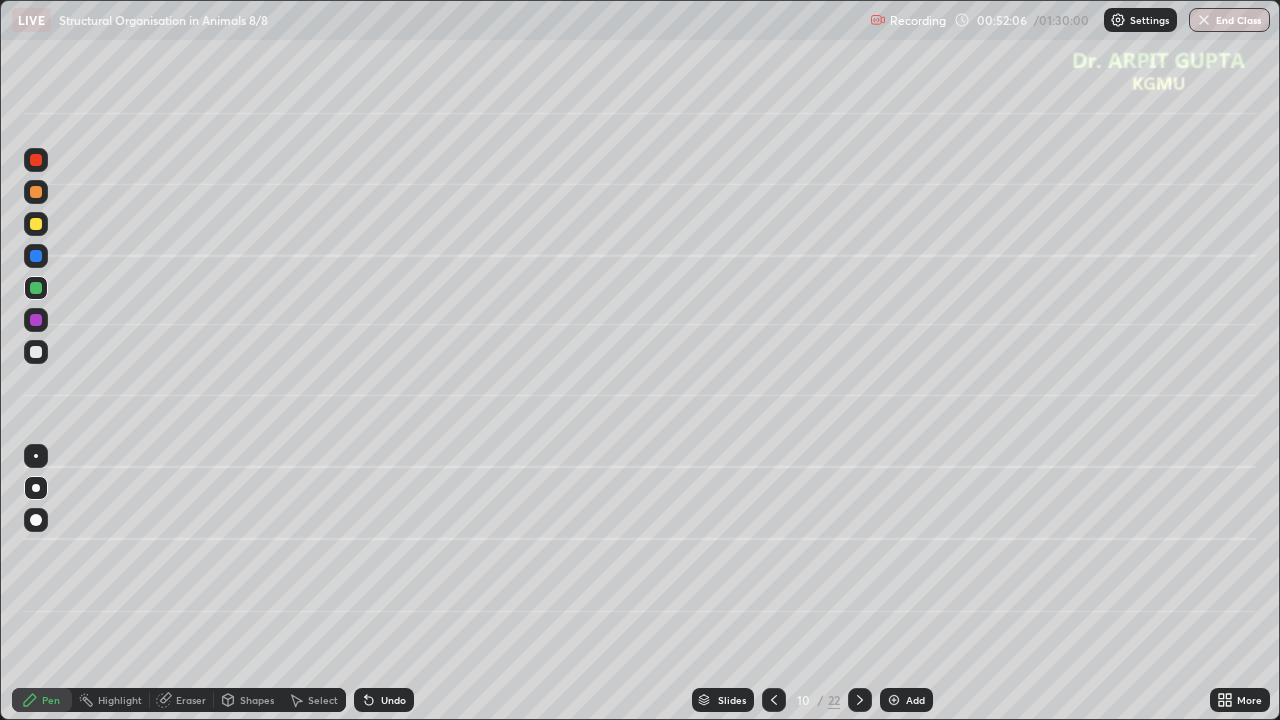 click at bounding box center (36, 320) 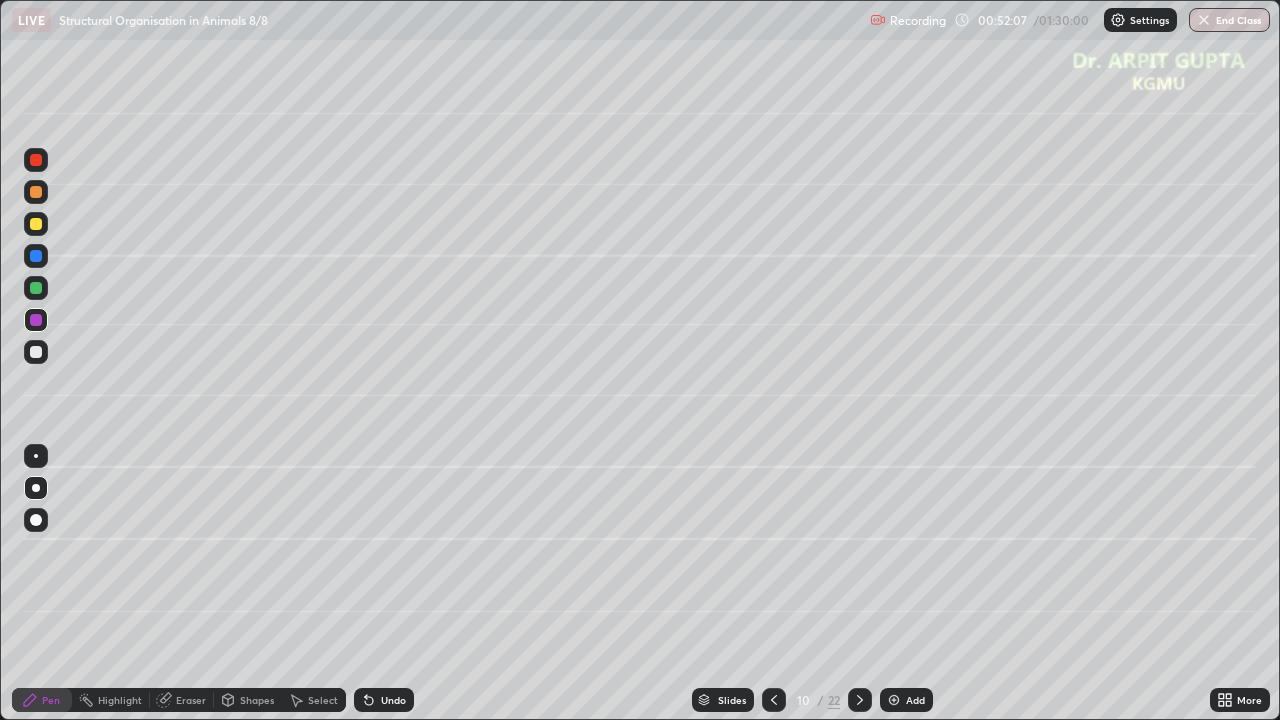 click at bounding box center (36, 352) 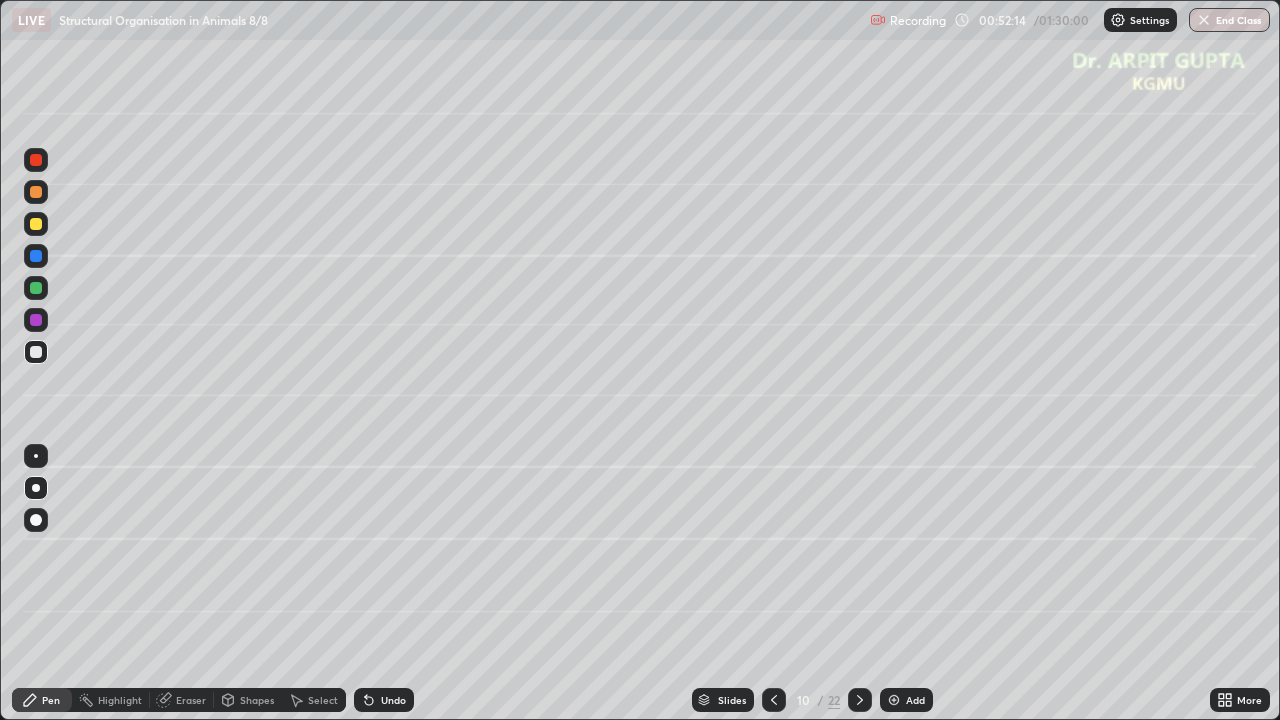 click on "Eraser" at bounding box center (191, 700) 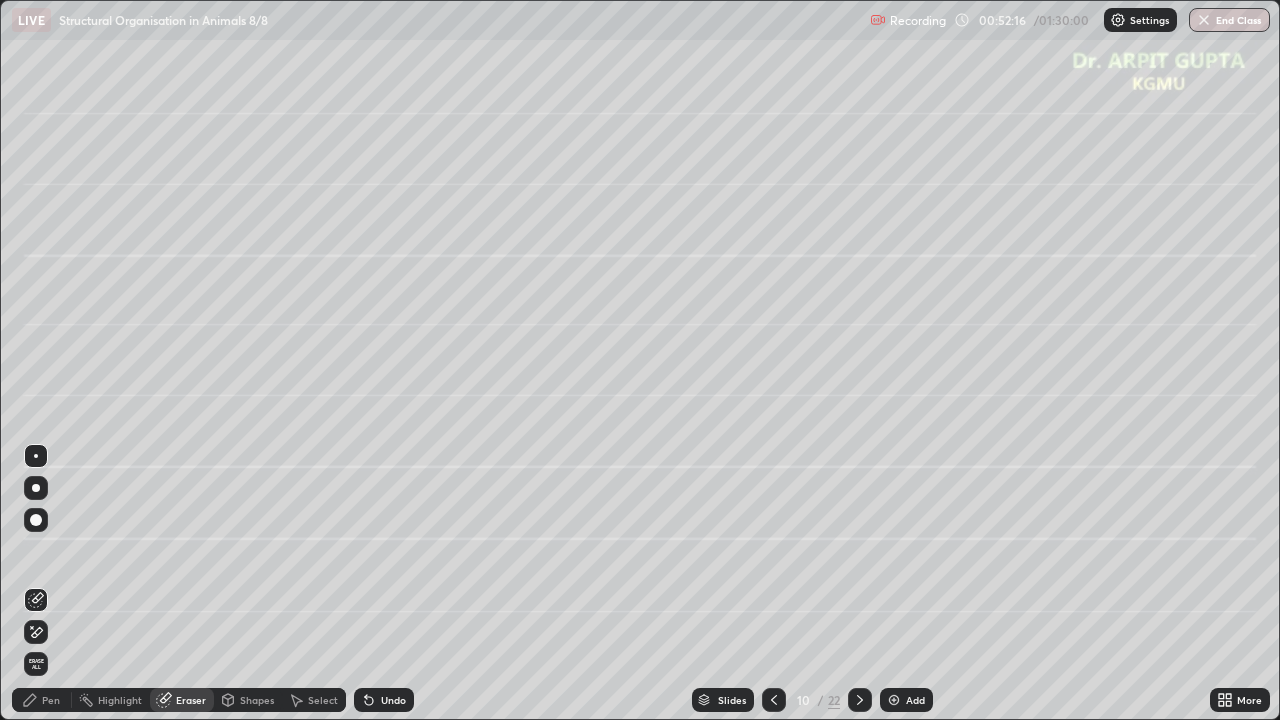click on "Pen" at bounding box center (42, 700) 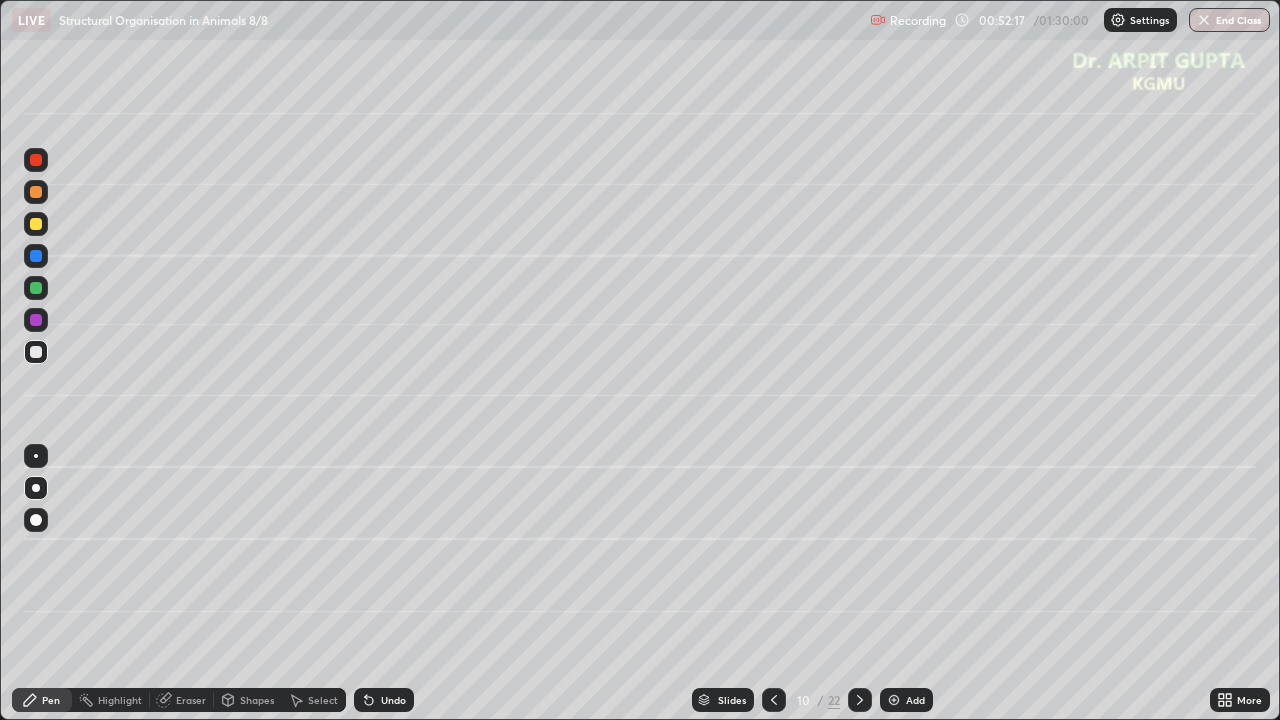 click at bounding box center [36, 192] 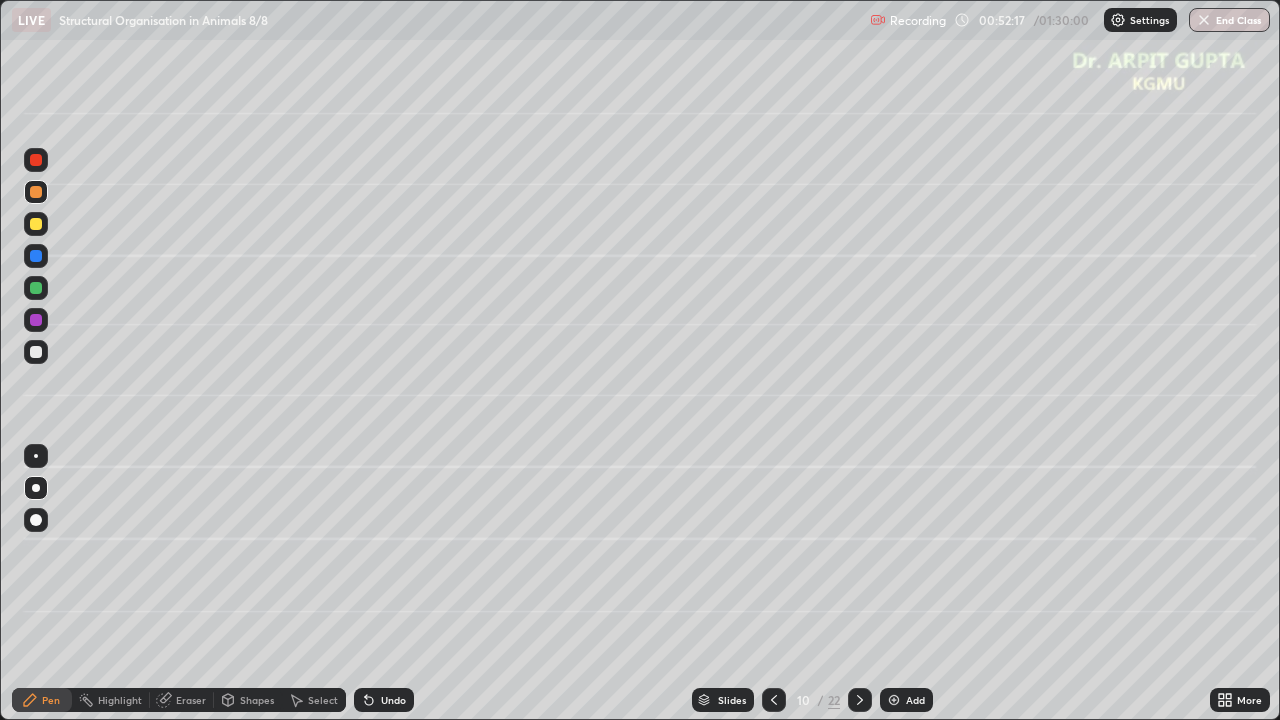click at bounding box center (36, 320) 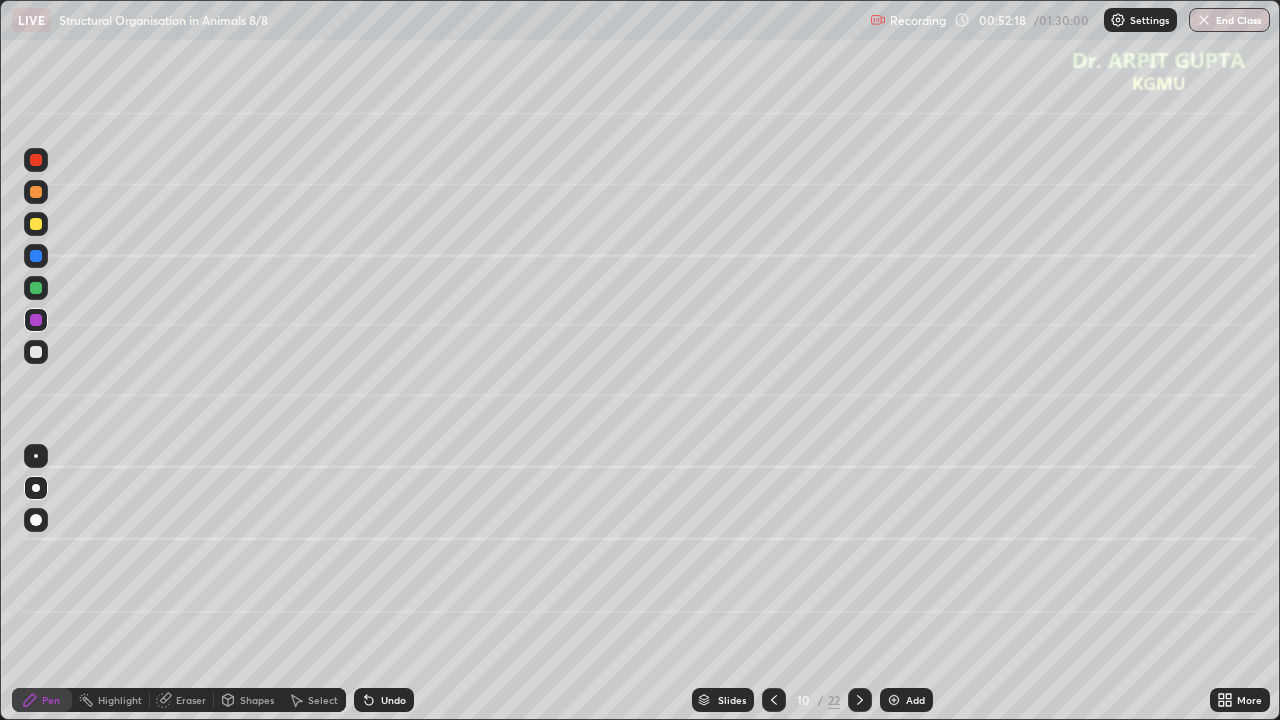 click at bounding box center (36, 456) 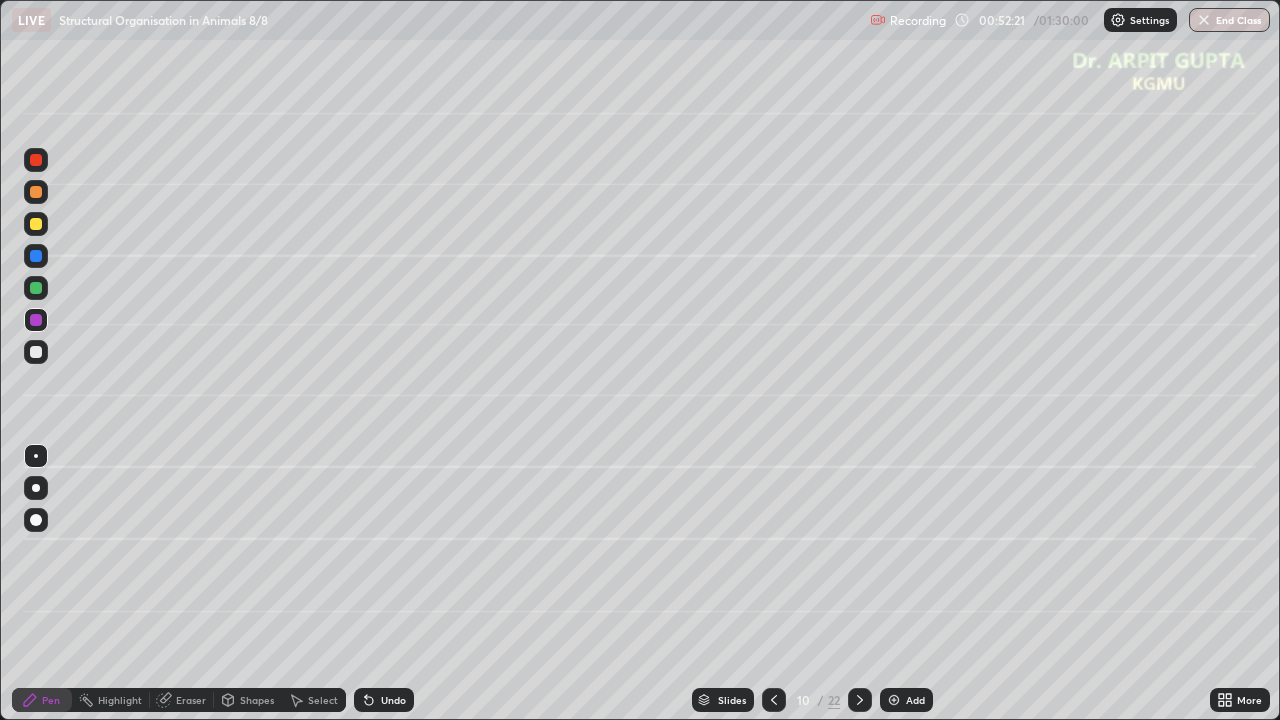 click 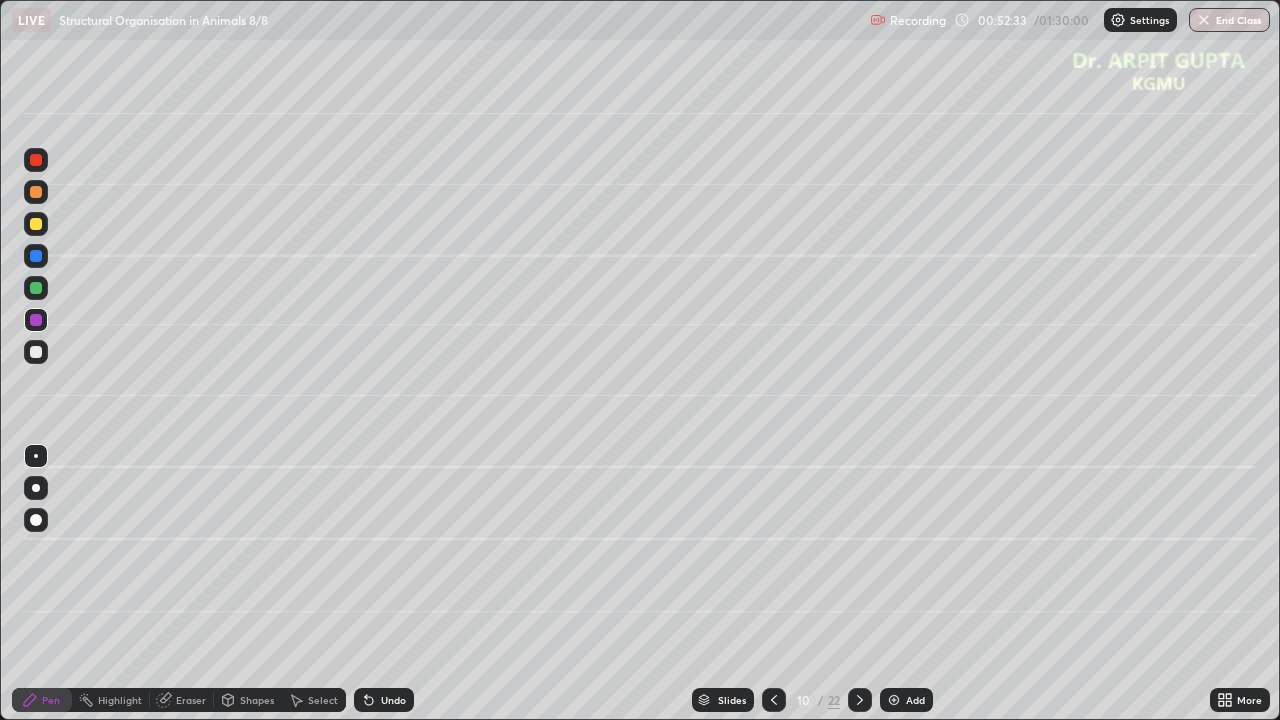 click 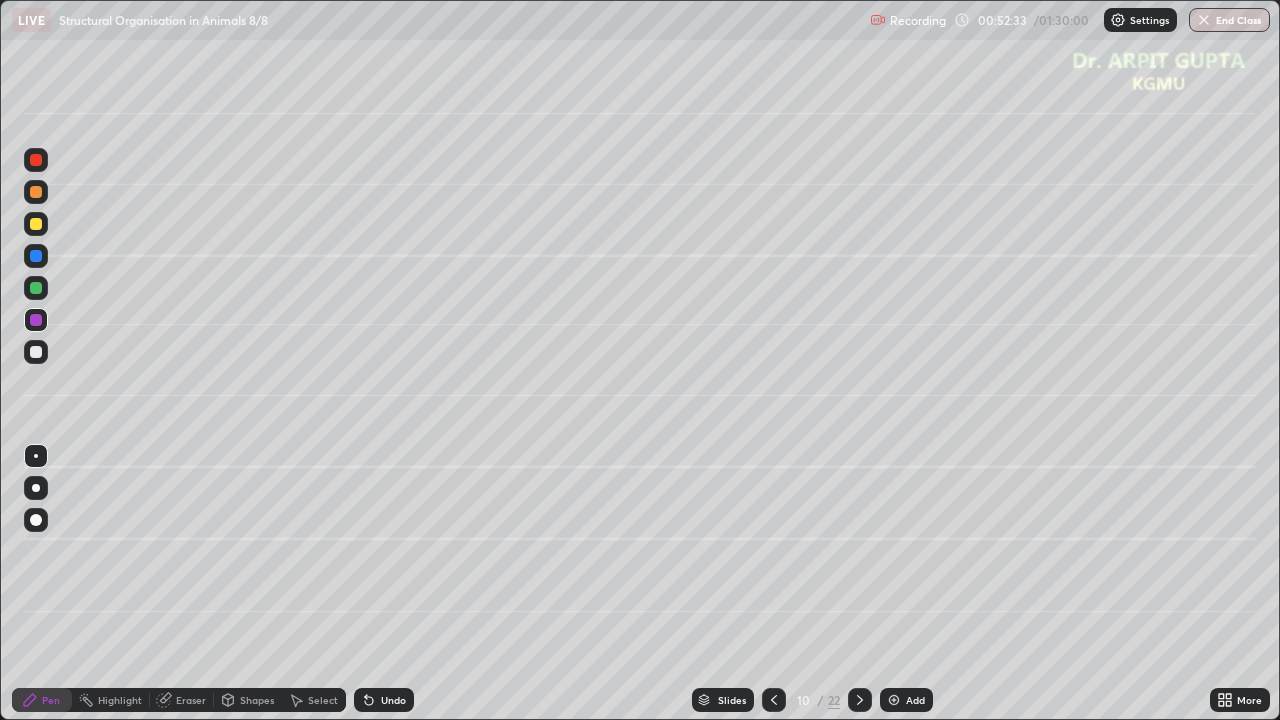 click 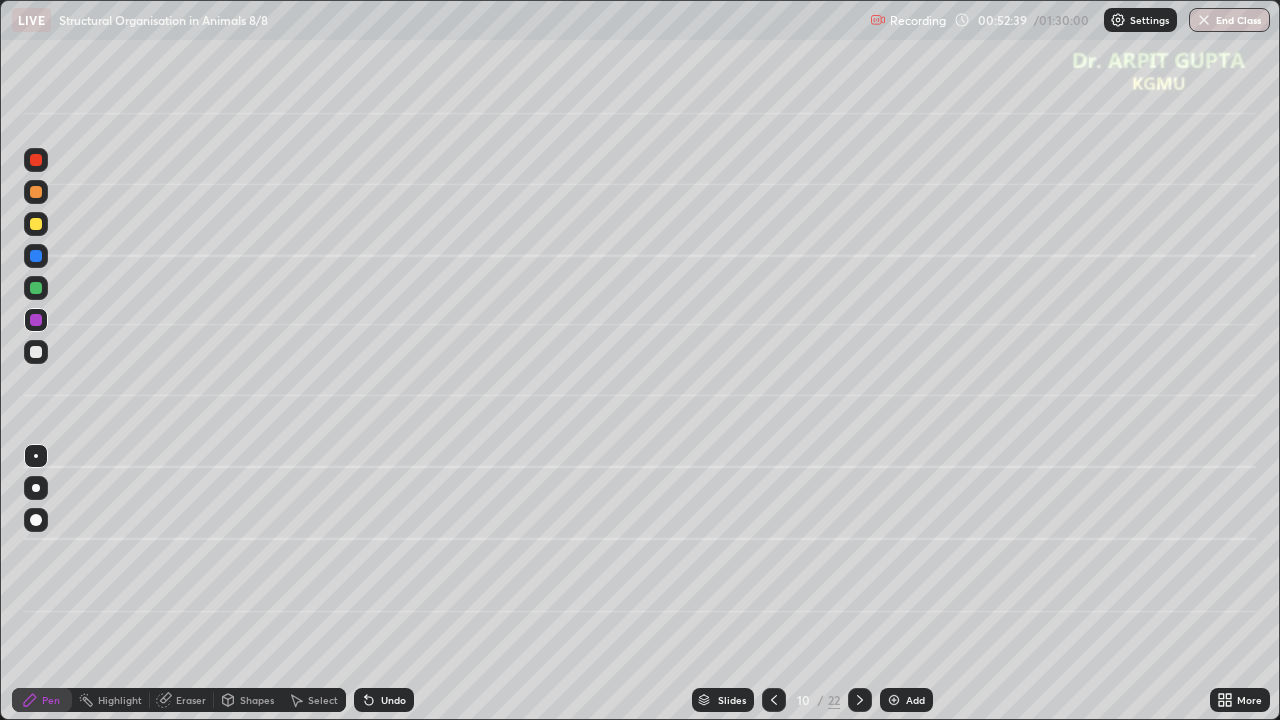 click at bounding box center [36, 224] 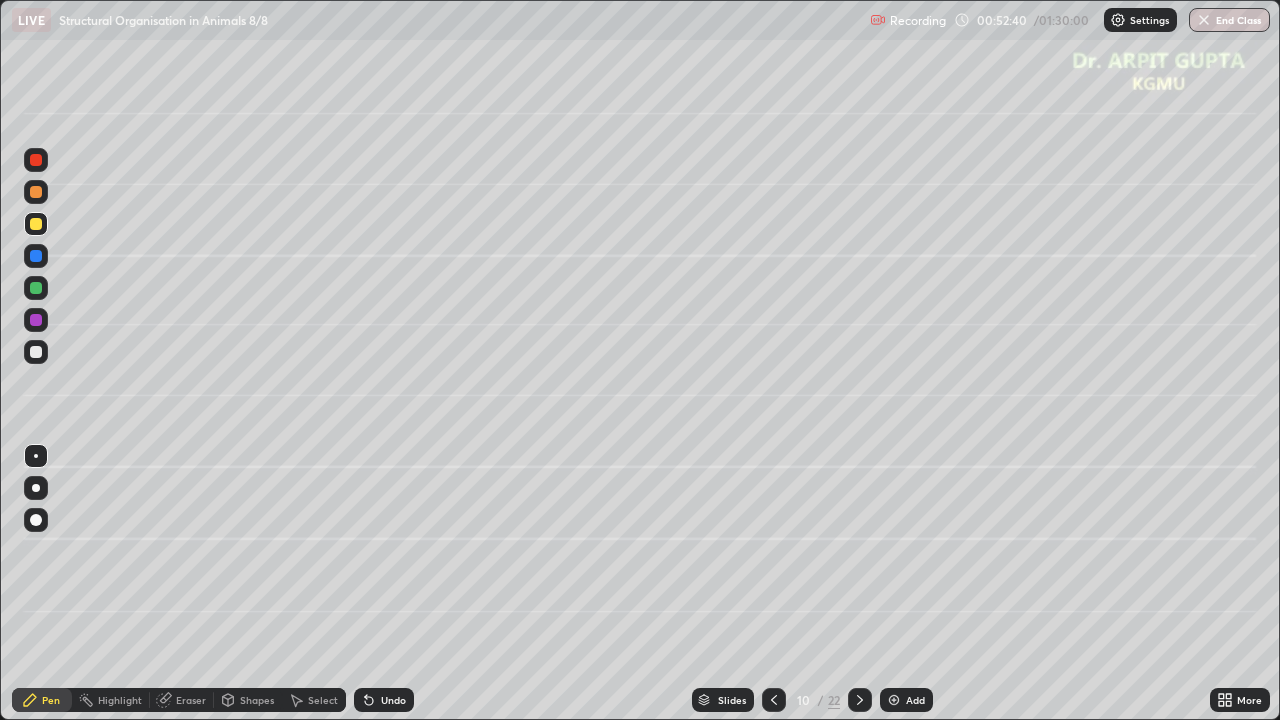 click at bounding box center [36, 488] 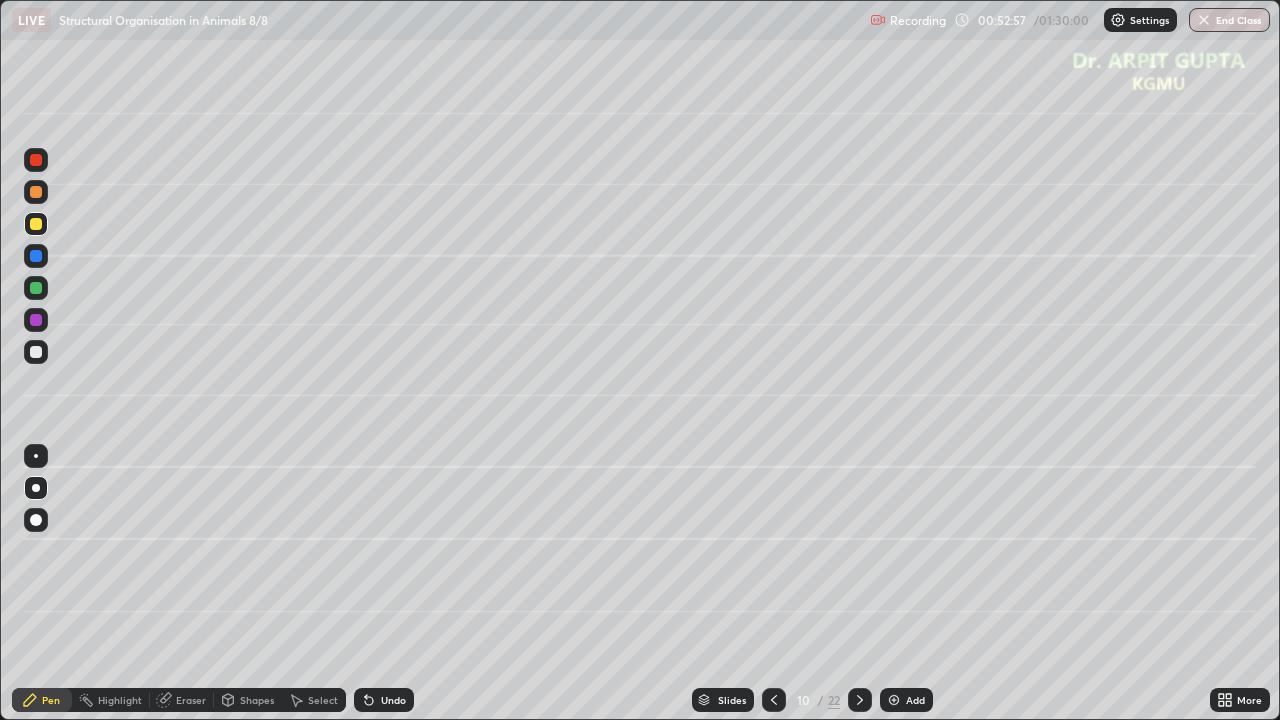 click at bounding box center [36, 352] 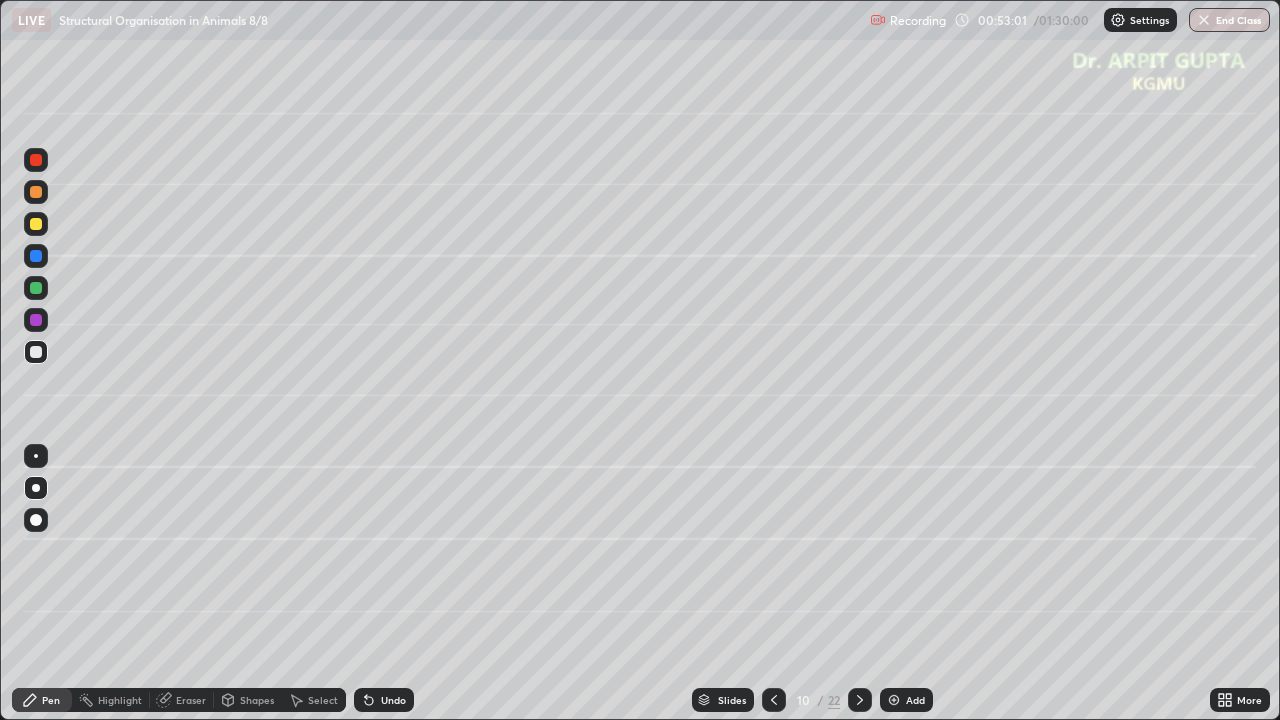 click at bounding box center [36, 352] 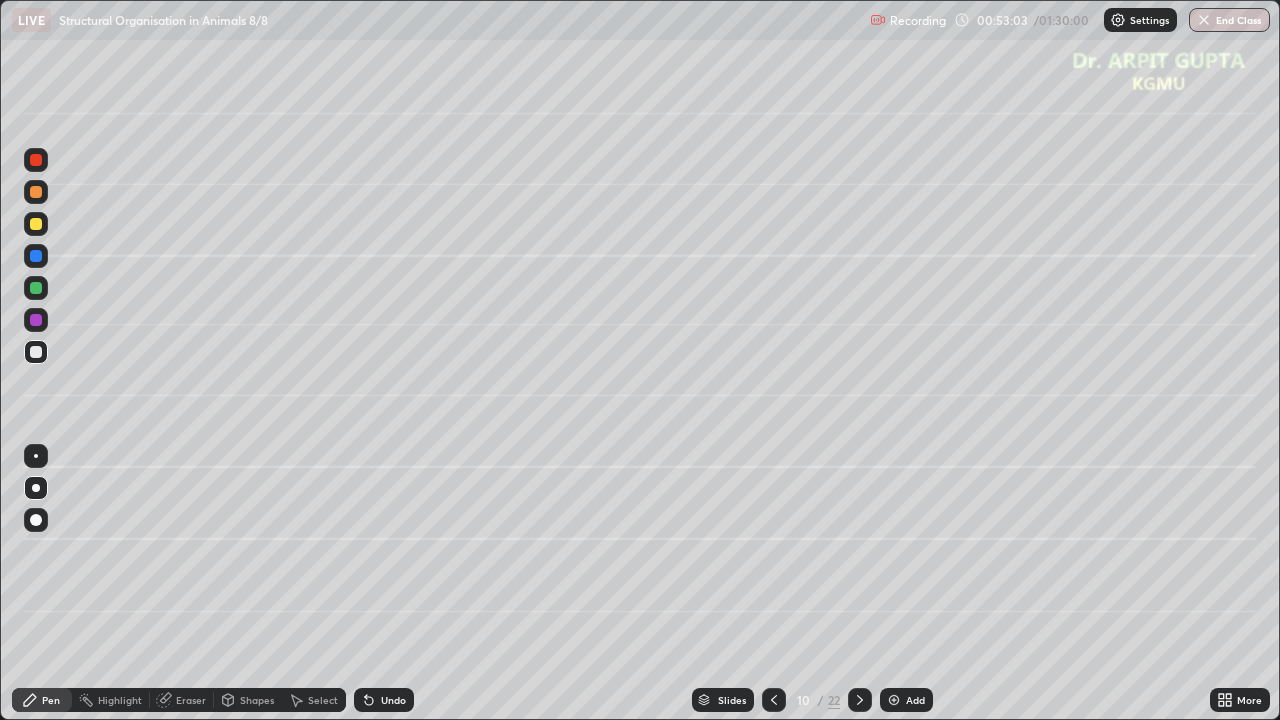 click at bounding box center (36, 288) 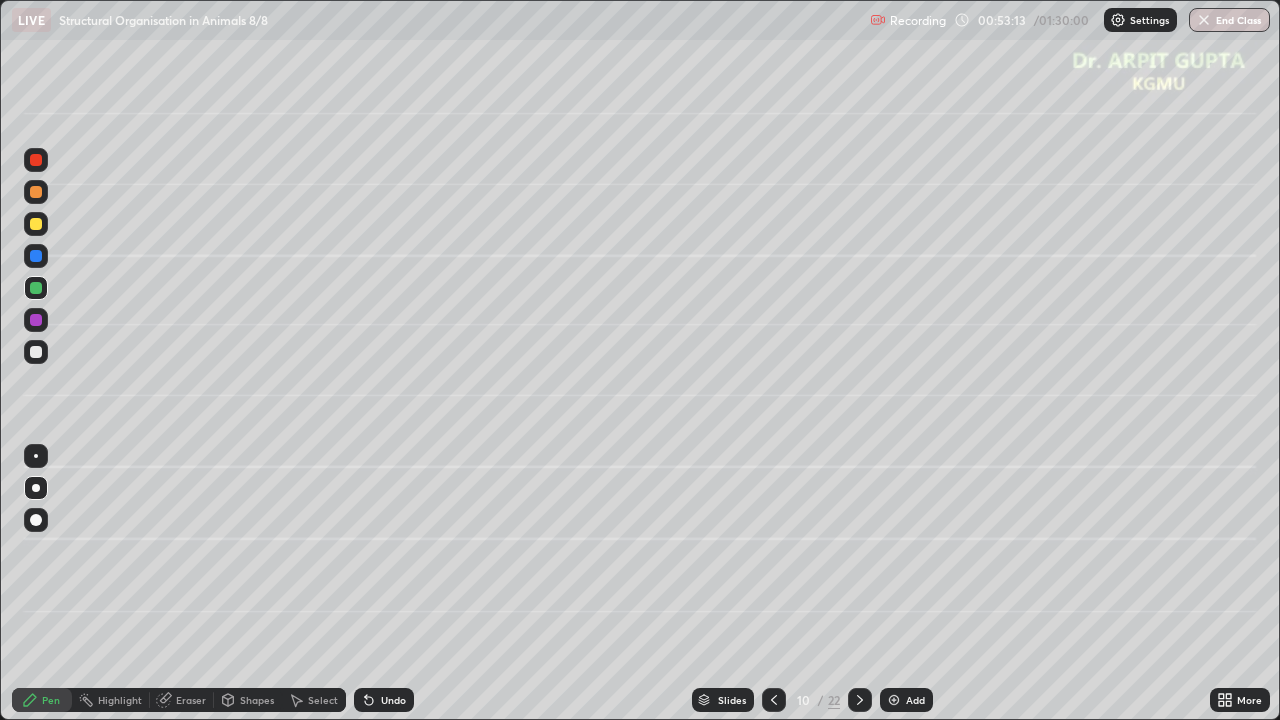 click at bounding box center [36, 224] 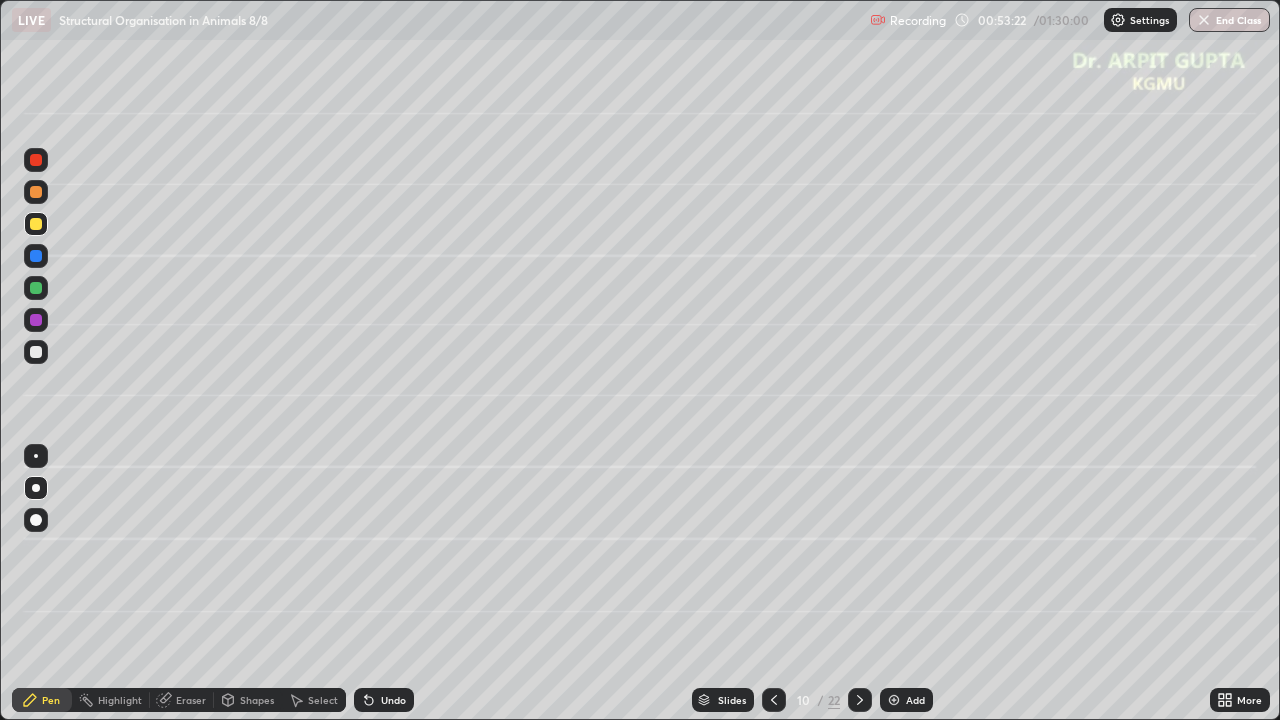 click on "Eraser" at bounding box center (191, 700) 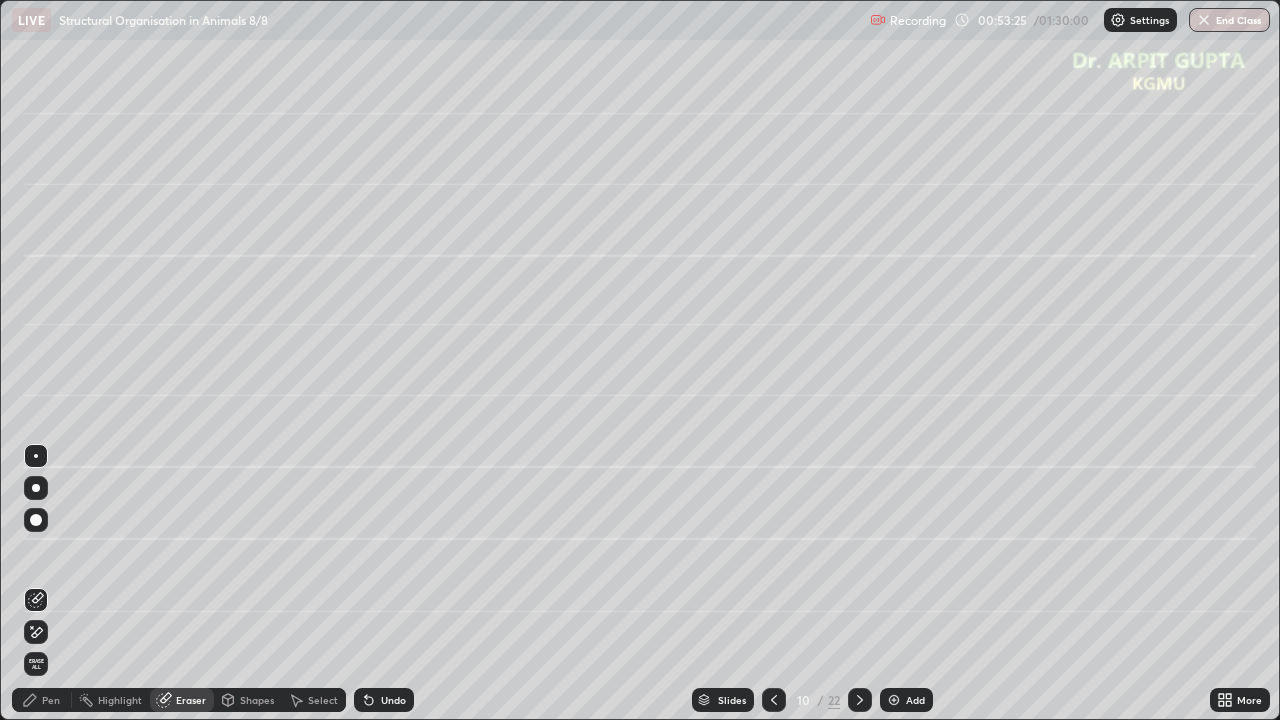 click on "Pen" at bounding box center (42, 700) 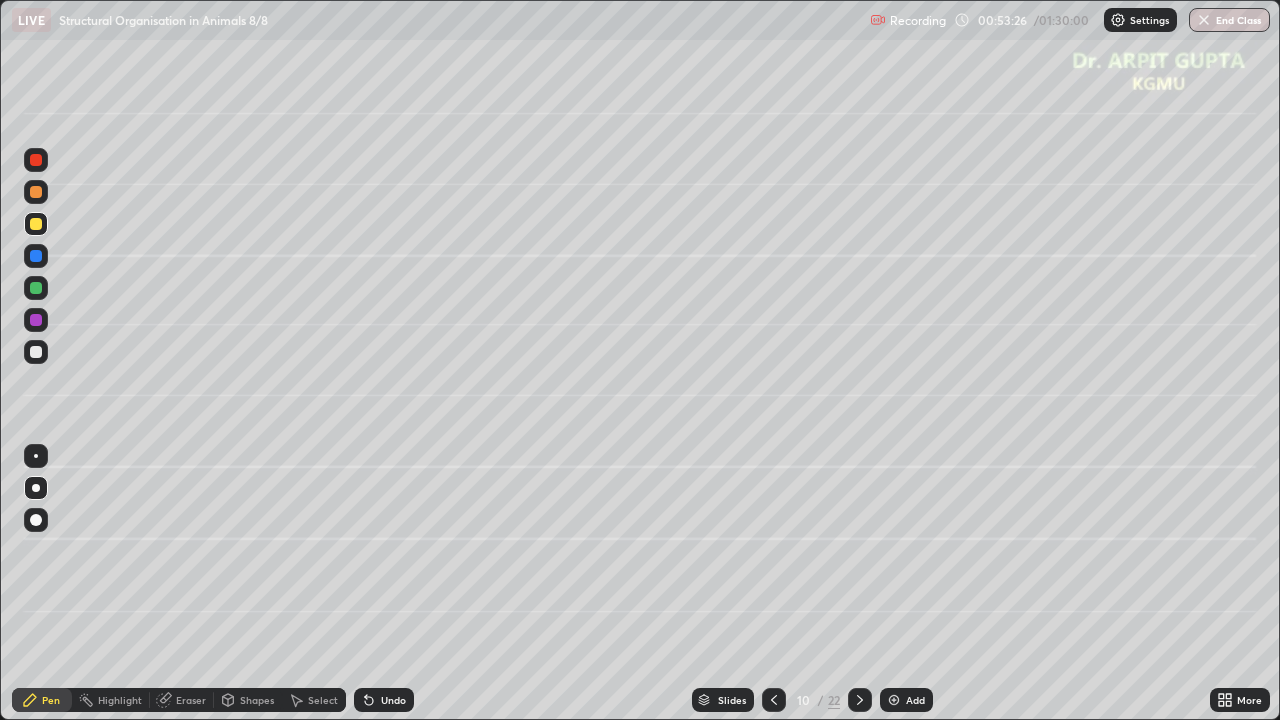 click at bounding box center (36, 192) 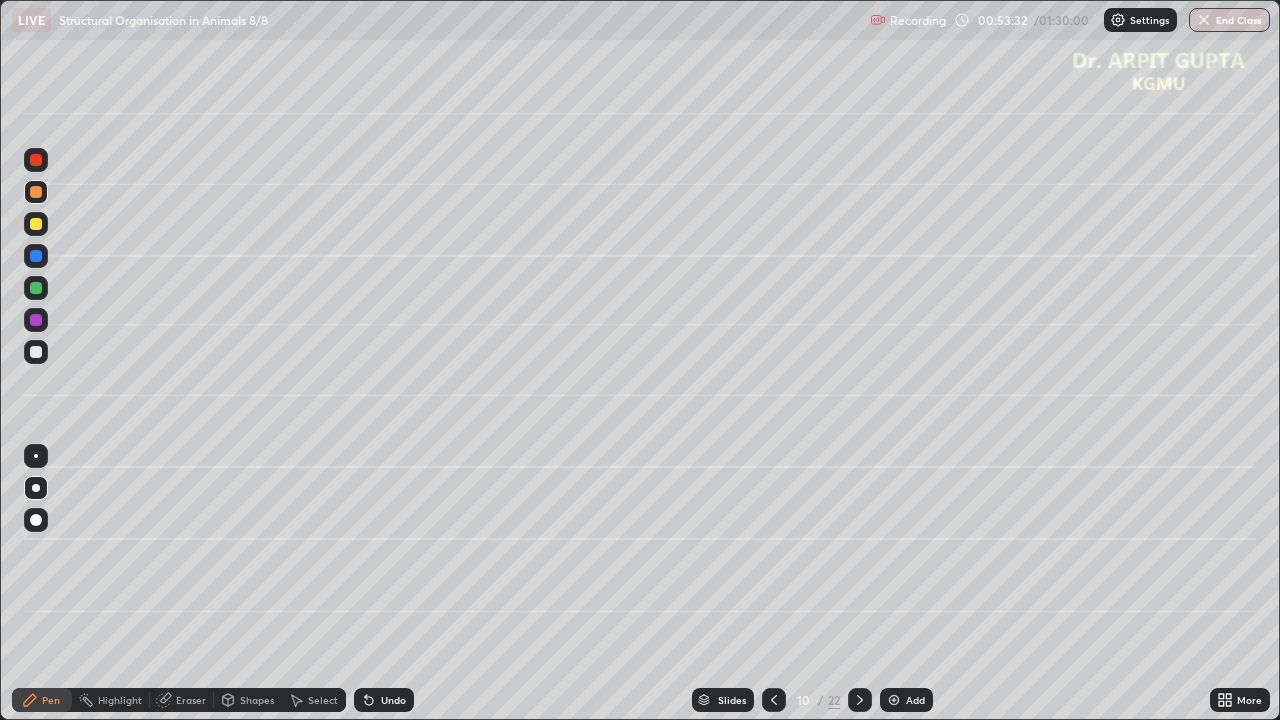 click at bounding box center [36, 224] 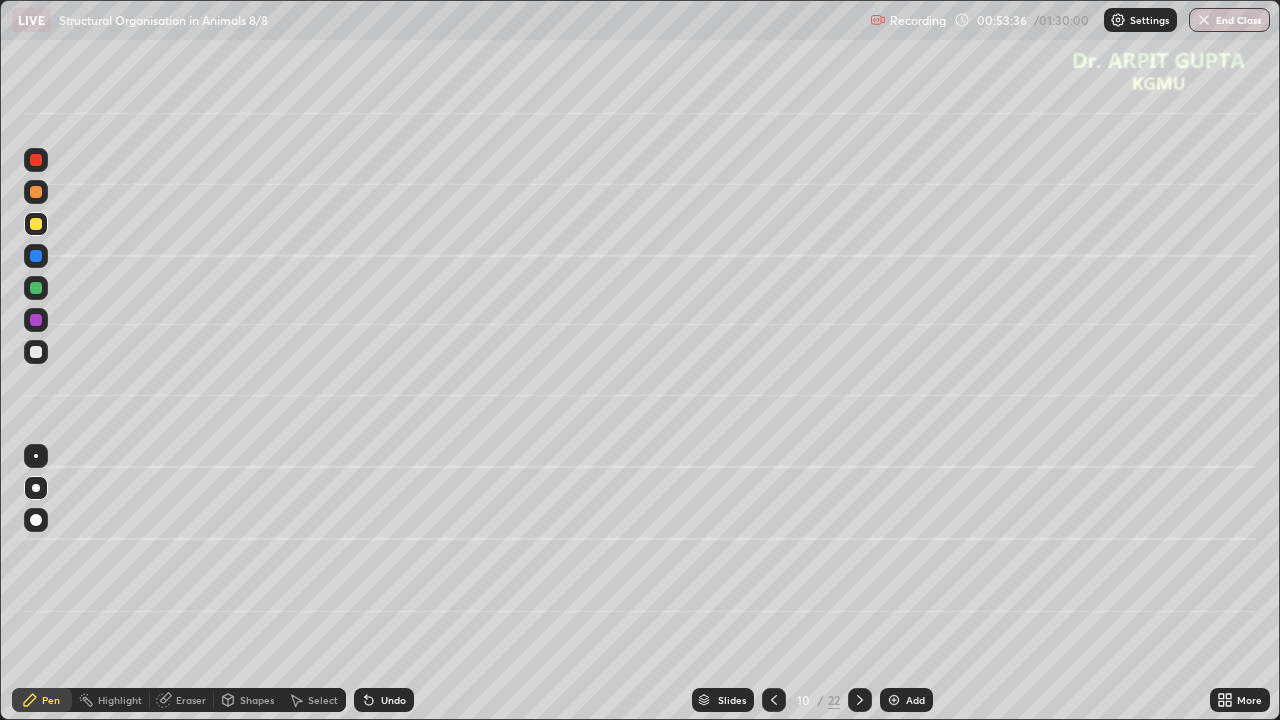 click at bounding box center [36, 320] 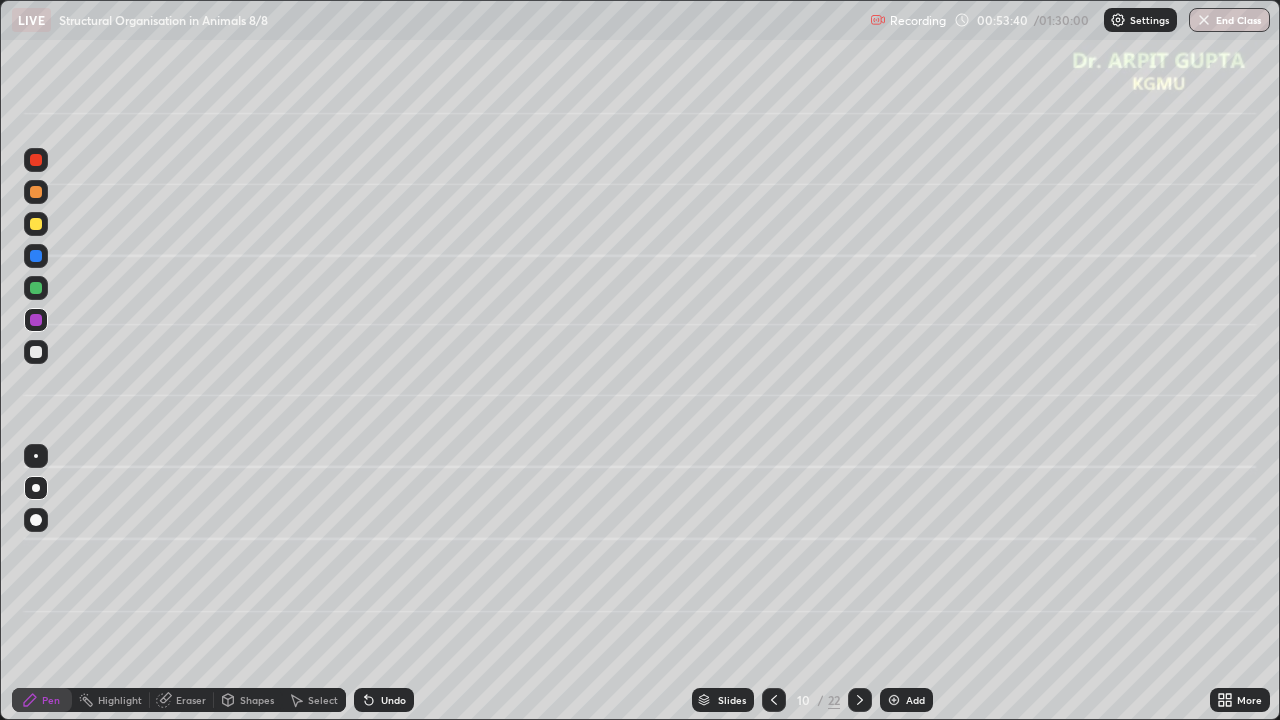 click 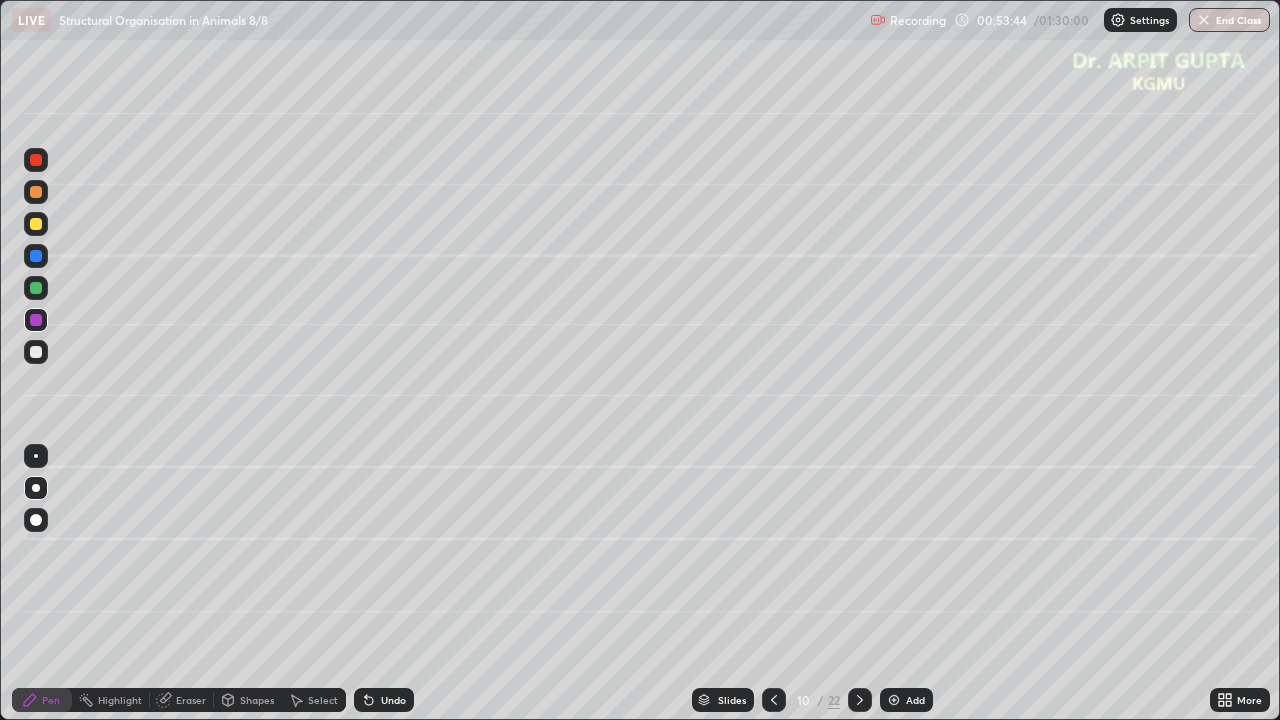 click 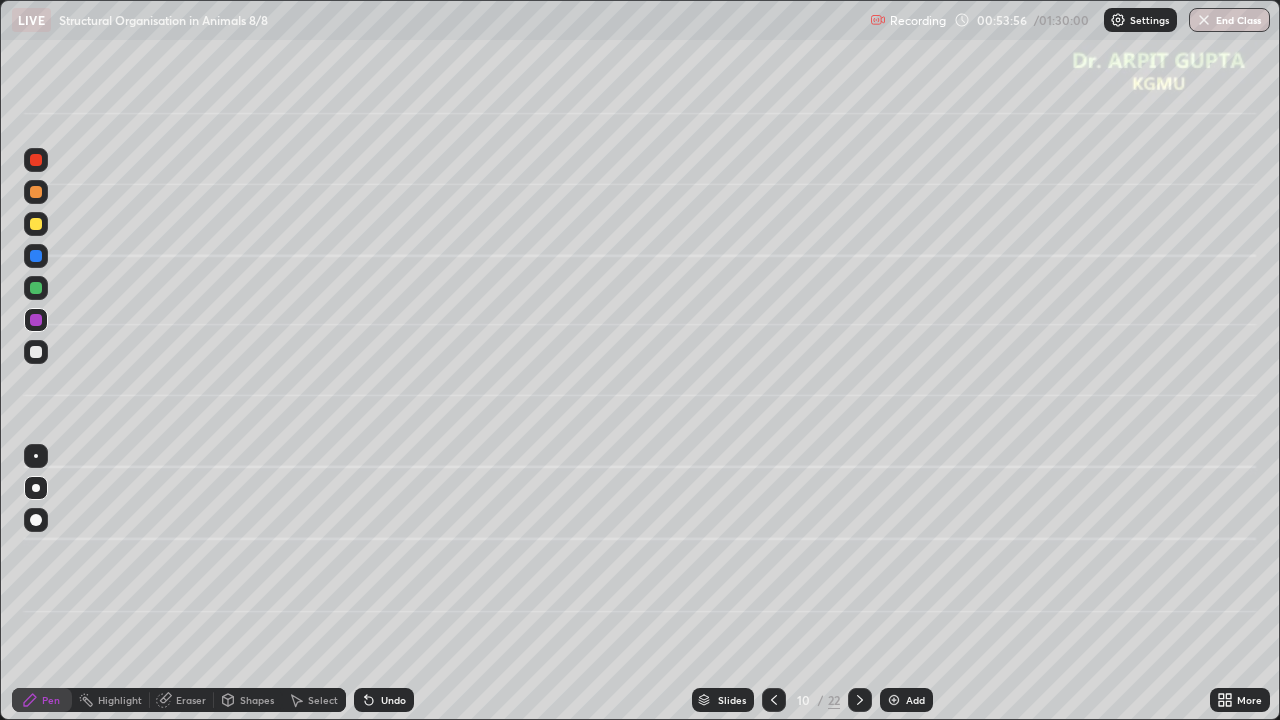 click at bounding box center (36, 352) 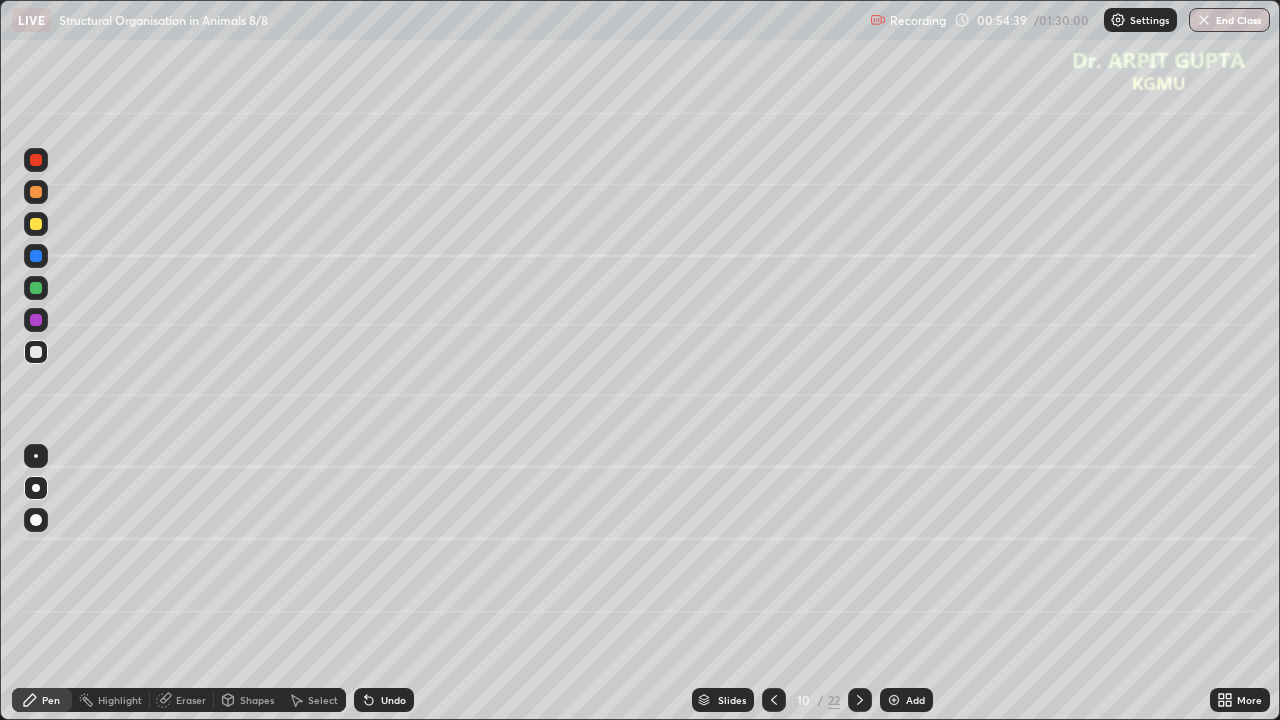 click 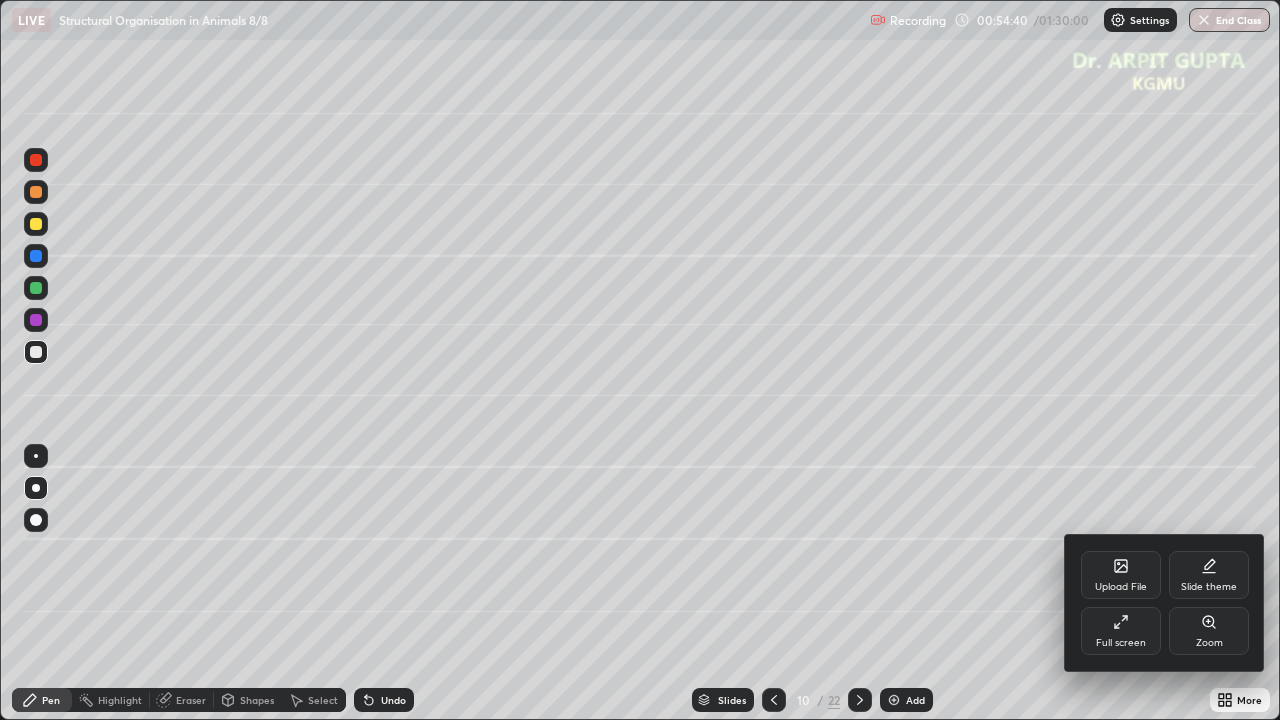 click on "Upload File" at bounding box center (1121, 587) 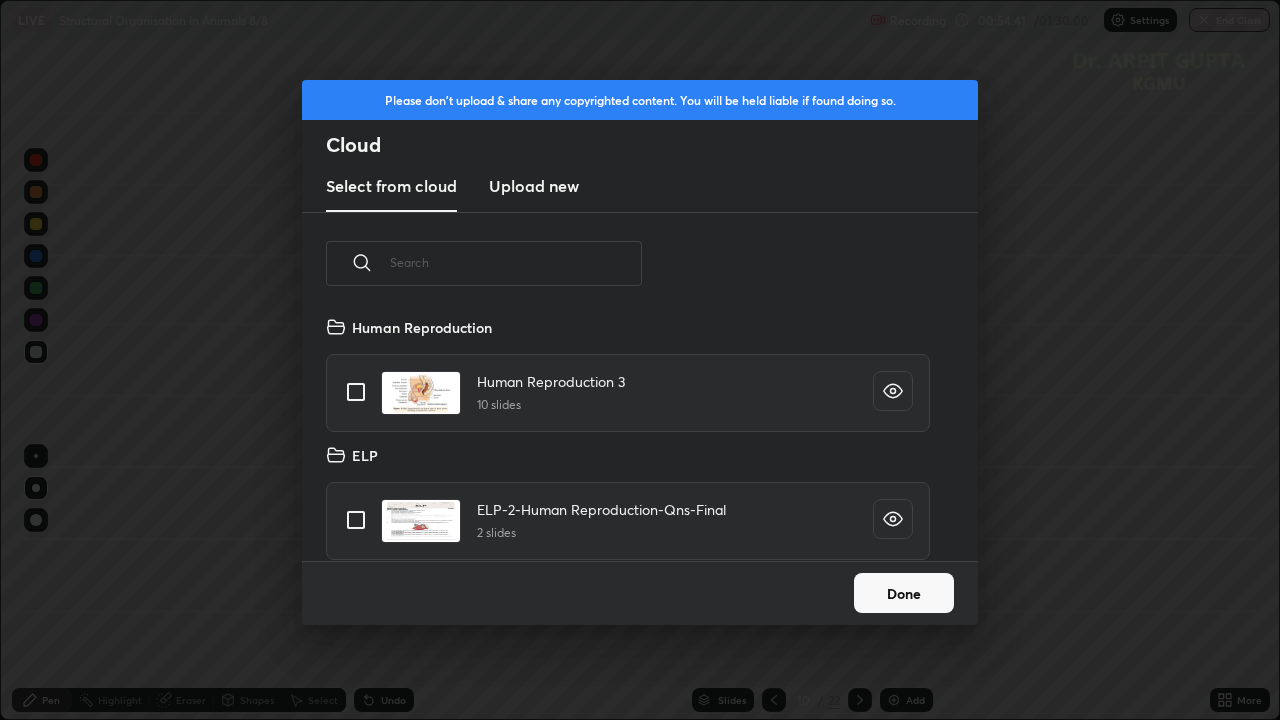 scroll, scrollTop: 7, scrollLeft: 11, axis: both 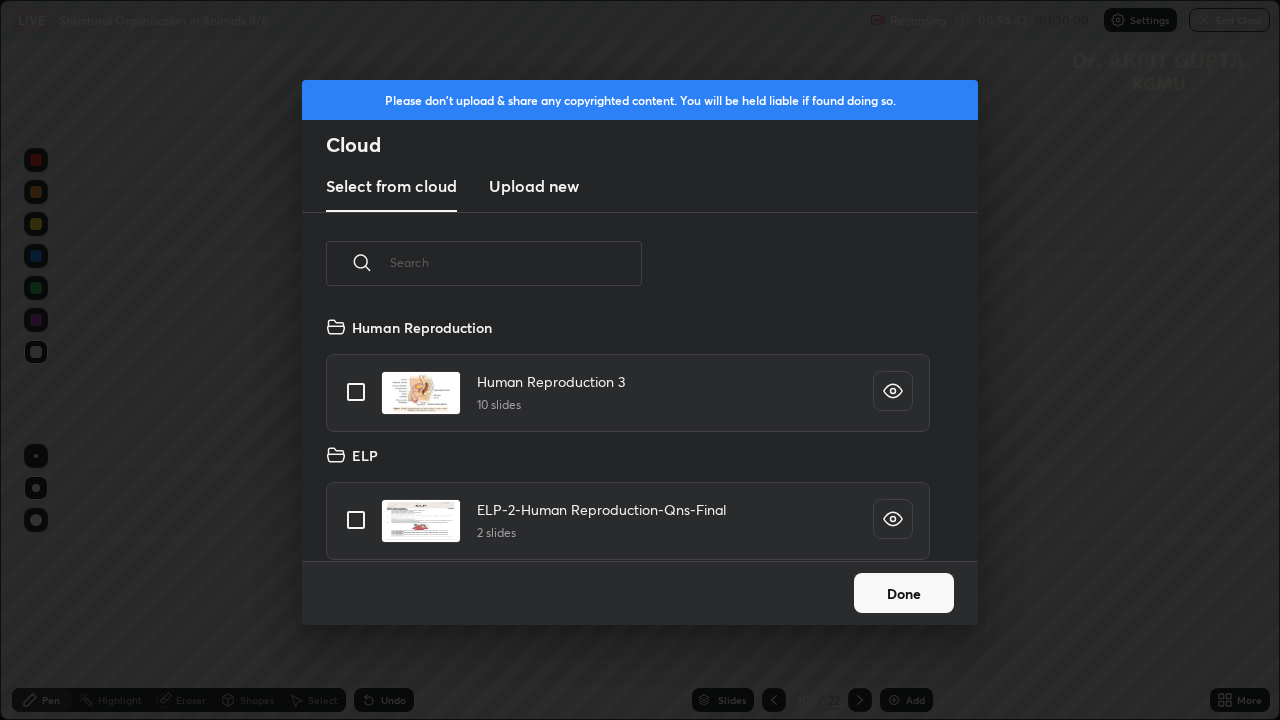 click on "Done" at bounding box center (904, 593) 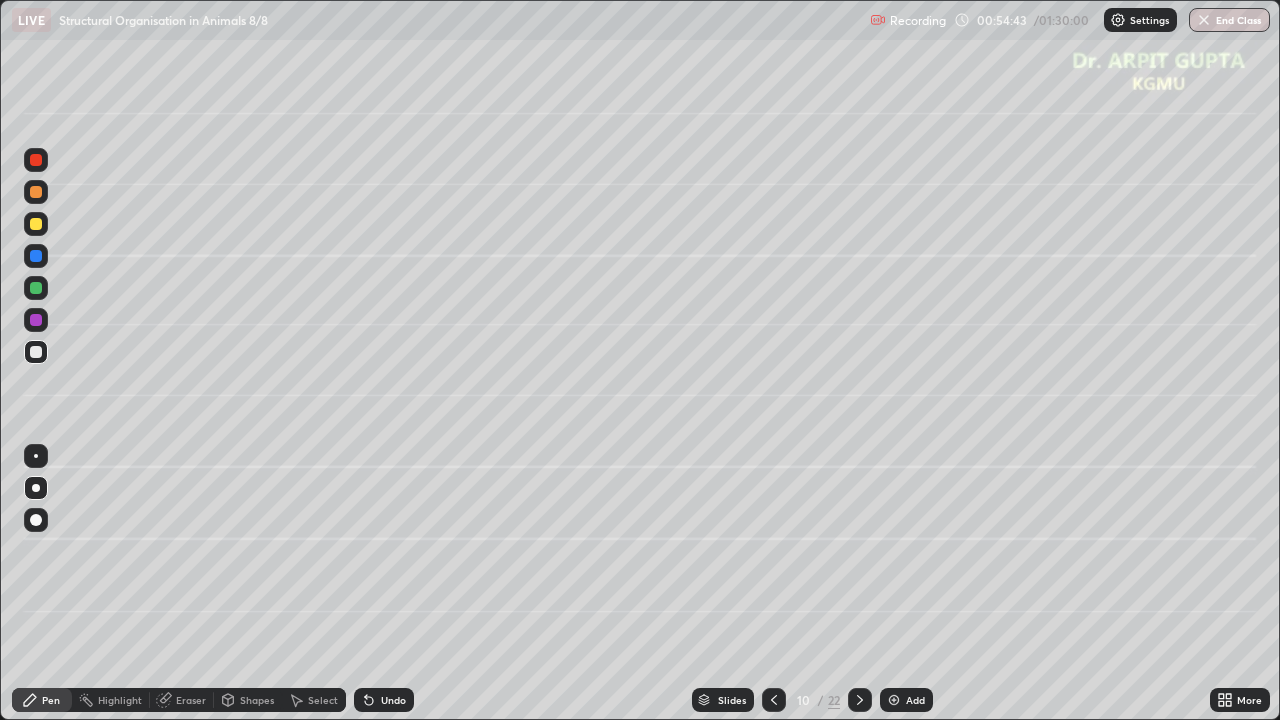 click on "Slides" at bounding box center [732, 700] 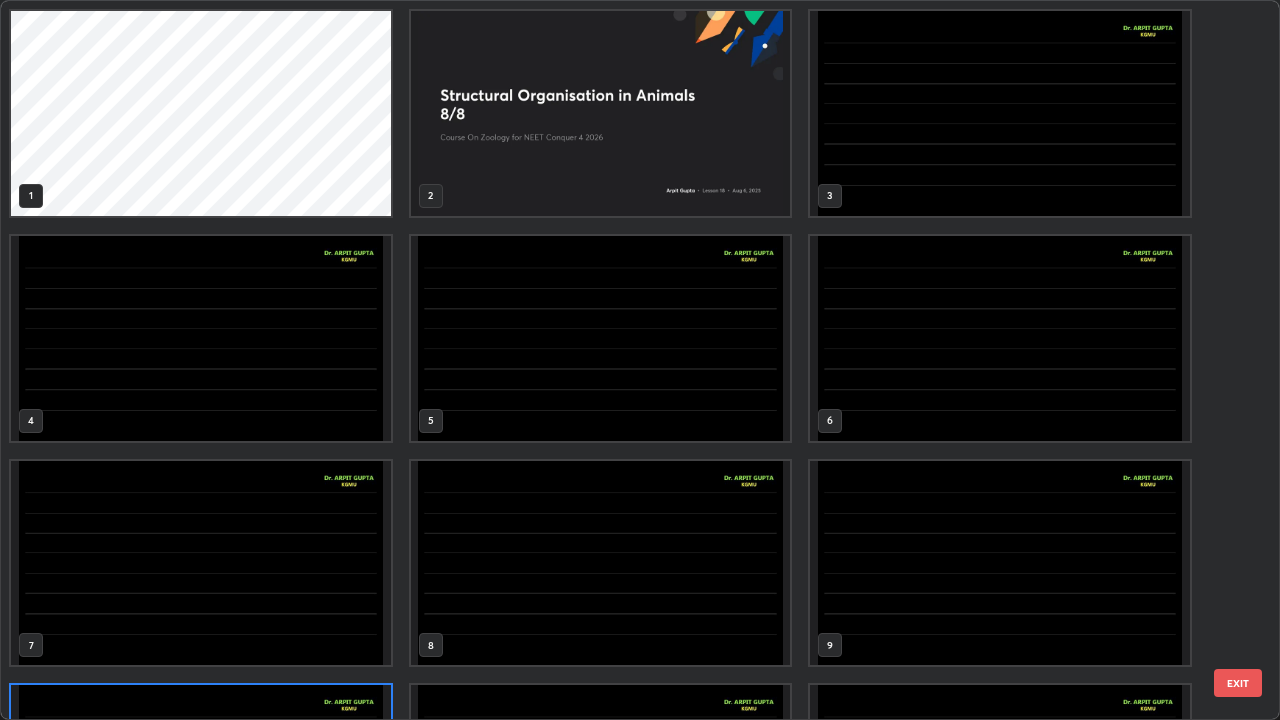 scroll, scrollTop: 180, scrollLeft: 0, axis: vertical 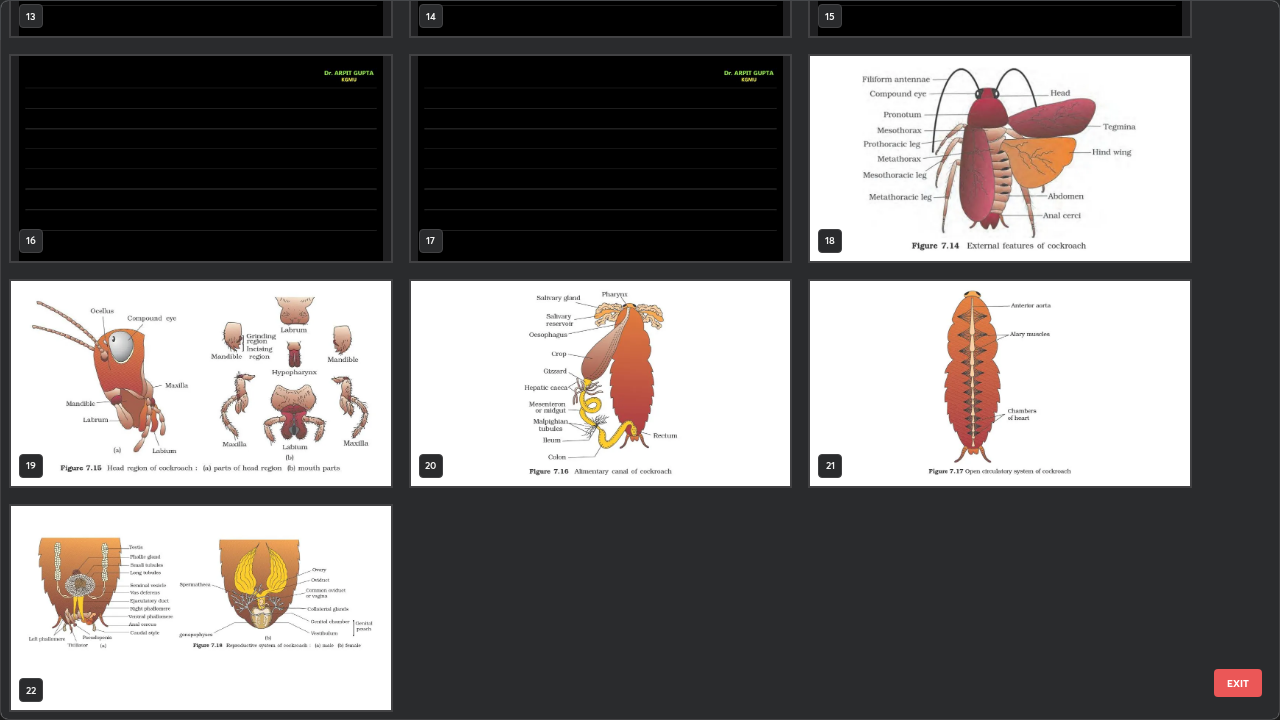 click at bounding box center [1000, 158] 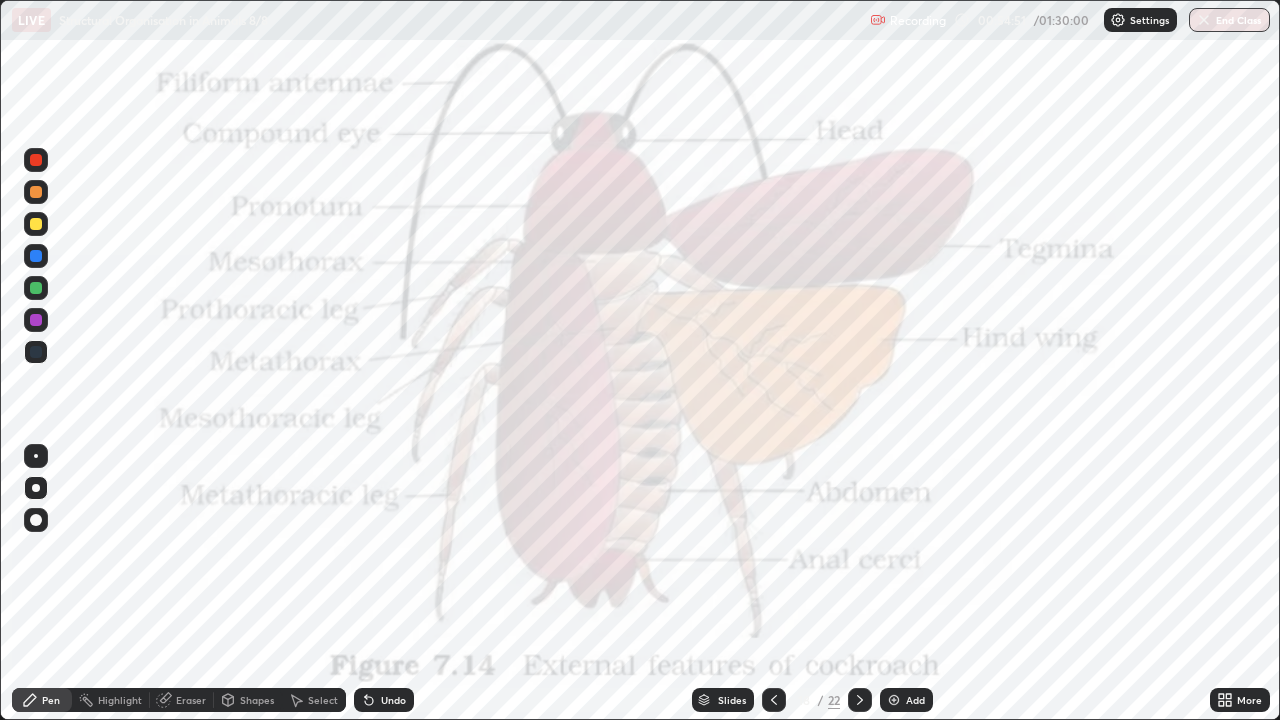 click at bounding box center (36, 256) 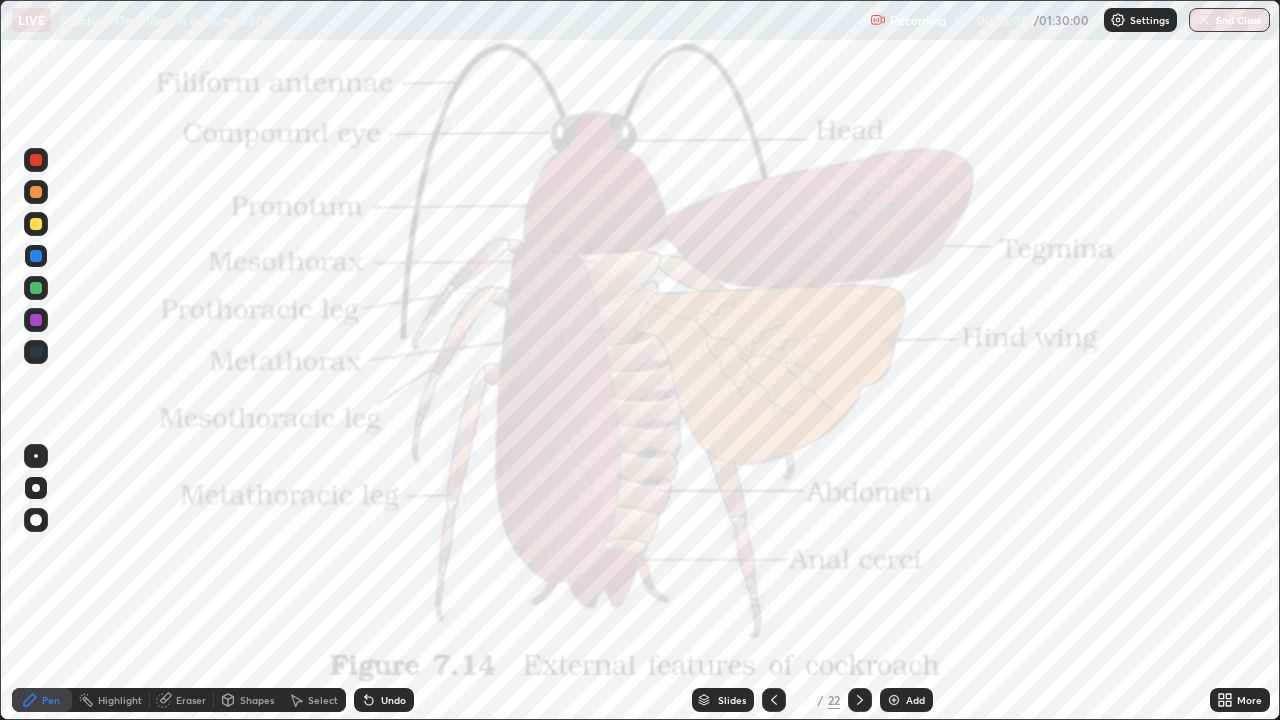 click on "Undo" at bounding box center (384, 700) 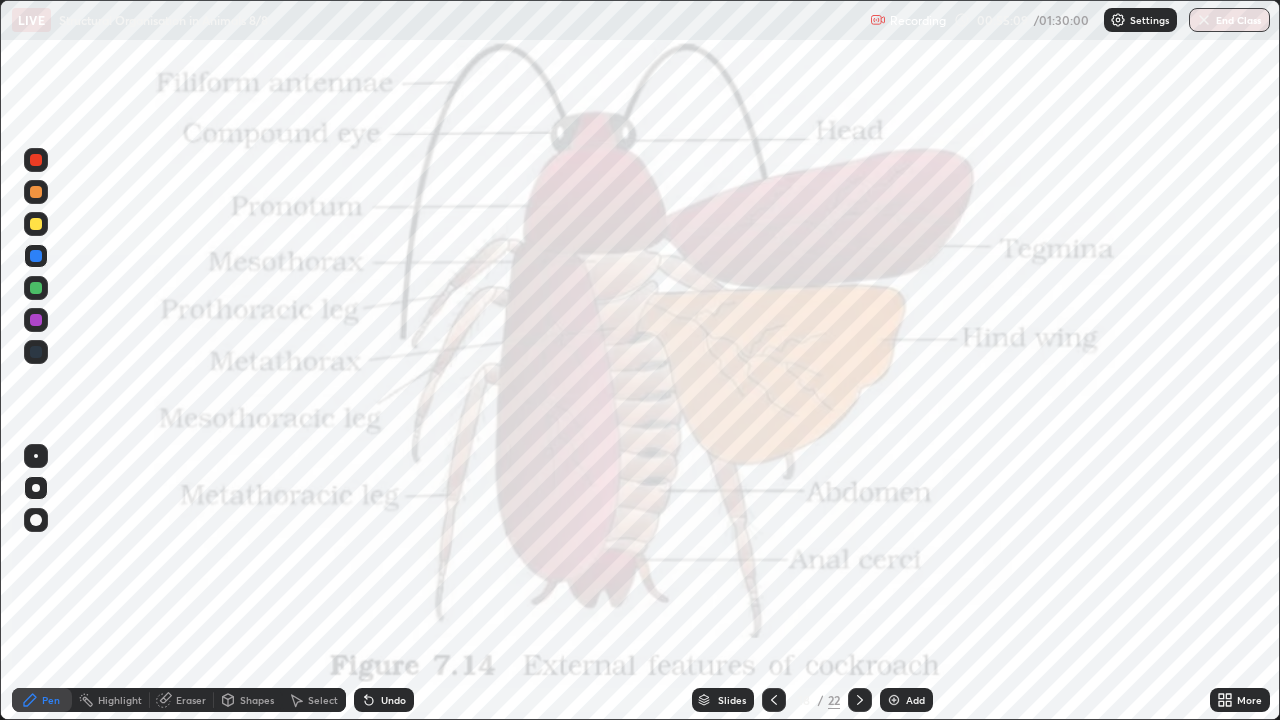click on "Undo" at bounding box center [384, 700] 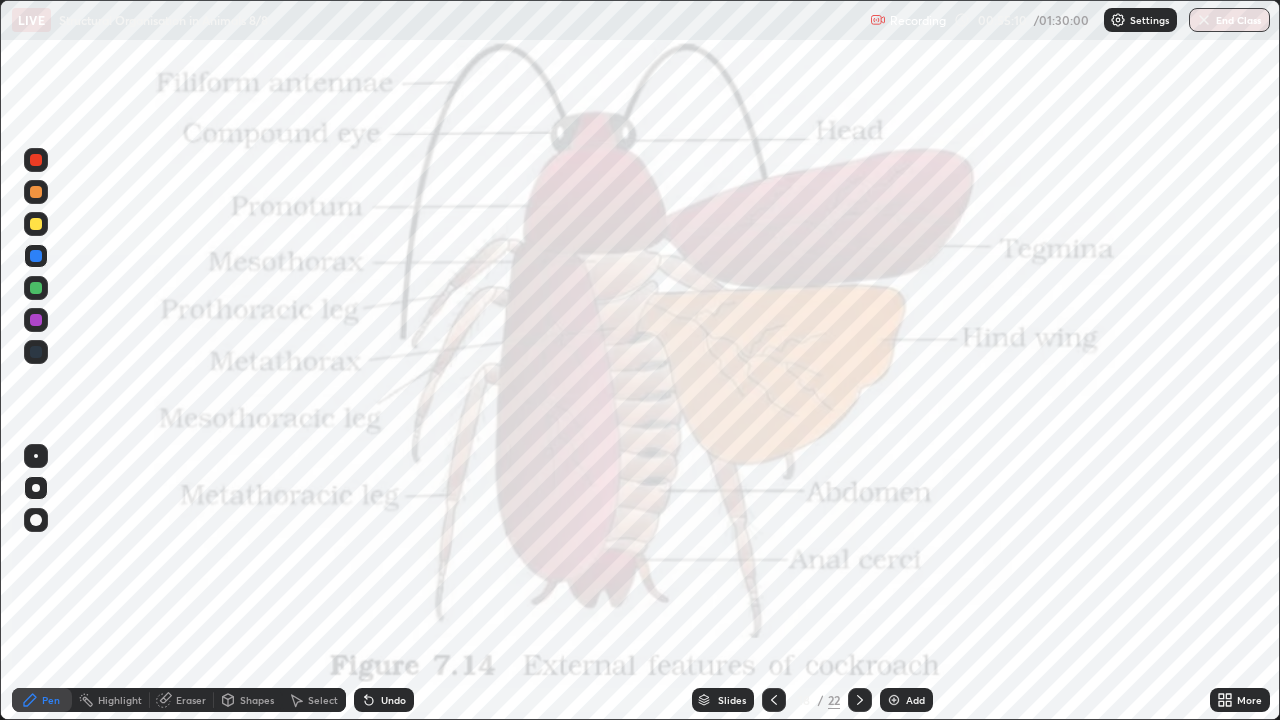 click 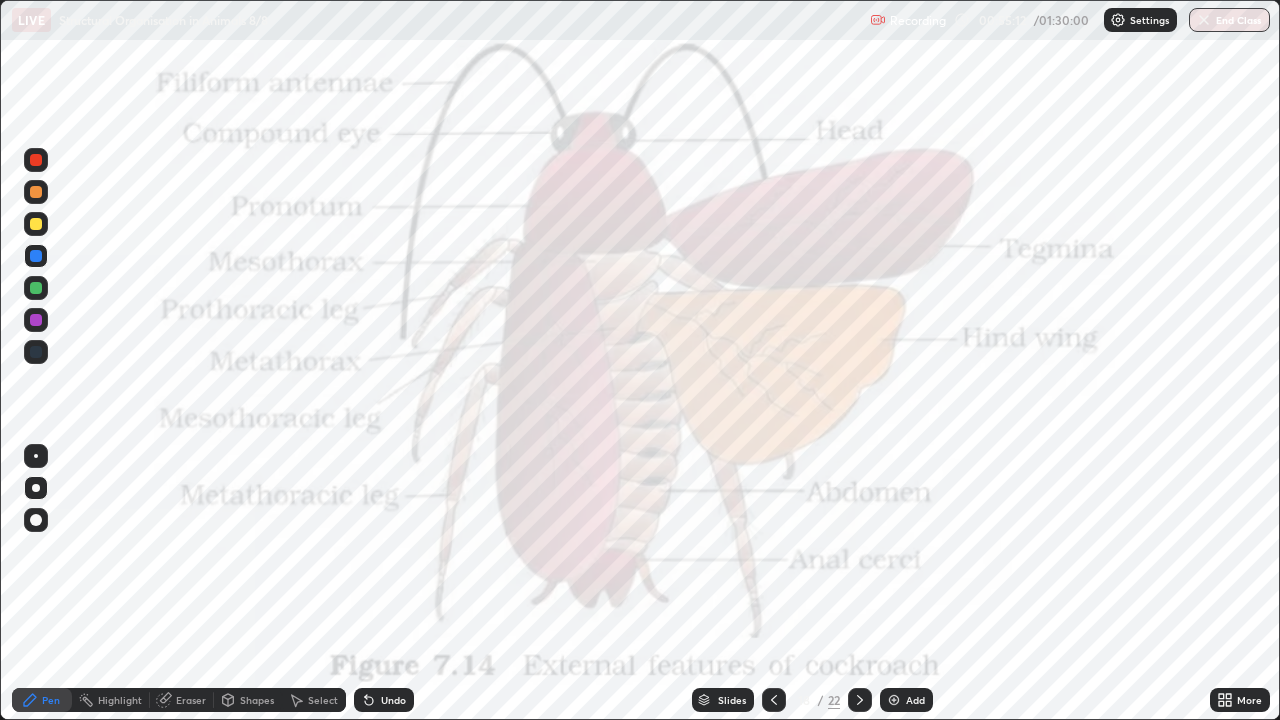 click on "Slides" at bounding box center (732, 700) 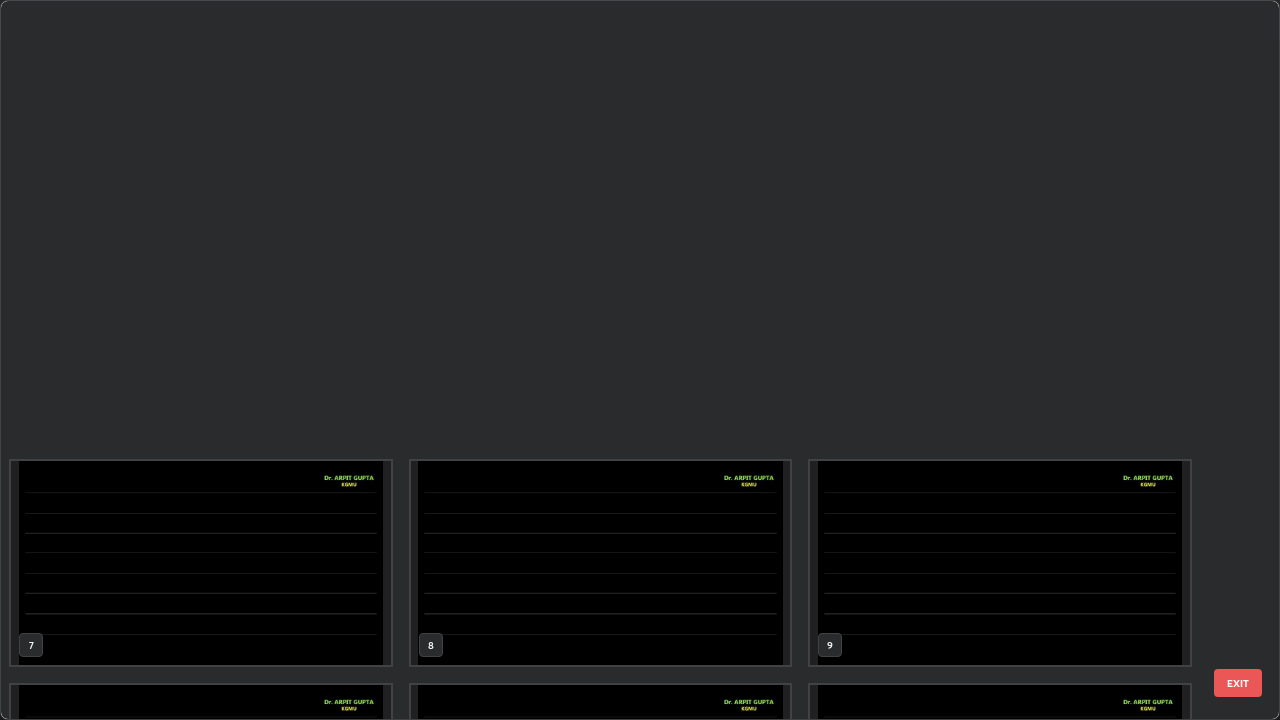 scroll, scrollTop: 630, scrollLeft: 0, axis: vertical 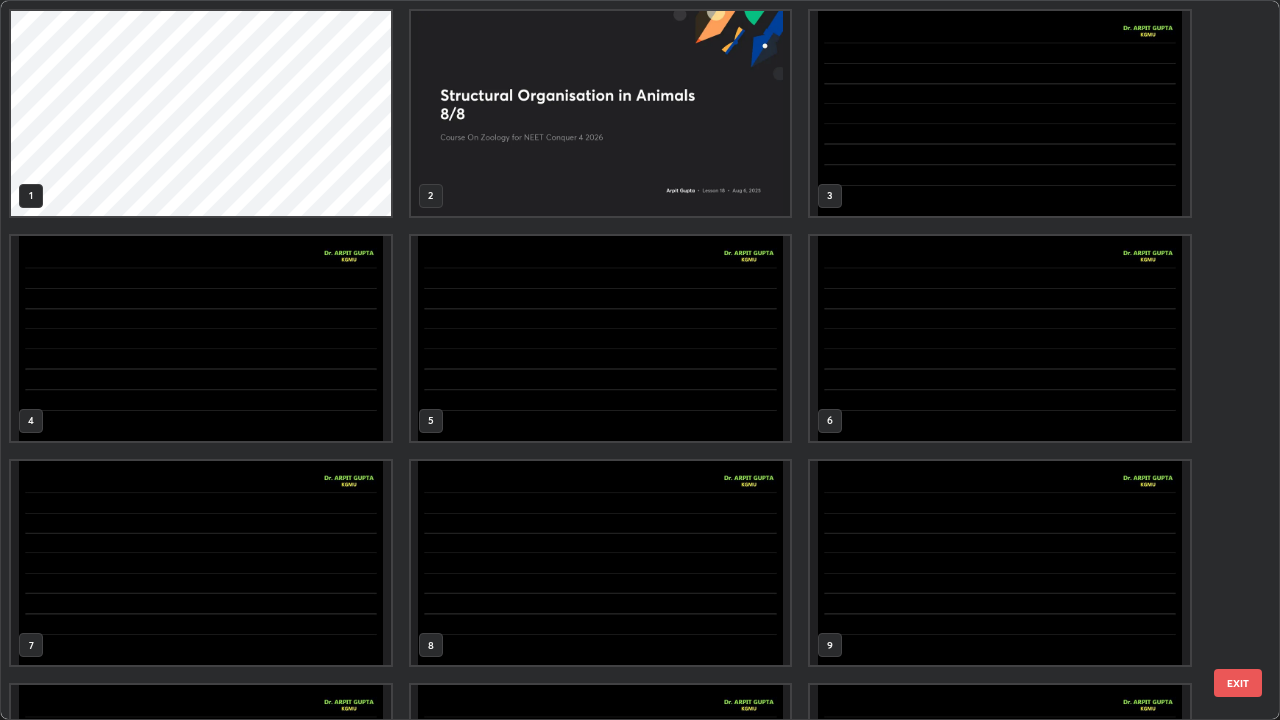 click at bounding box center (1000, 338) 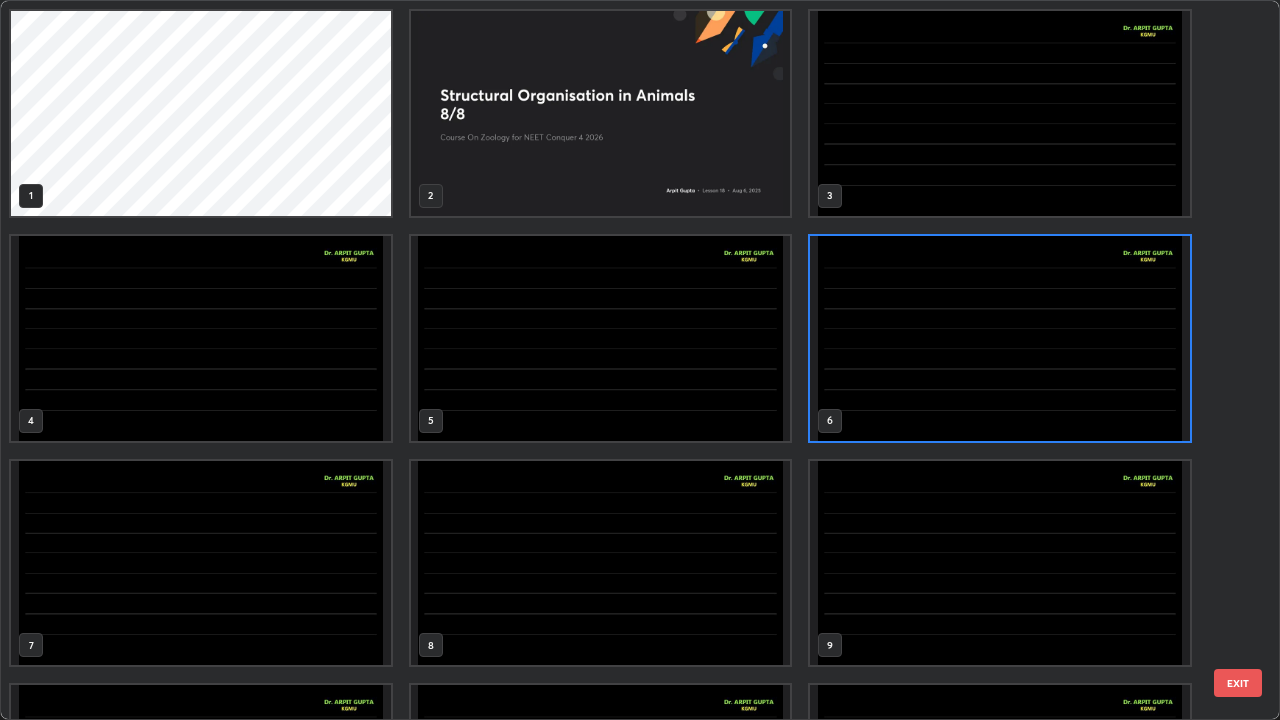 click at bounding box center [1000, 338] 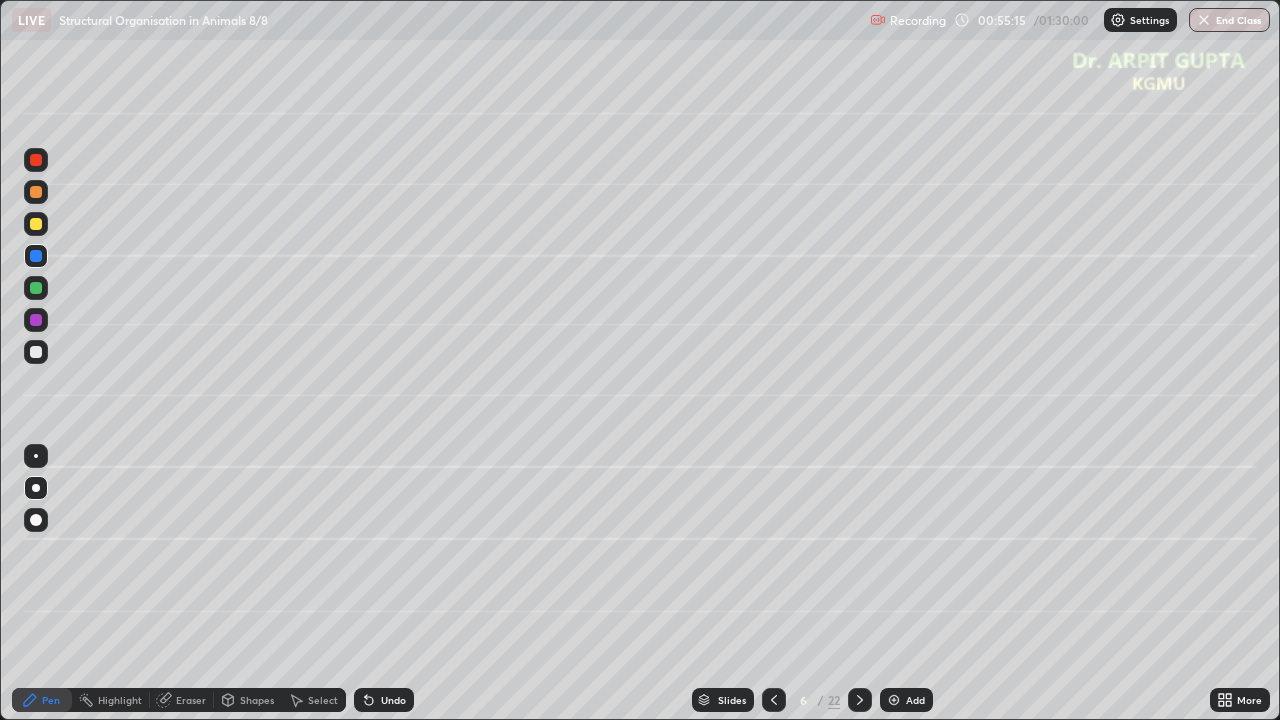 click 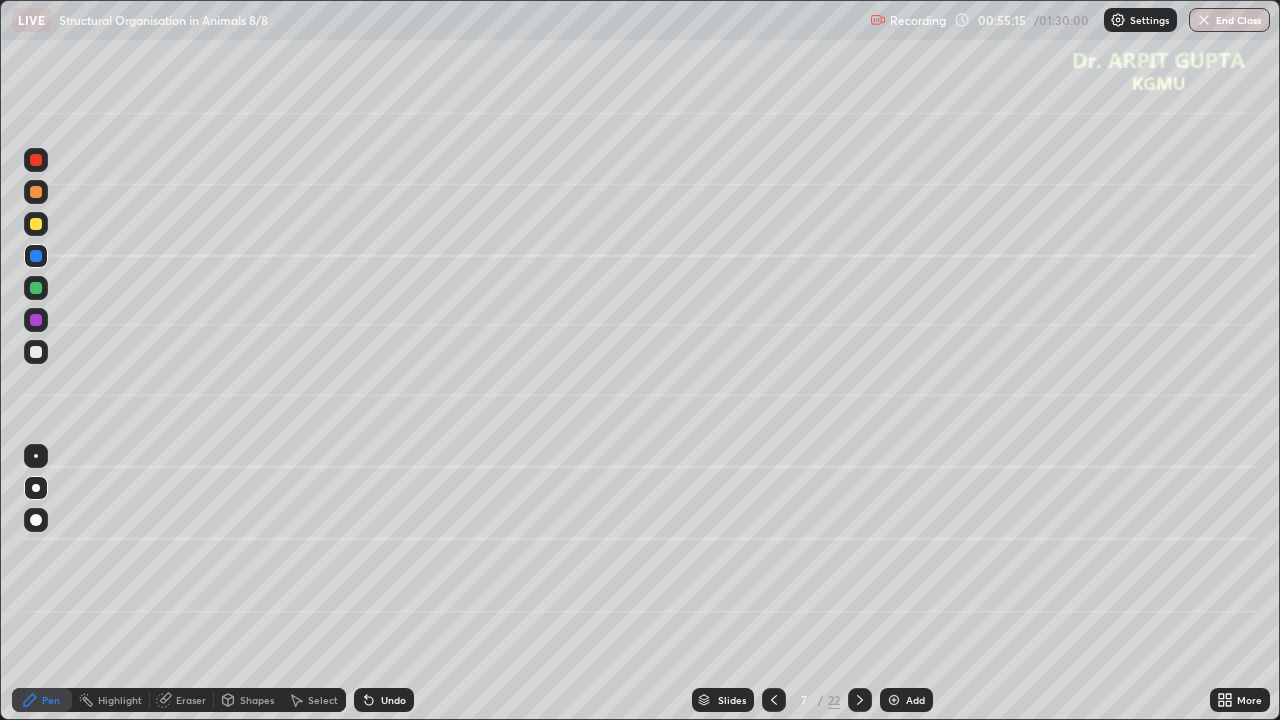 click 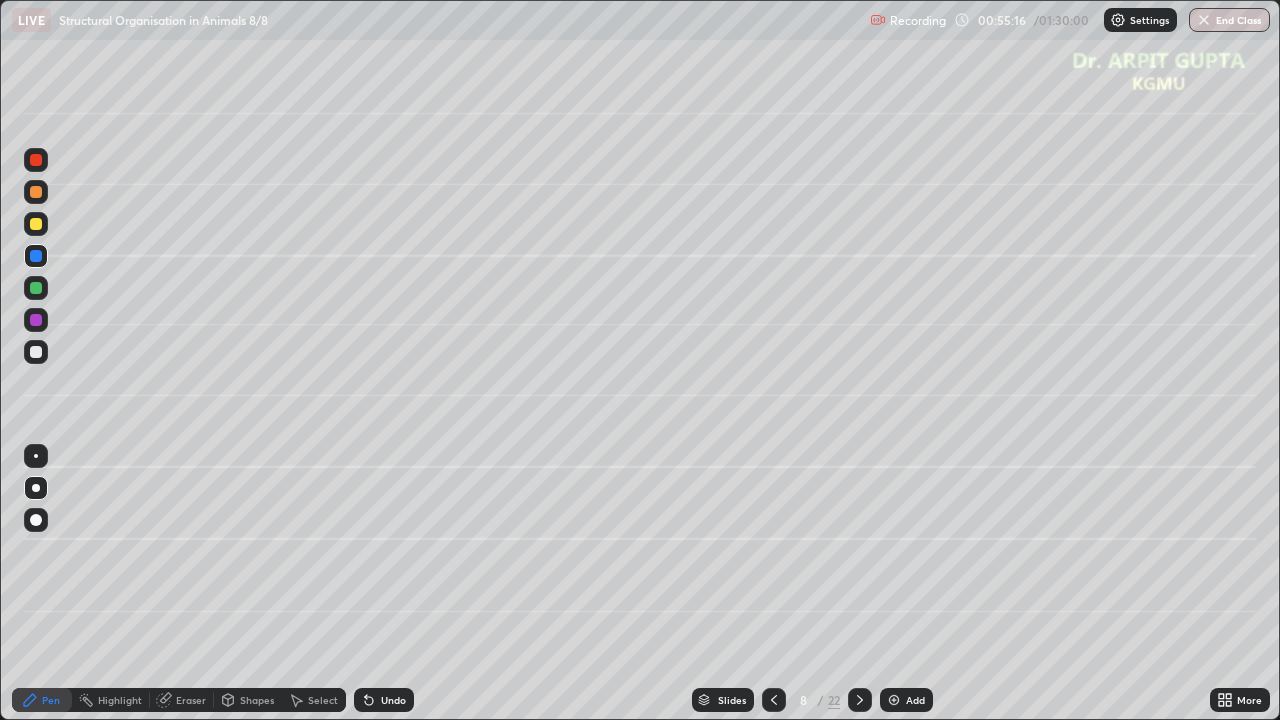 click 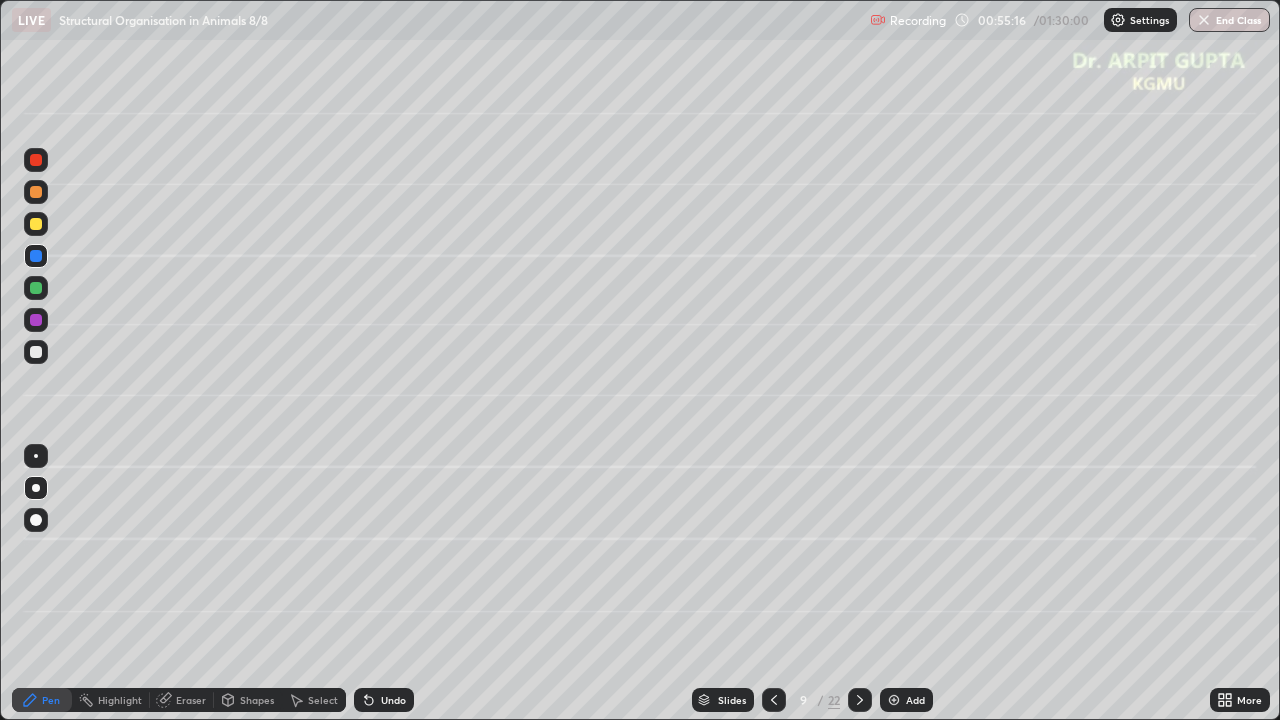 click 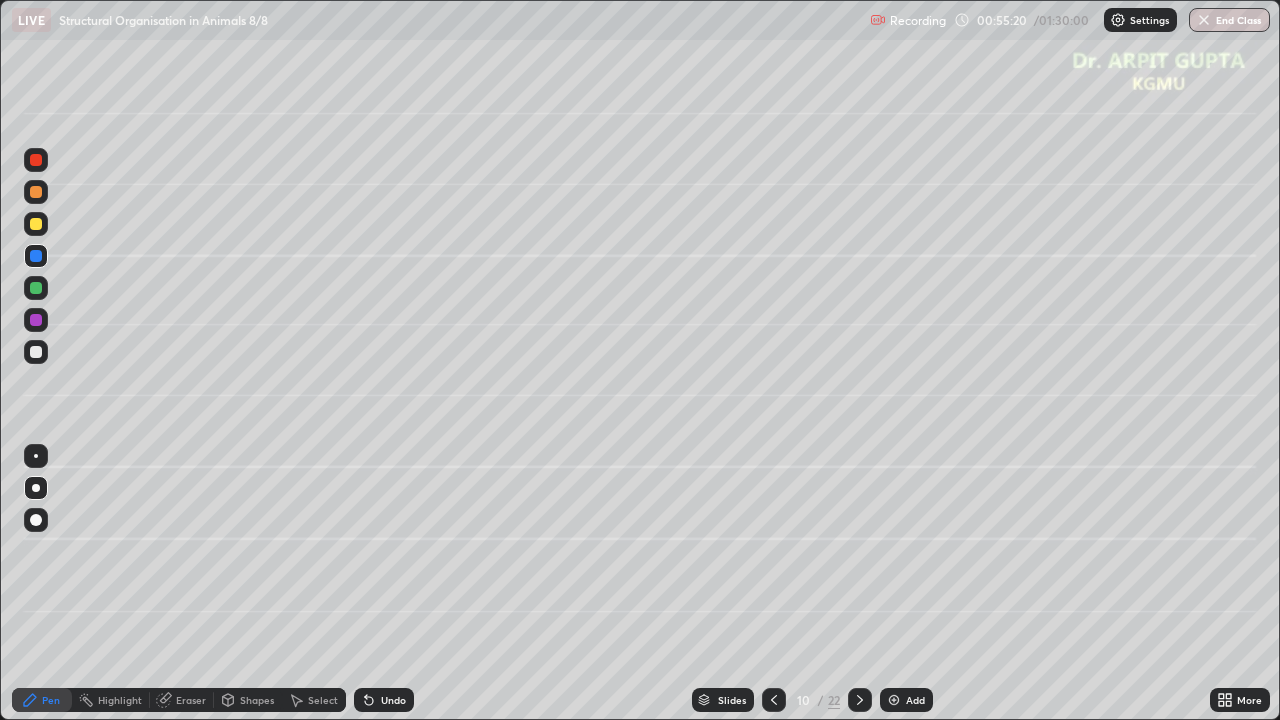 click on "Eraser" at bounding box center [191, 700] 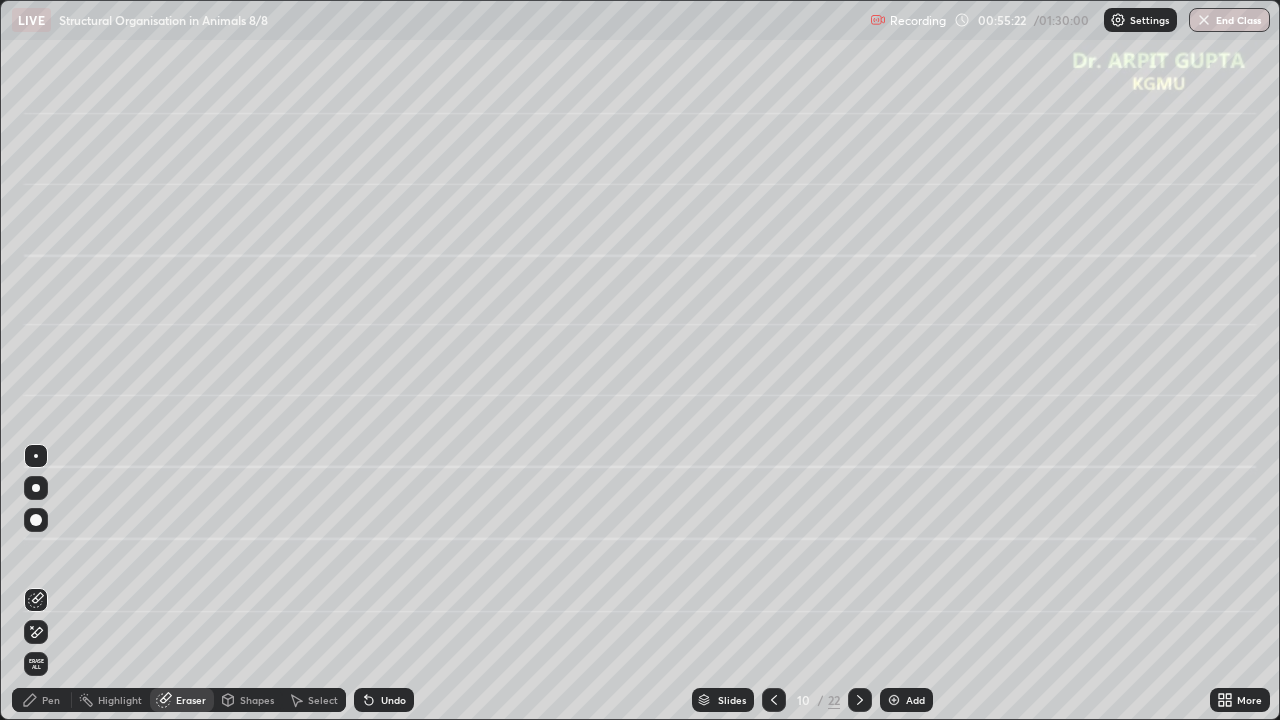 click at bounding box center (36, 632) 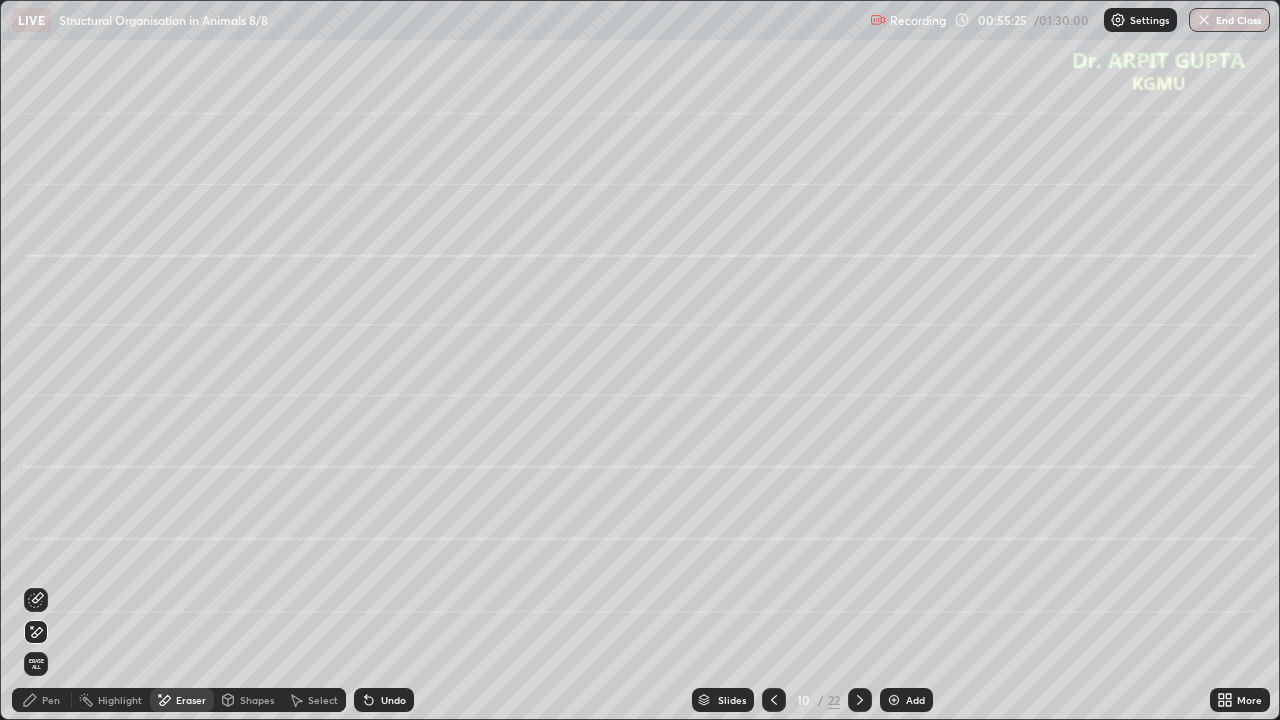 click 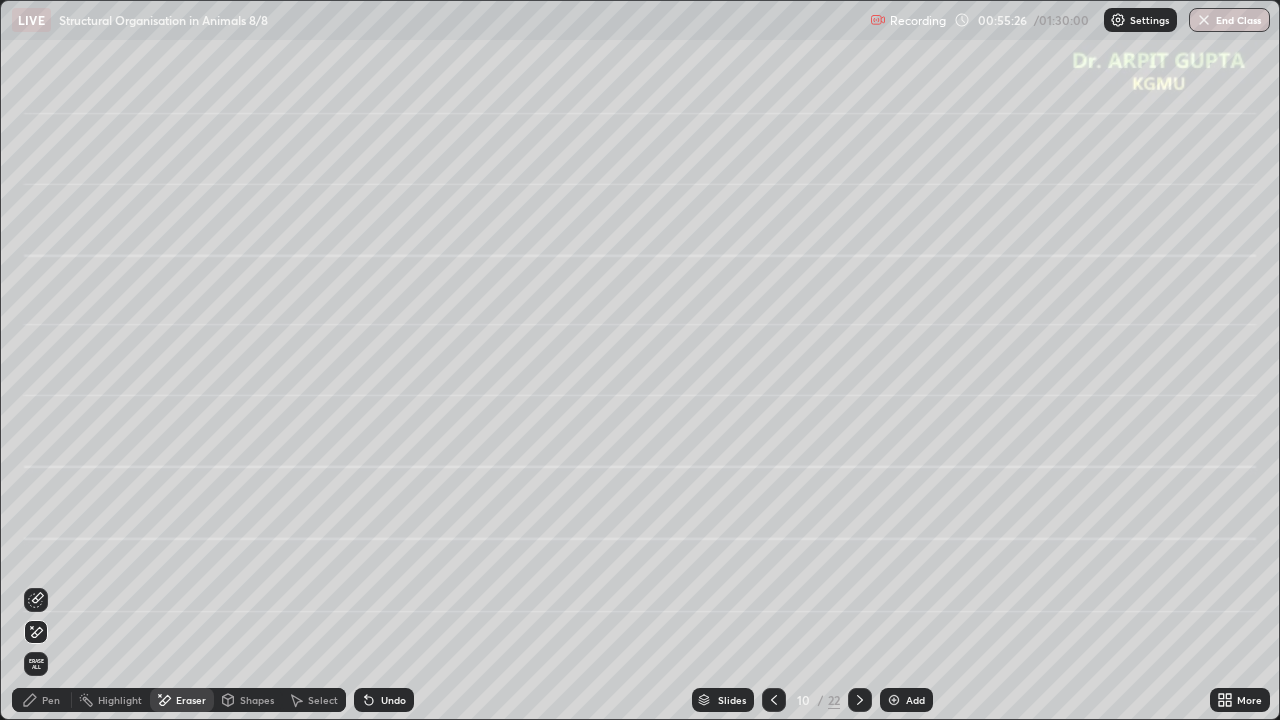 click on "Undo" at bounding box center [384, 700] 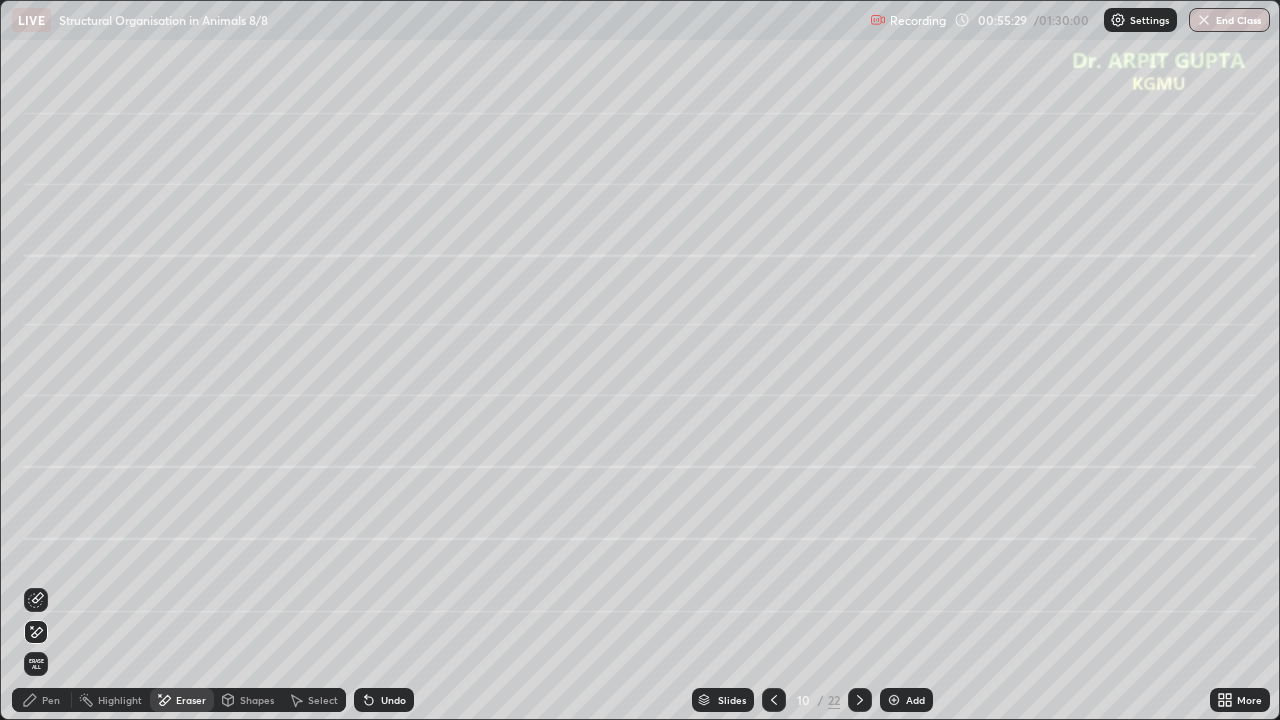 click on "Undo" at bounding box center [384, 700] 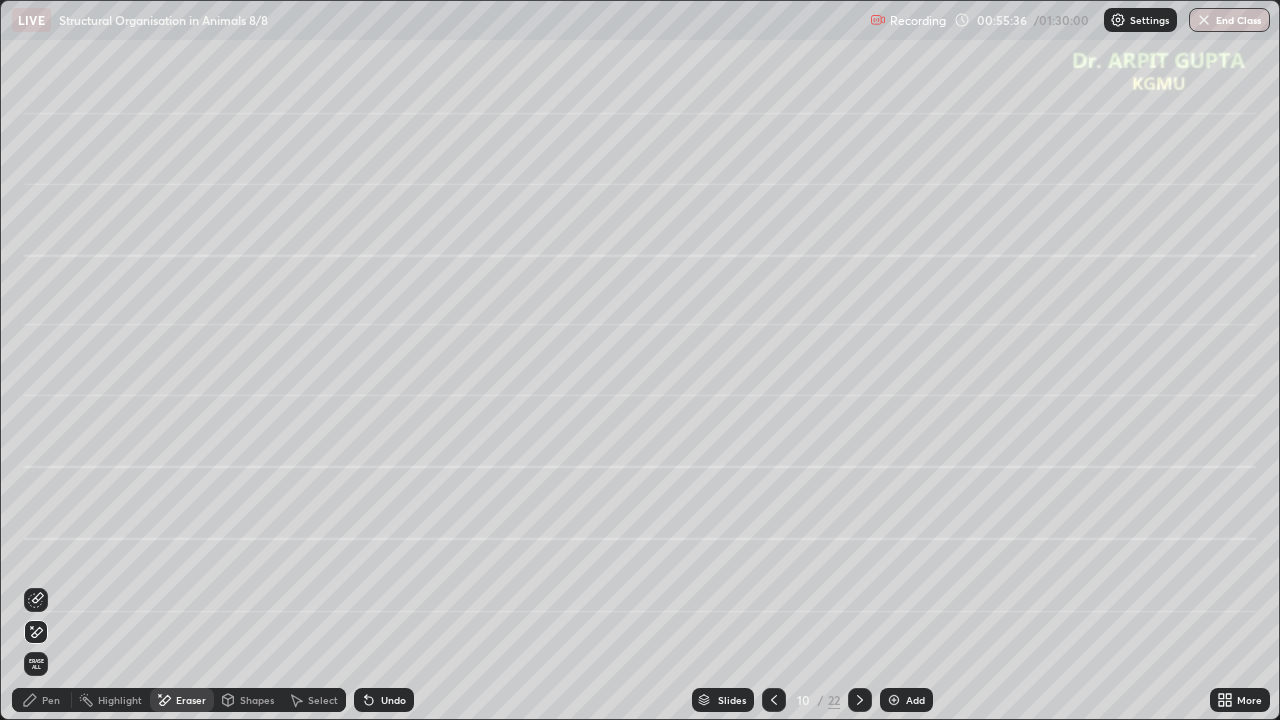 click 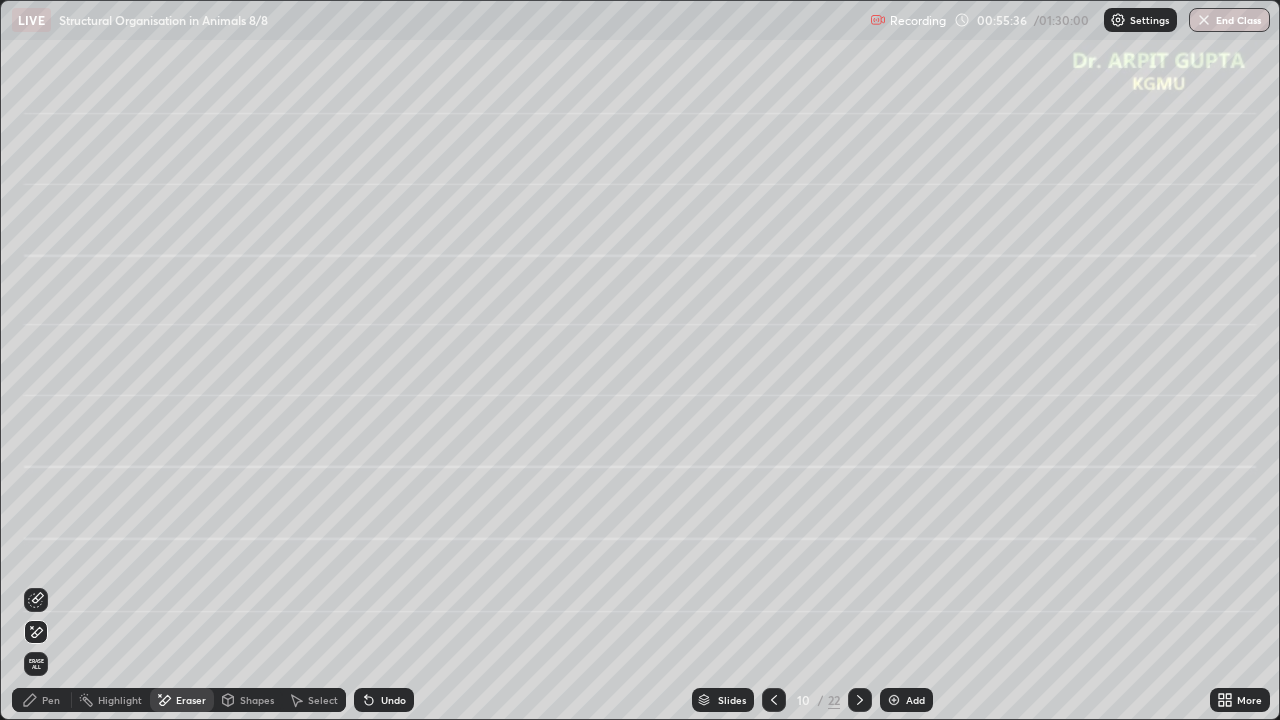 click 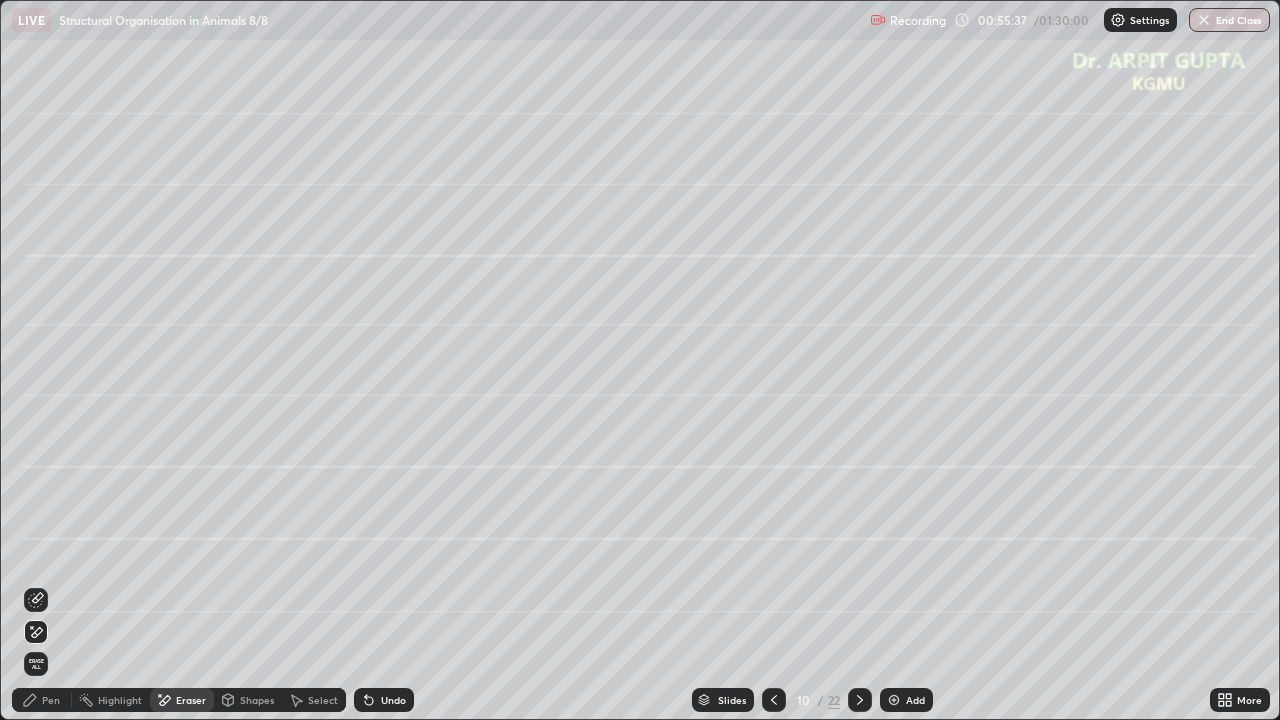 click 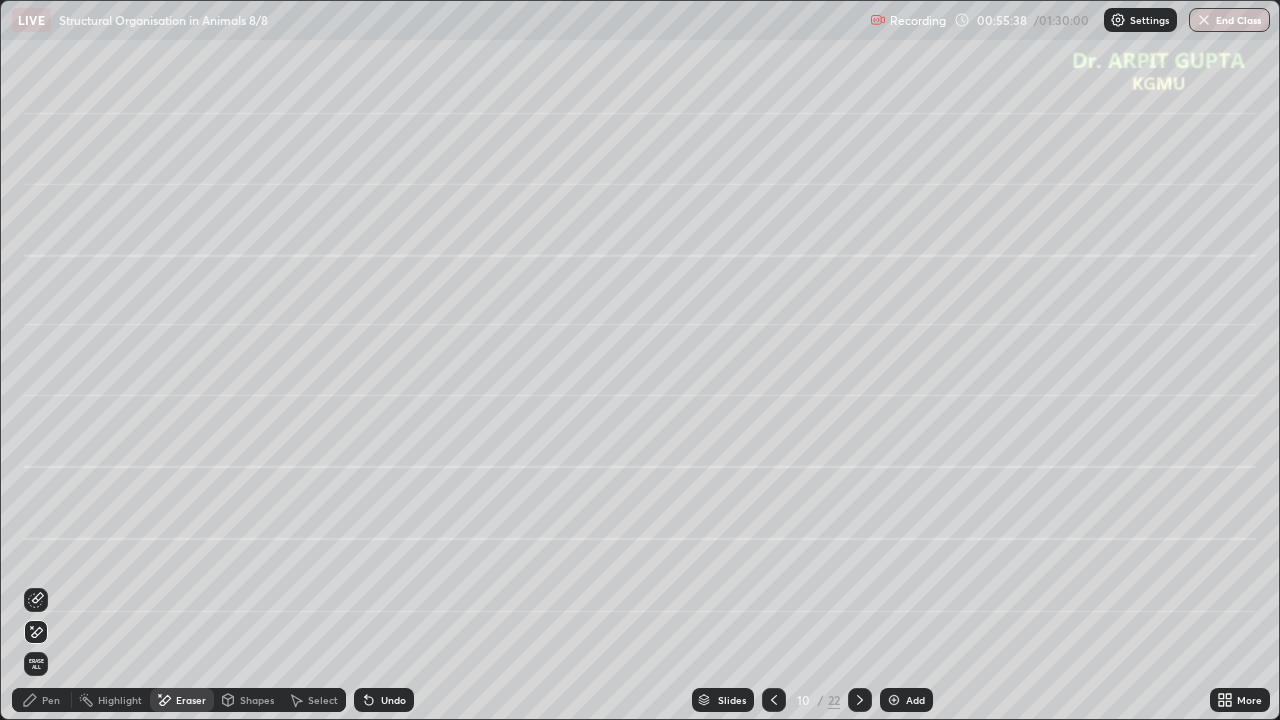 click on "Undo" at bounding box center (384, 700) 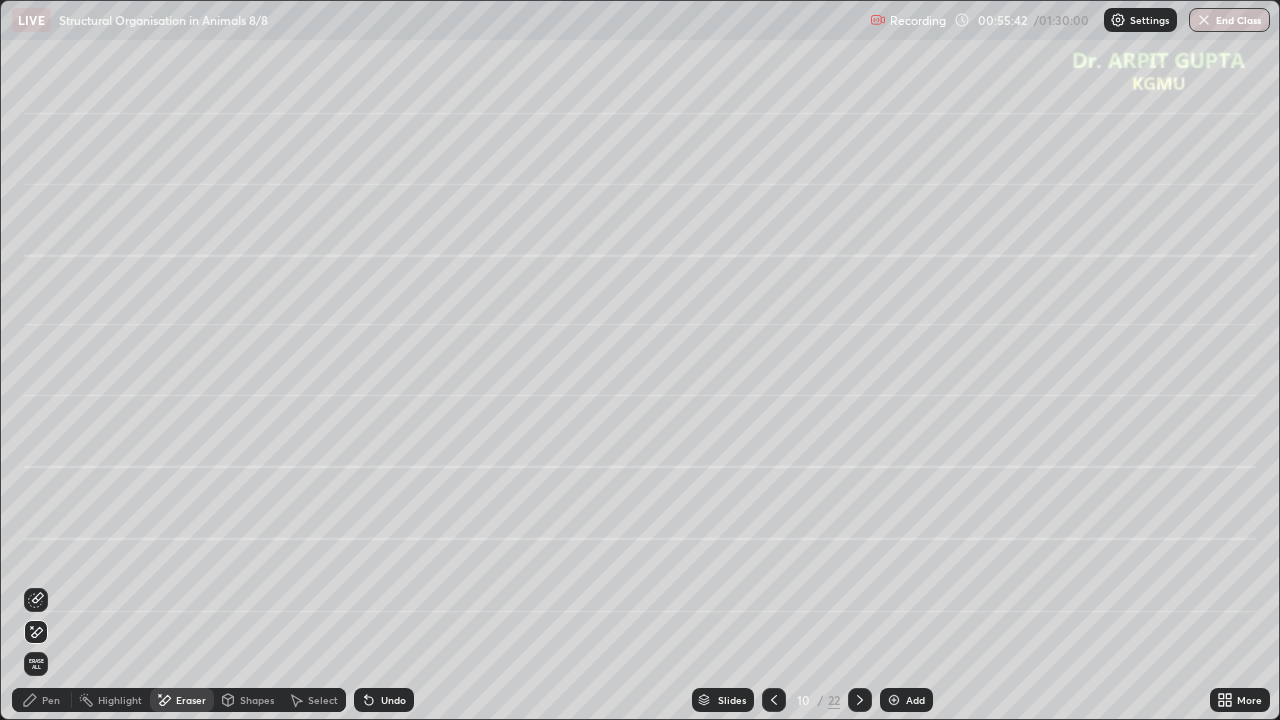 click 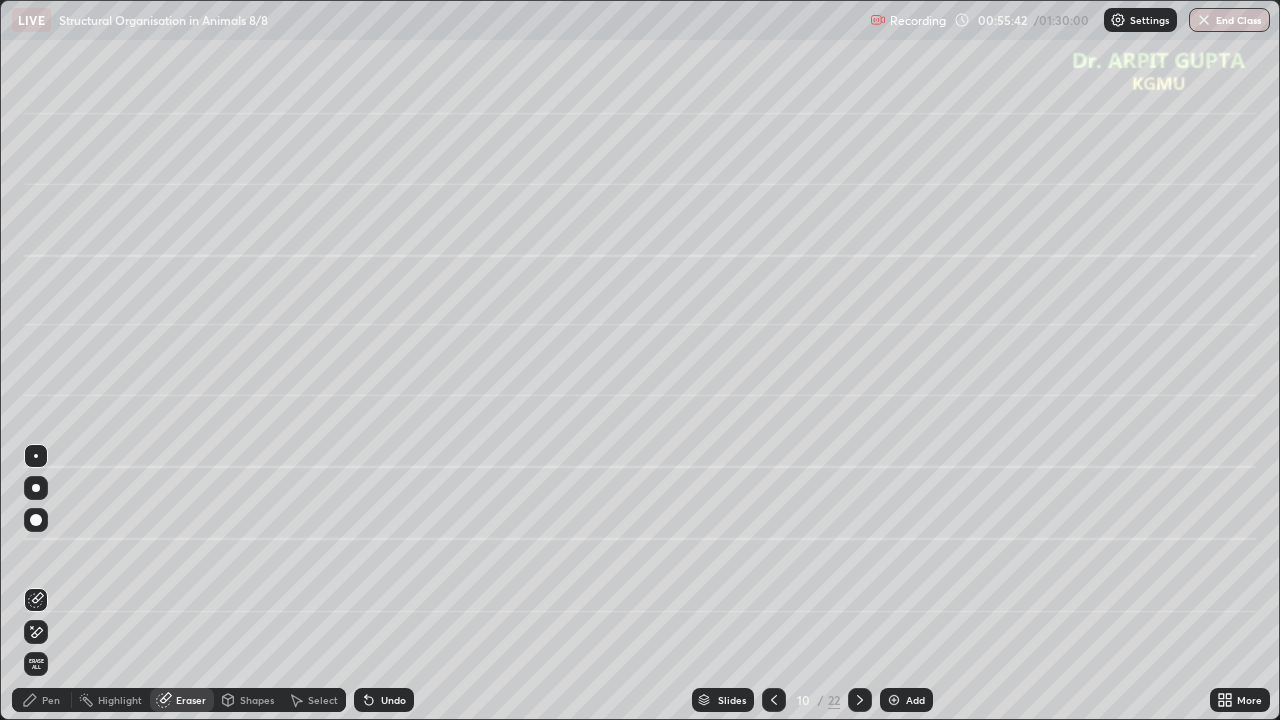 click 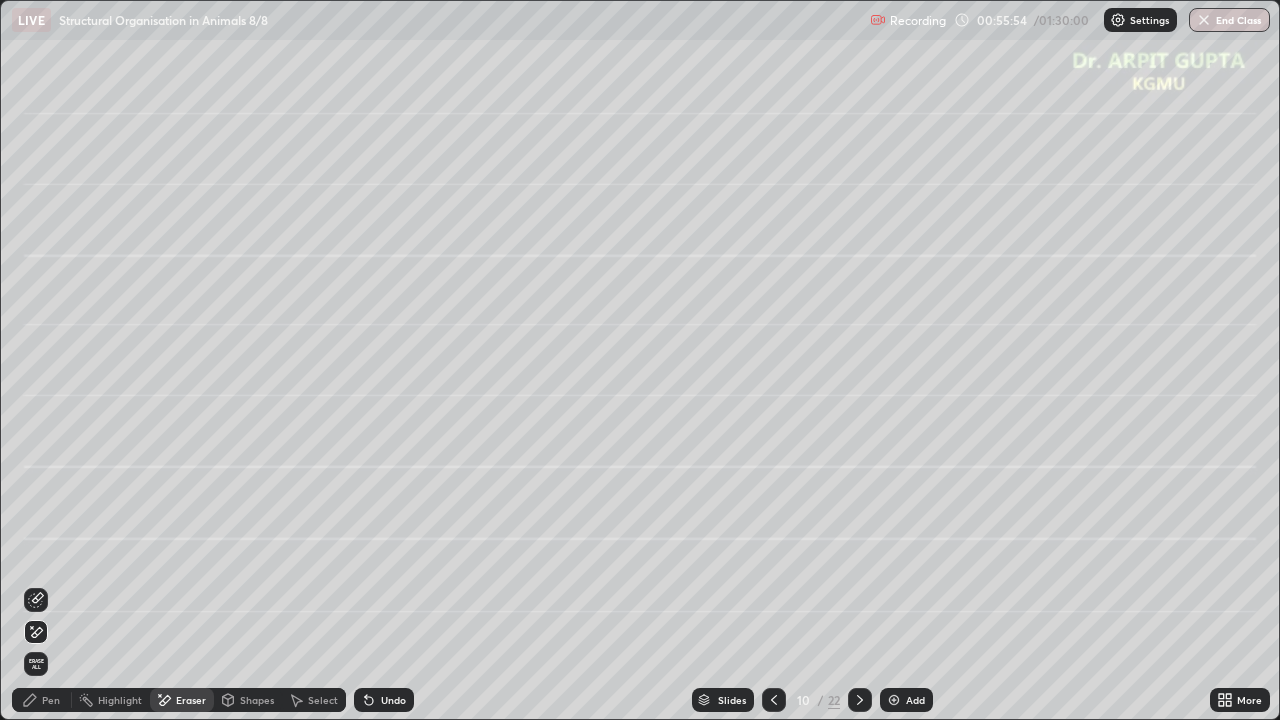 click 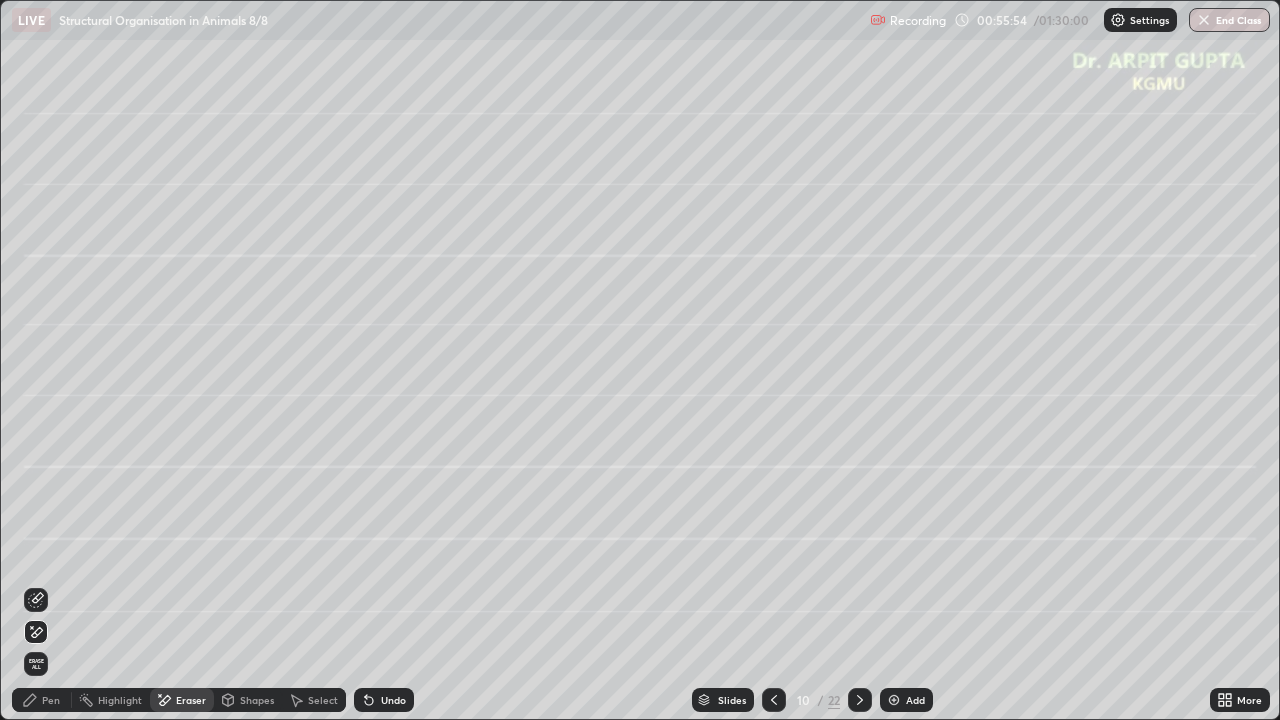 click on "Undo" at bounding box center [384, 700] 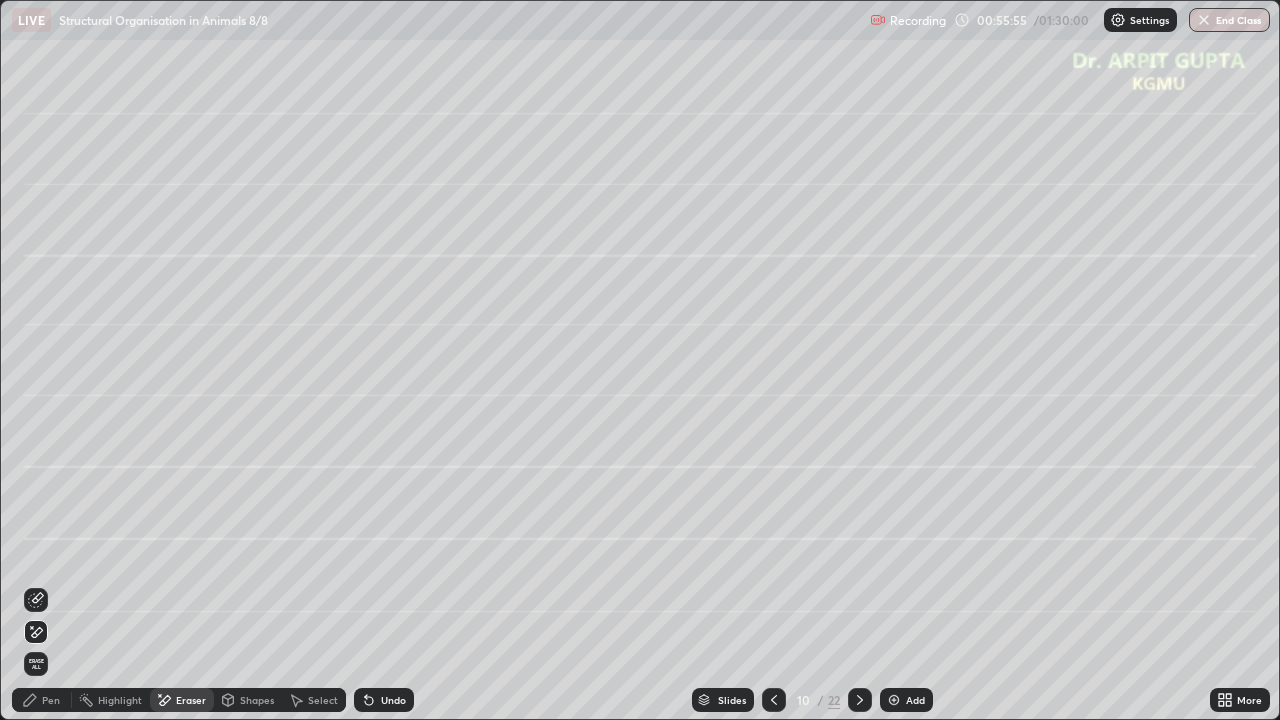 click on "Undo" at bounding box center (393, 700) 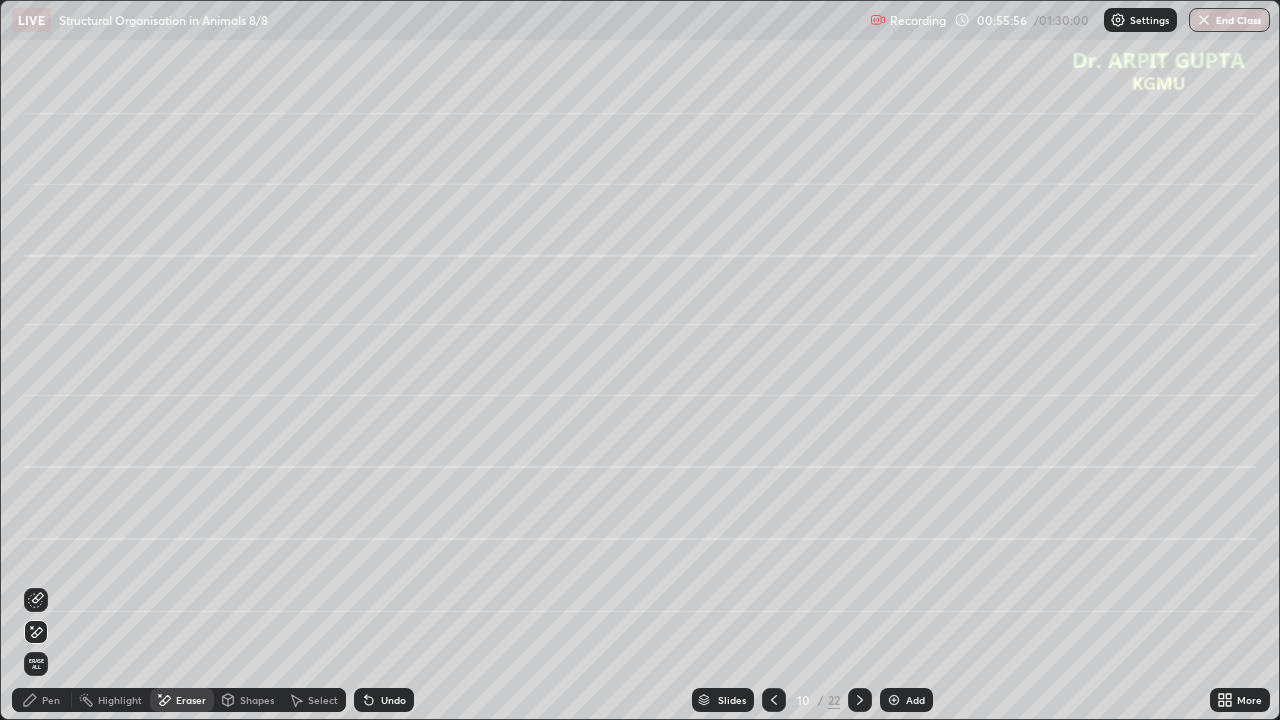 click on "Undo" at bounding box center [393, 700] 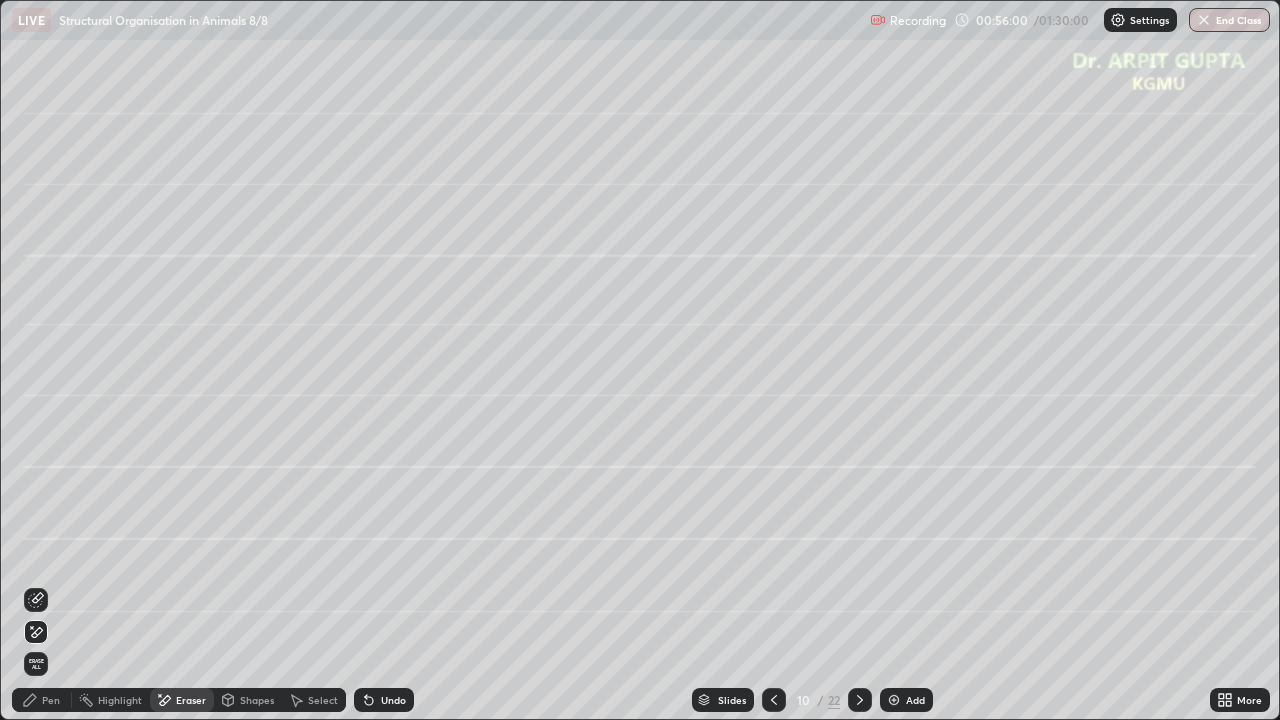 click 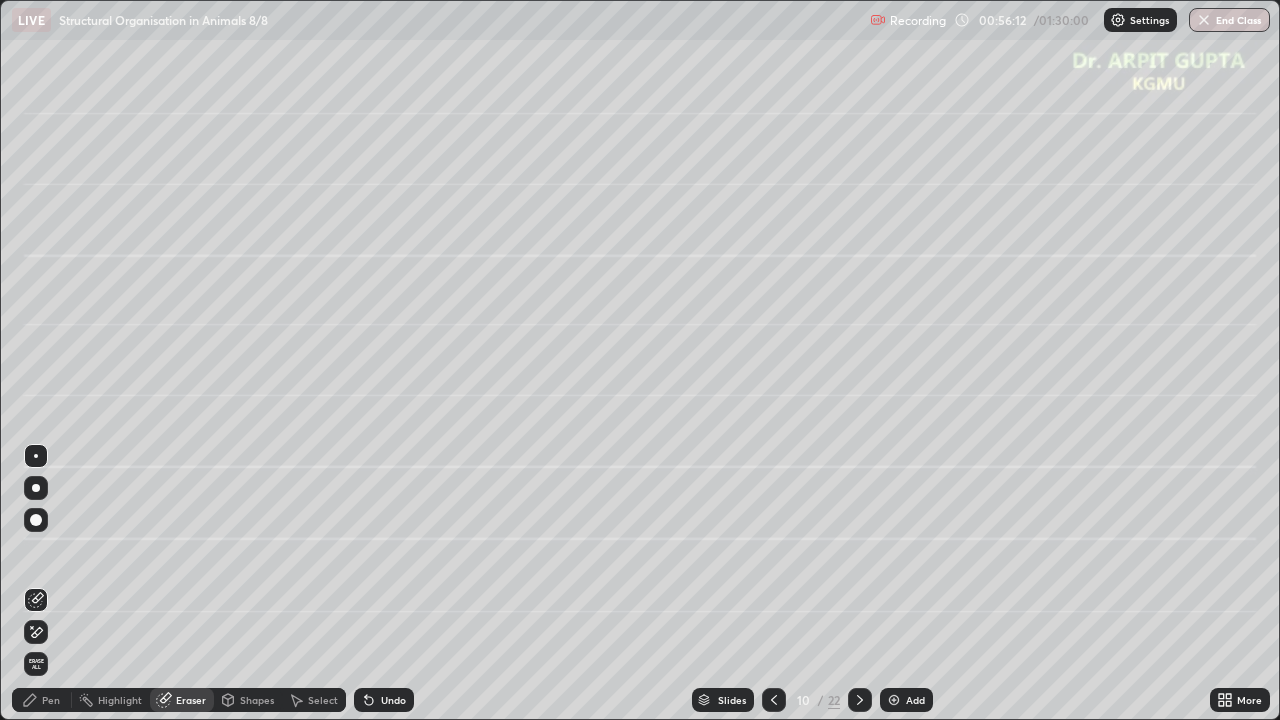 click on "Pen" at bounding box center [51, 700] 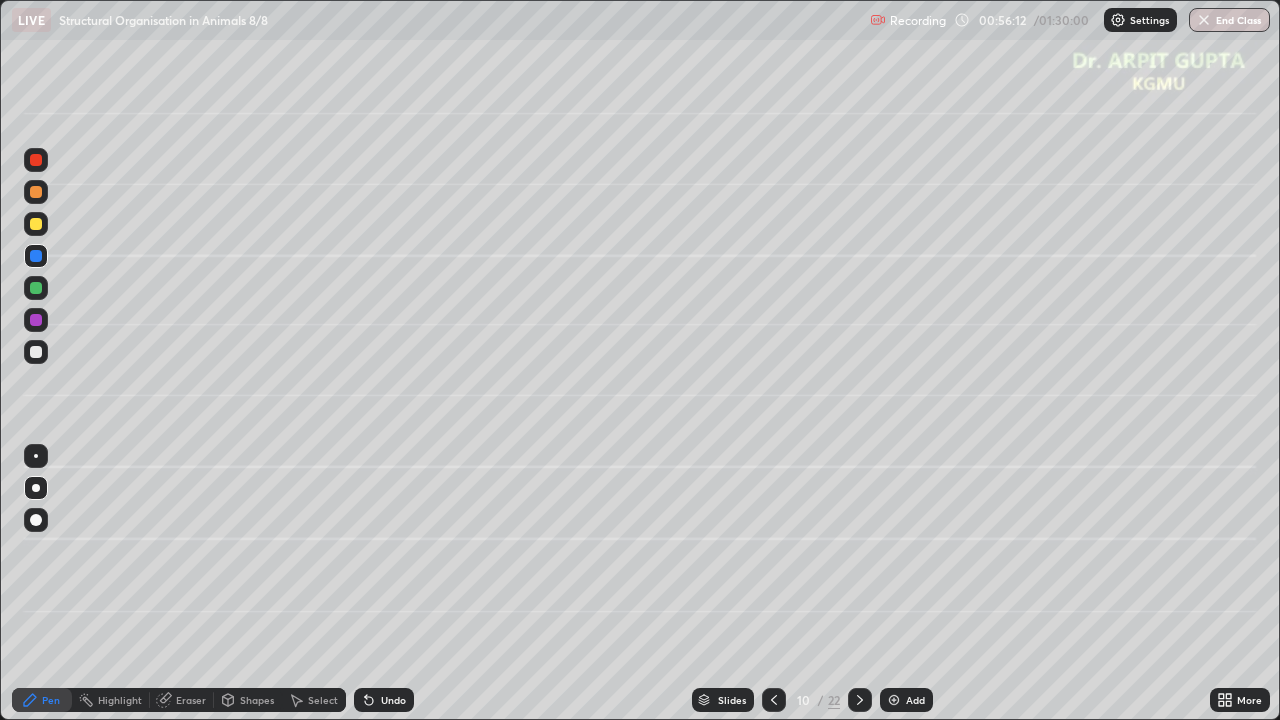 click at bounding box center (36, 192) 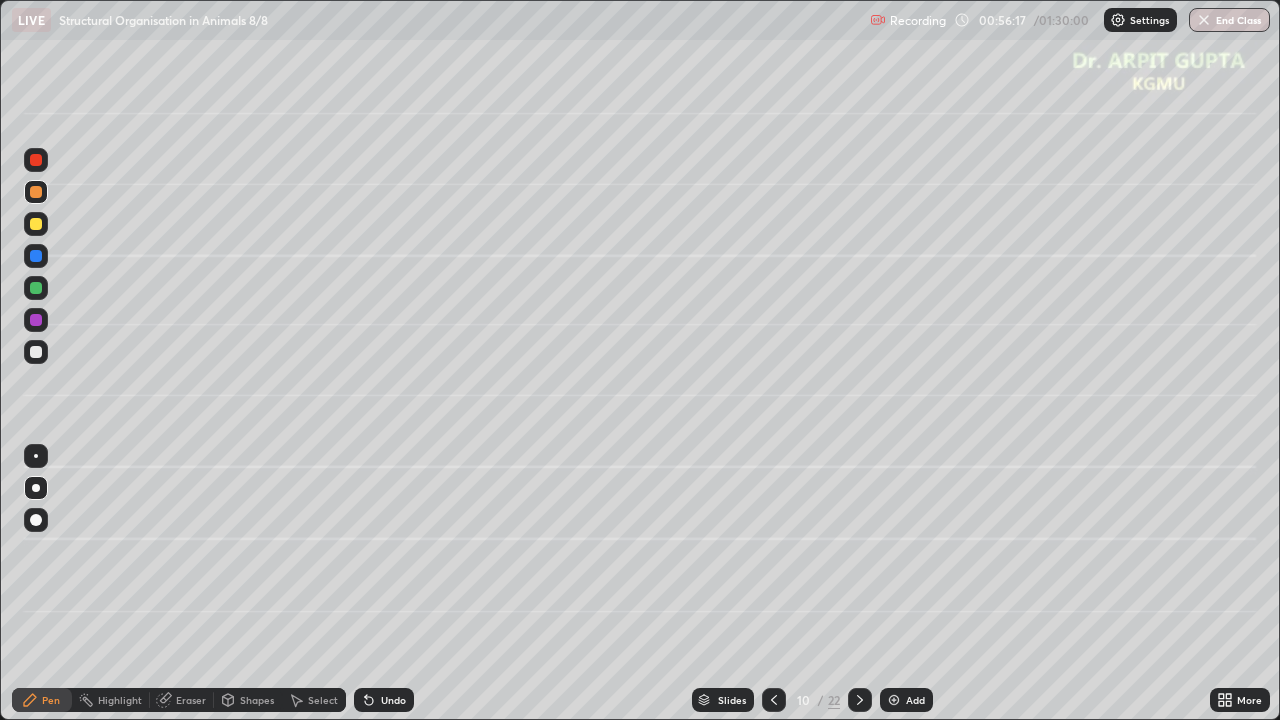 click at bounding box center [36, 224] 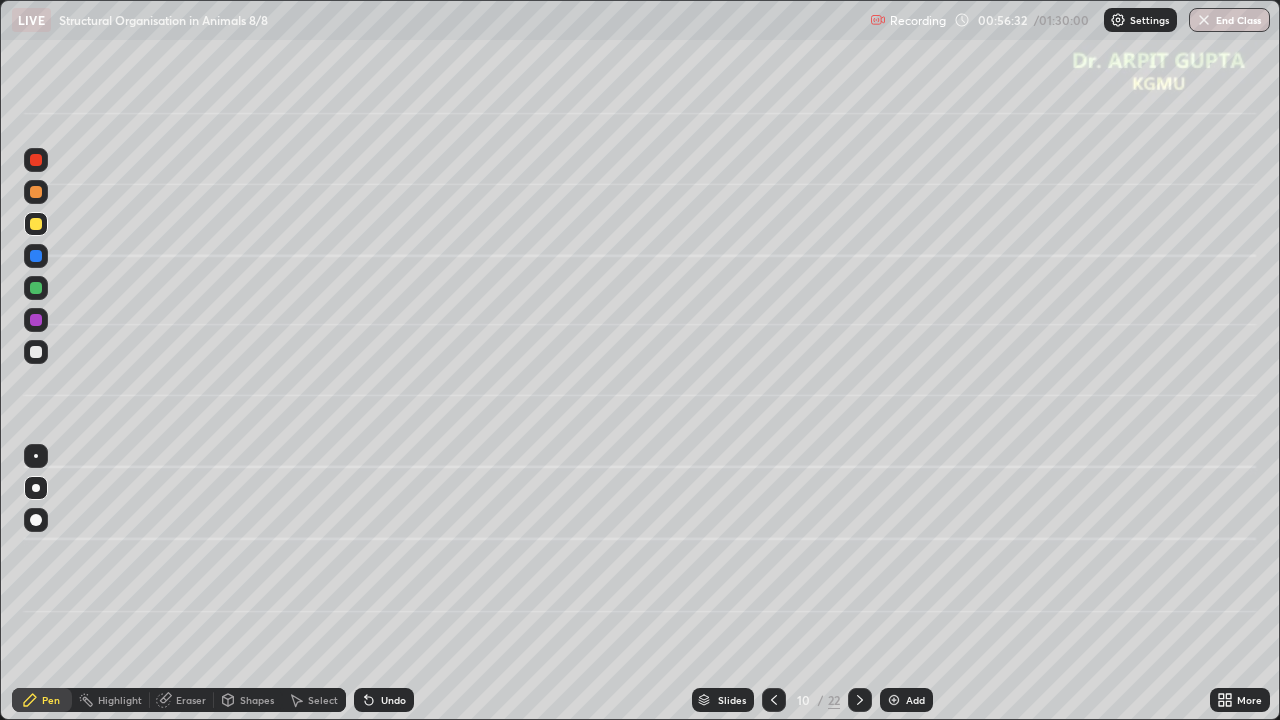 click at bounding box center (36, 352) 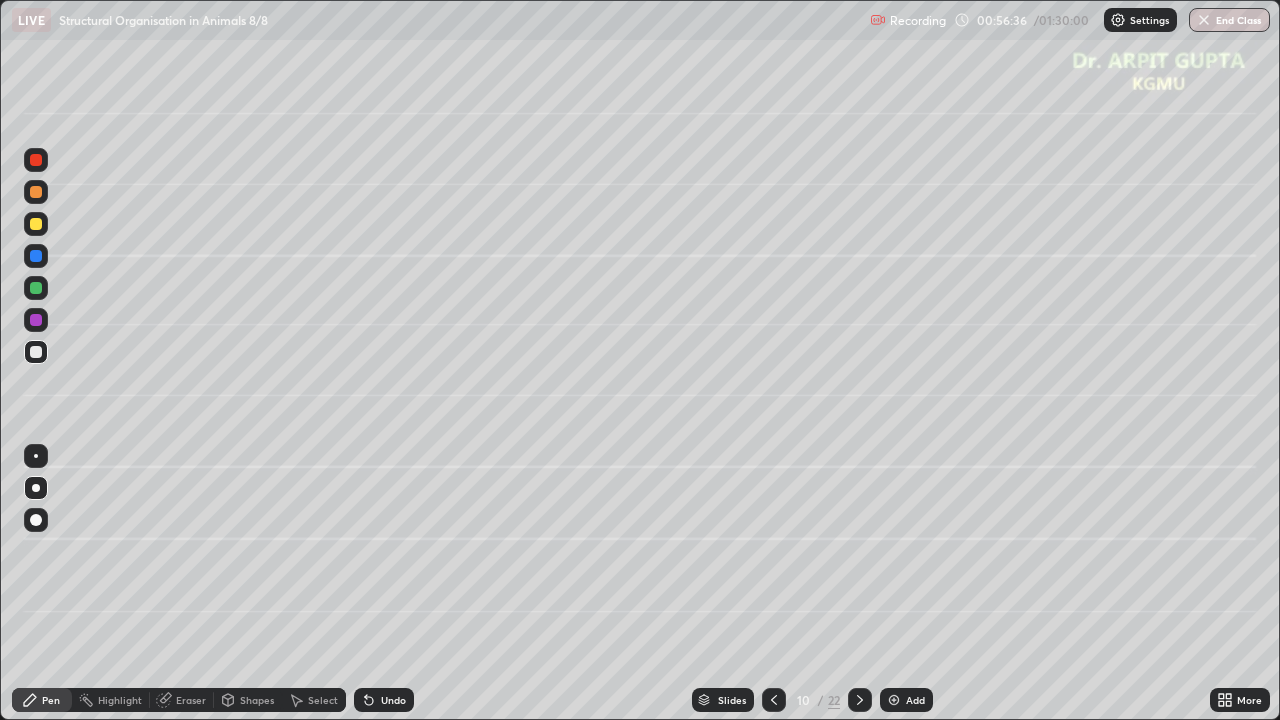 click 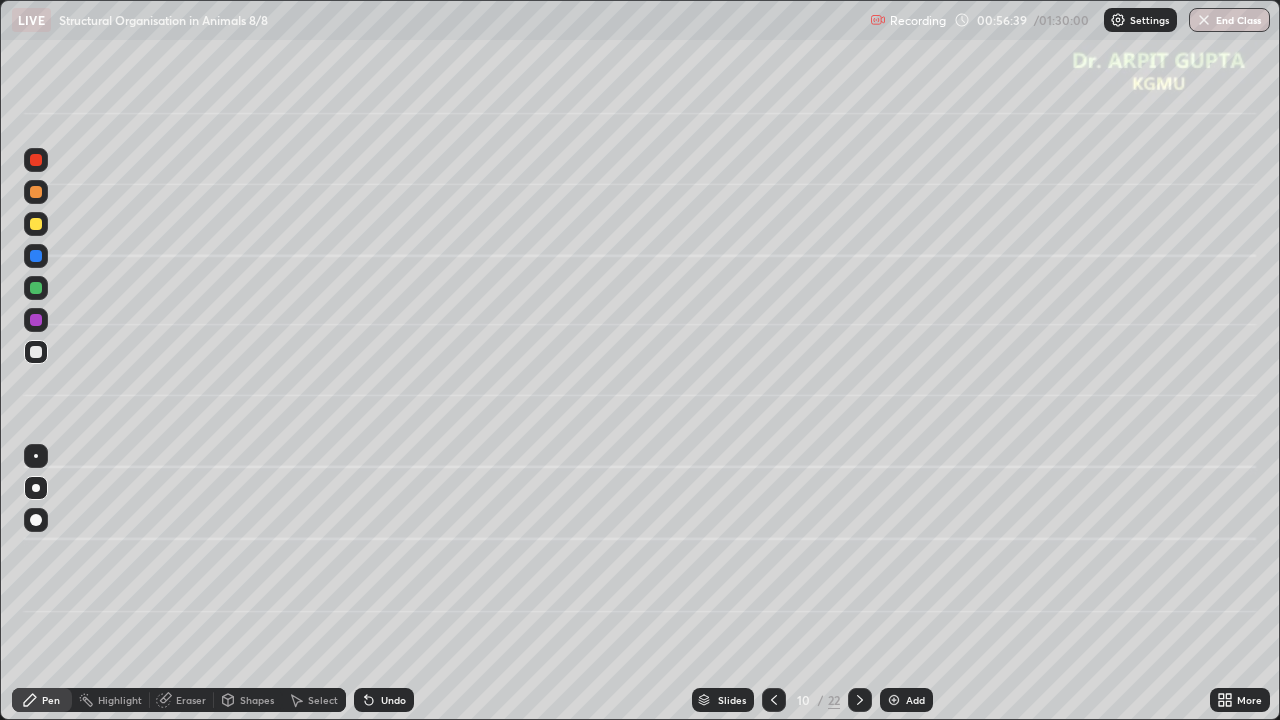 click on "Undo" at bounding box center [384, 700] 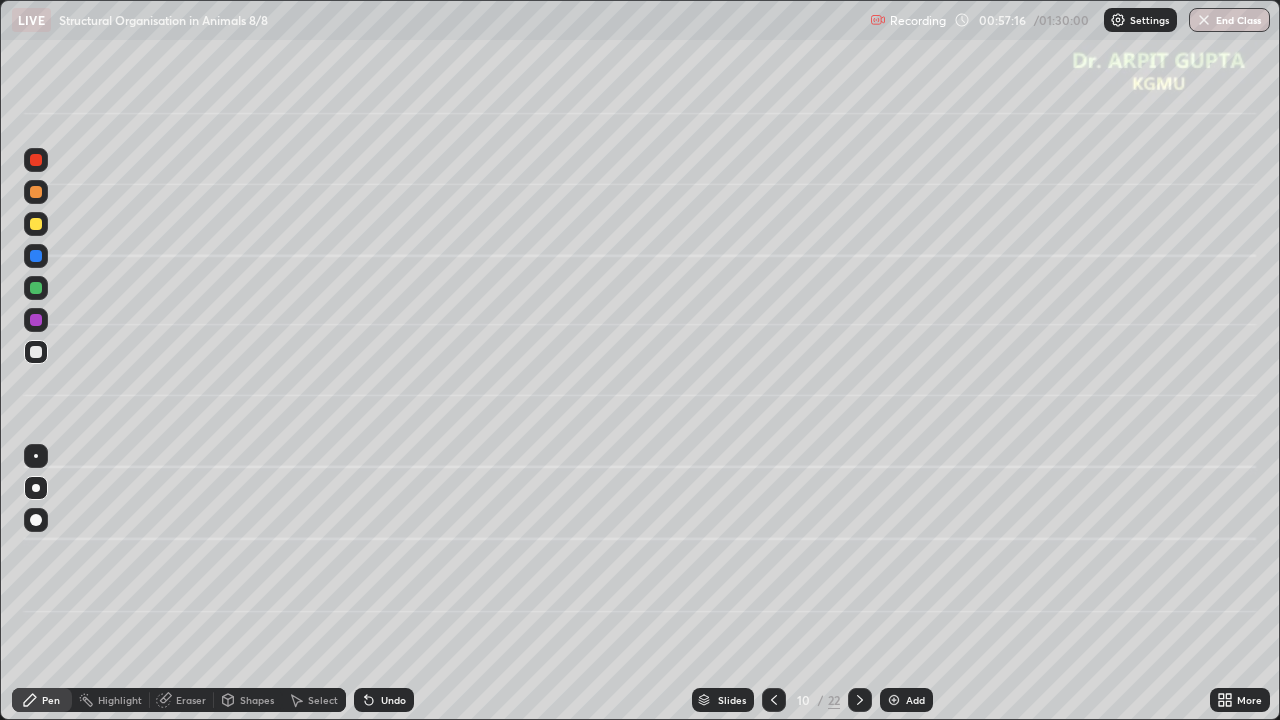 click at bounding box center [36, 224] 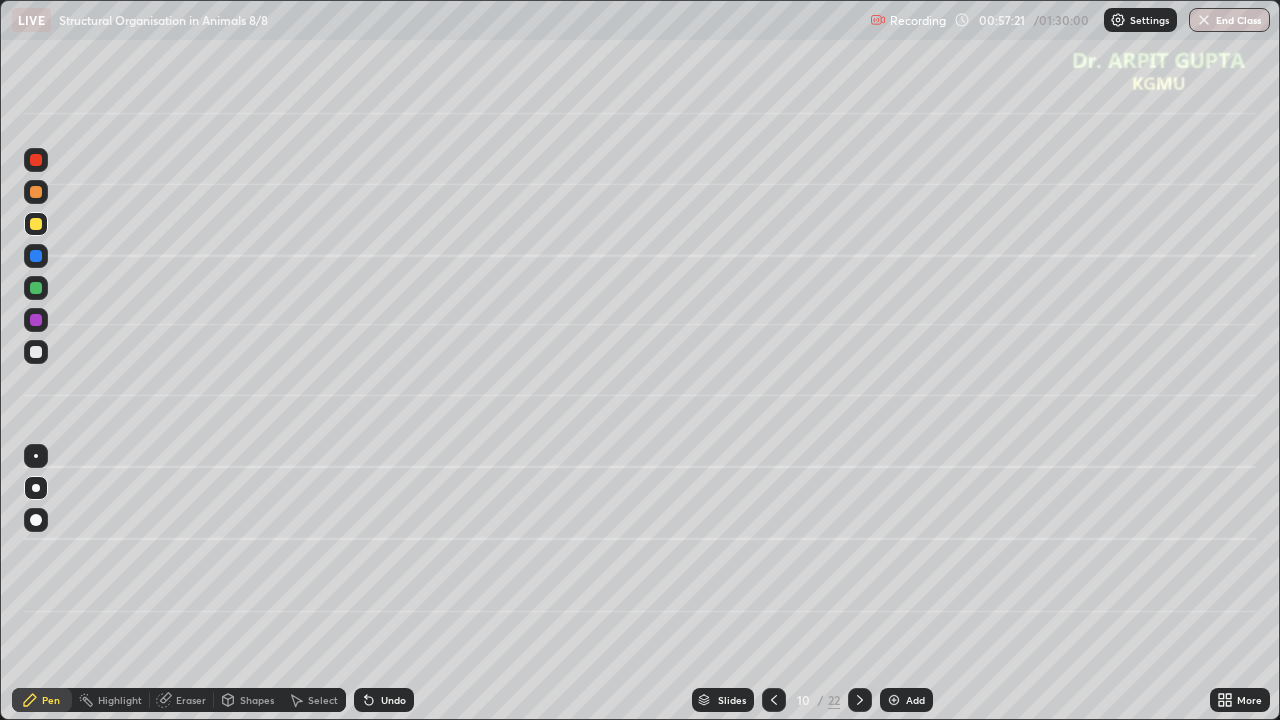 click at bounding box center (36, 320) 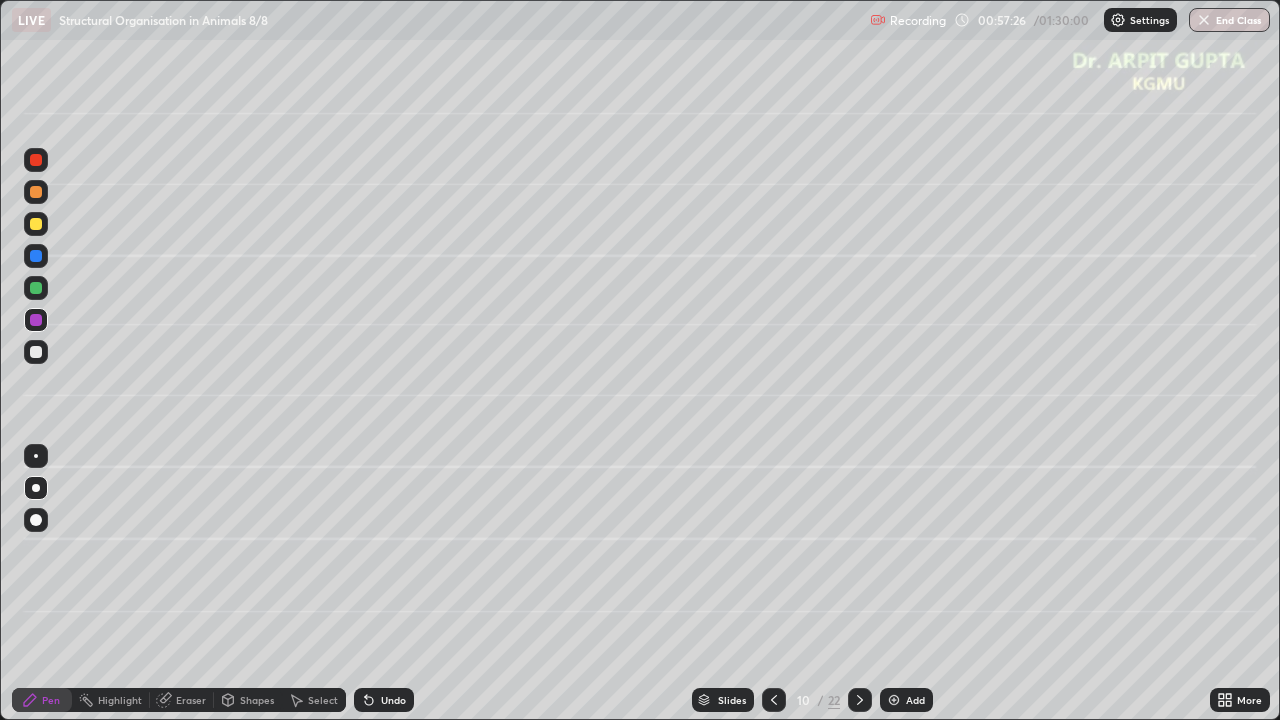 click at bounding box center (36, 352) 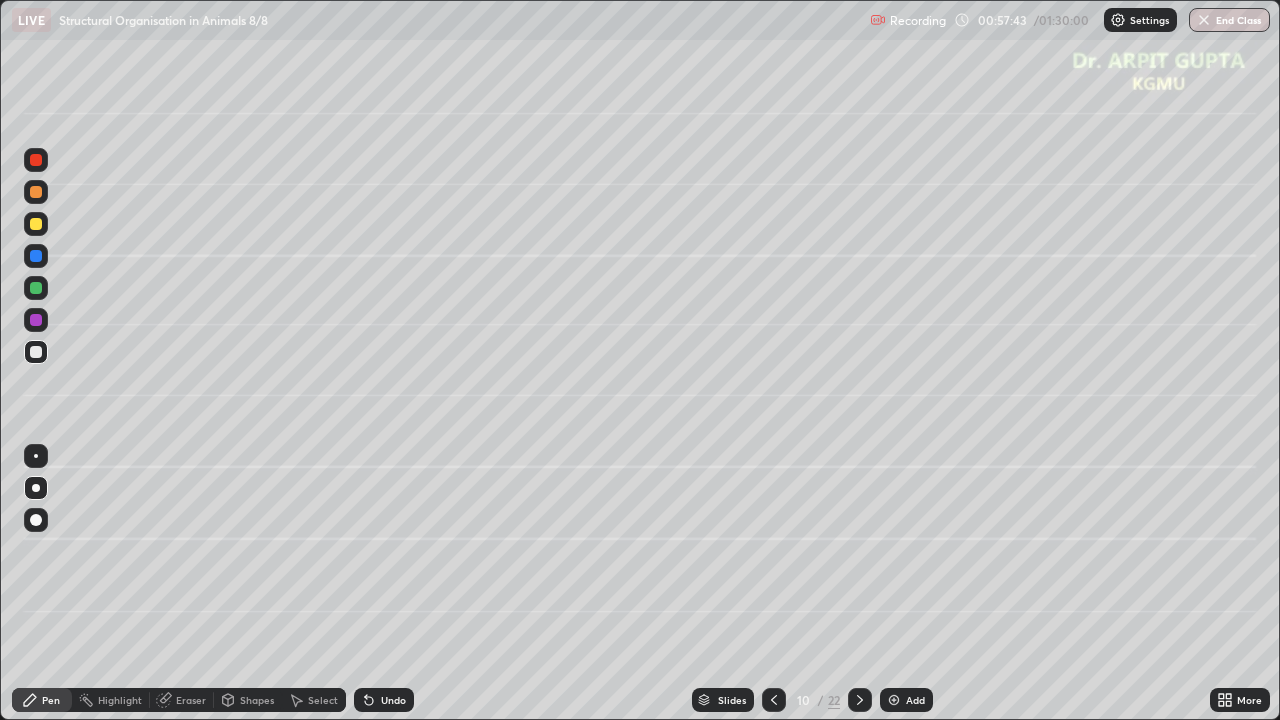 click 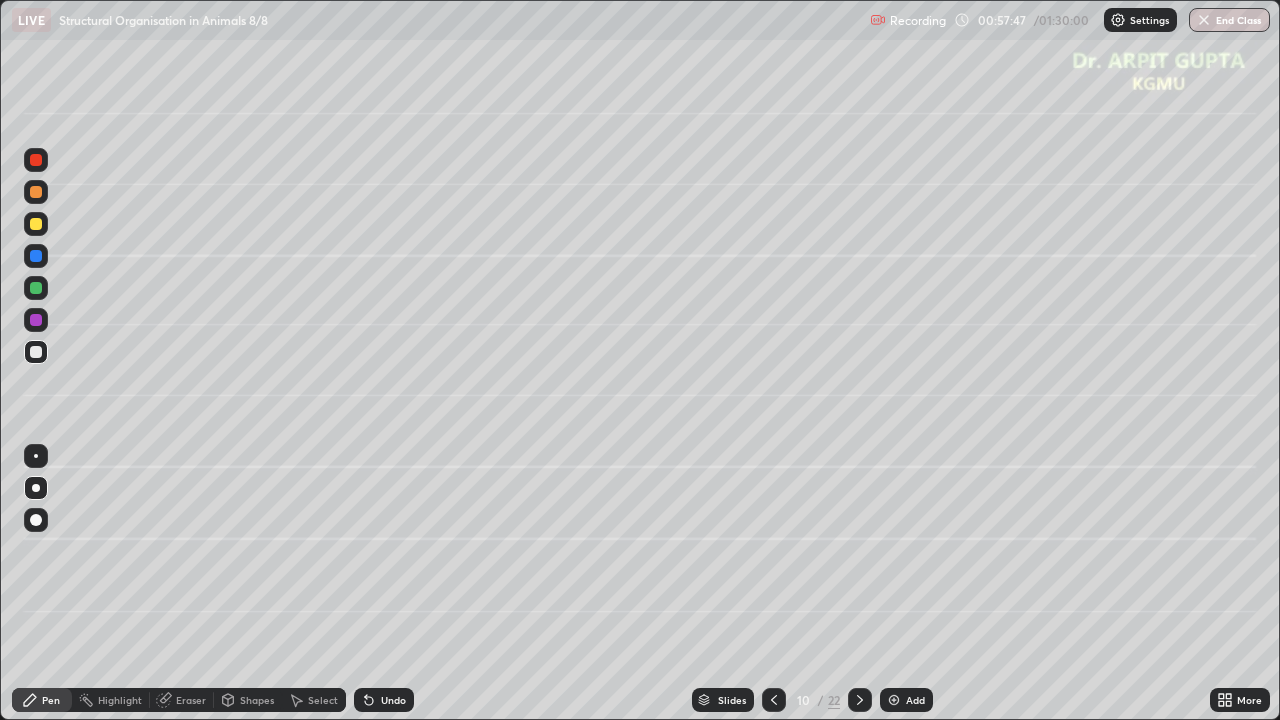click 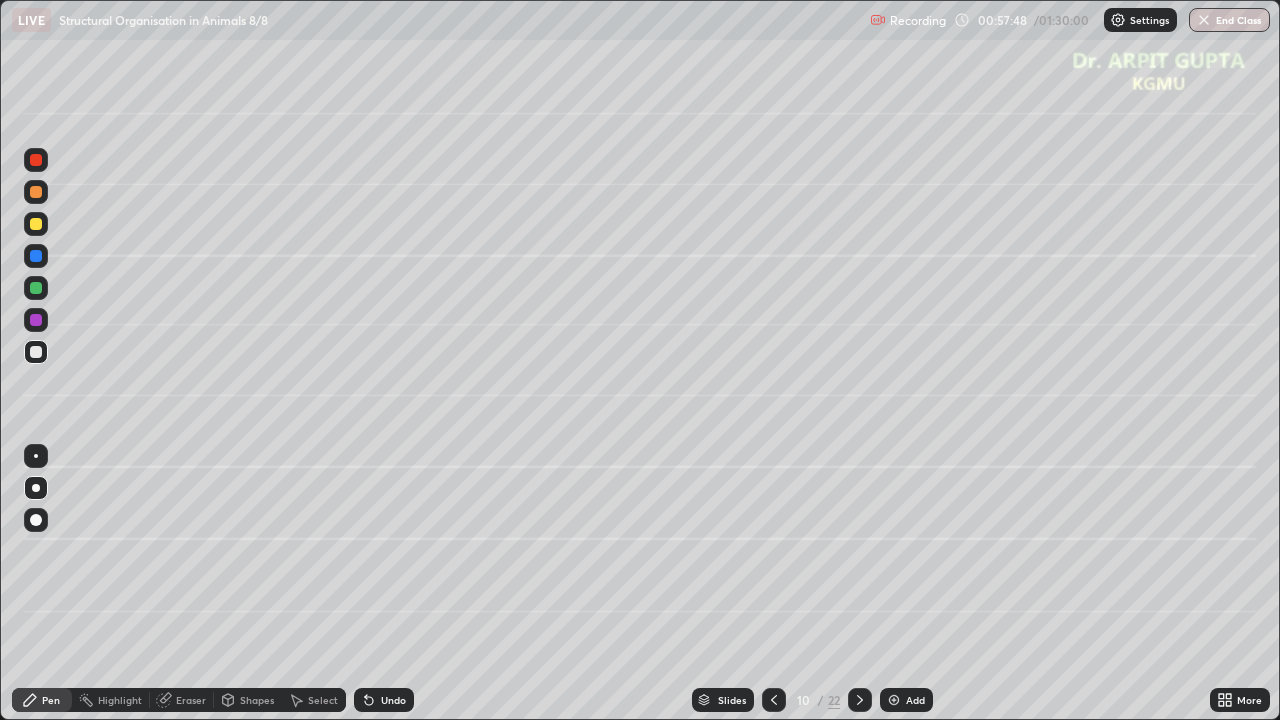 click 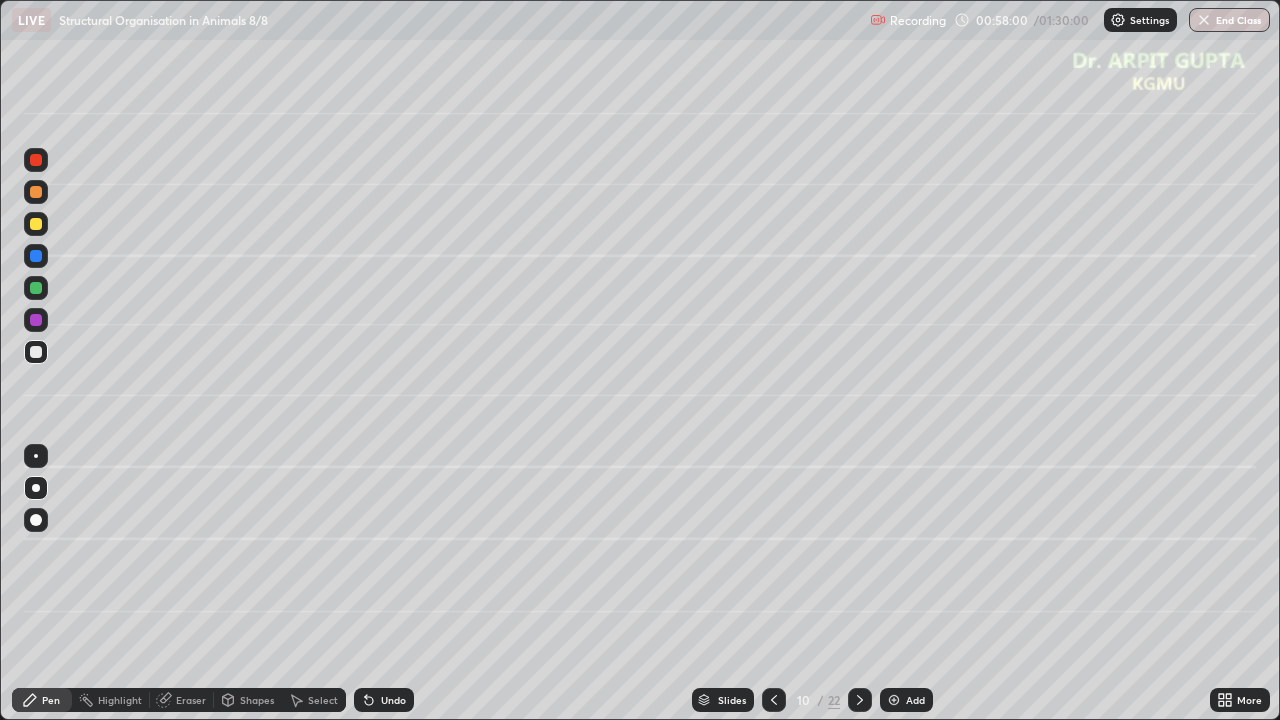 click 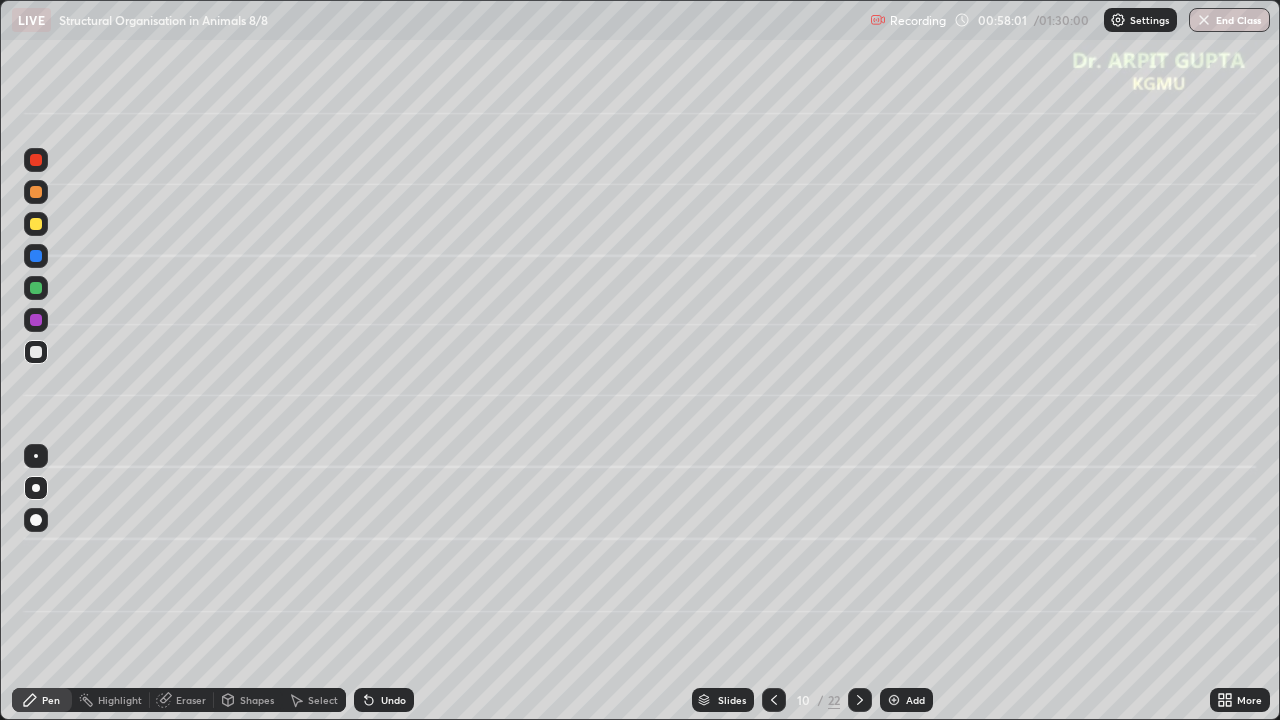 click 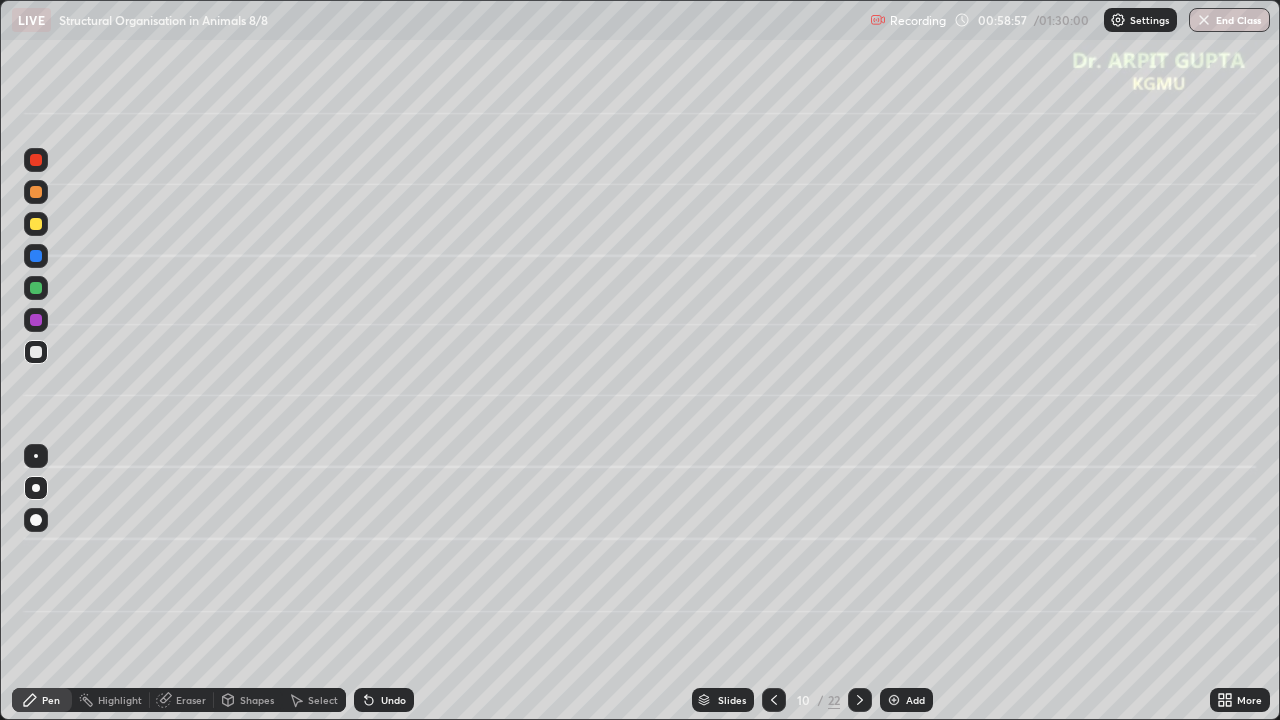 click at bounding box center (36, 192) 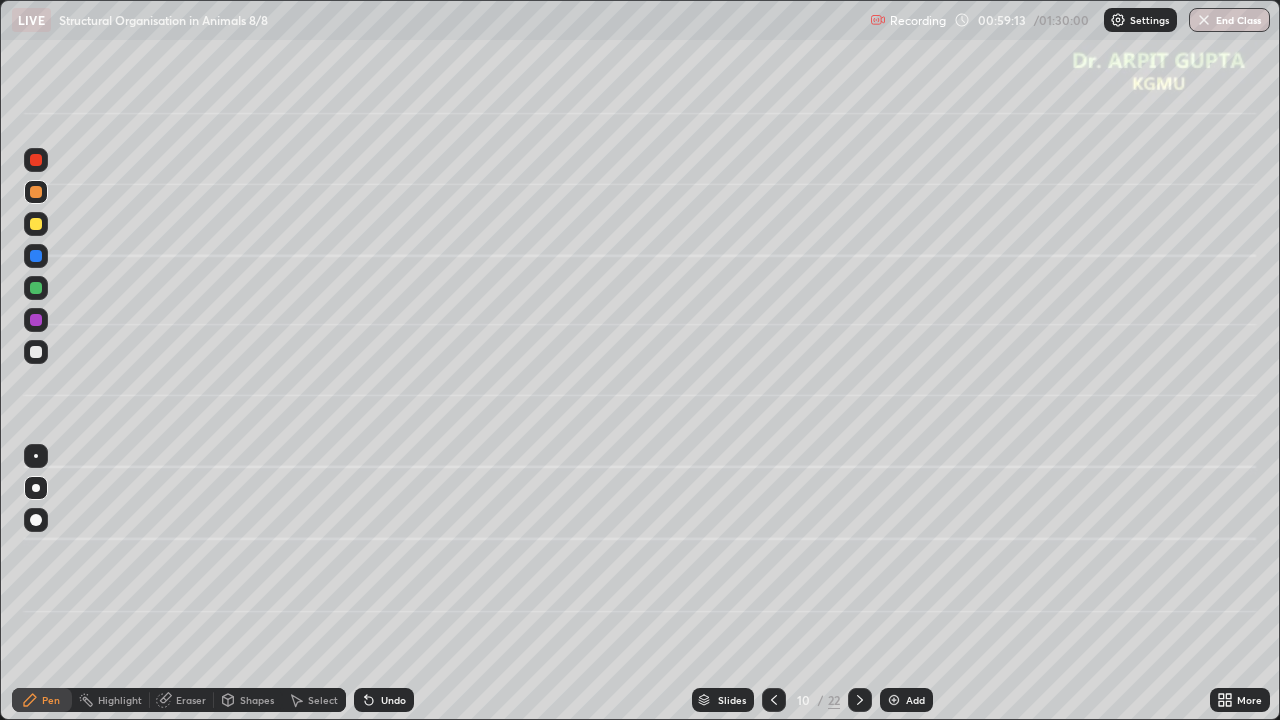 click at bounding box center (36, 352) 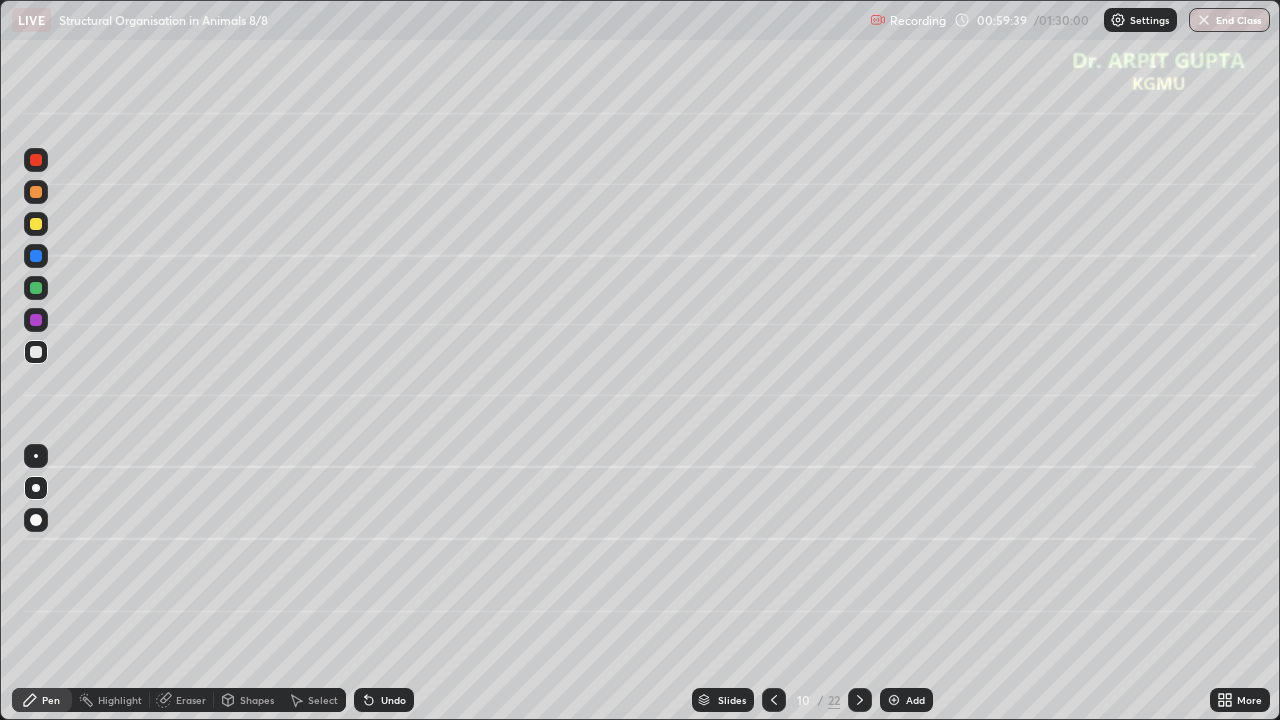 click at bounding box center (36, 192) 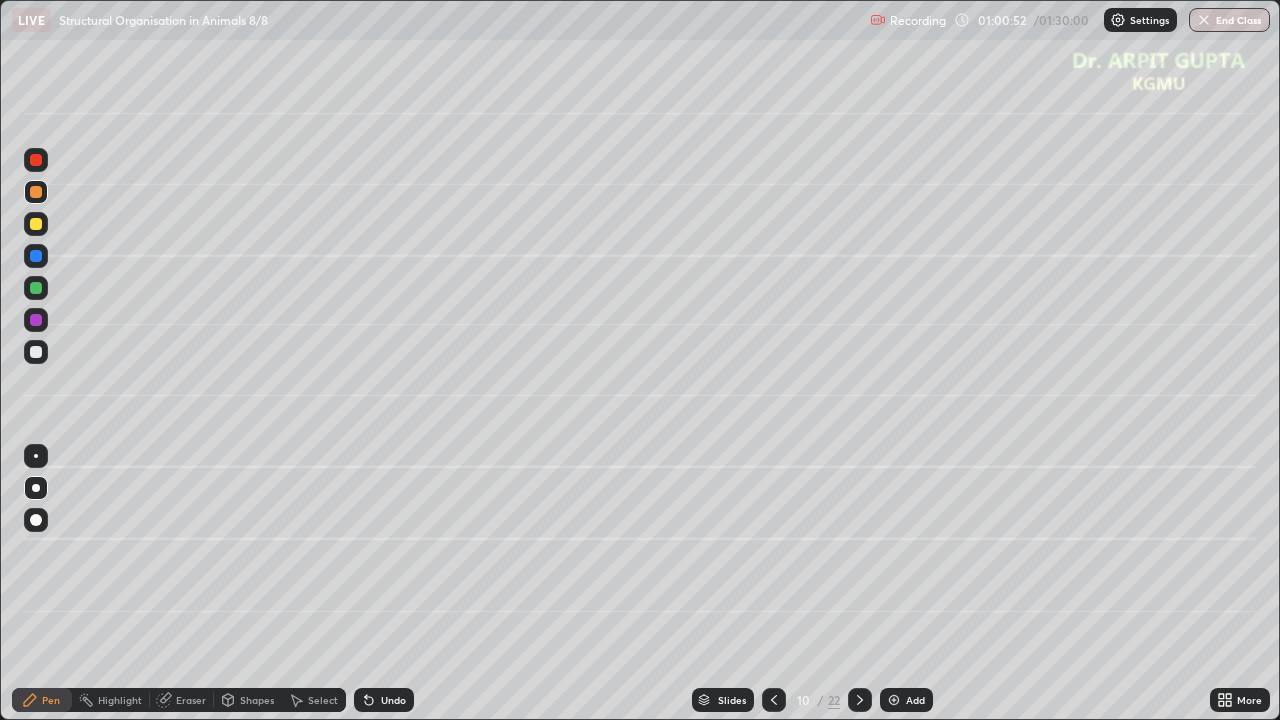 click at bounding box center [36, 288] 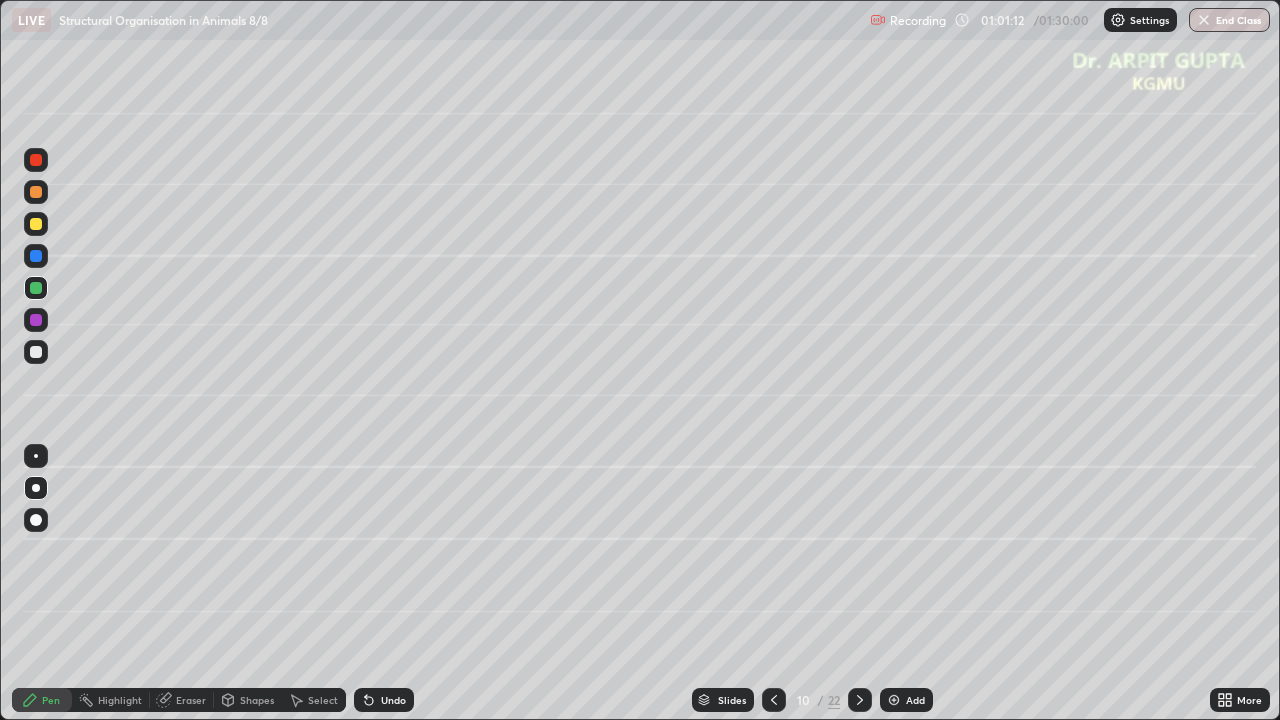 click 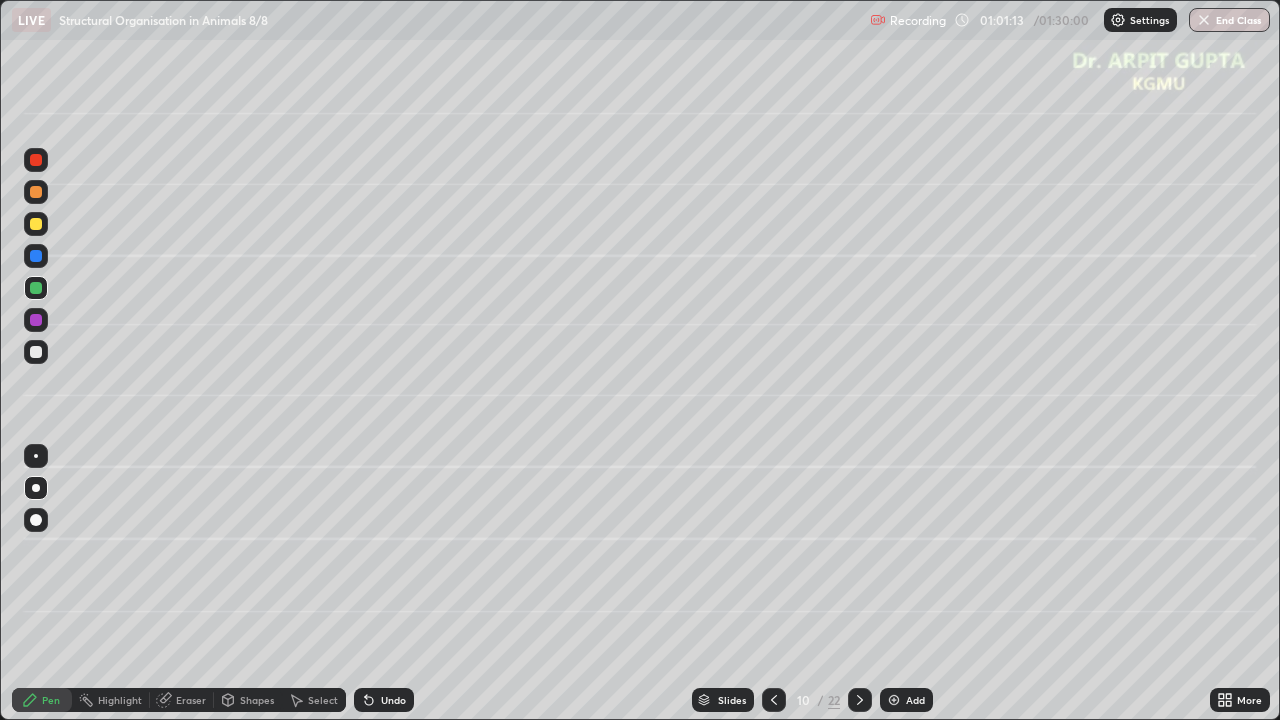 click on "Undo" at bounding box center [384, 700] 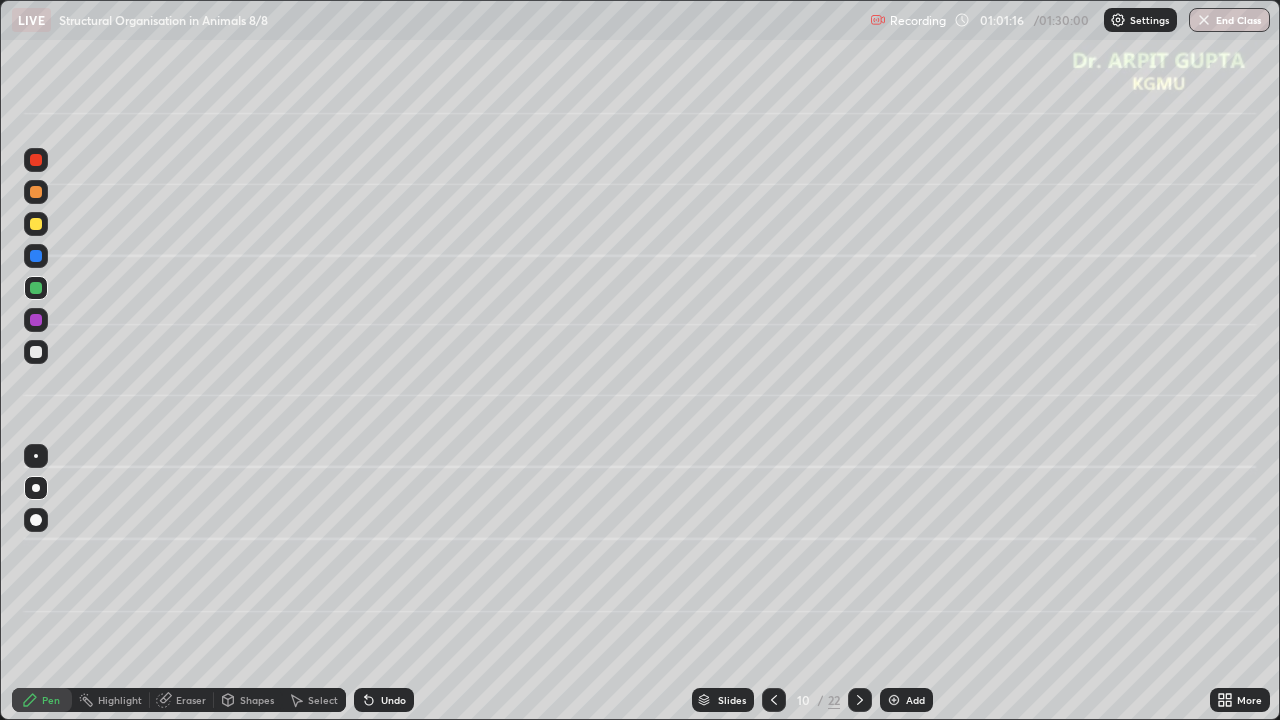 click 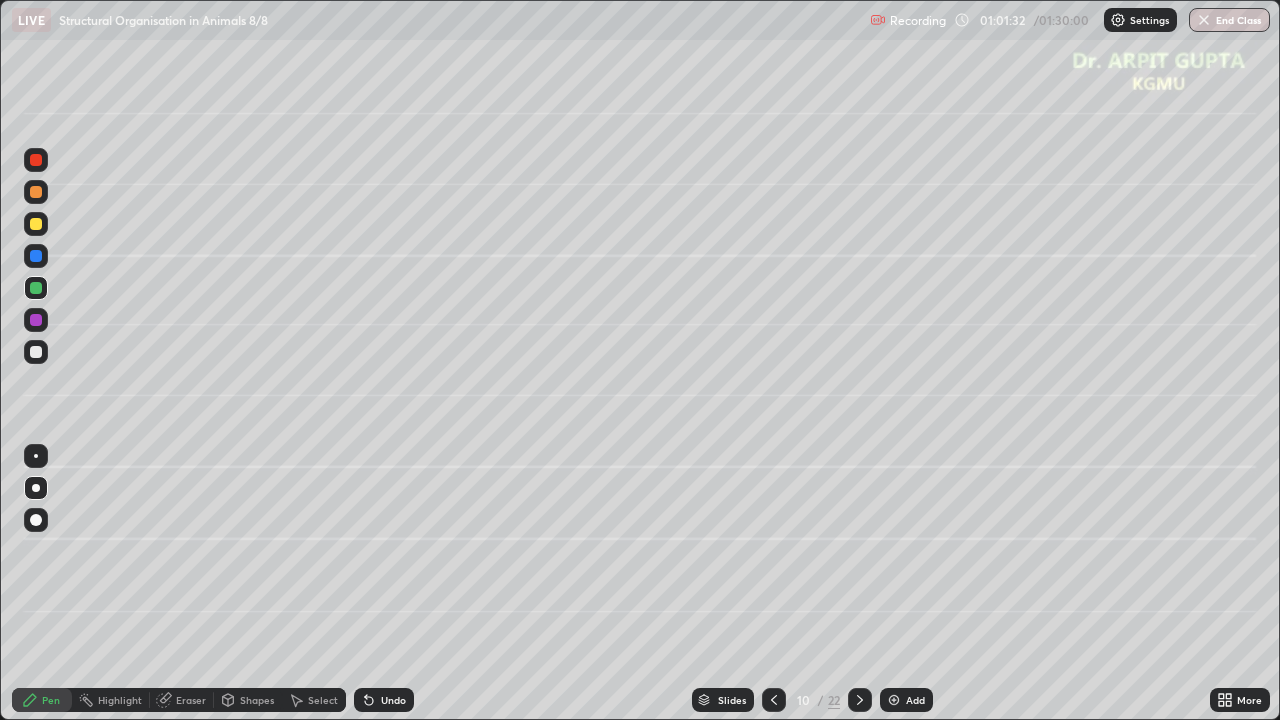 click on "Eraser" at bounding box center [182, 700] 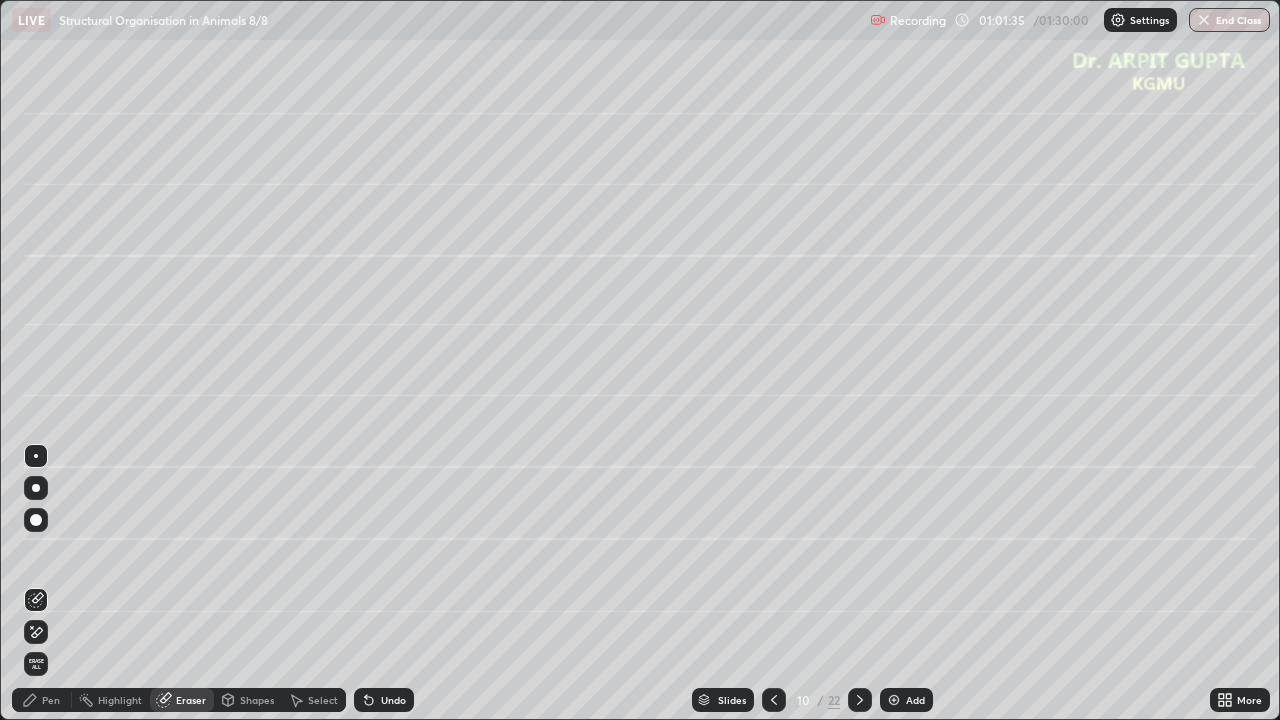 click on "Pen" at bounding box center [51, 700] 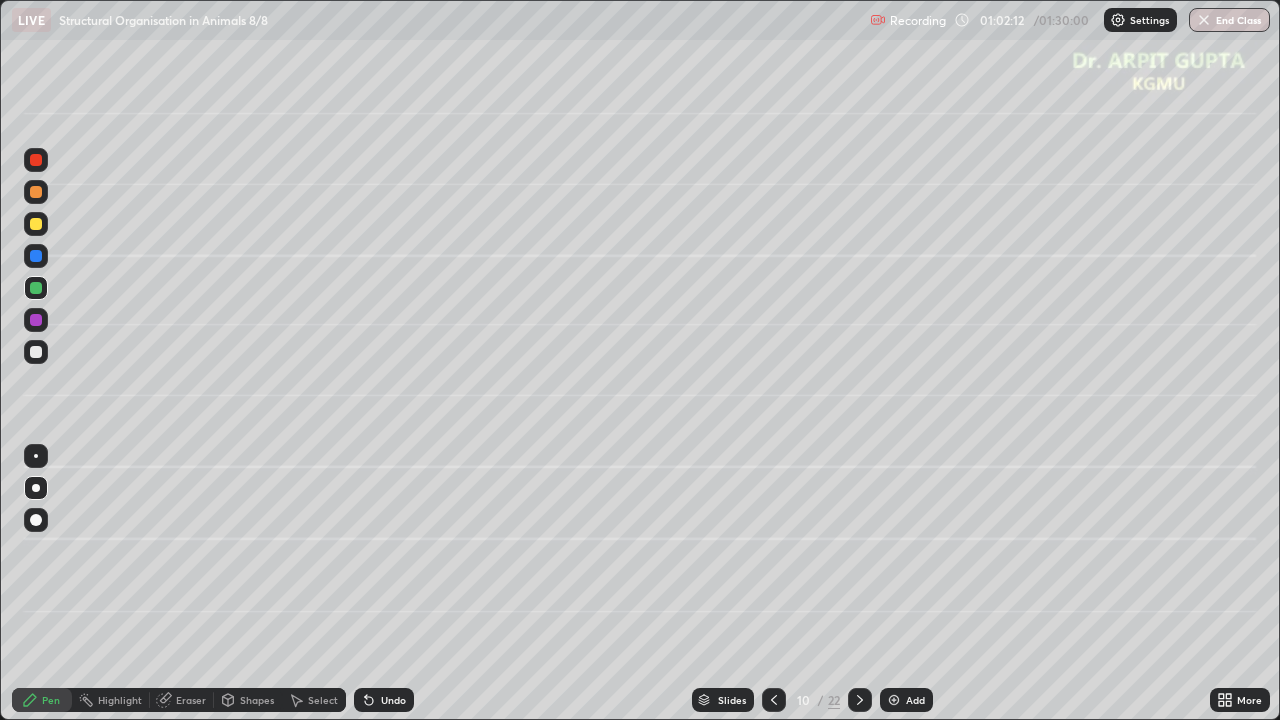 click at bounding box center [36, 352] 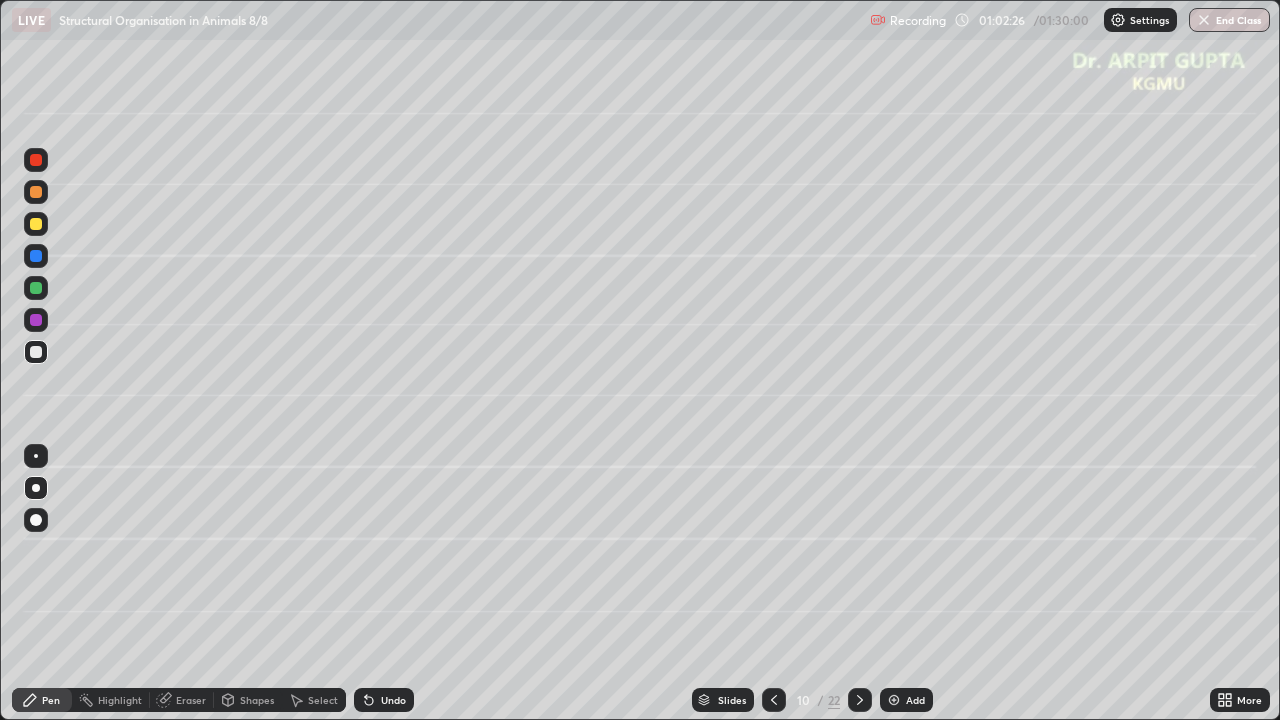 click at bounding box center [36, 224] 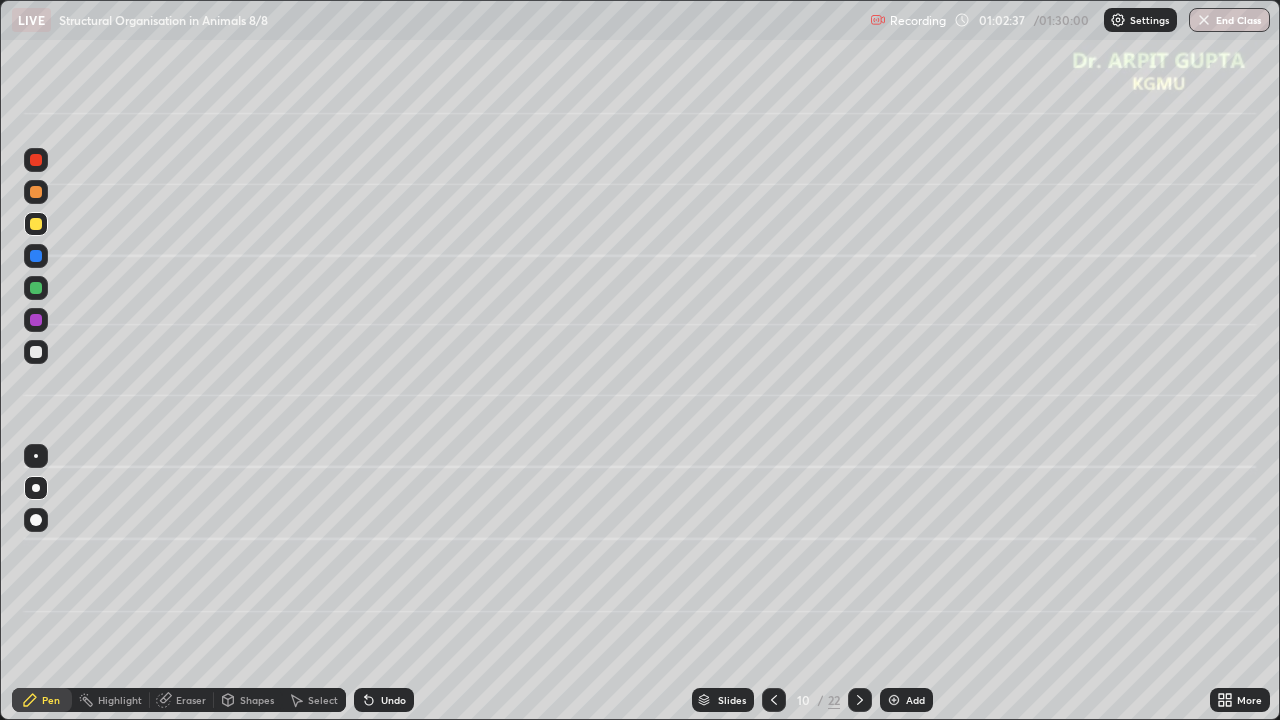 click 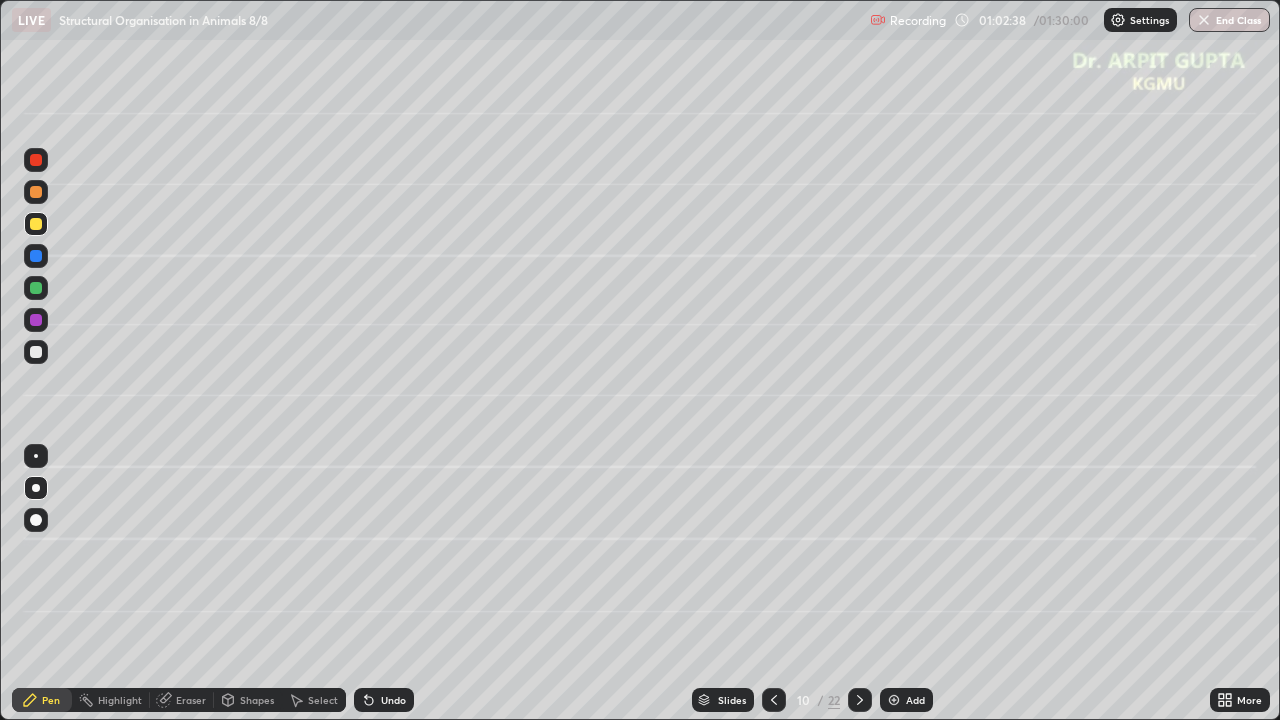 click 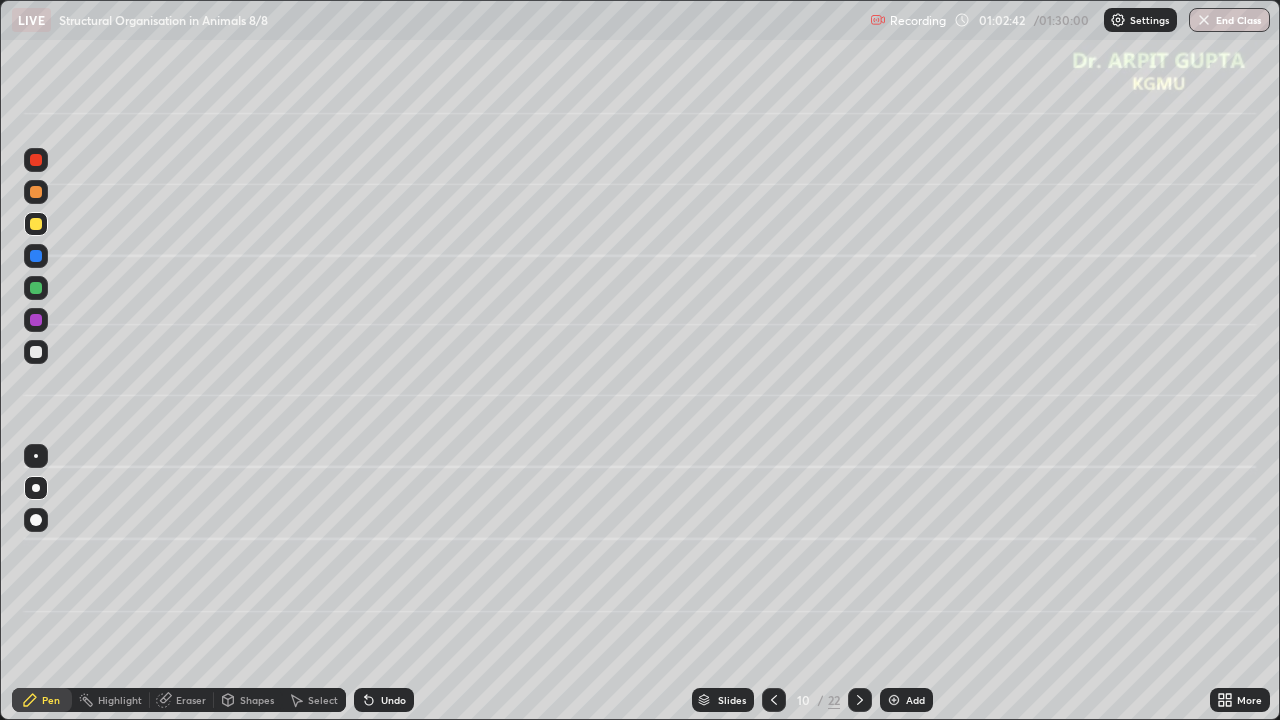 click 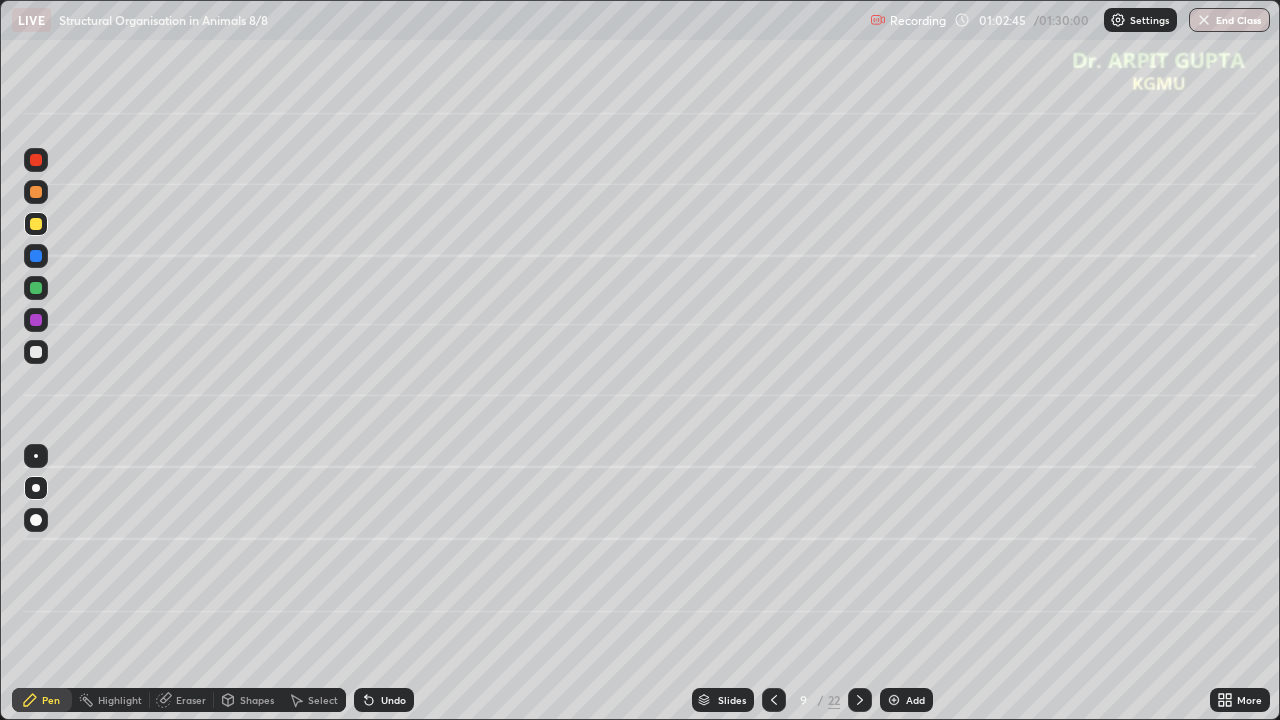 click 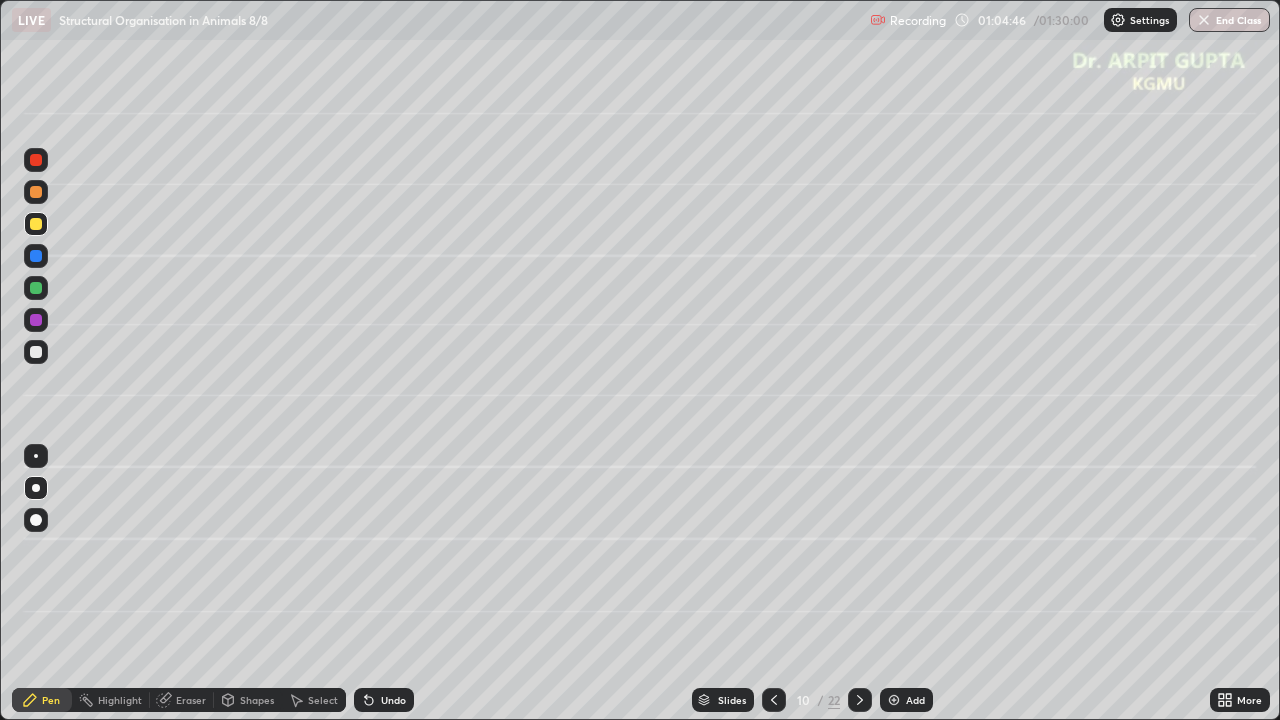 click on "Undo" at bounding box center [393, 700] 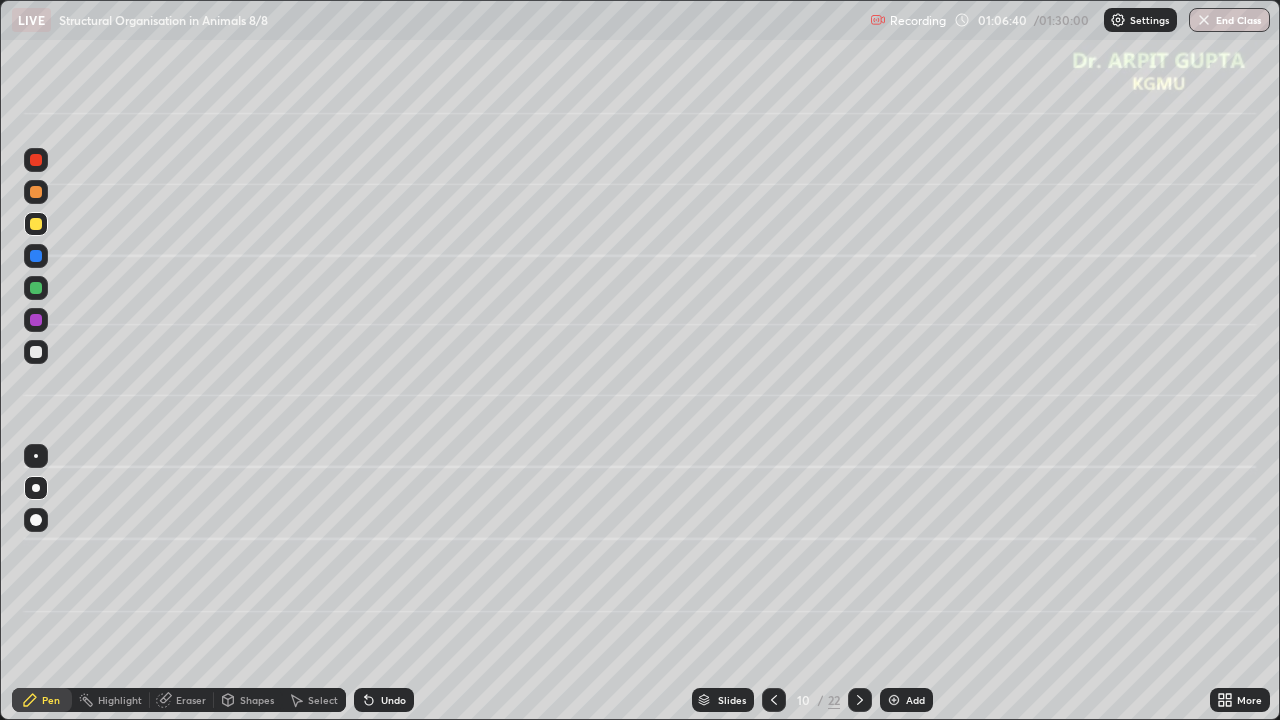 click 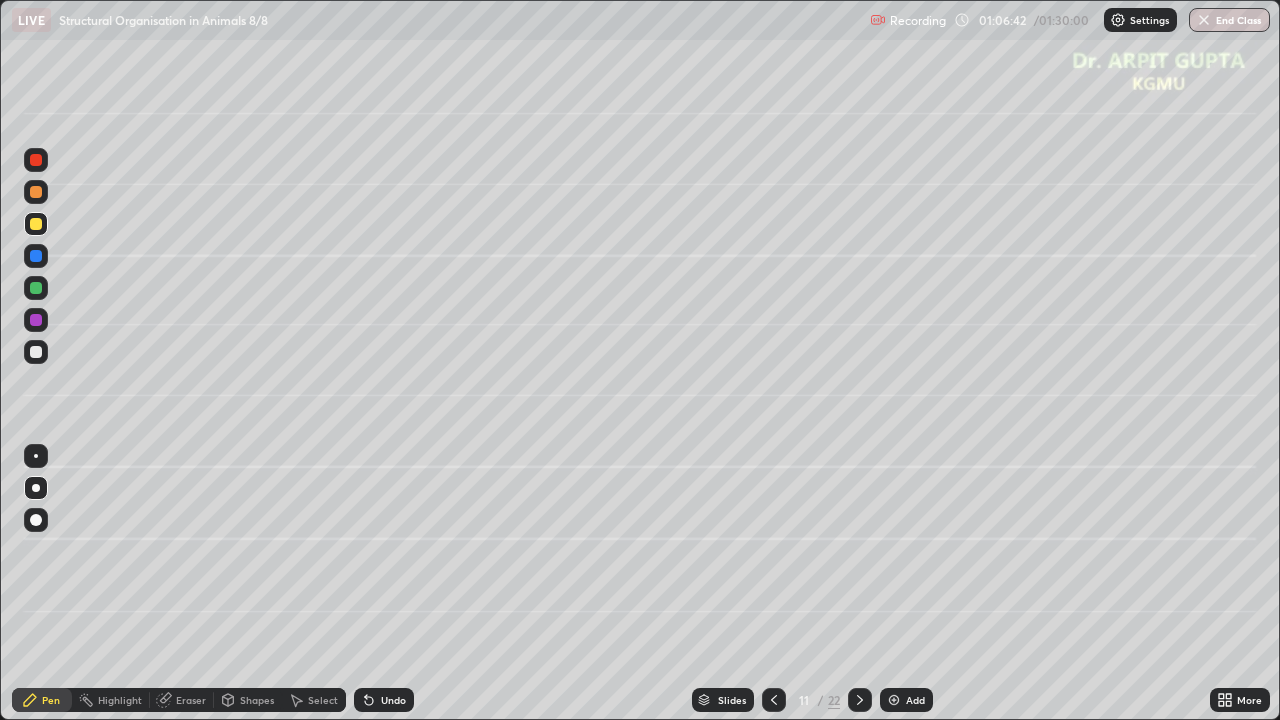 click at bounding box center [36, 352] 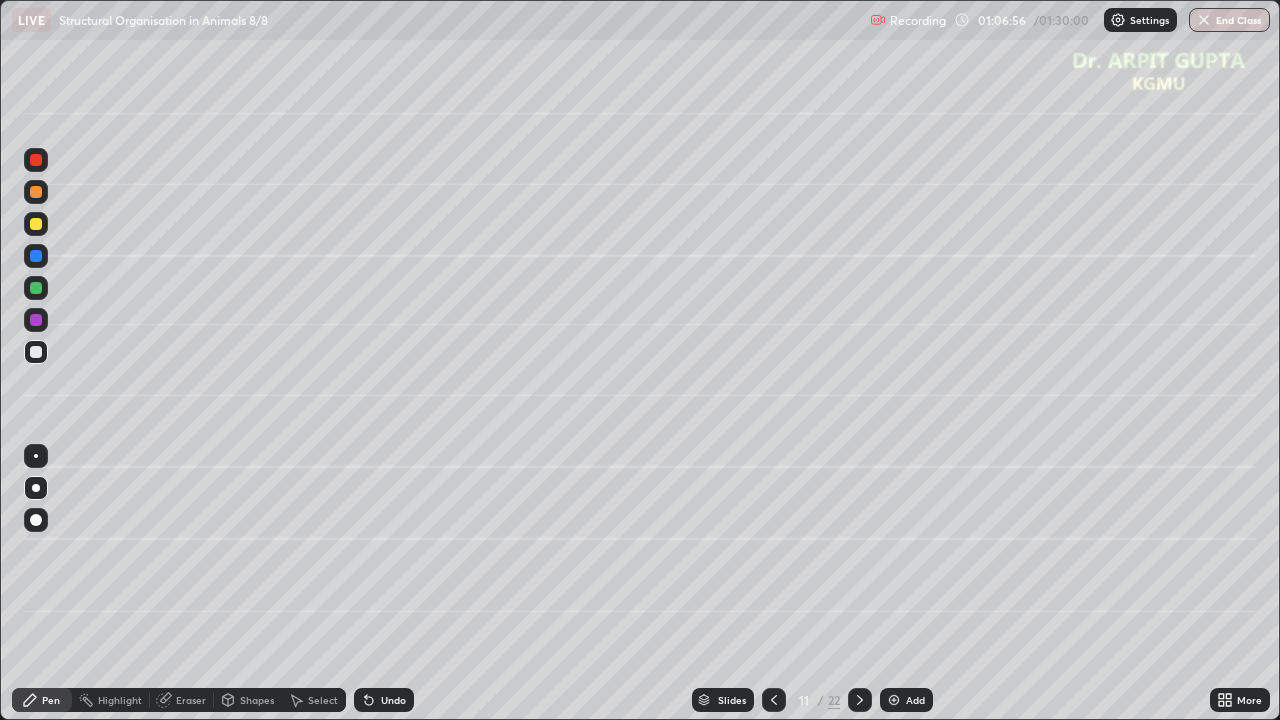 click on "Undo" at bounding box center (384, 700) 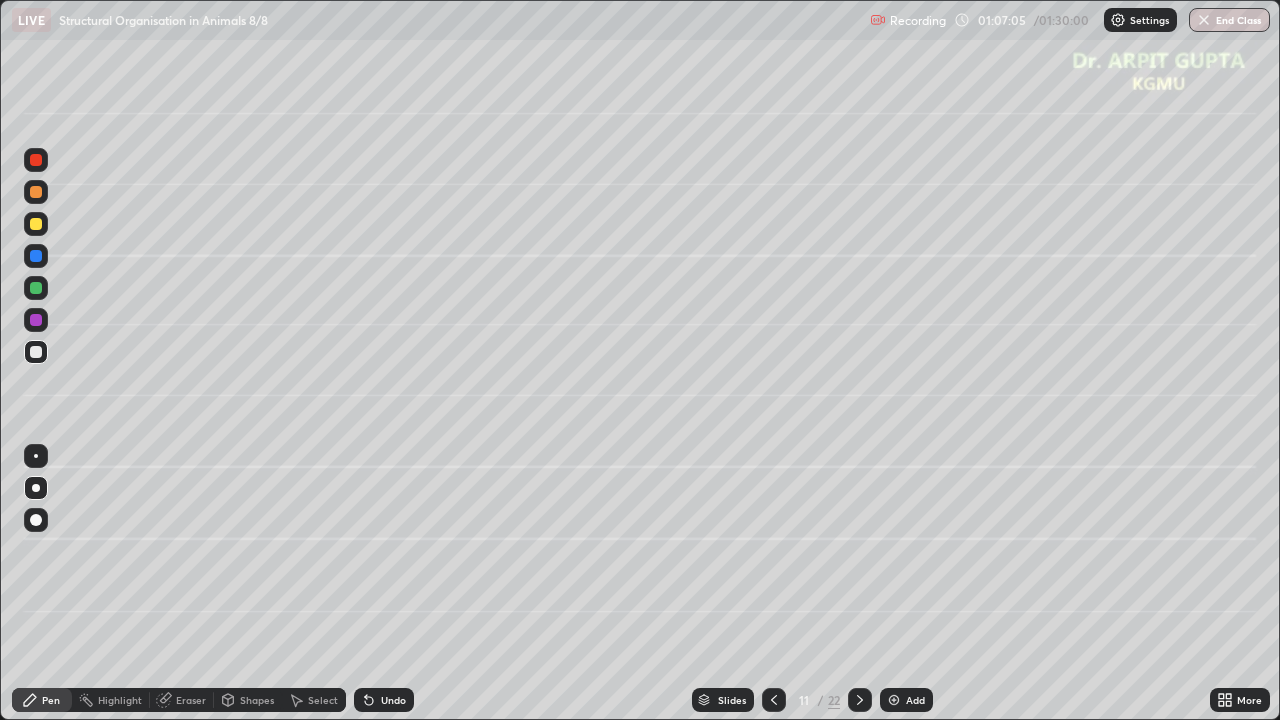 click on "Undo" at bounding box center [384, 700] 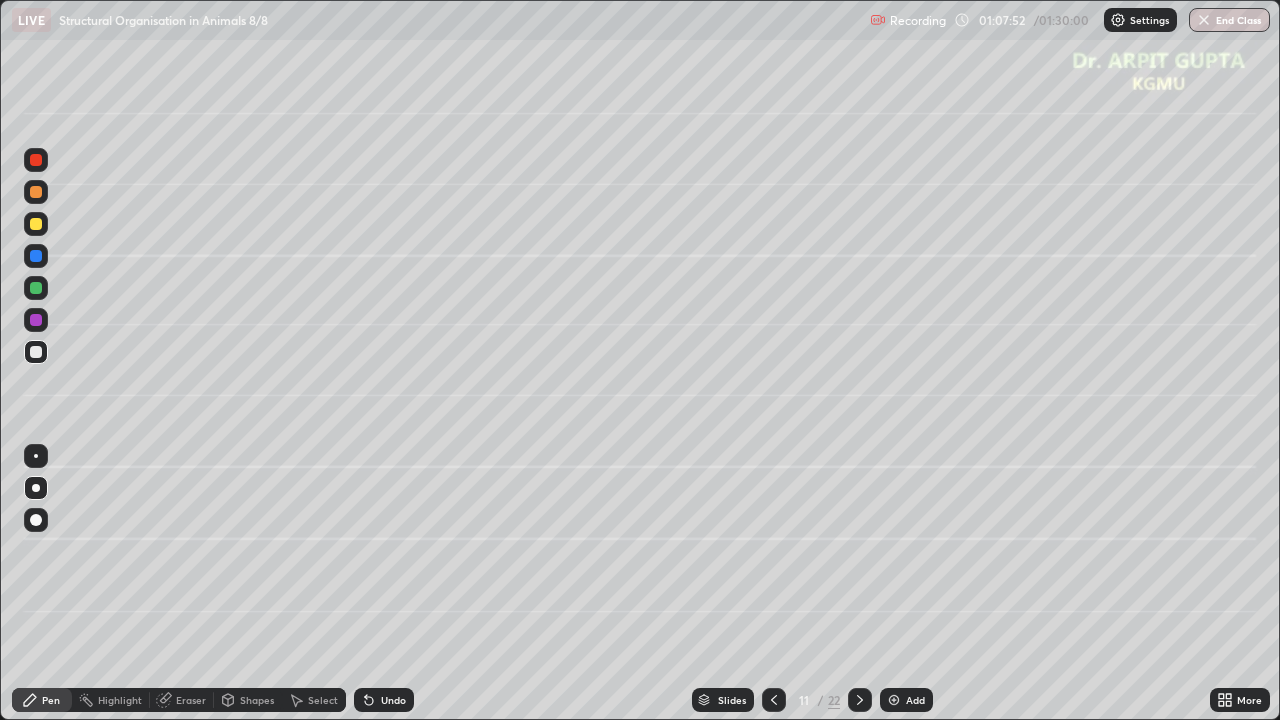 click 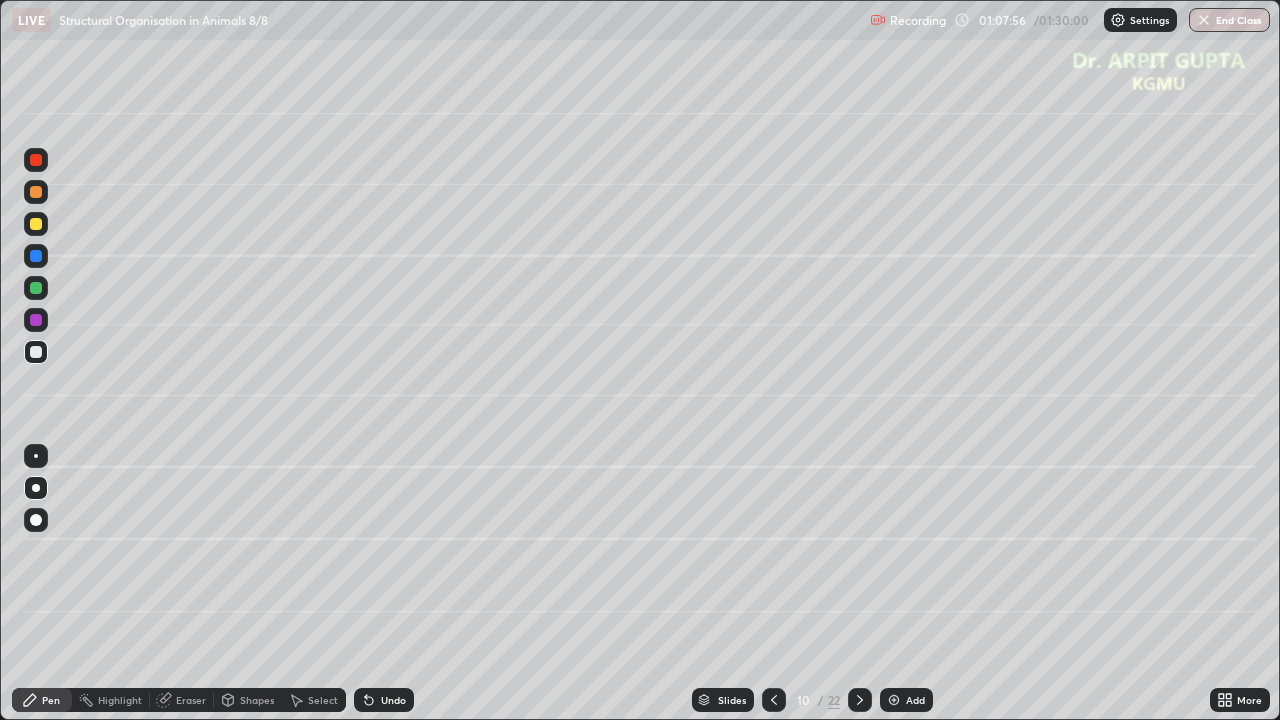 click at bounding box center [774, 700] 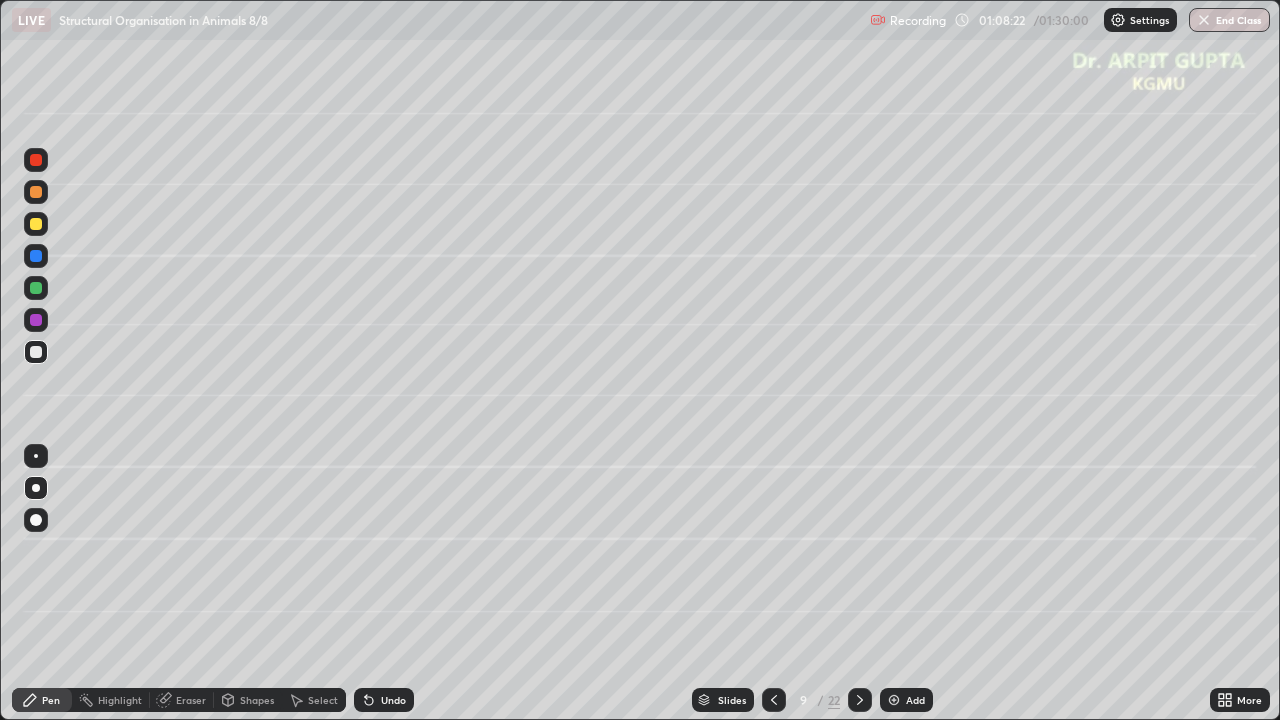 click on "Undo" at bounding box center (384, 700) 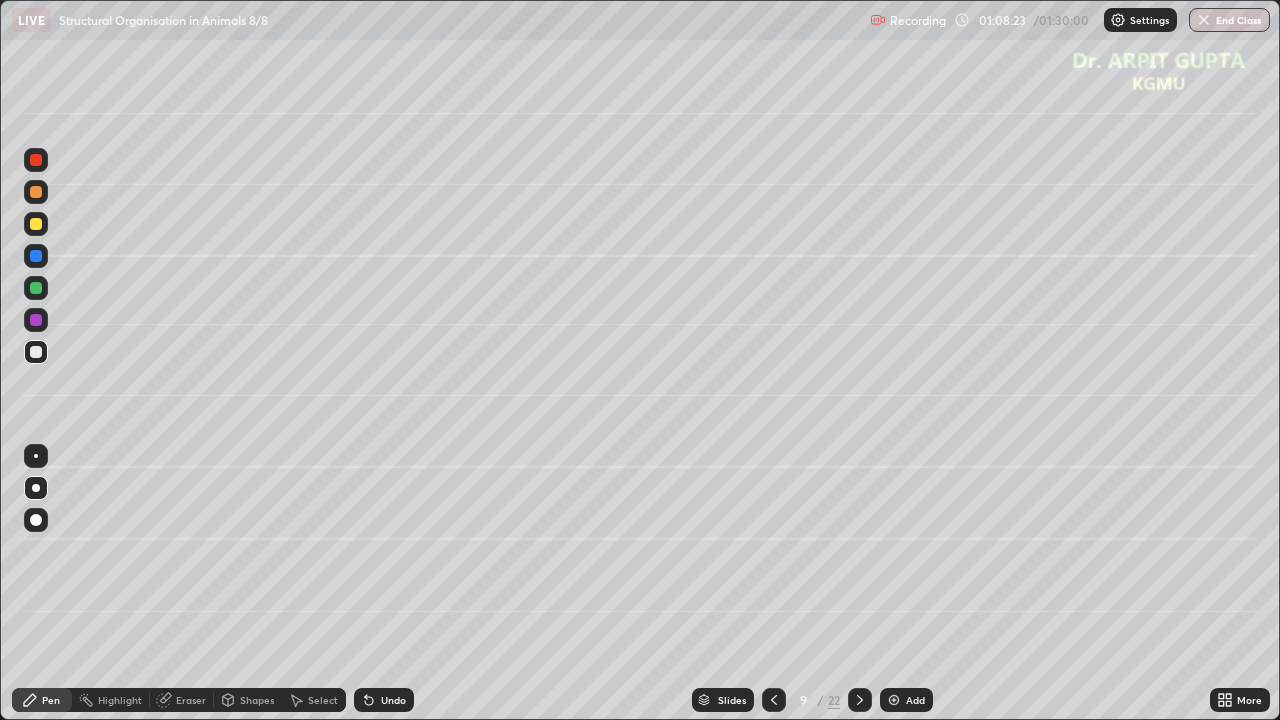 click on "Undo" at bounding box center (393, 700) 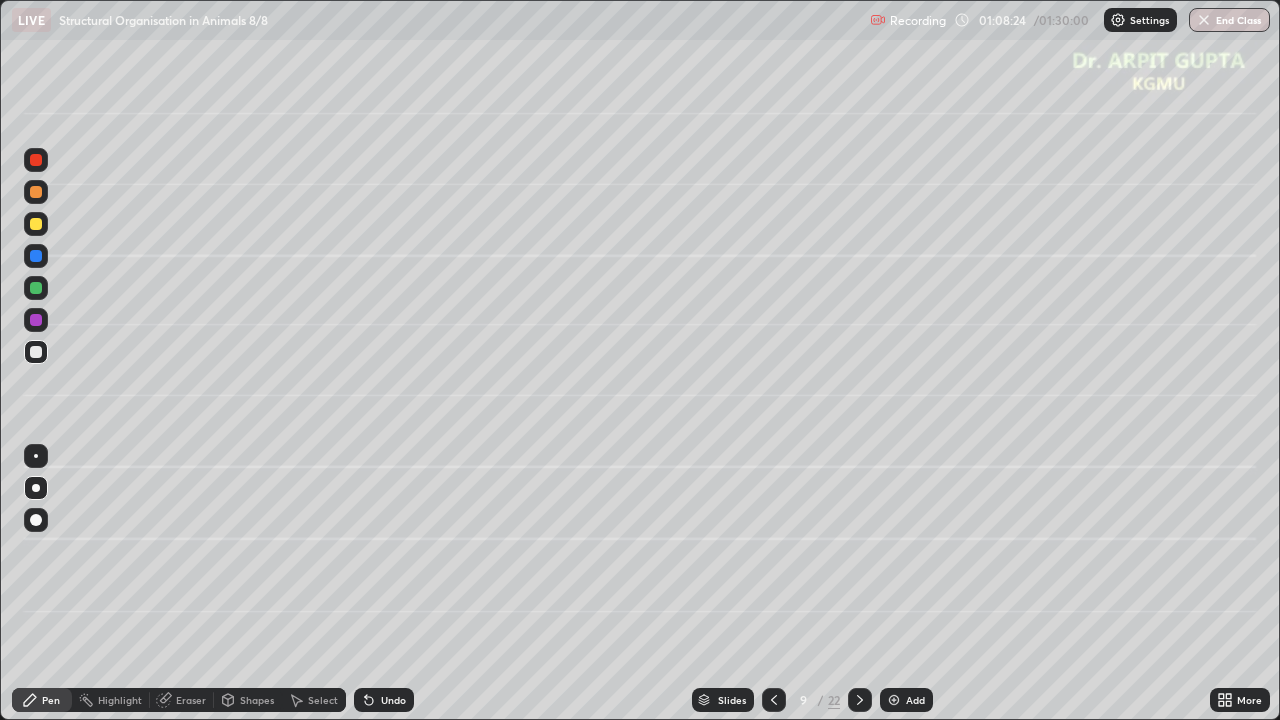 click on "Undo" at bounding box center [393, 700] 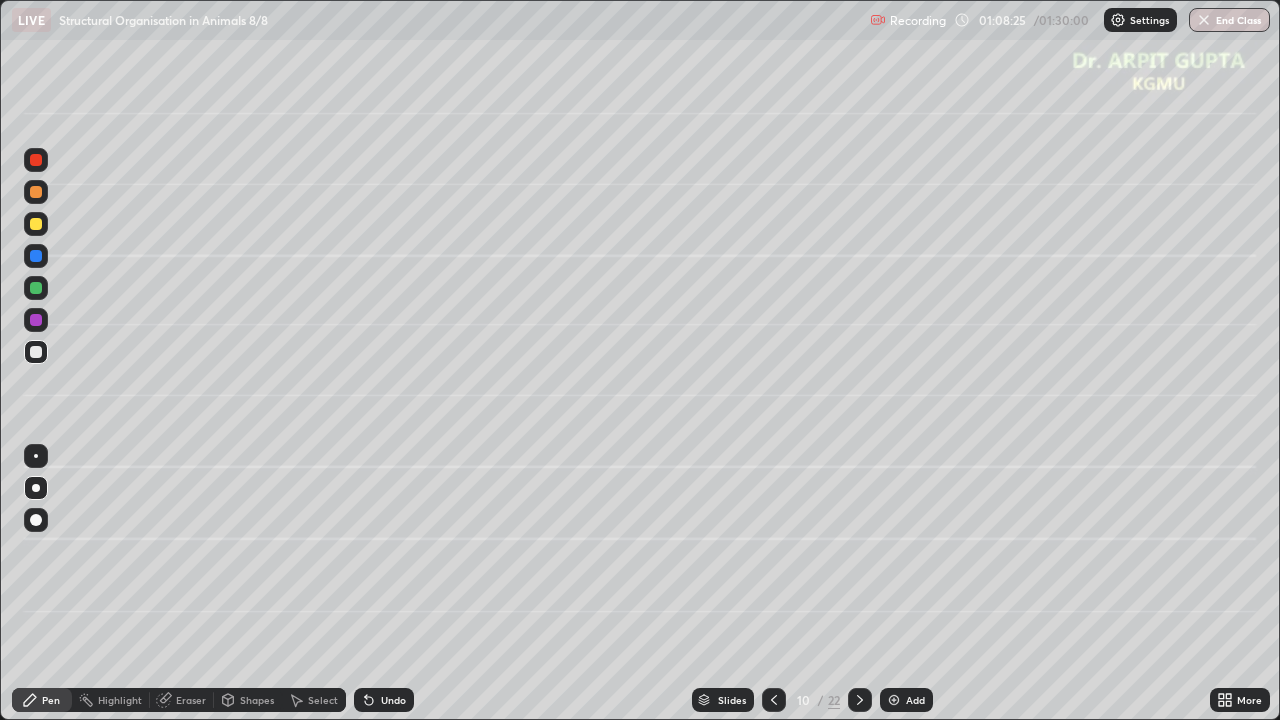 click 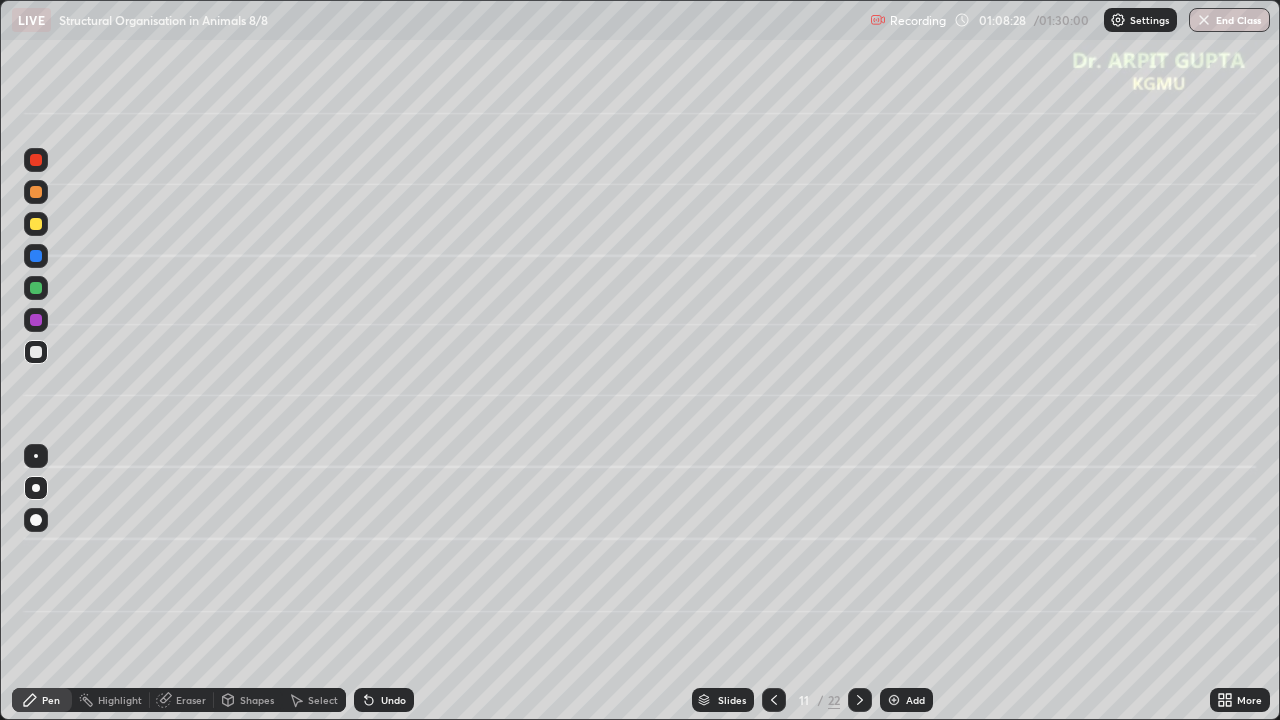 click at bounding box center (36, 224) 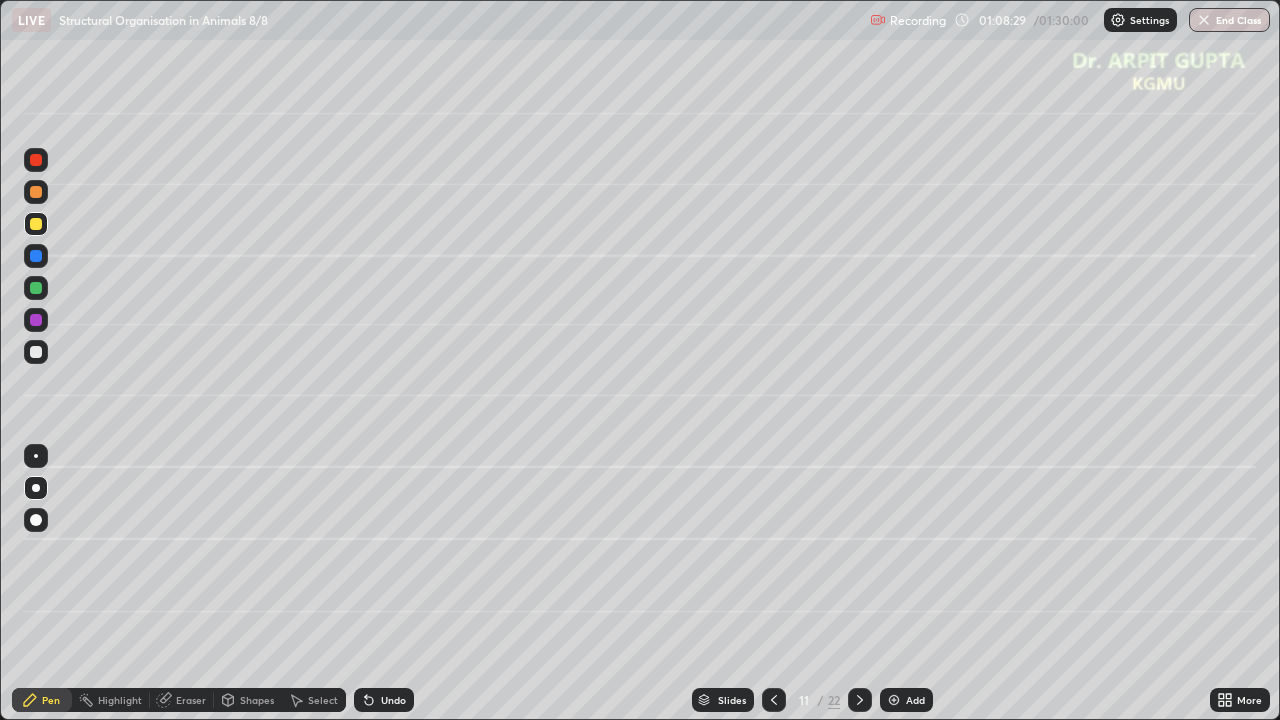 click at bounding box center (36, 520) 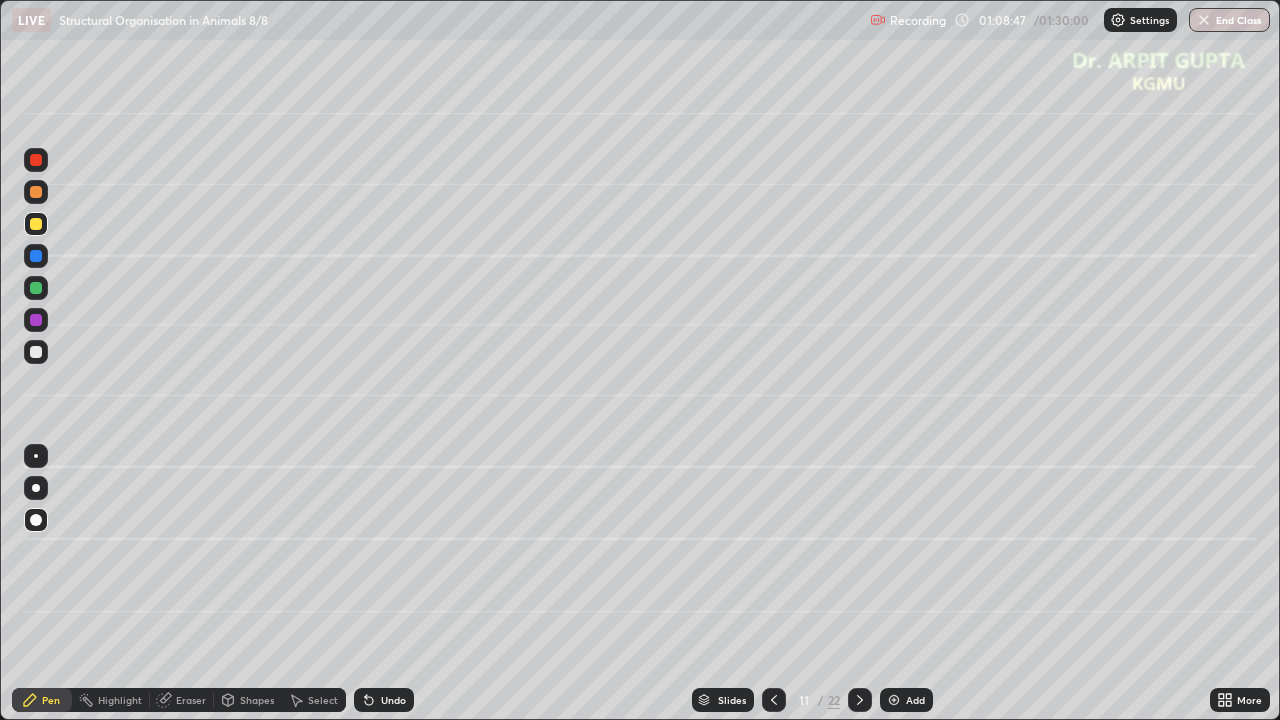 click at bounding box center (36, 352) 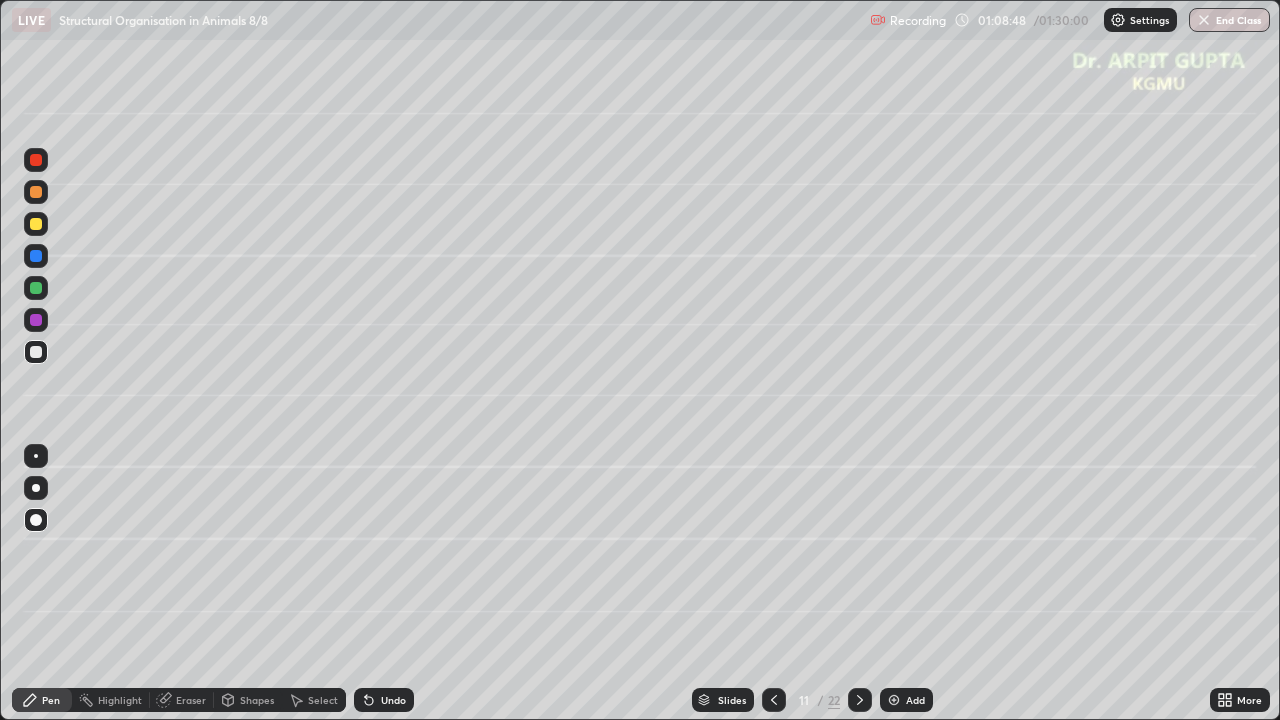 click at bounding box center [36, 352] 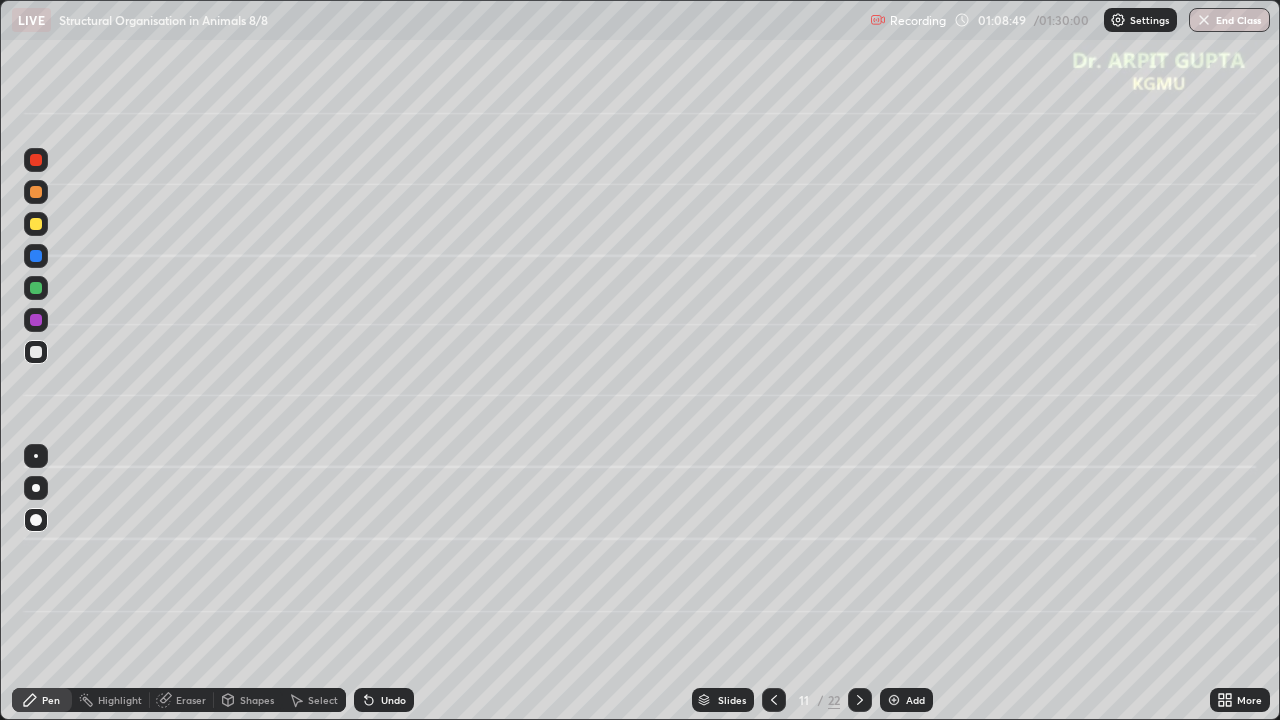 click at bounding box center [36, 288] 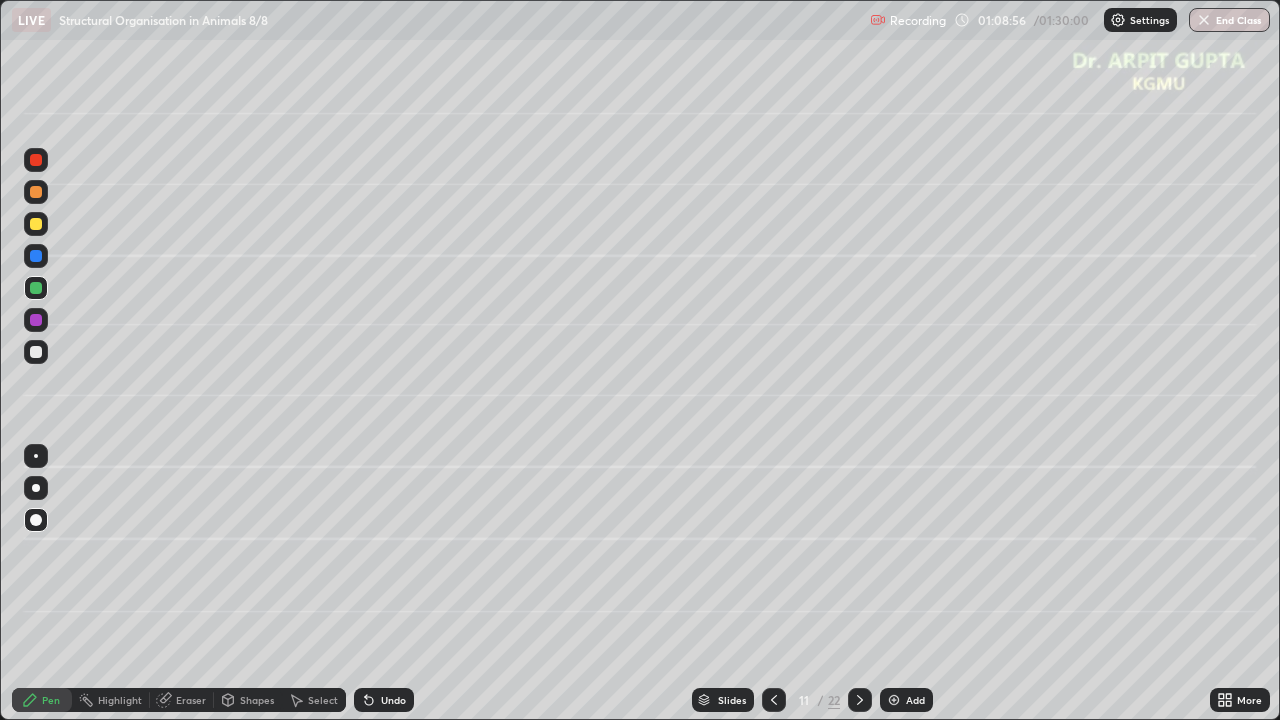 click 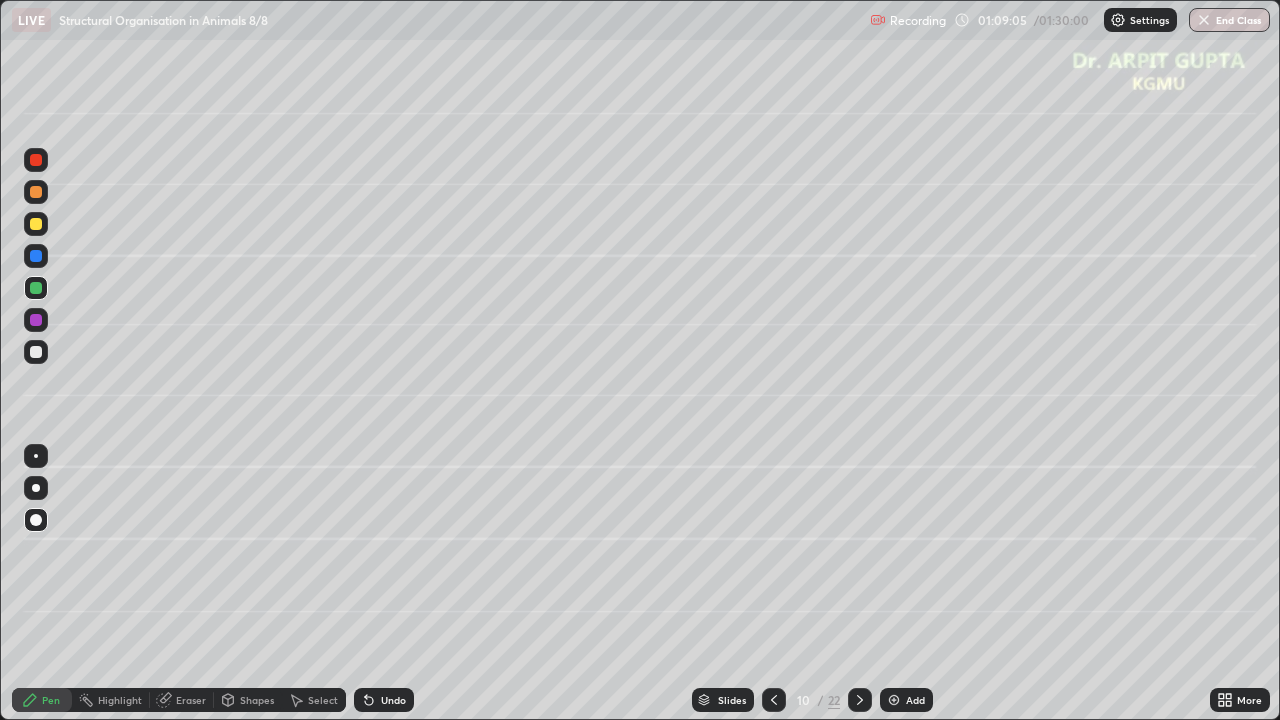 click 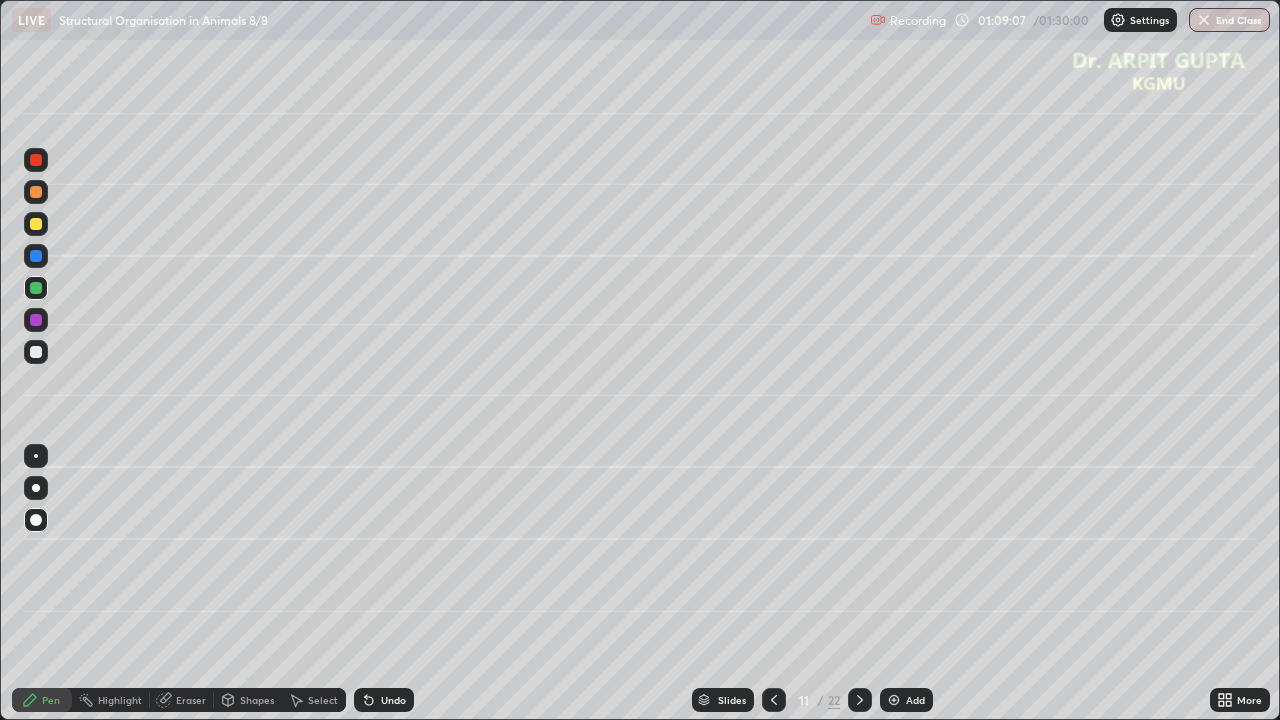 click at bounding box center [36, 288] 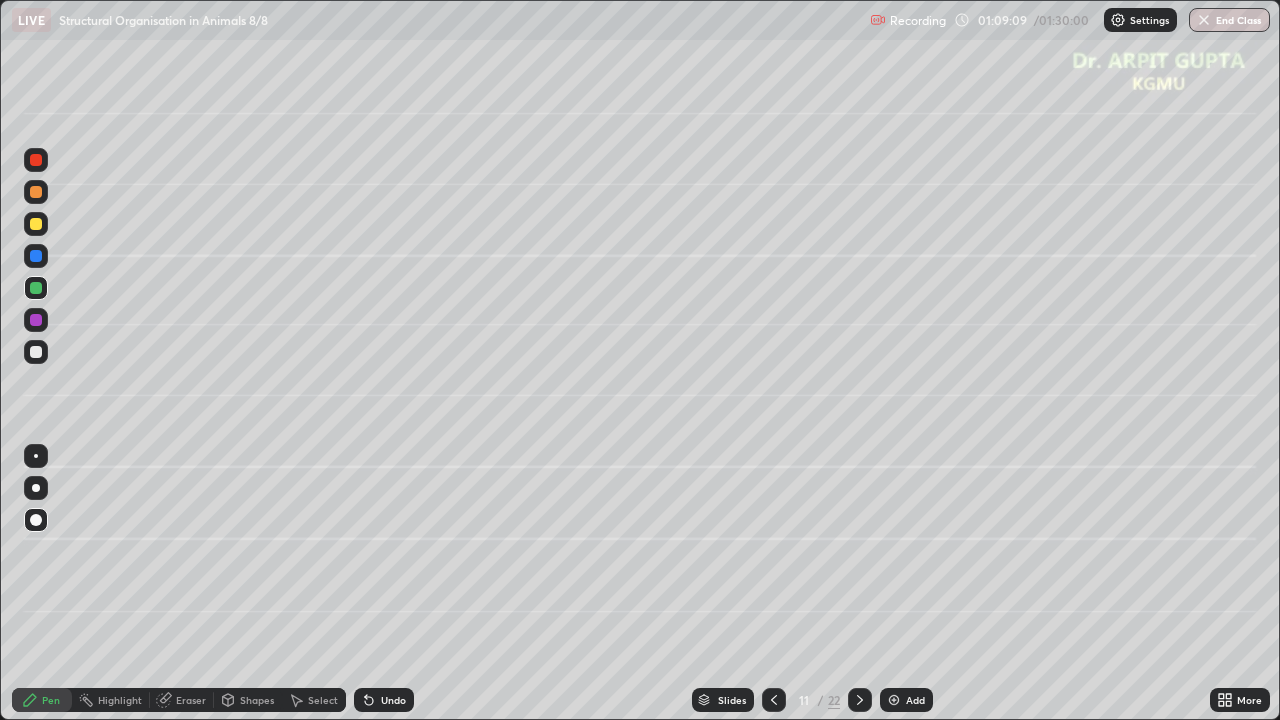 click 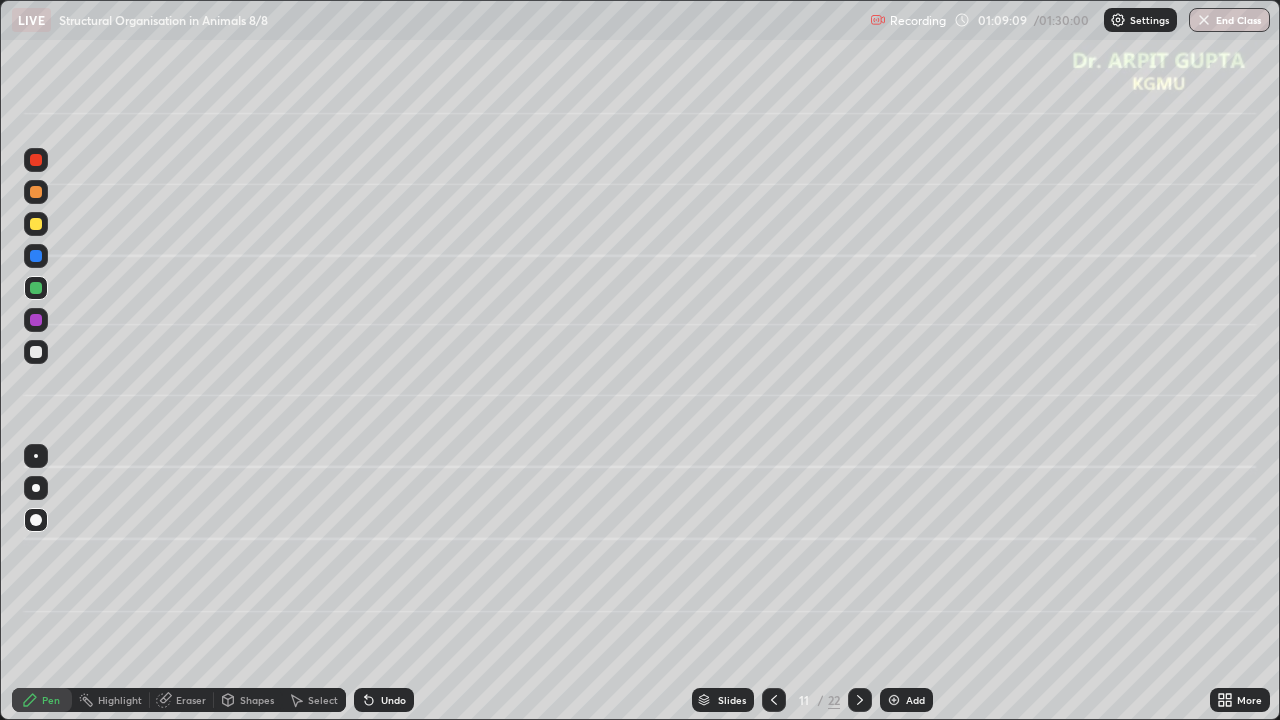 click 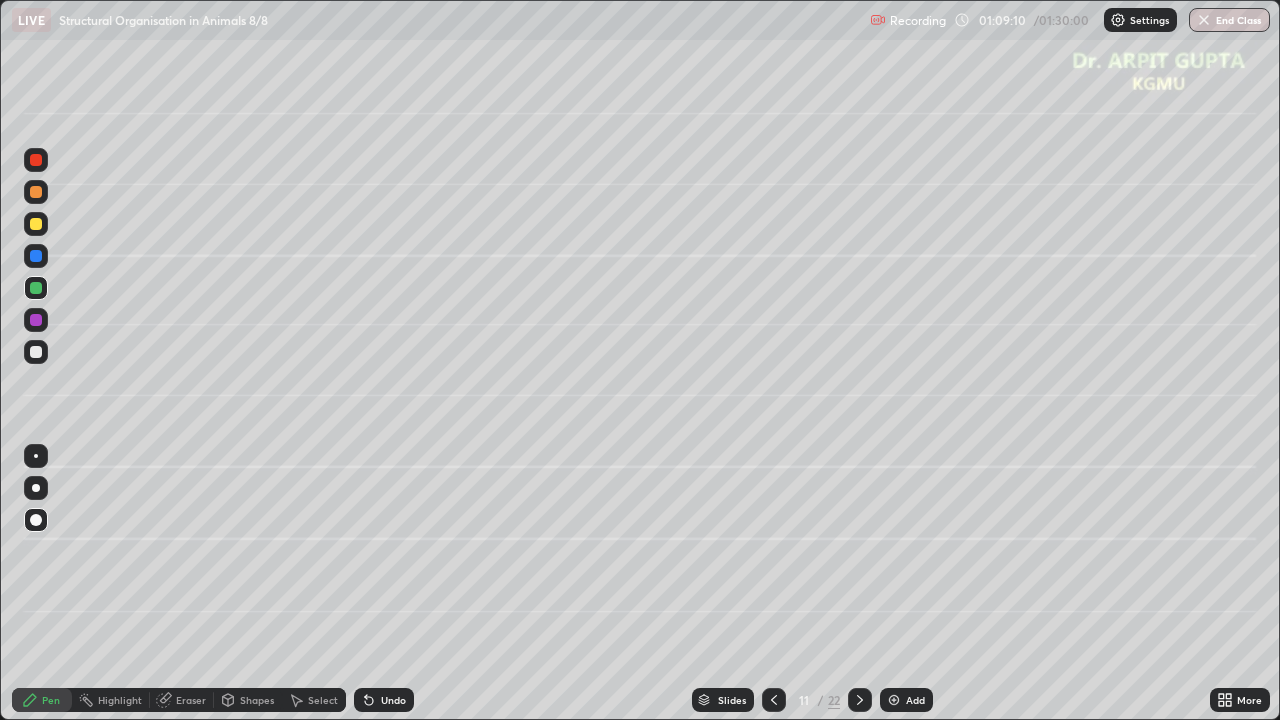 click at bounding box center [36, 488] 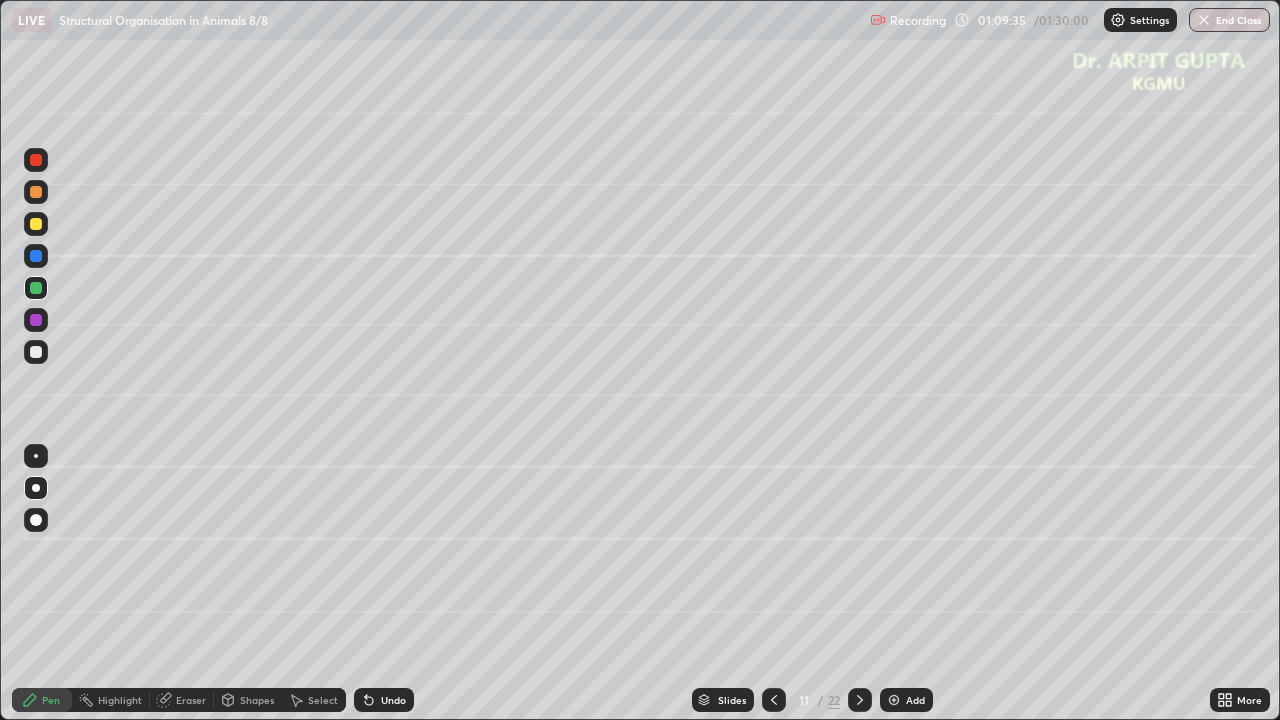 click 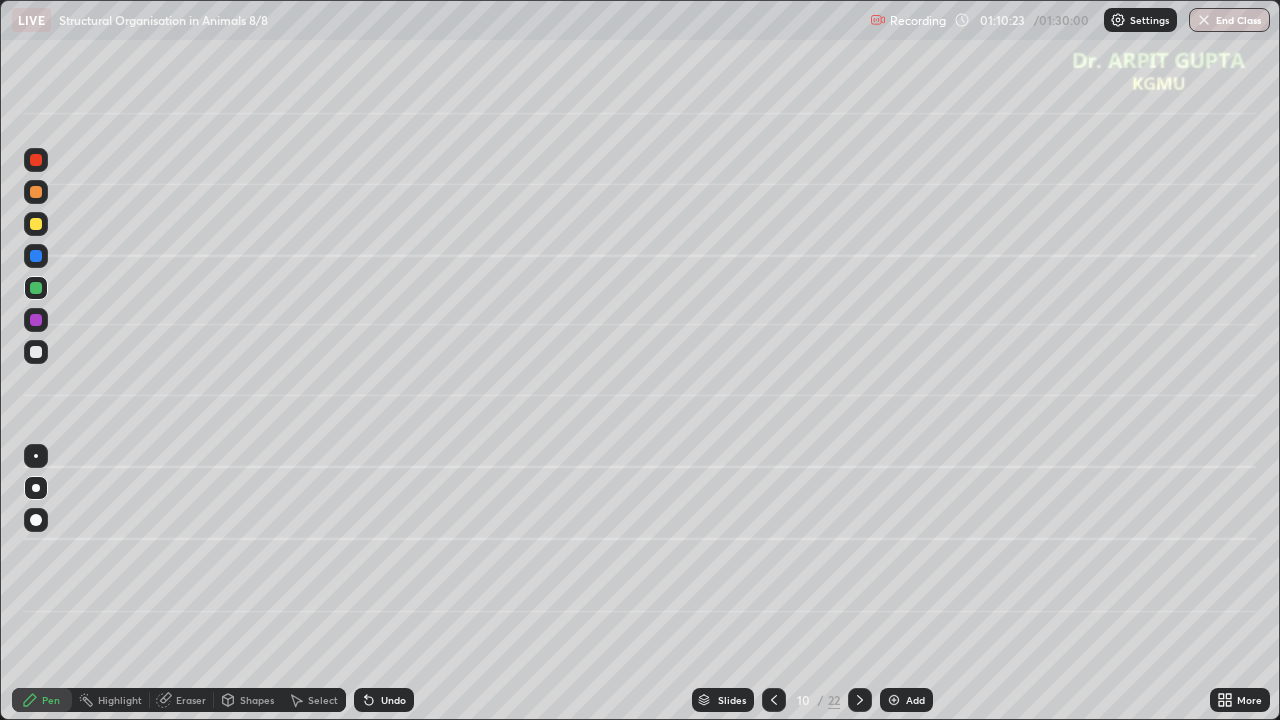 click 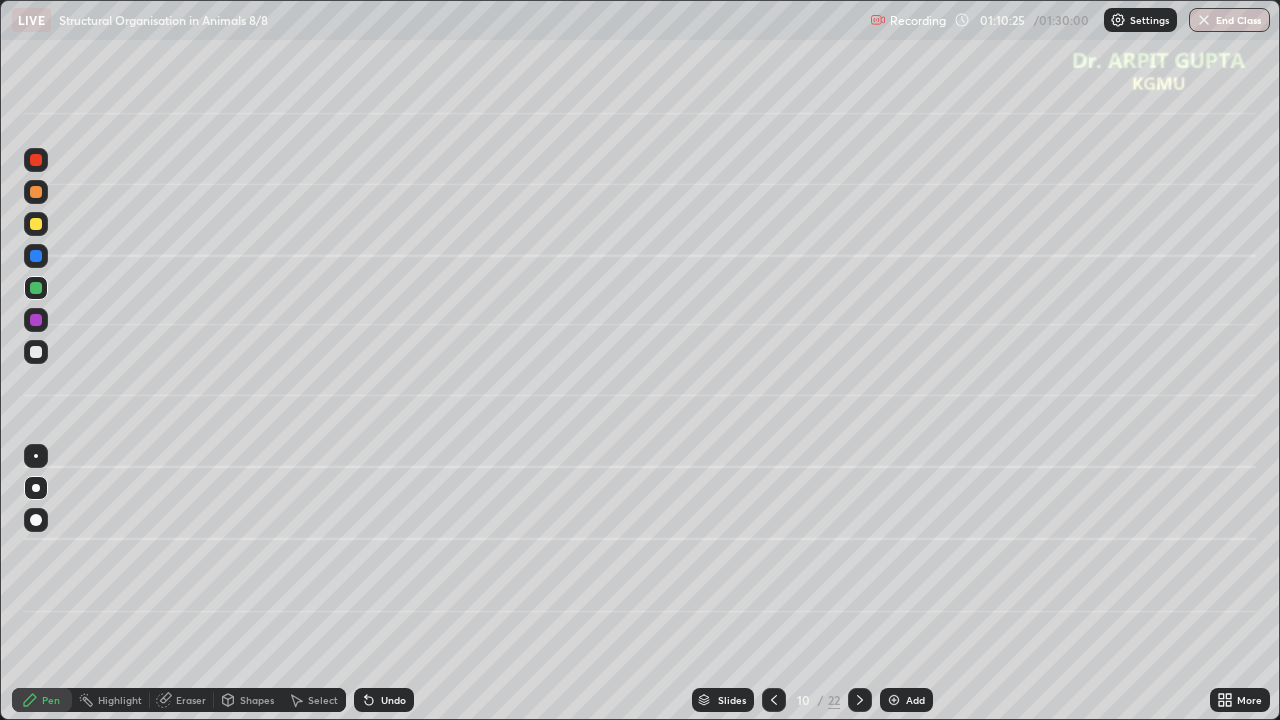 click 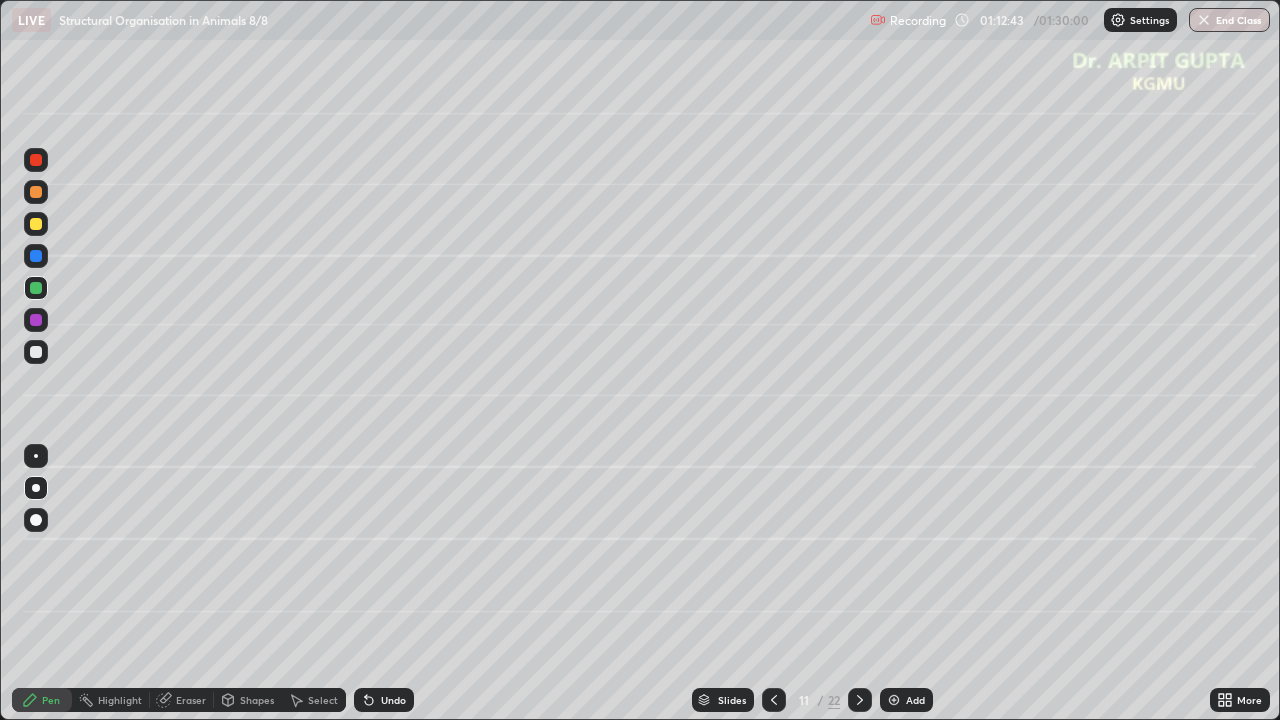 click 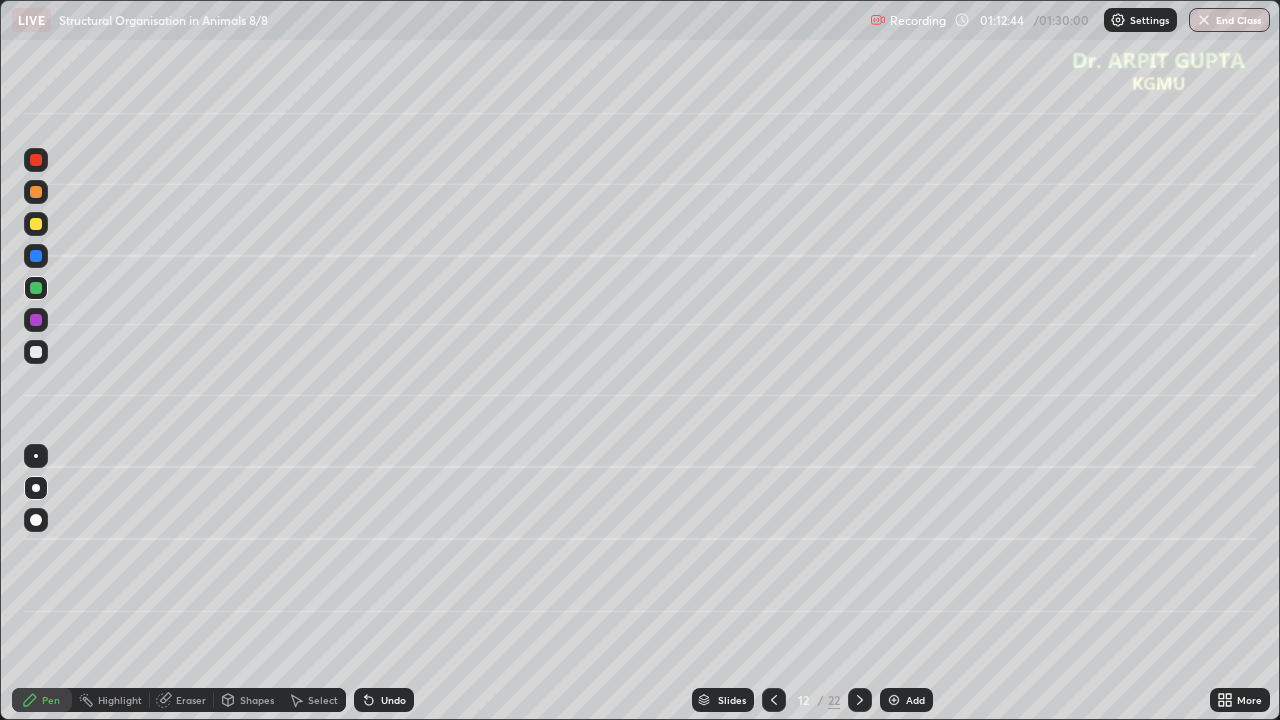click at bounding box center [36, 224] 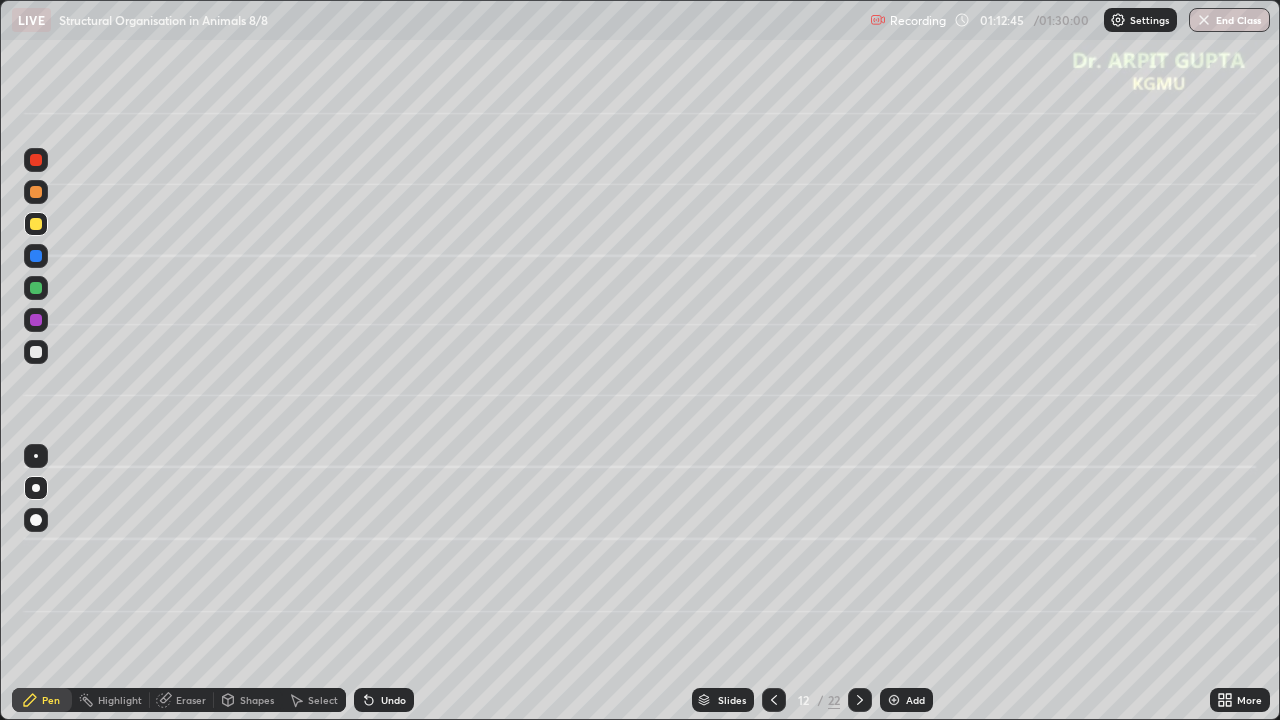 click at bounding box center (36, 520) 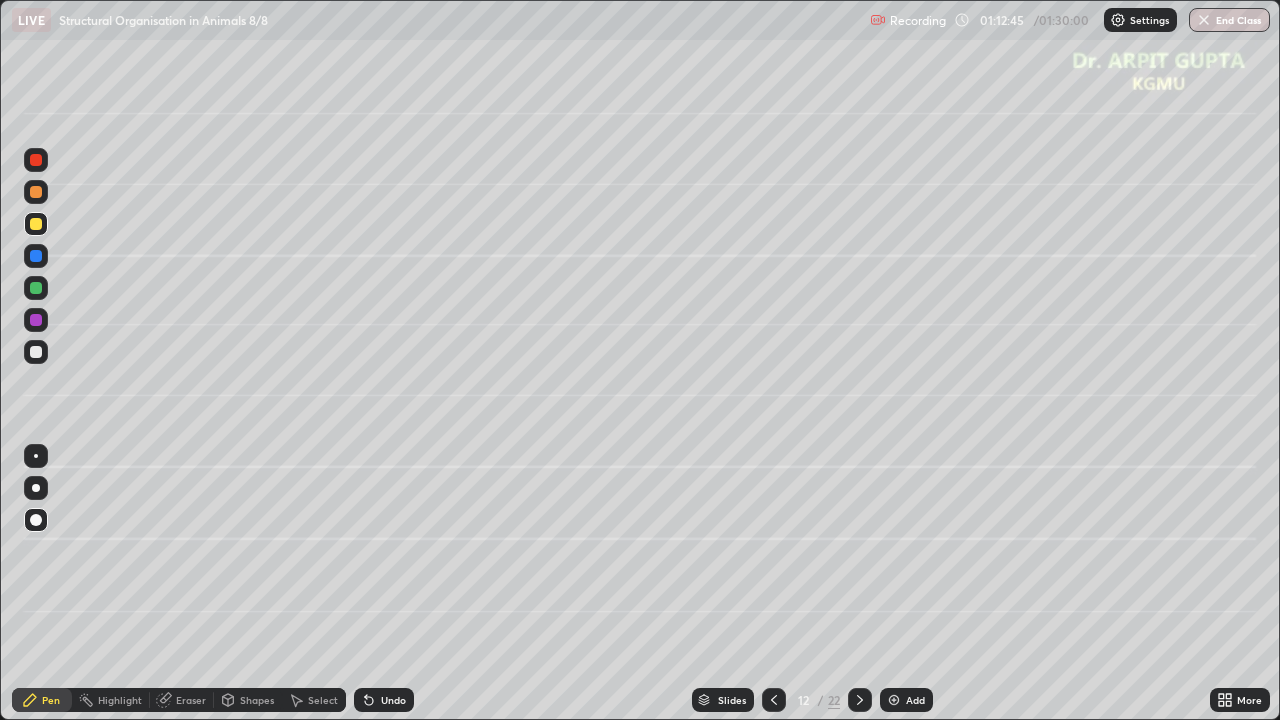 click at bounding box center [36, 488] 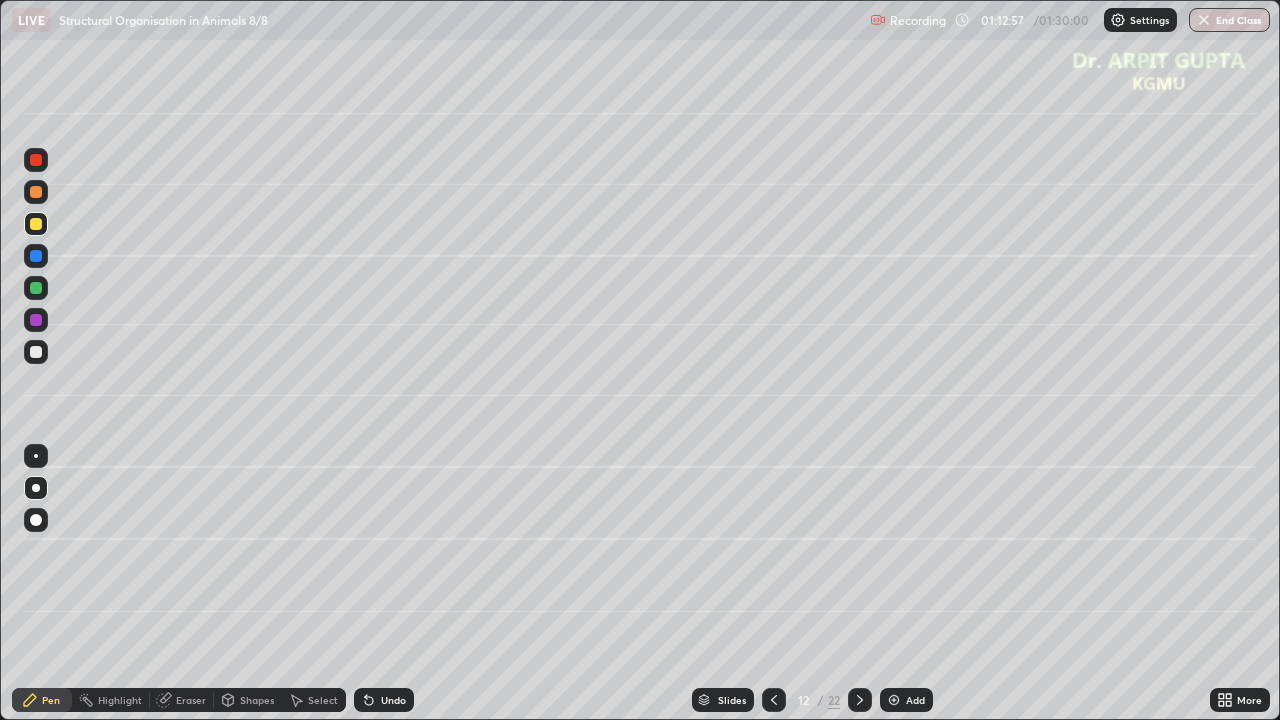 click at bounding box center (36, 288) 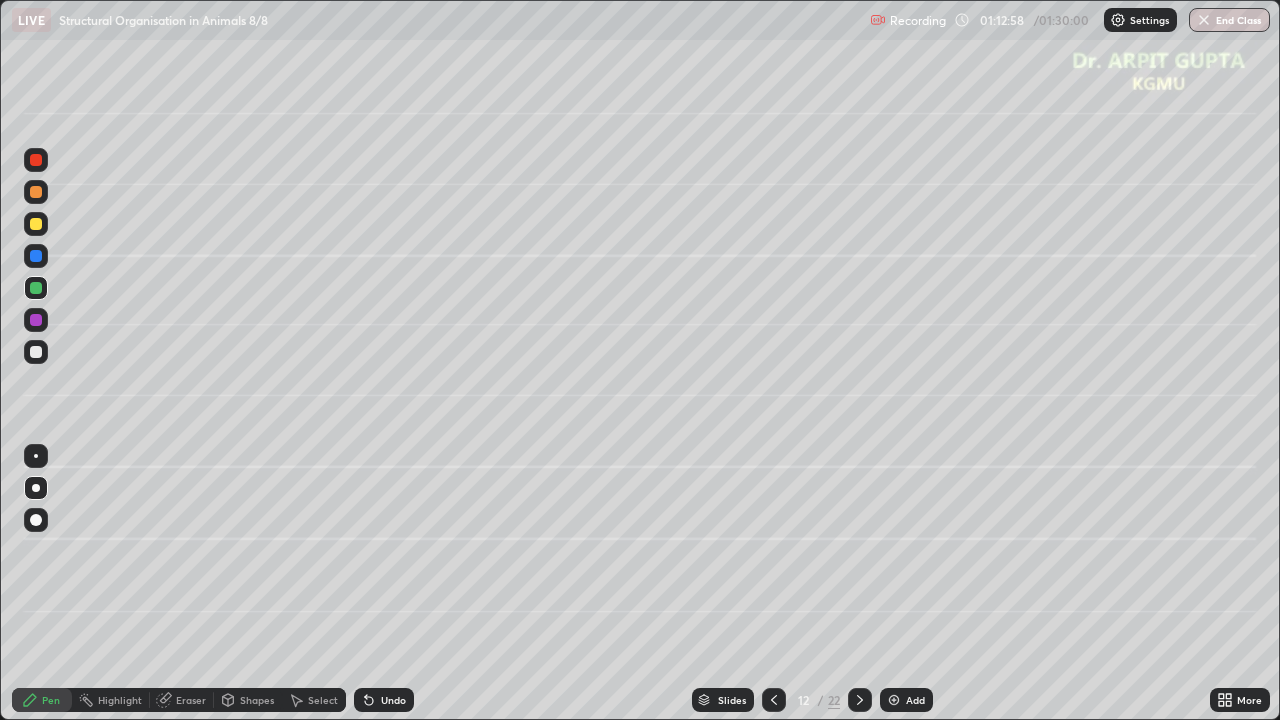 click at bounding box center (36, 488) 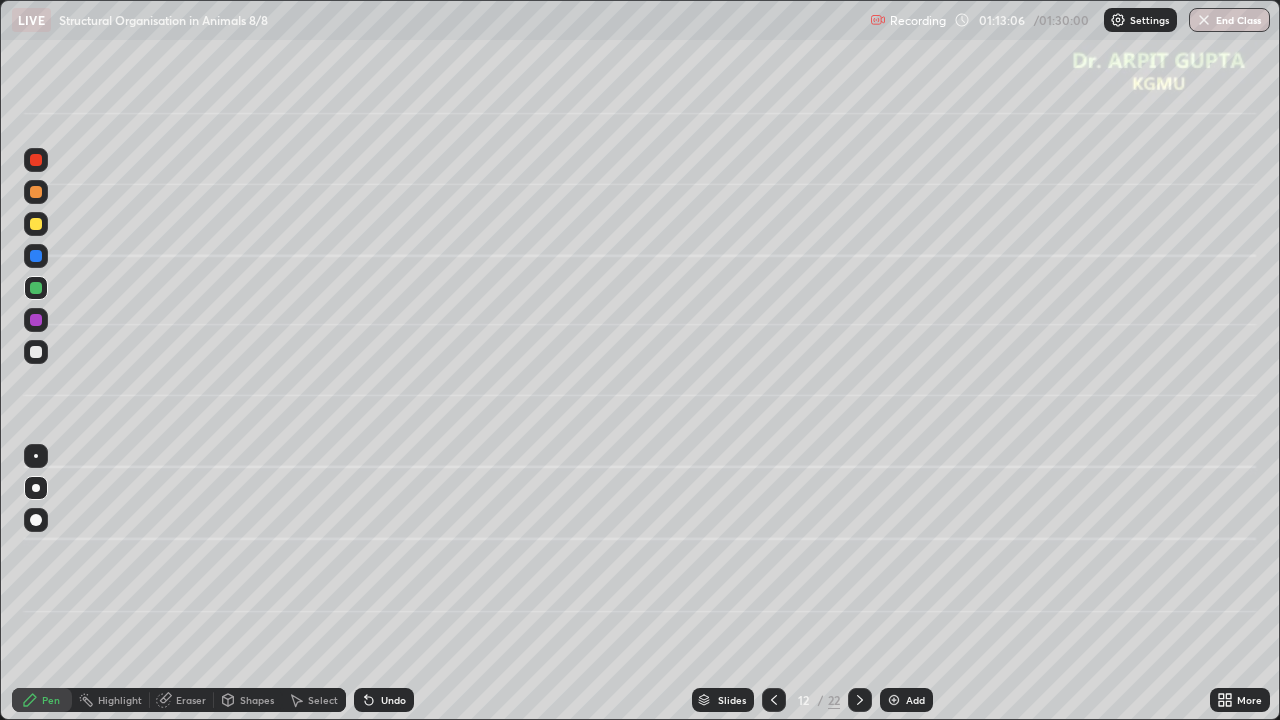 click at bounding box center (36, 352) 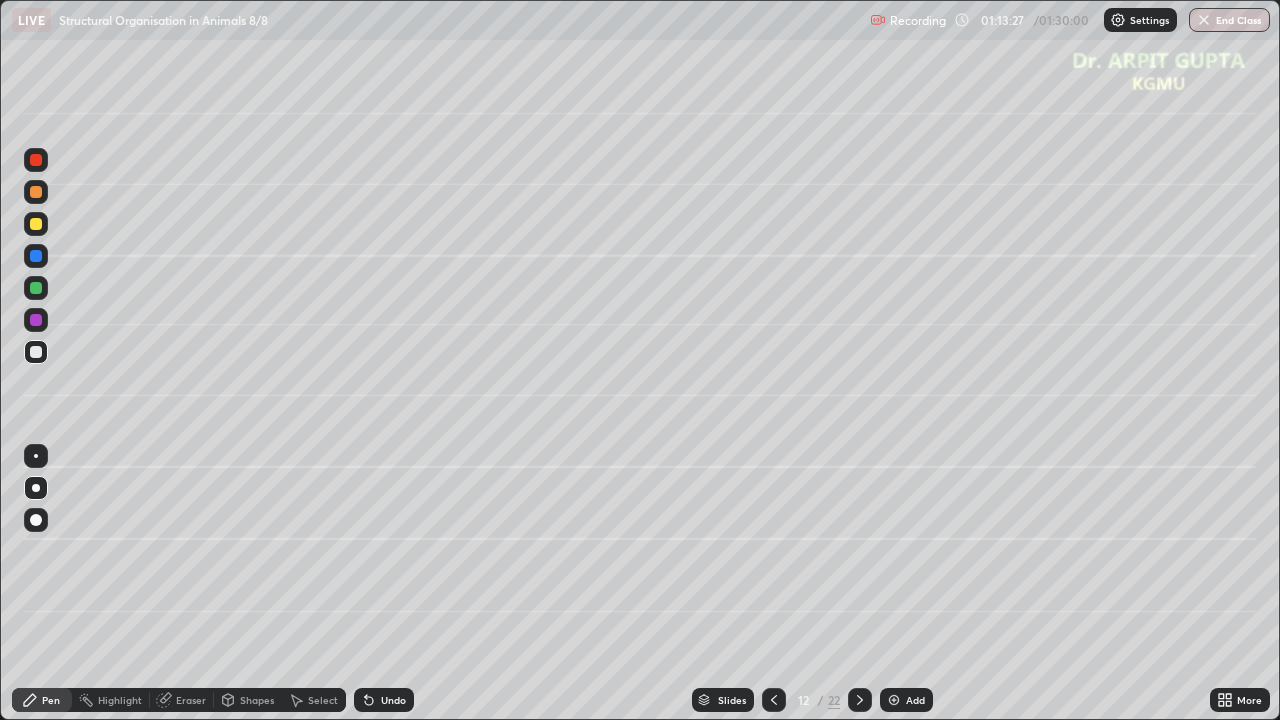 click at bounding box center [36, 224] 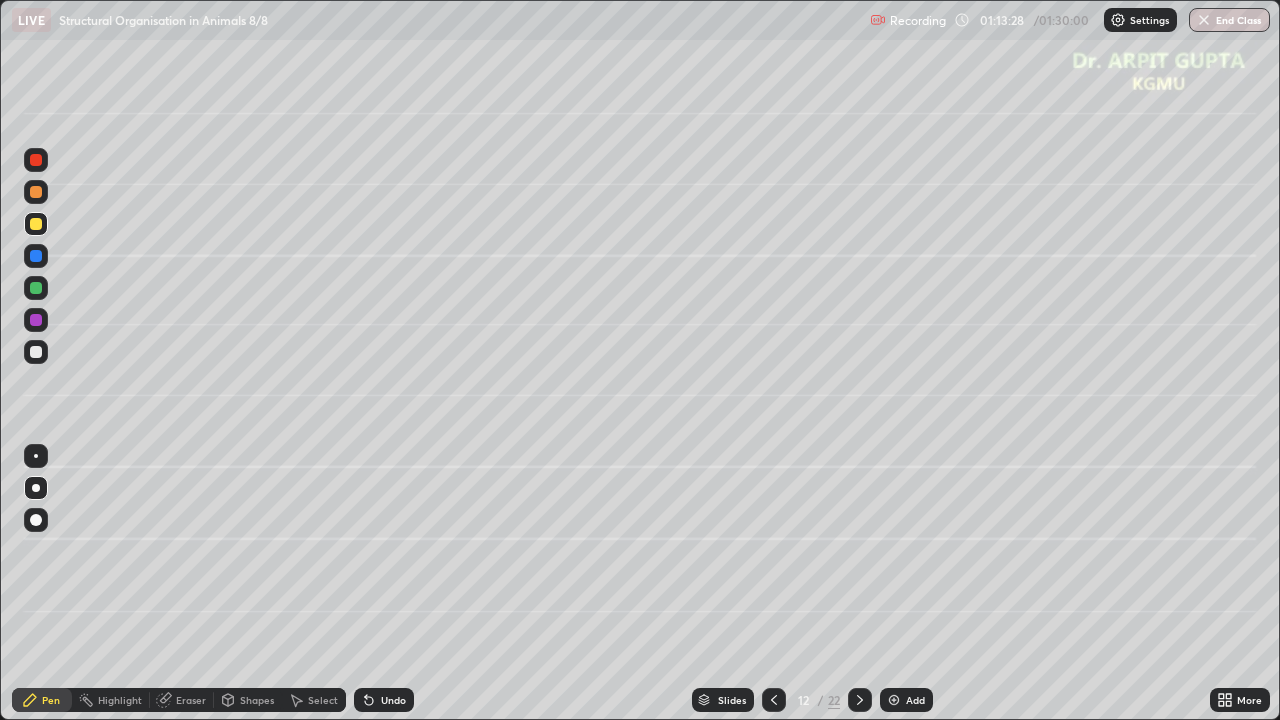 click at bounding box center [36, 192] 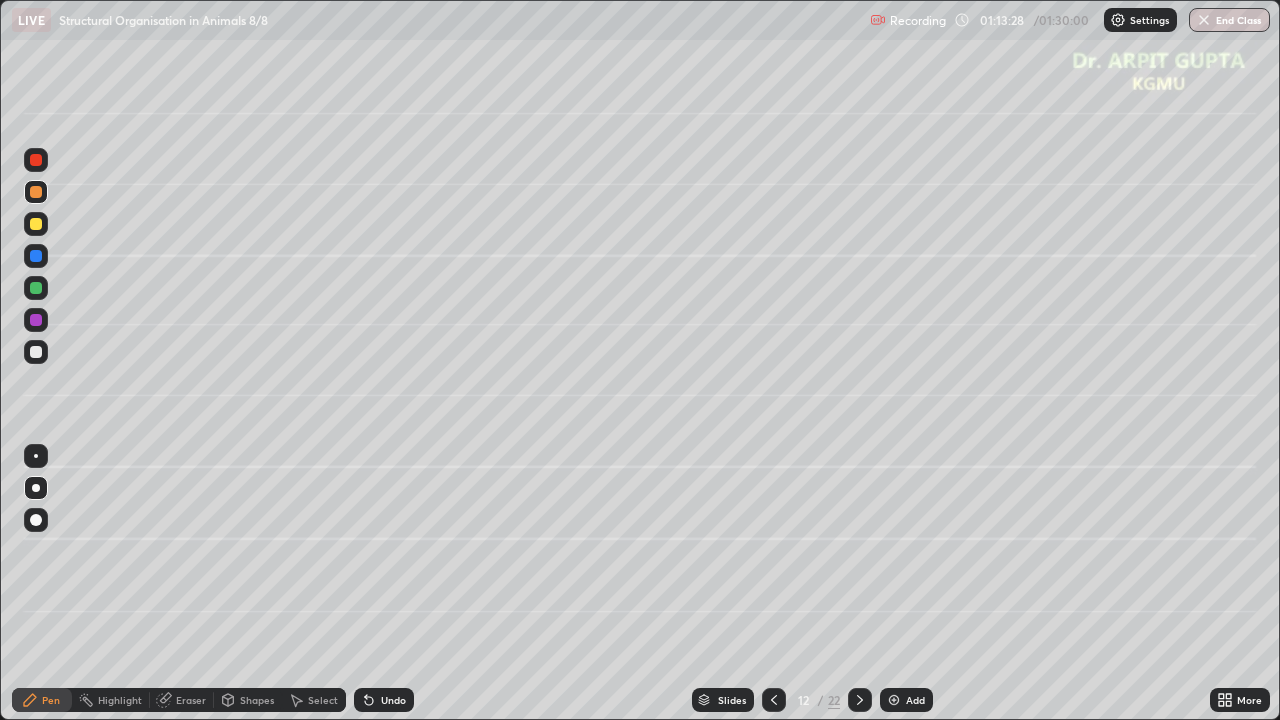 click at bounding box center [36, 520] 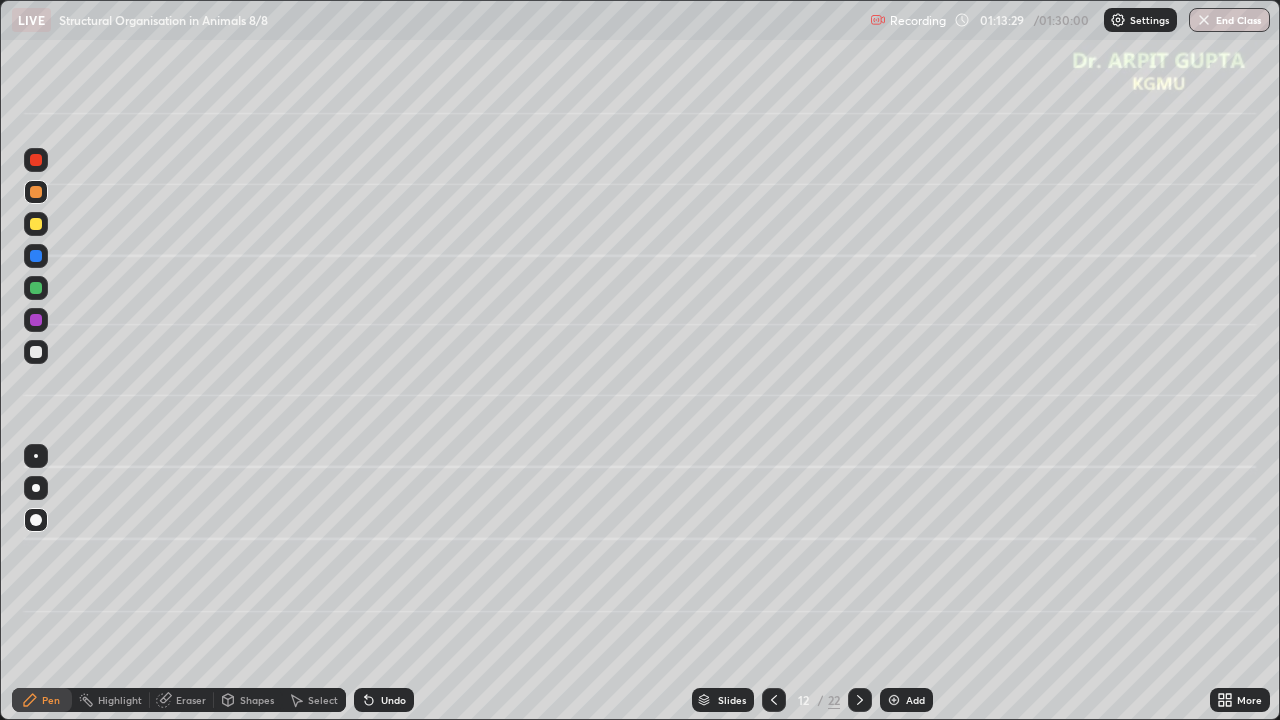click at bounding box center (36, 488) 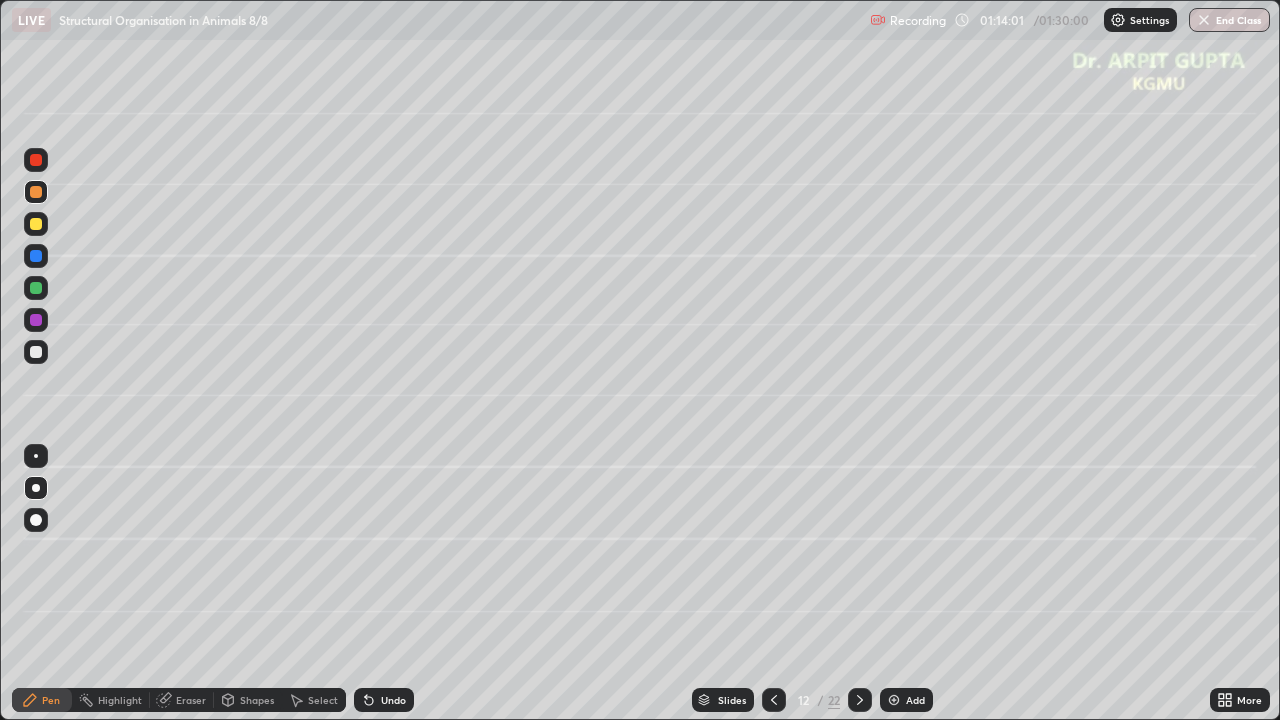 click at bounding box center (36, 352) 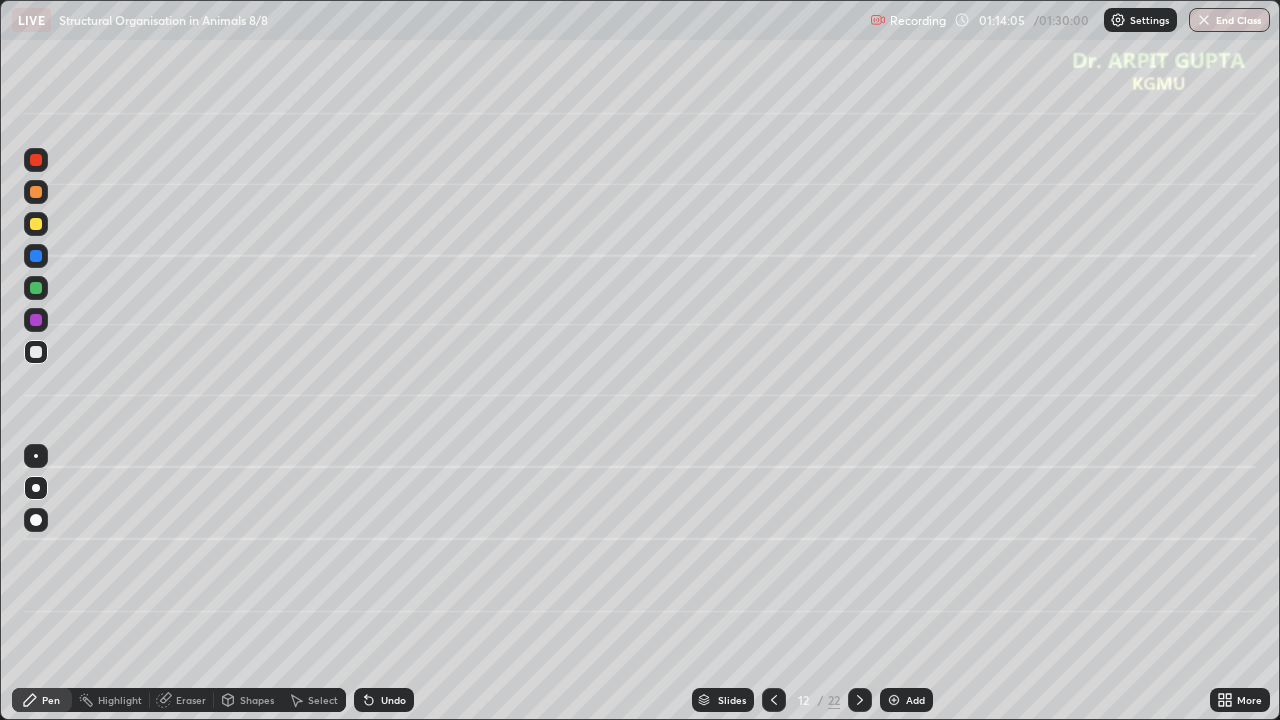 click at bounding box center (36, 352) 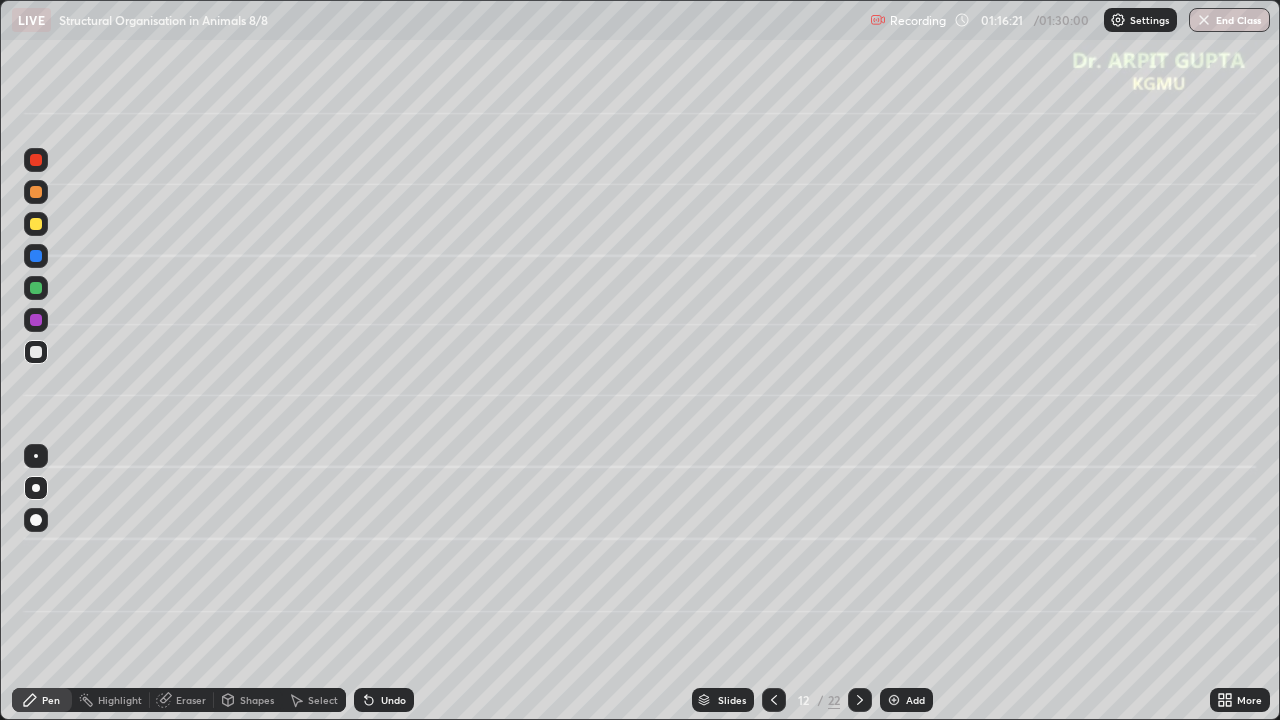 click on "Undo" at bounding box center [384, 700] 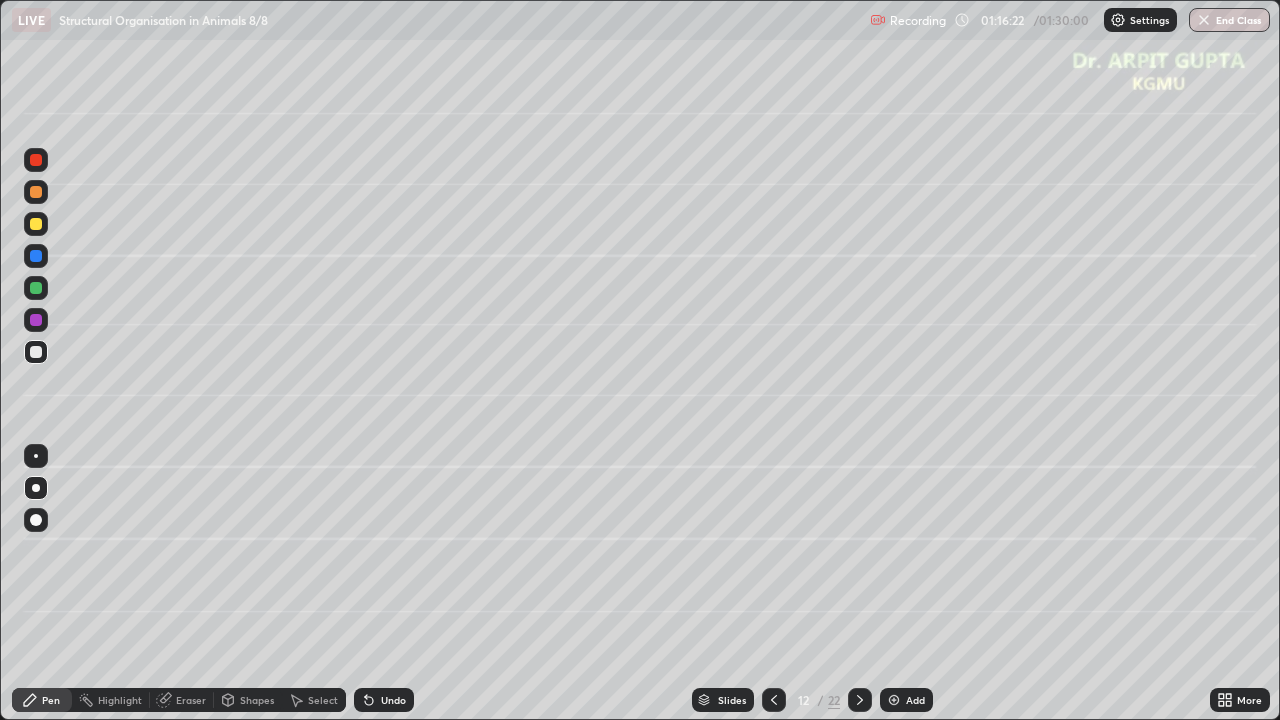 click on "Undo" at bounding box center [393, 700] 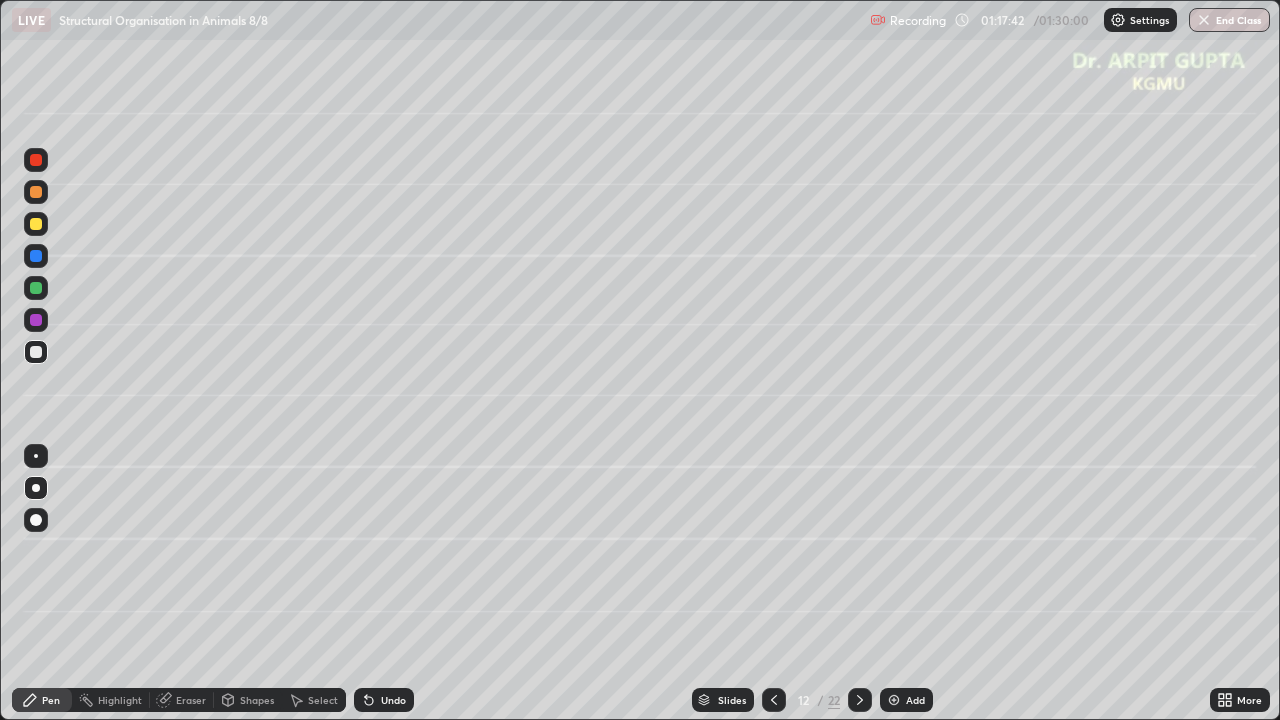 click on "Slides" at bounding box center [732, 700] 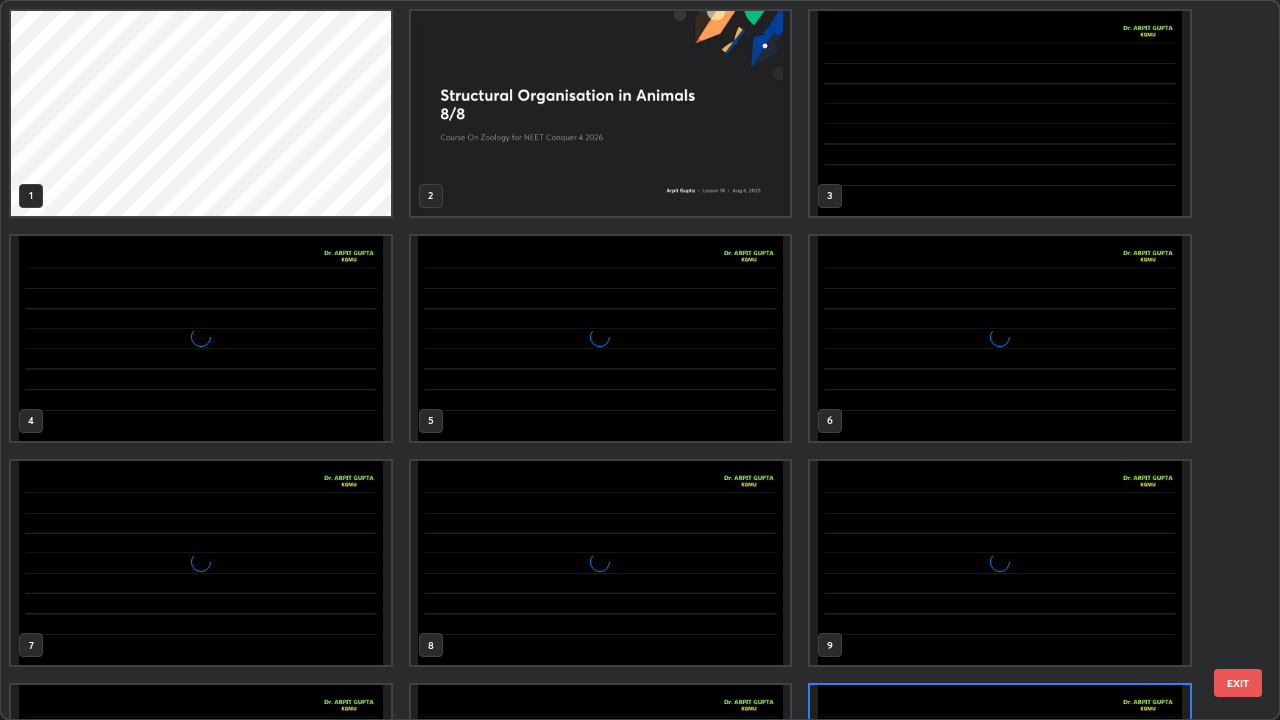 scroll, scrollTop: 180, scrollLeft: 0, axis: vertical 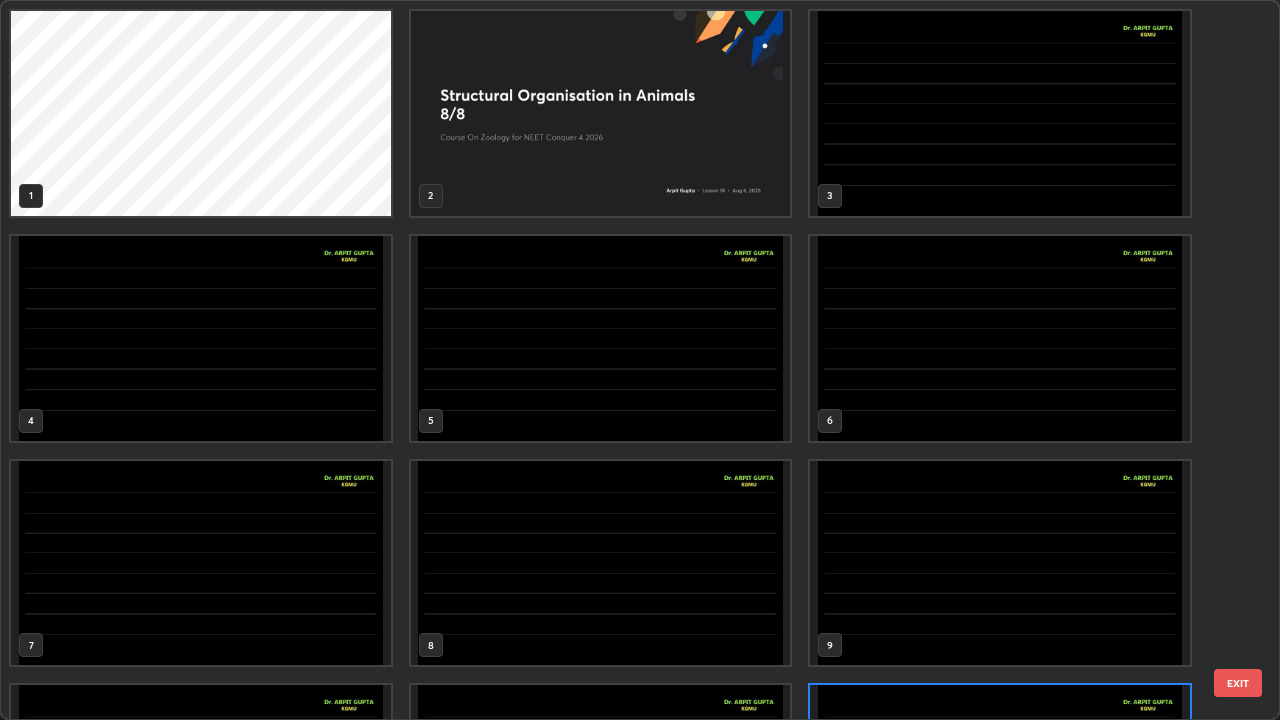click at bounding box center [1000, 338] 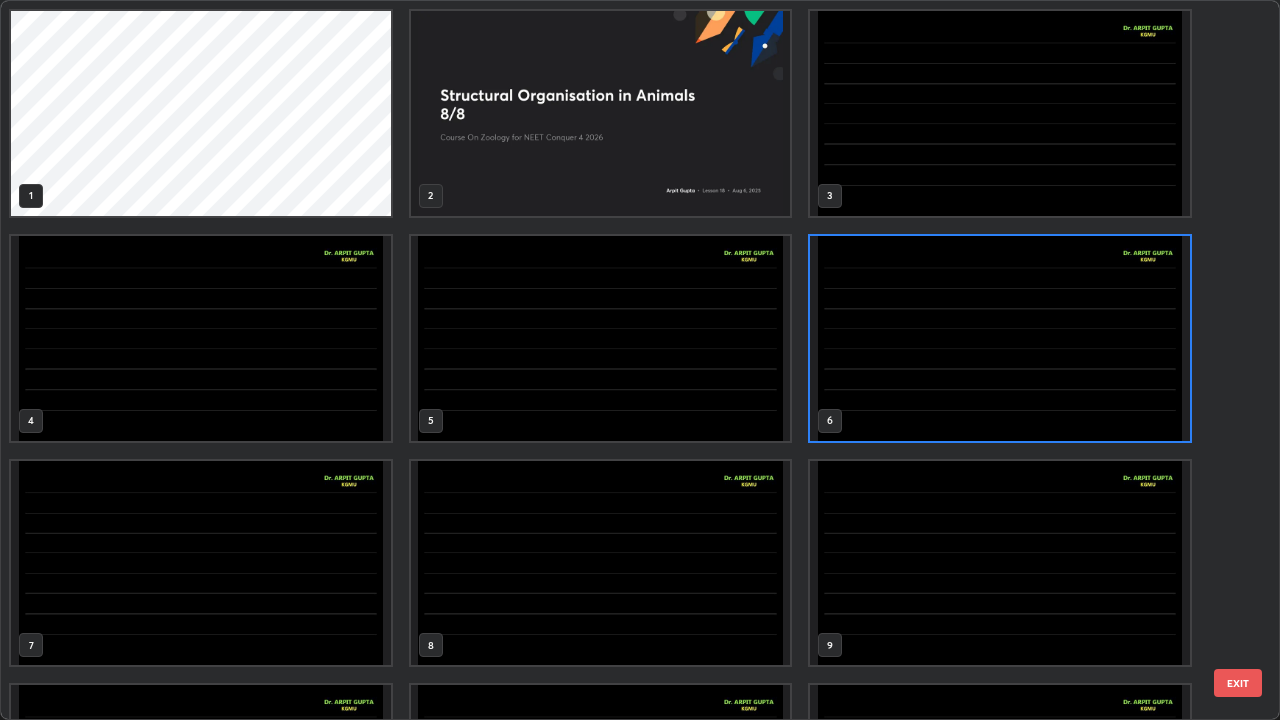 click at bounding box center (1000, 338) 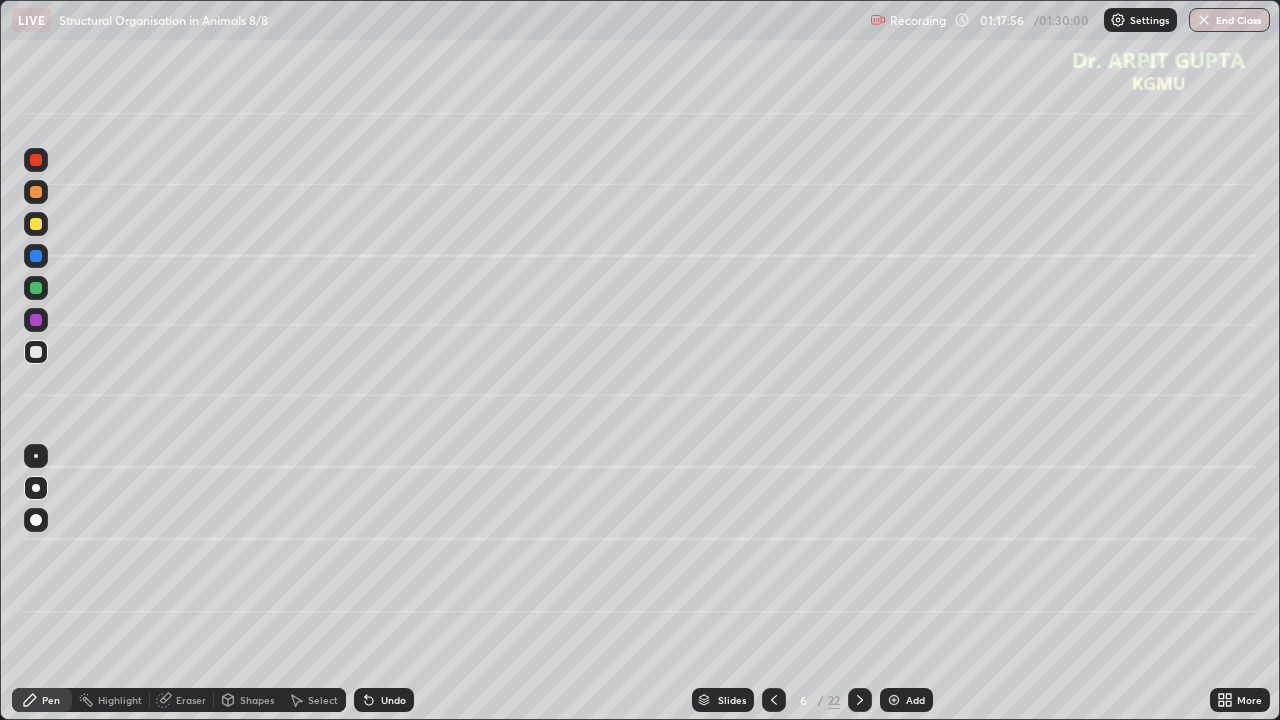 click 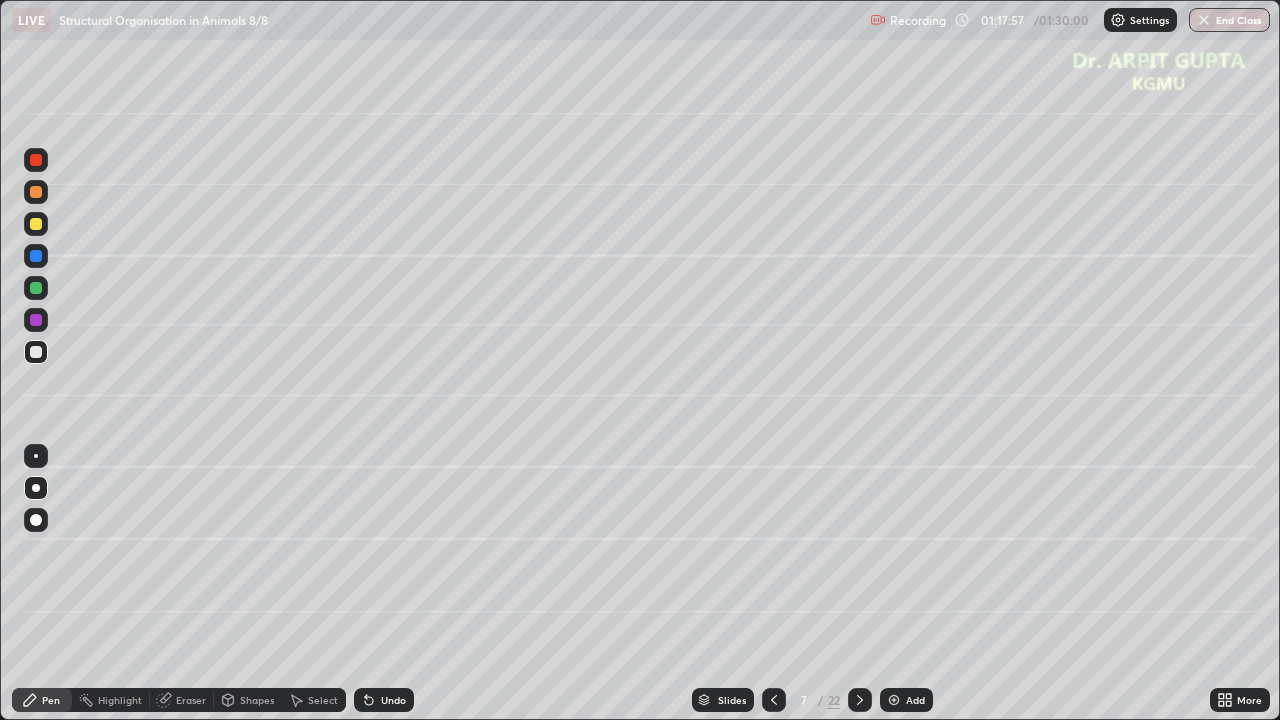 click 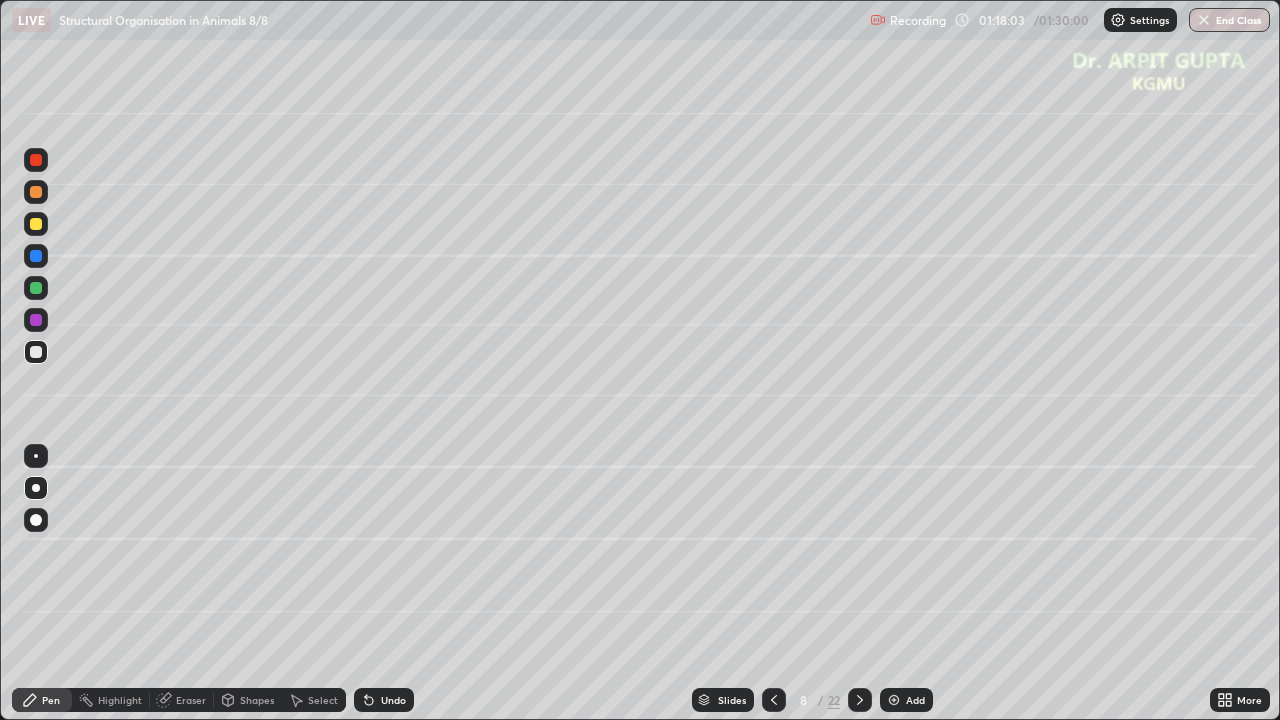 click 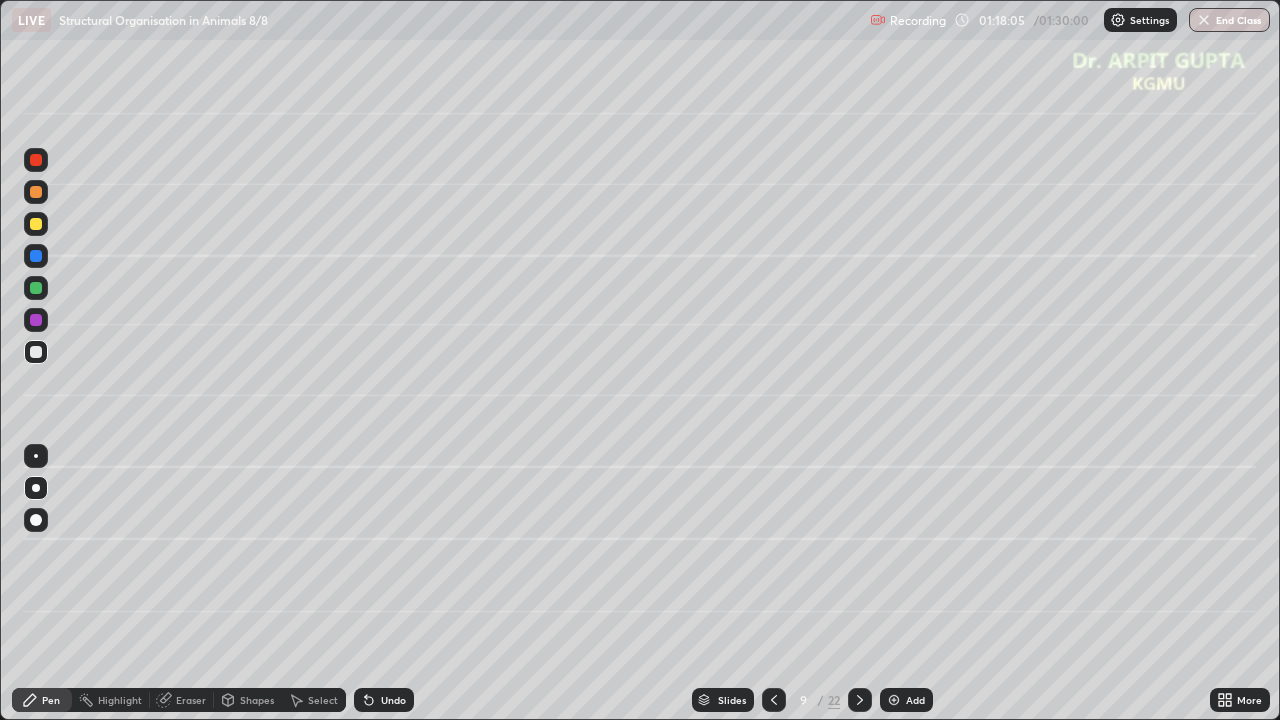 click 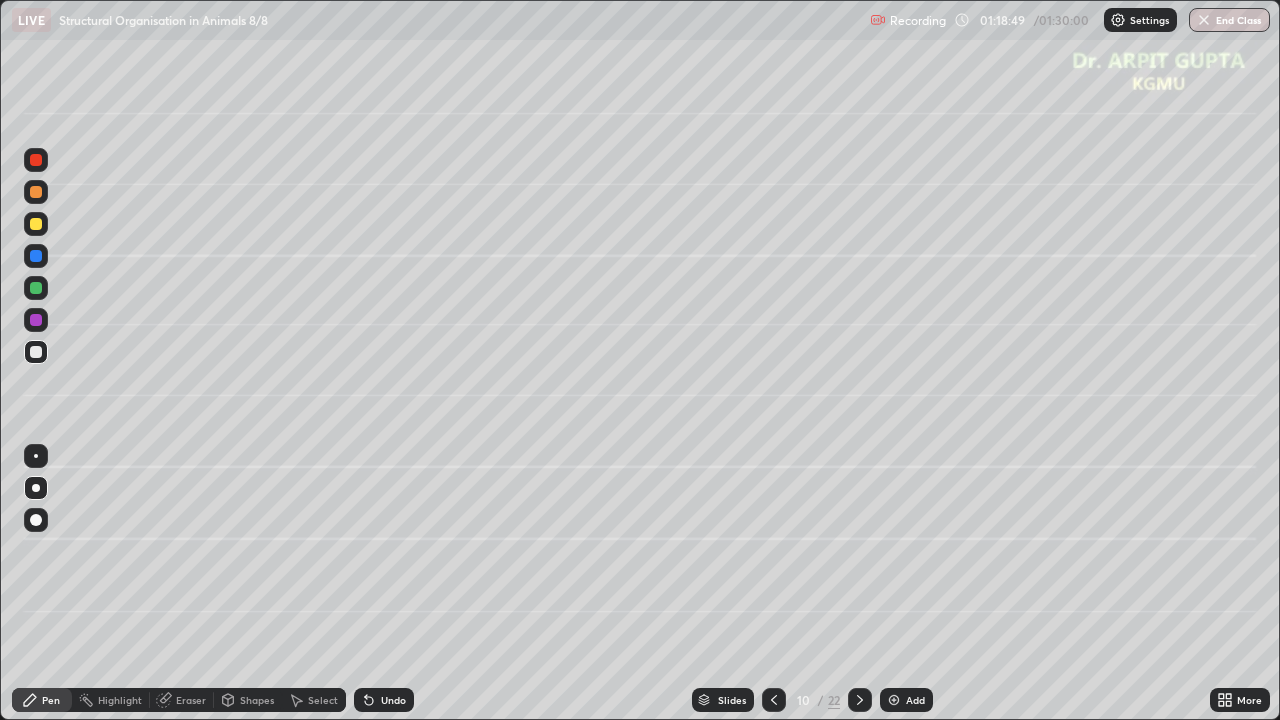 click on "Slides" at bounding box center (732, 700) 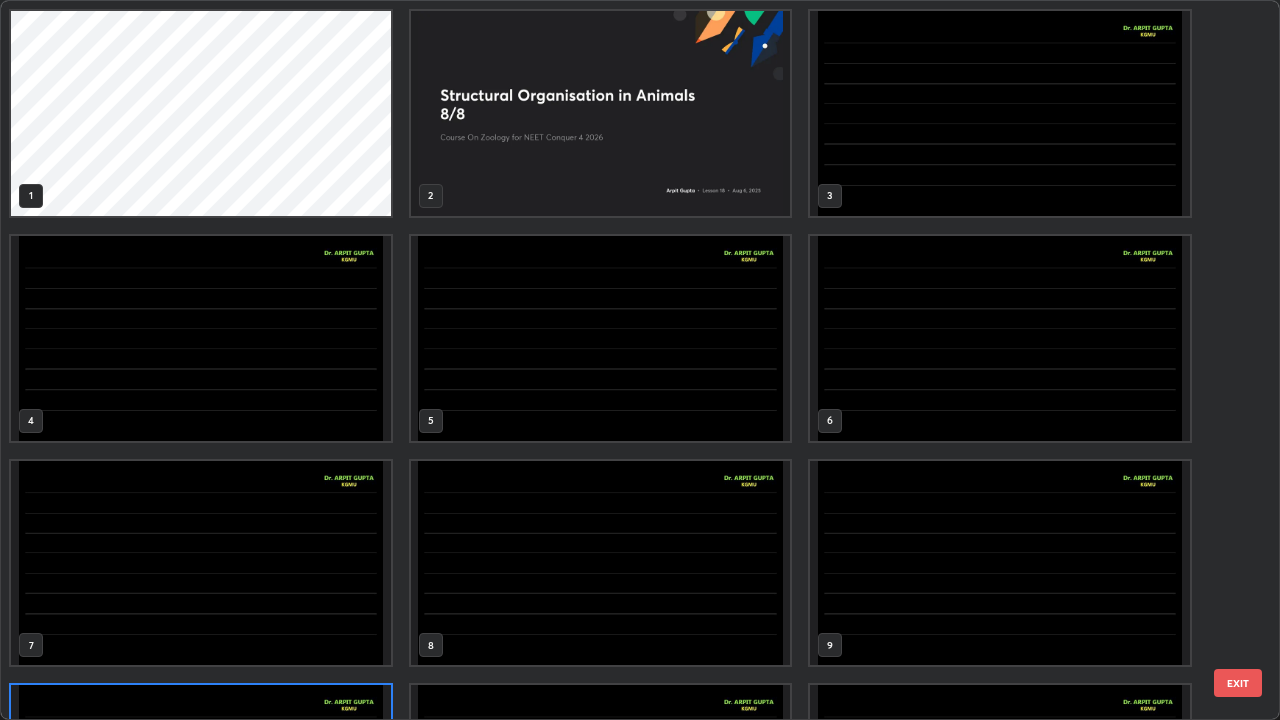 scroll, scrollTop: 180, scrollLeft: 0, axis: vertical 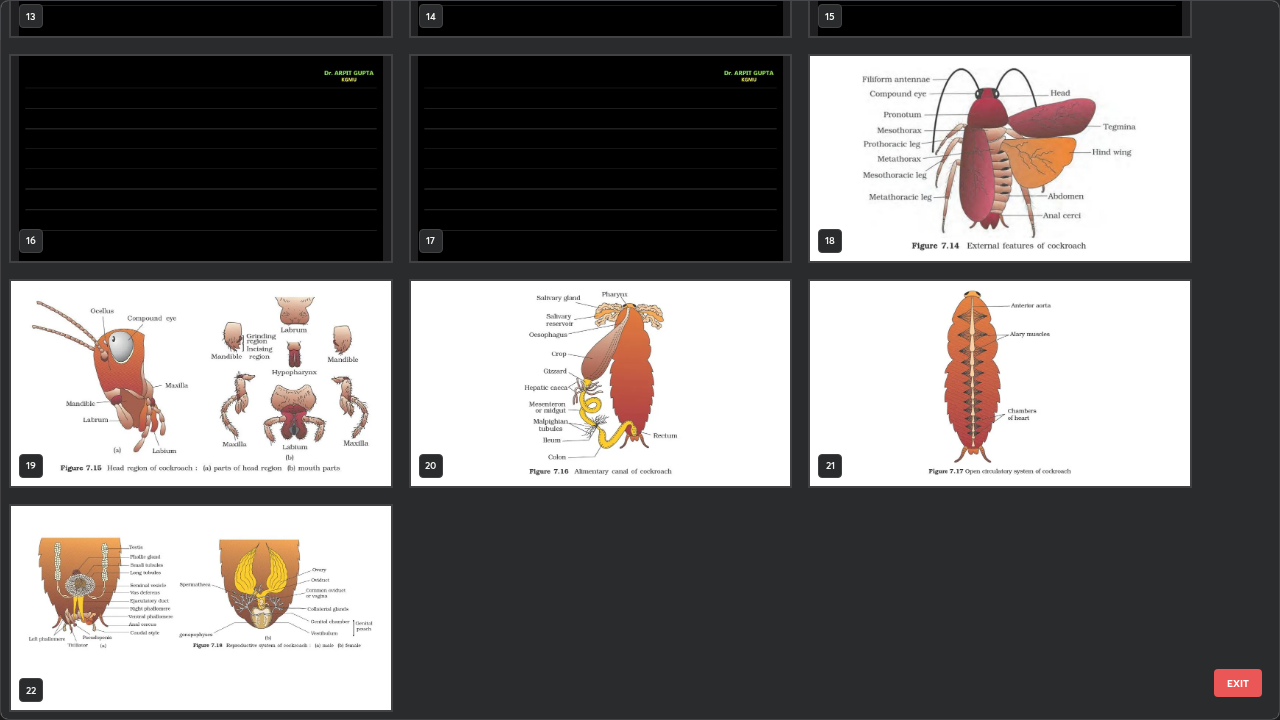 click at bounding box center [1000, 158] 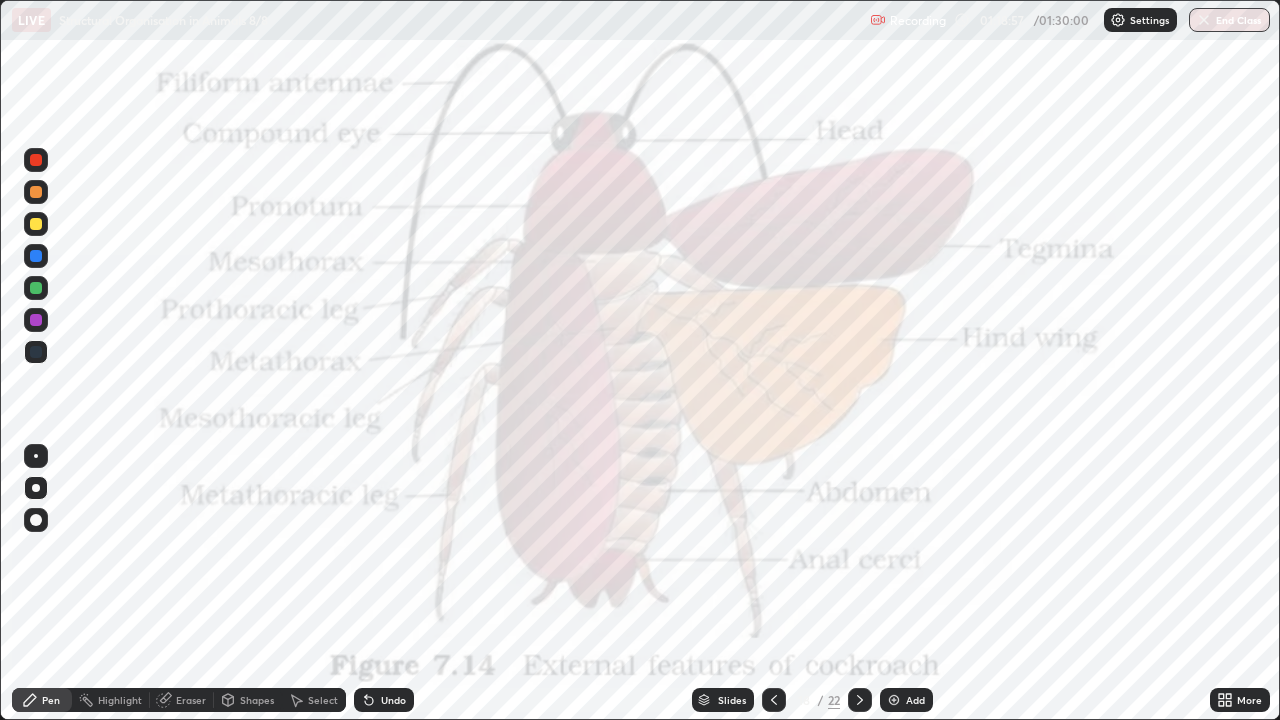 click at bounding box center (36, 224) 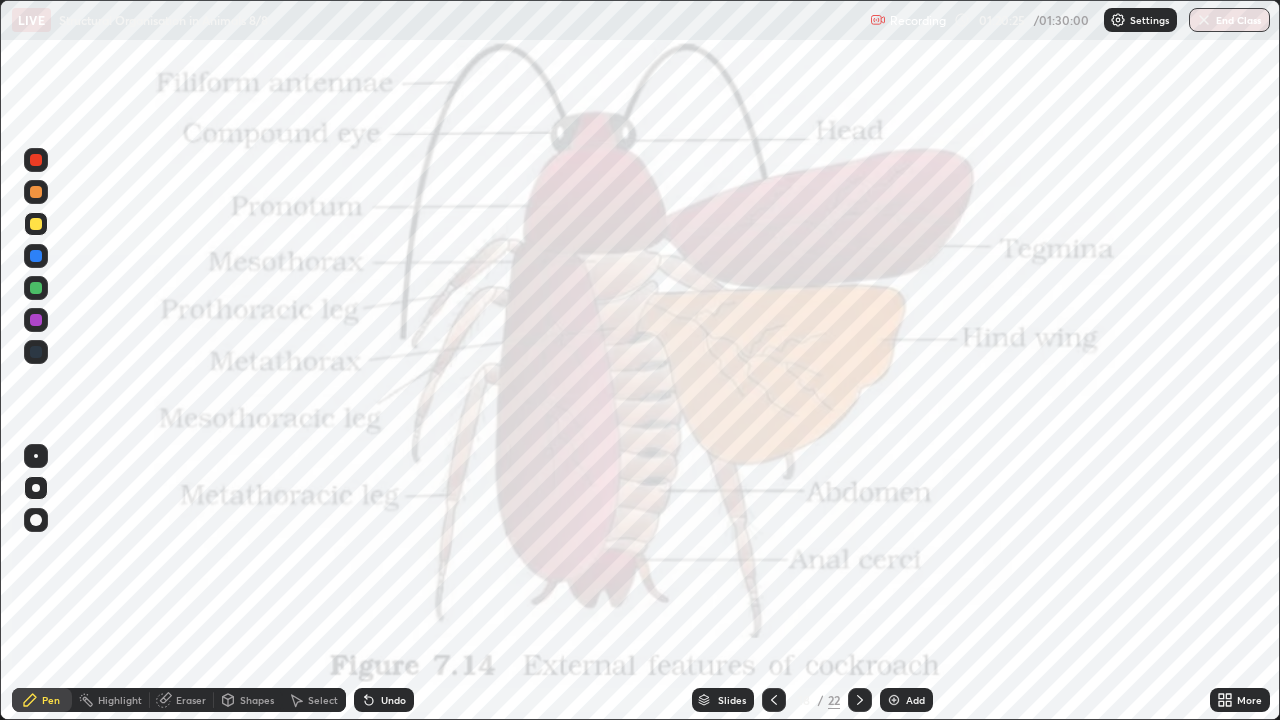 click on "Slides" at bounding box center [732, 700] 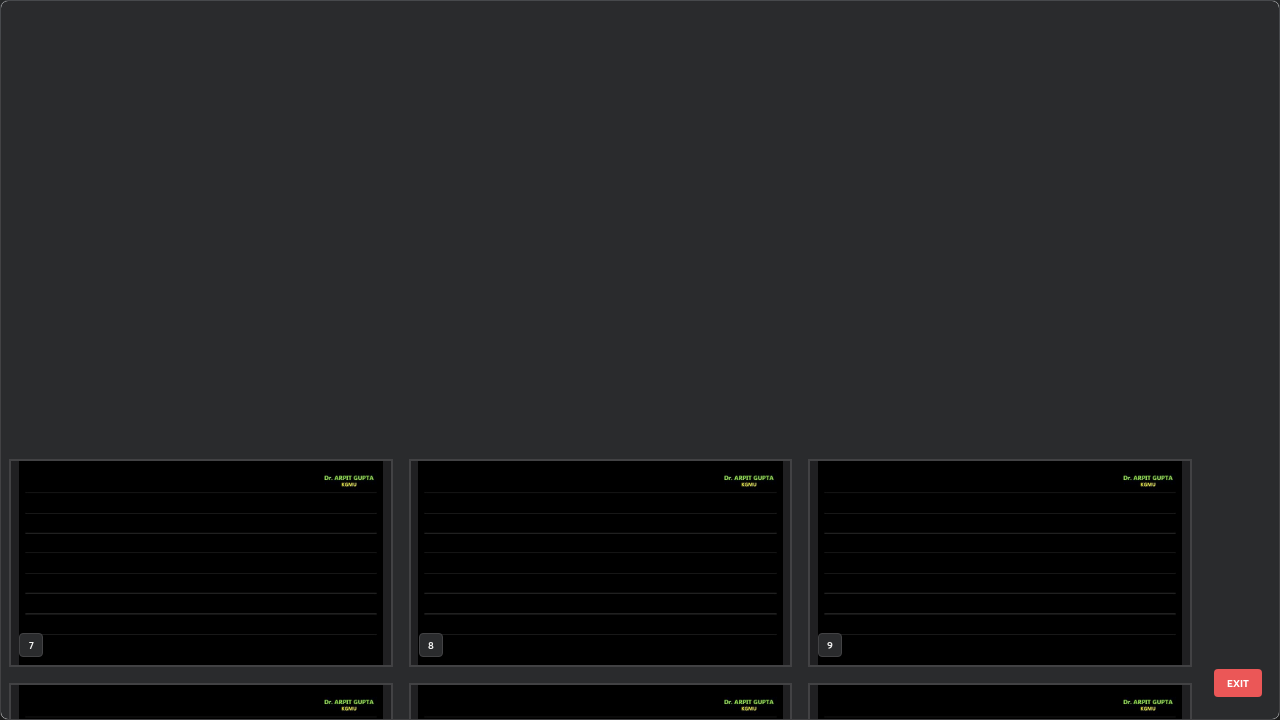 scroll, scrollTop: 630, scrollLeft: 0, axis: vertical 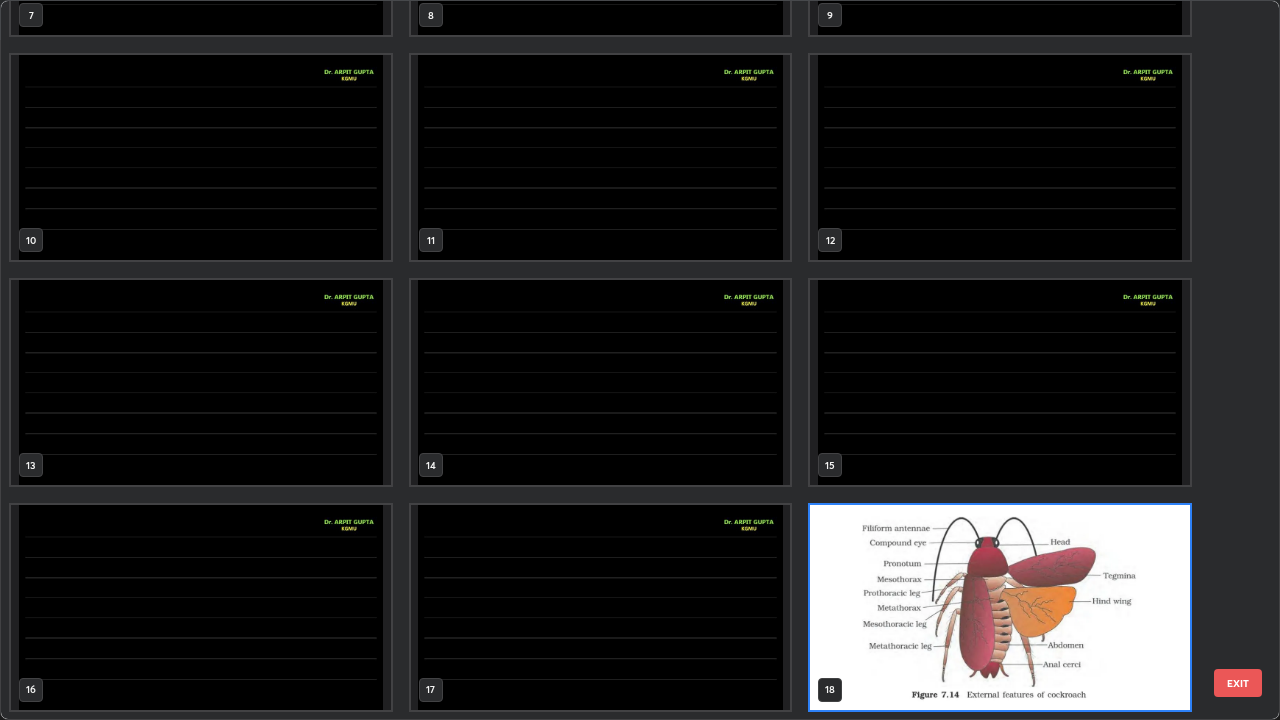 click at bounding box center [1000, 382] 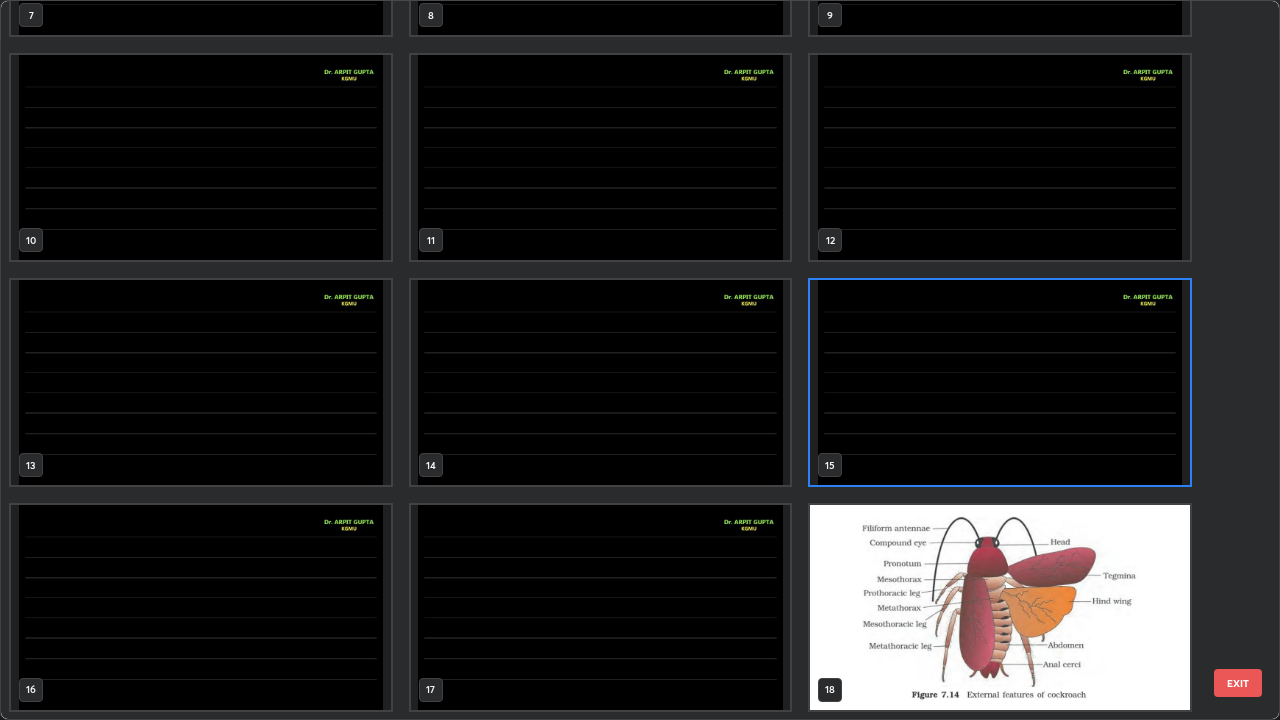 click at bounding box center (1000, 382) 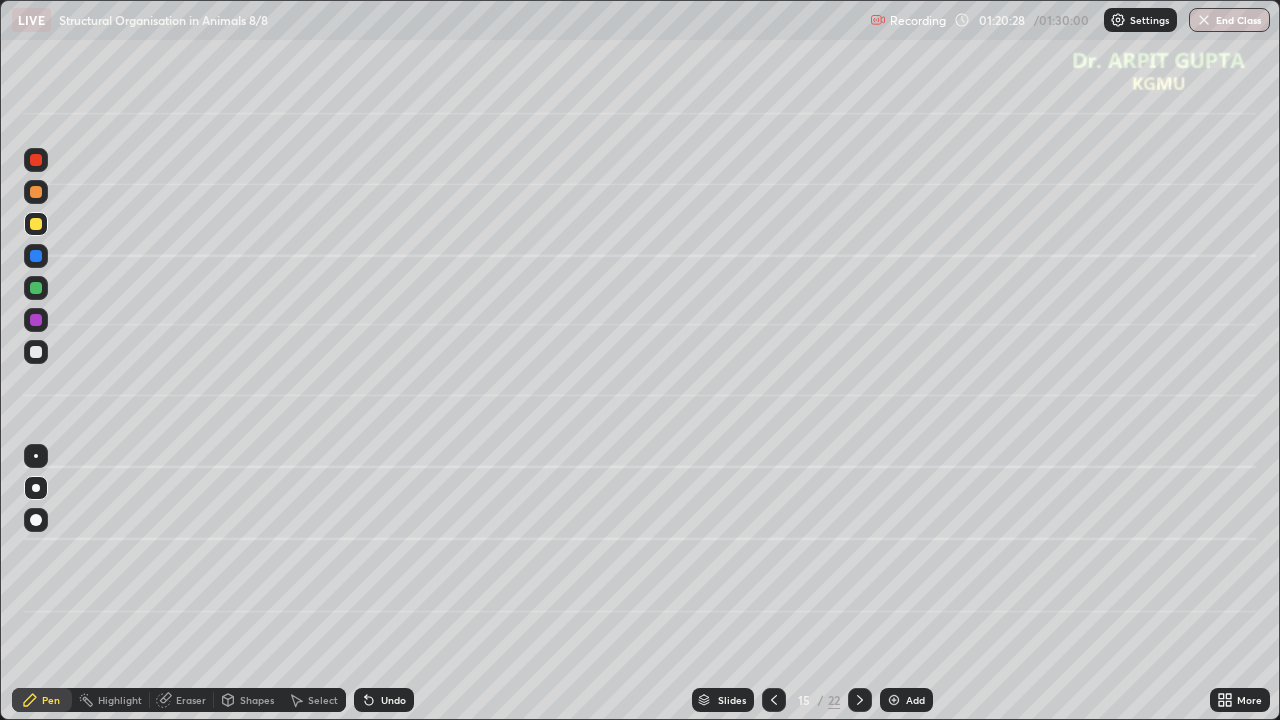 click 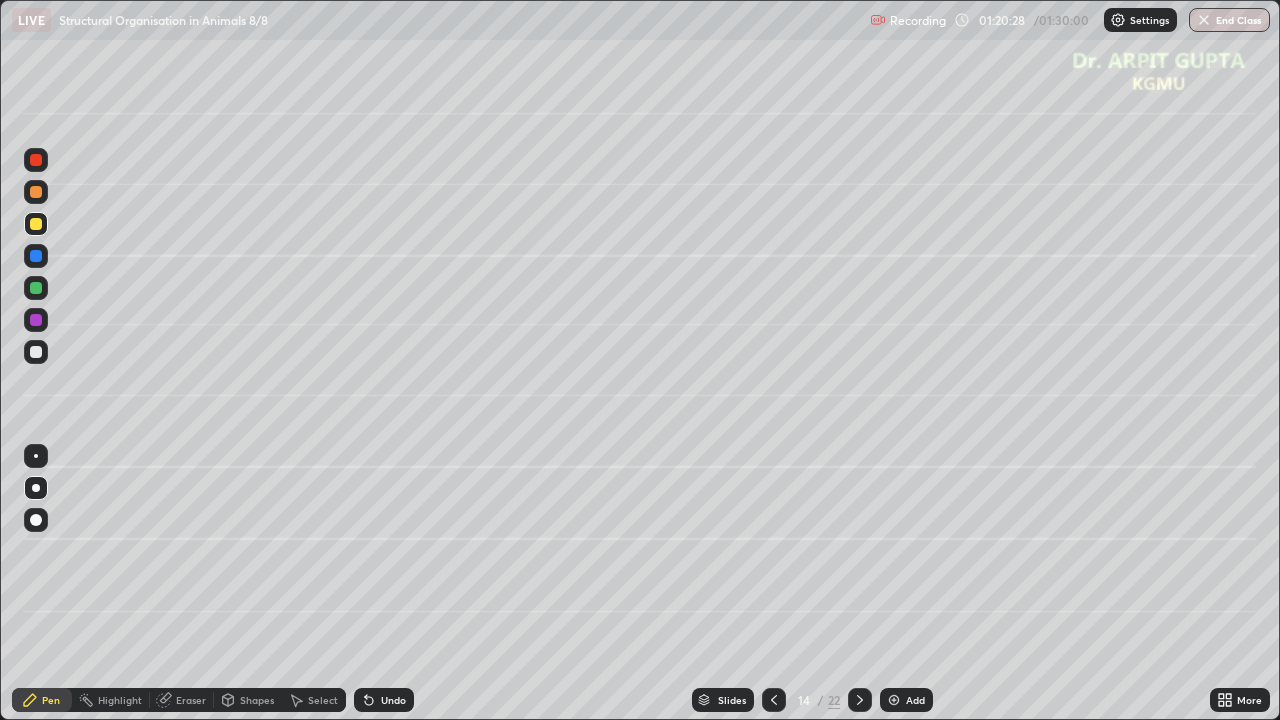 click 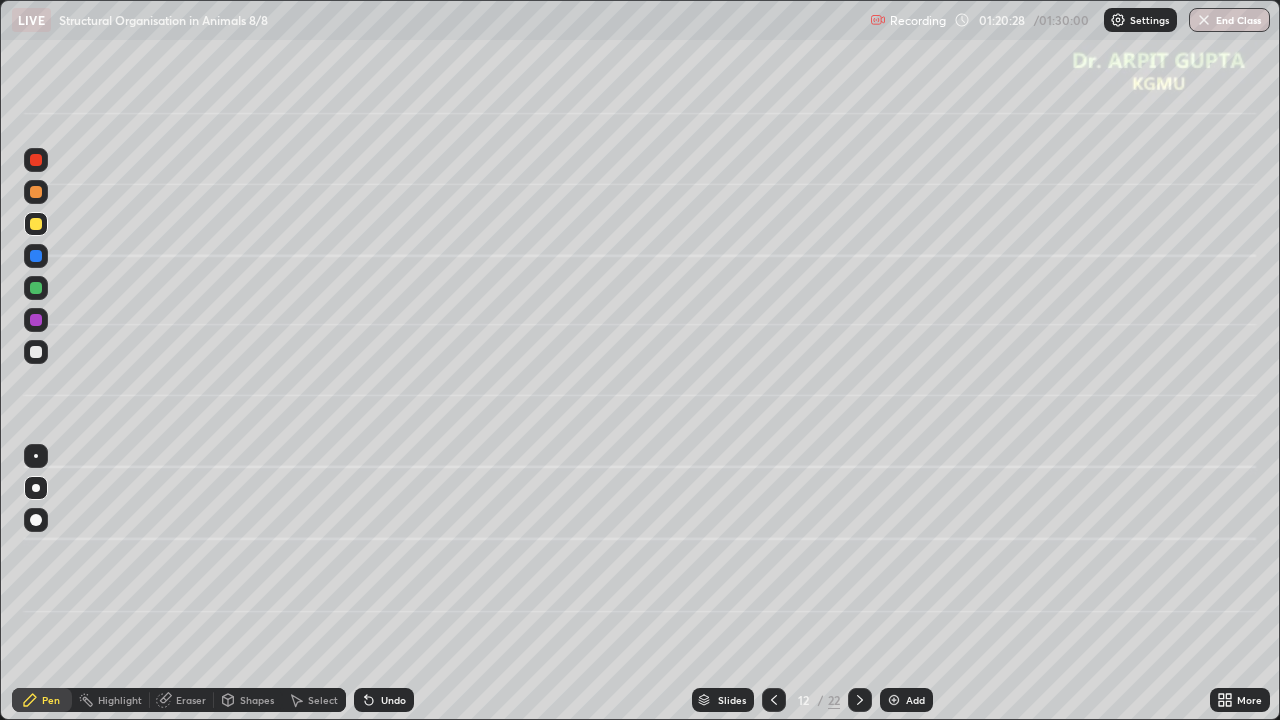 click at bounding box center [774, 700] 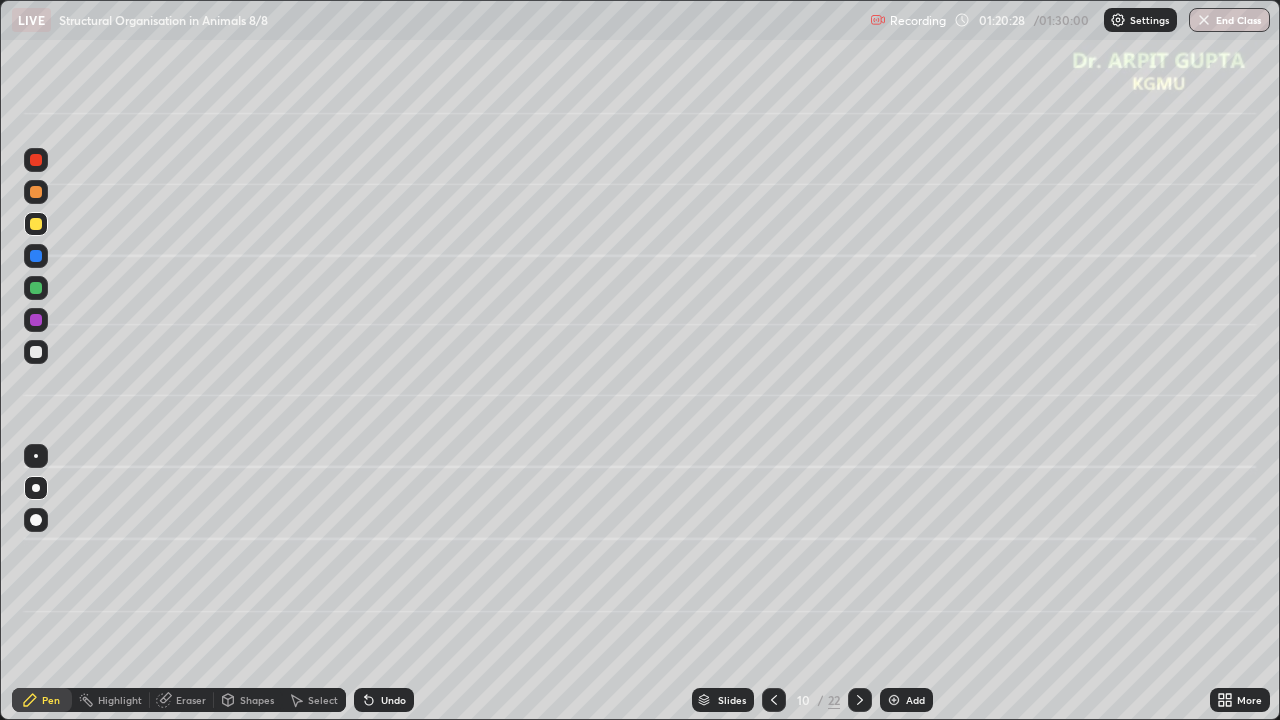 click 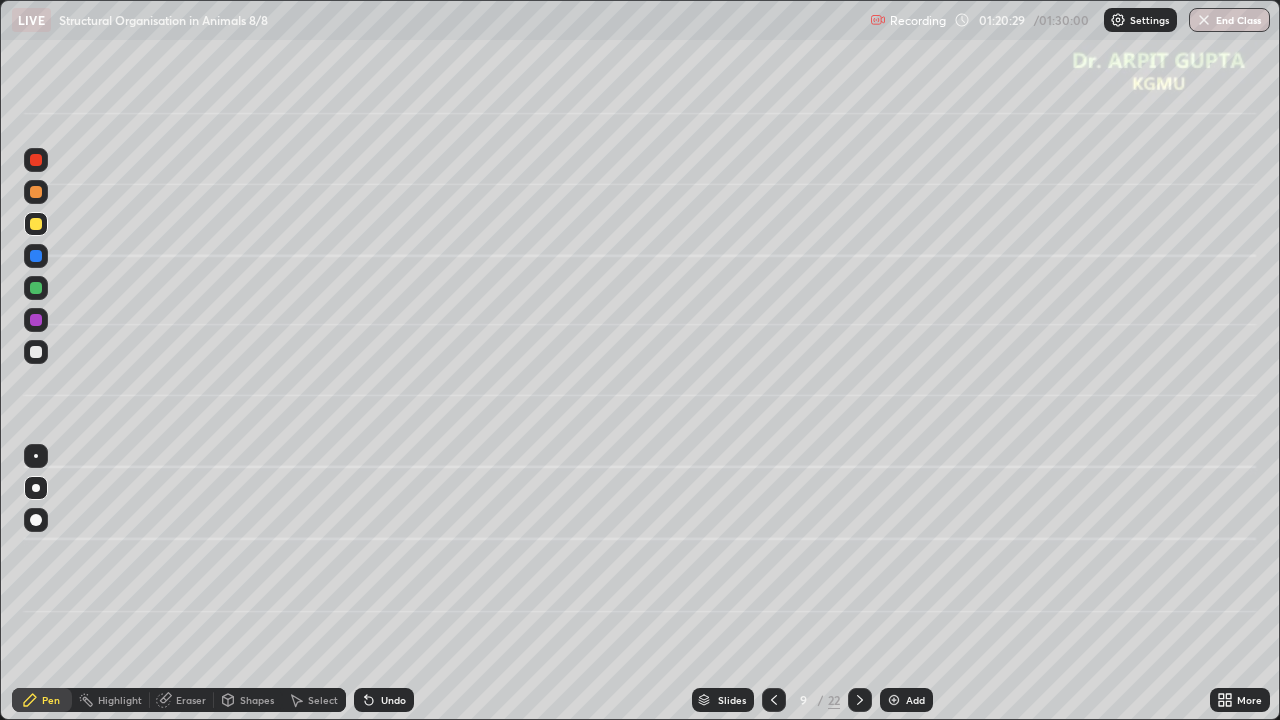 click 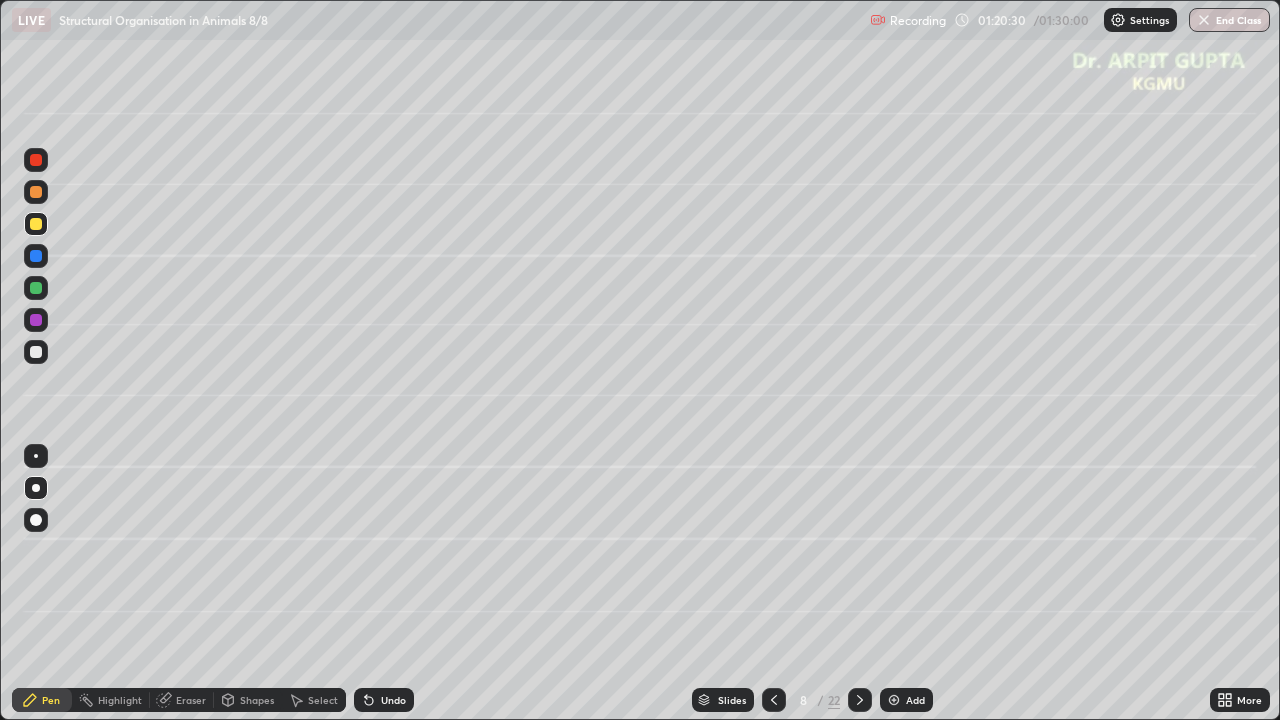 click 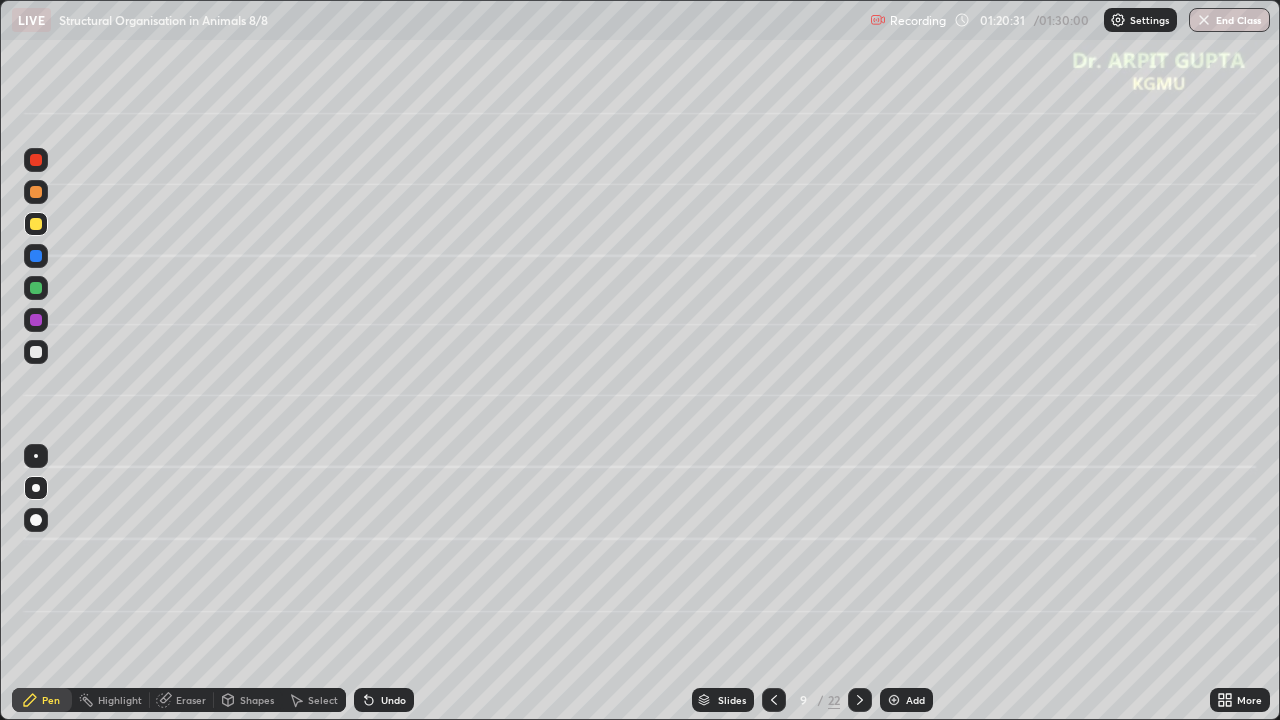 click 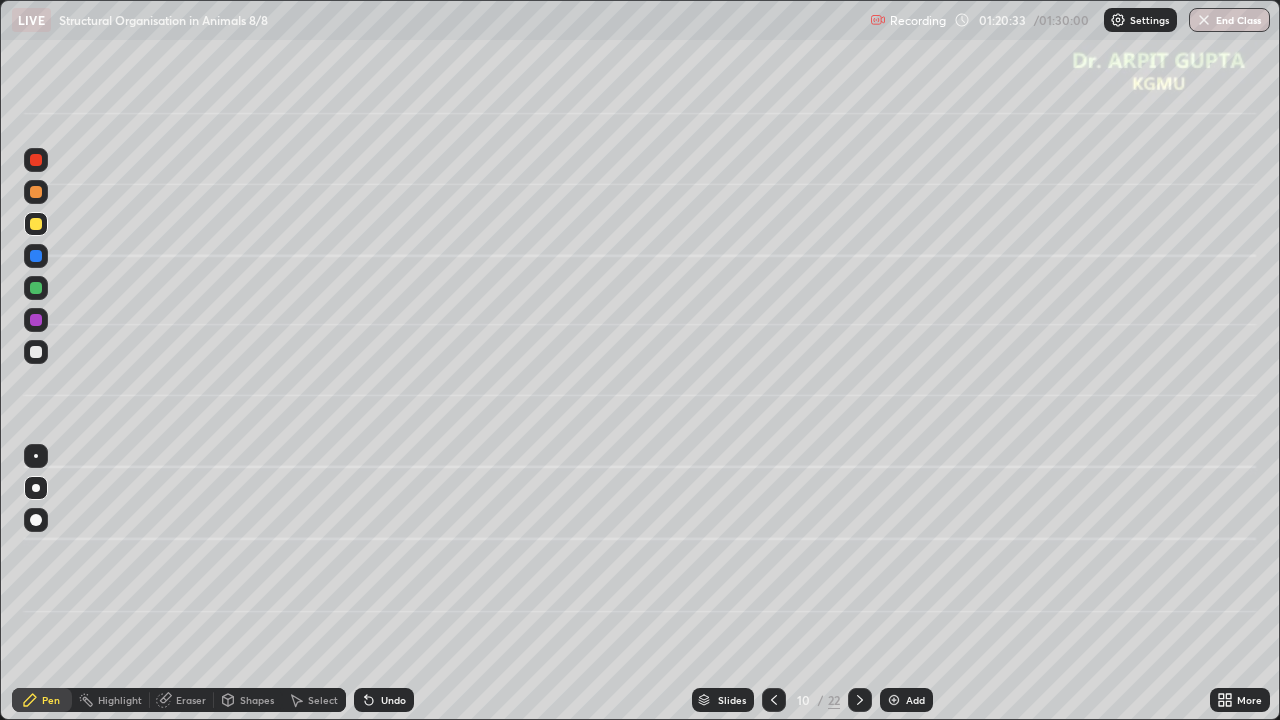 click 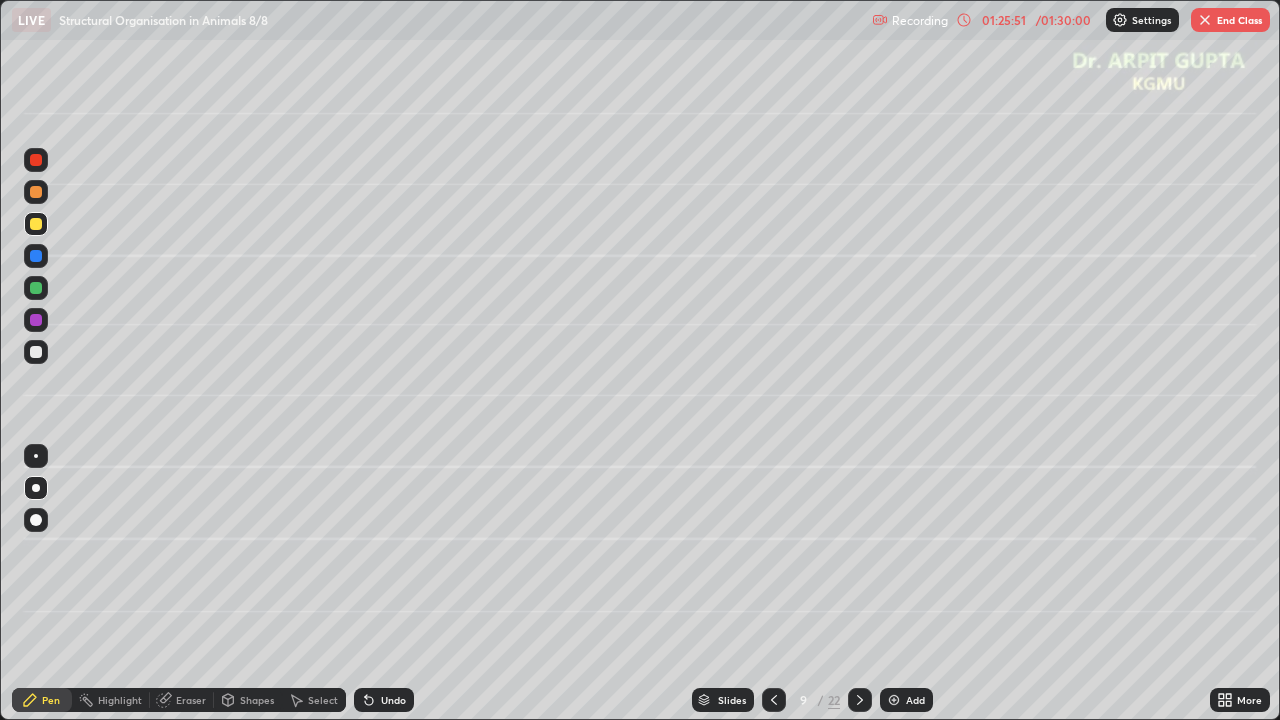 click on "End Class" at bounding box center (1230, 20) 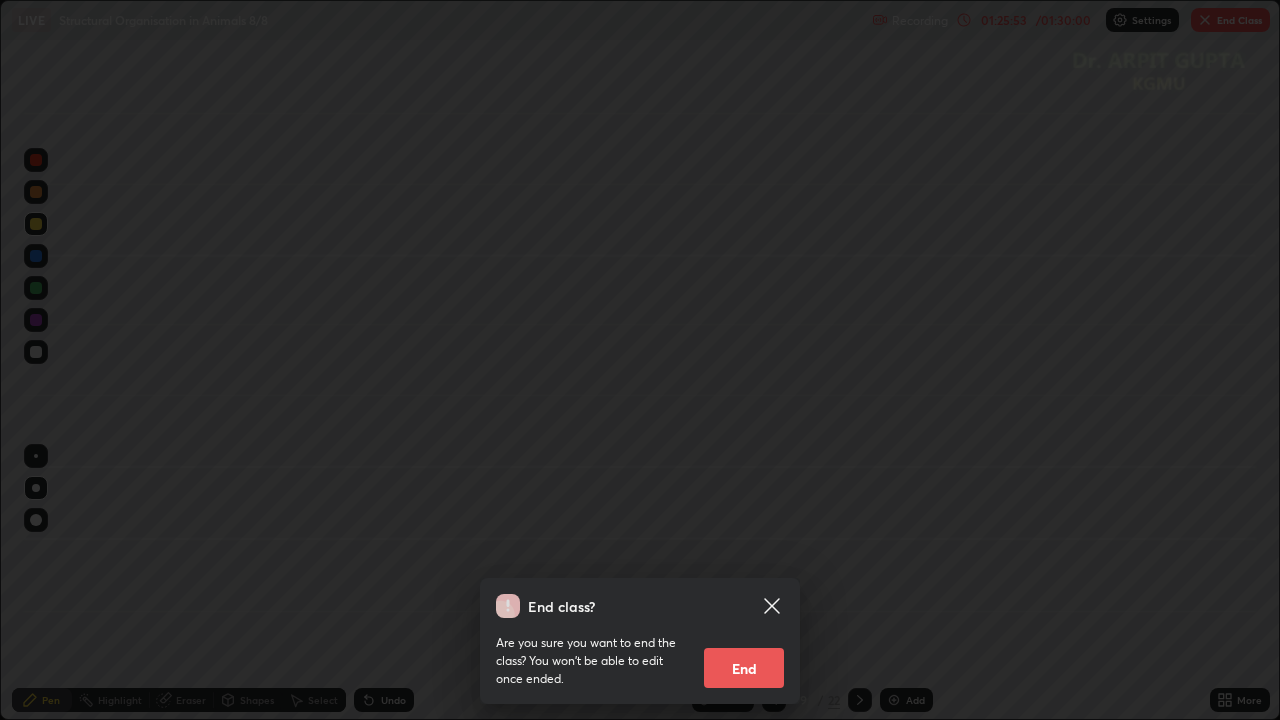 click on "End" at bounding box center [744, 668] 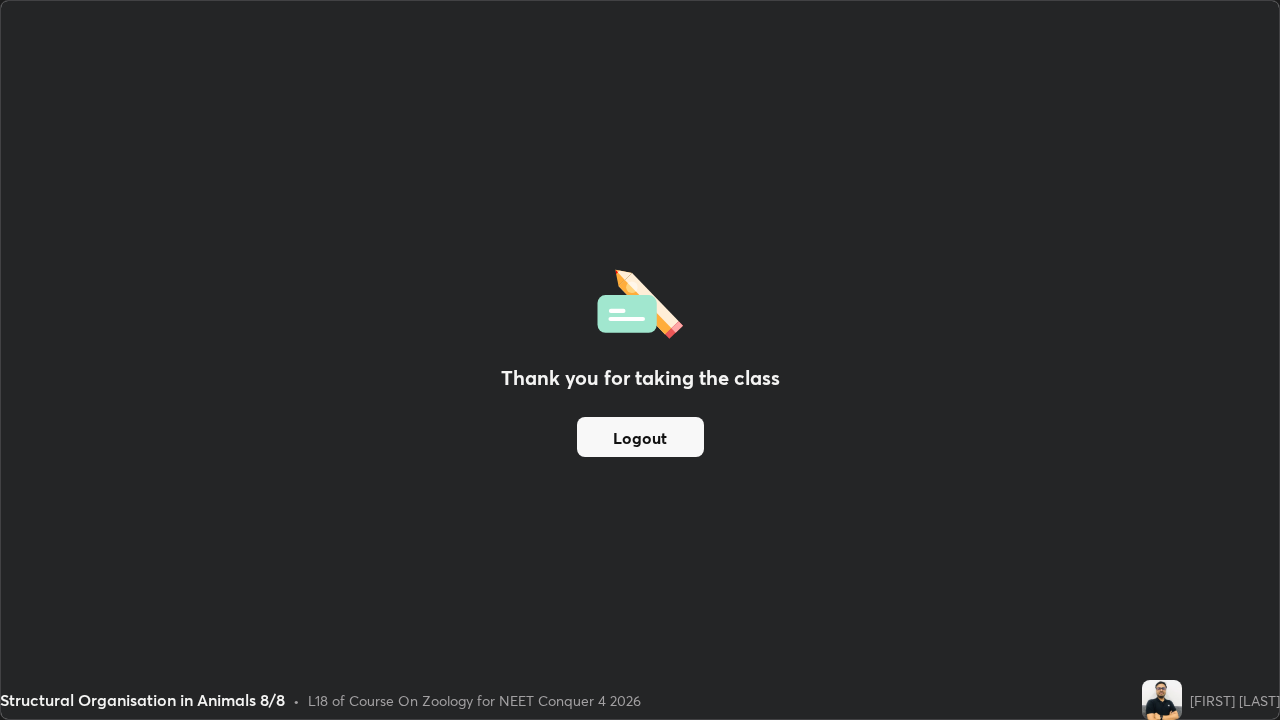 click on "Logout" at bounding box center (640, 437) 